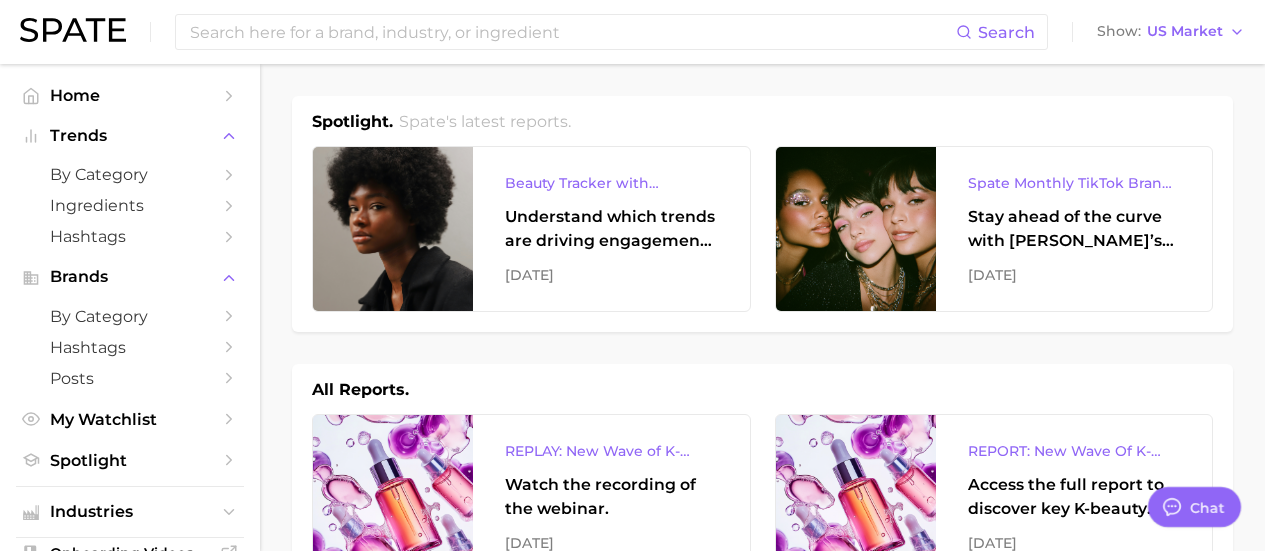scroll, scrollTop: 1100, scrollLeft: 0, axis: vertical 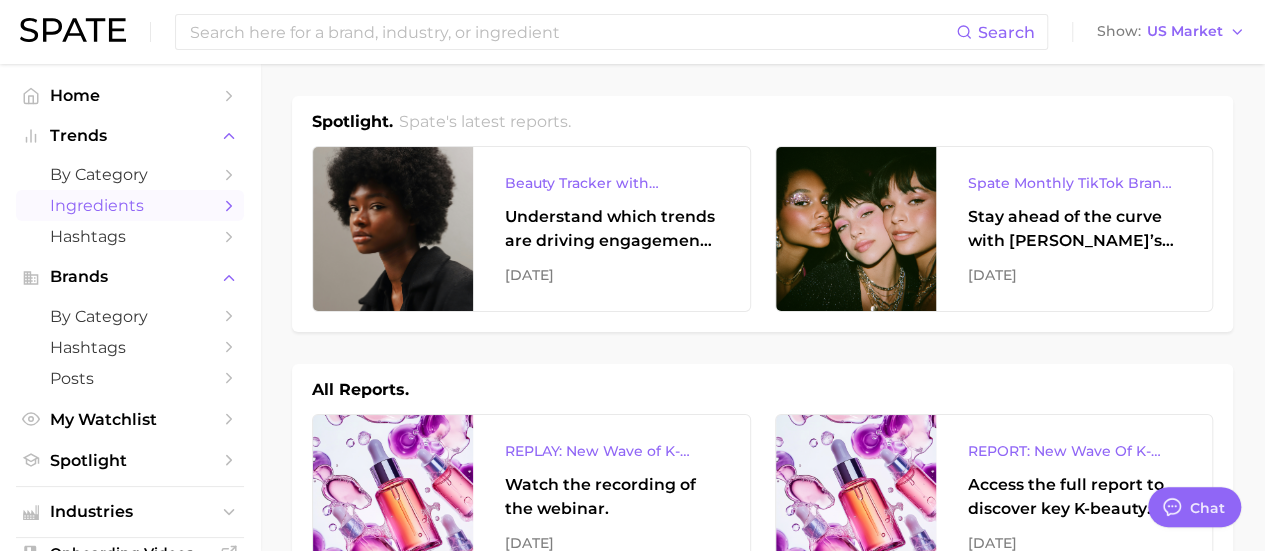 click on "Ingredients" at bounding box center (130, 205) 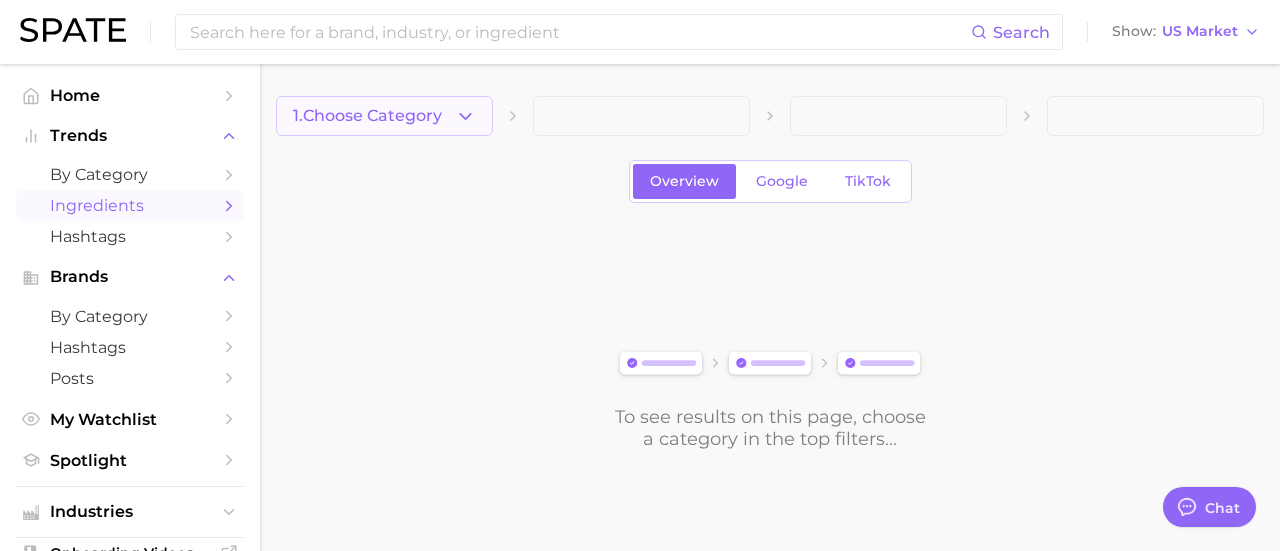 click 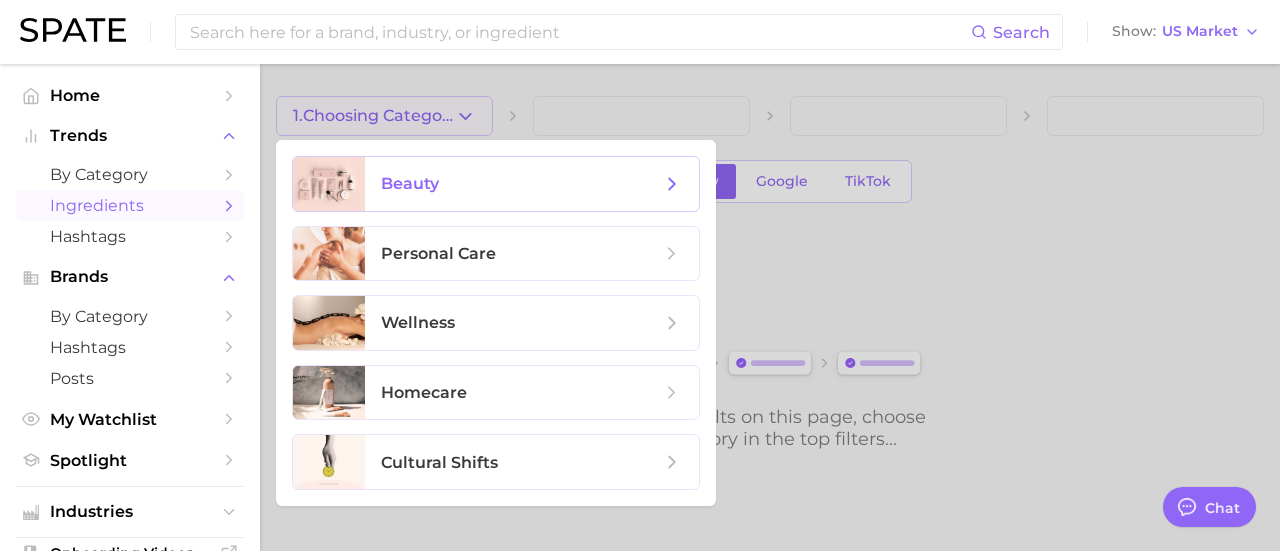 click on "beauty" at bounding box center (521, 184) 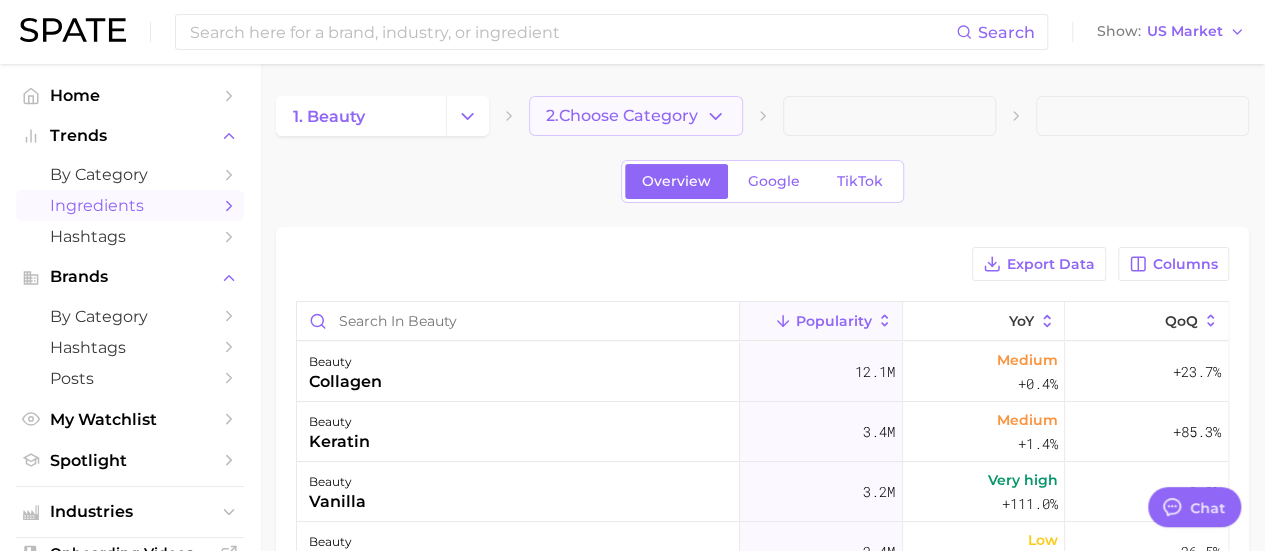 click on "2.  Choose Category" at bounding box center [622, 116] 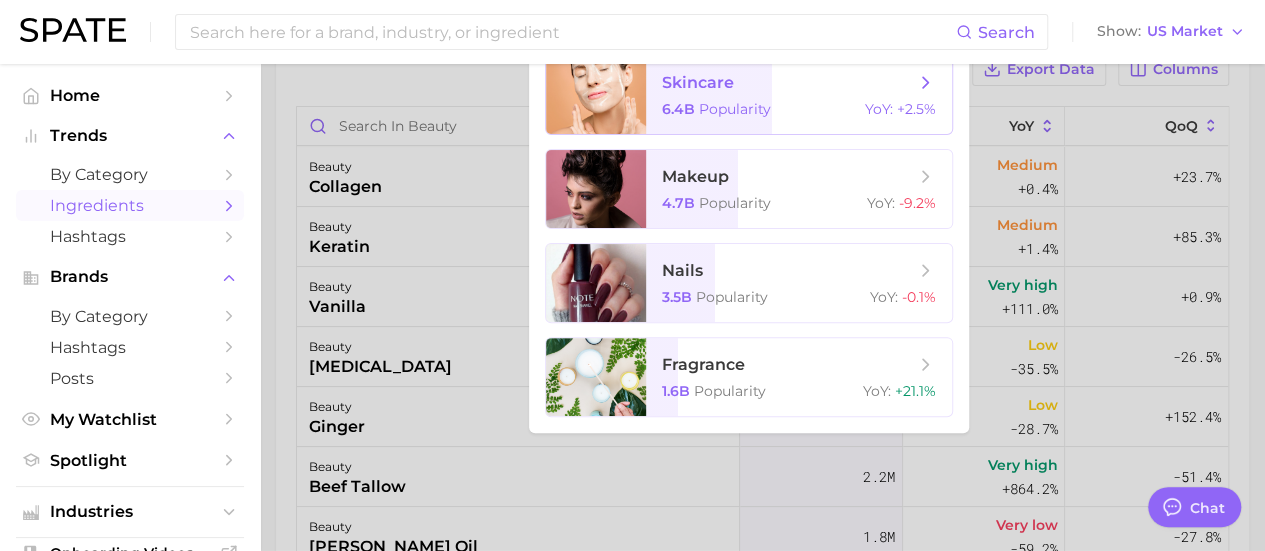 scroll, scrollTop: 196, scrollLeft: 0, axis: vertical 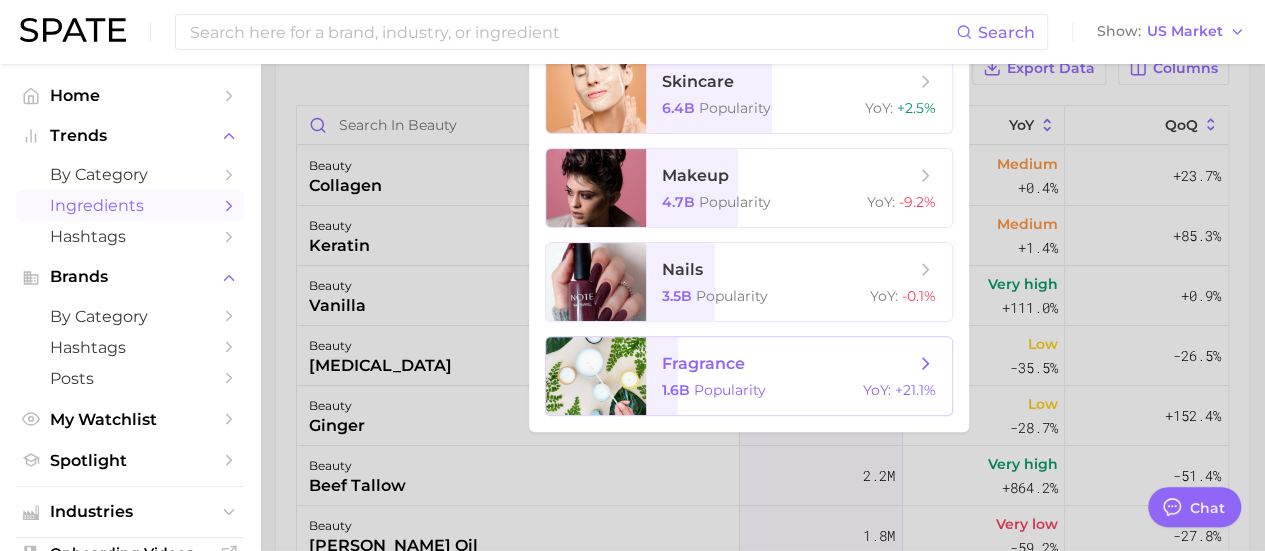 click on "fragrance" at bounding box center [703, 363] 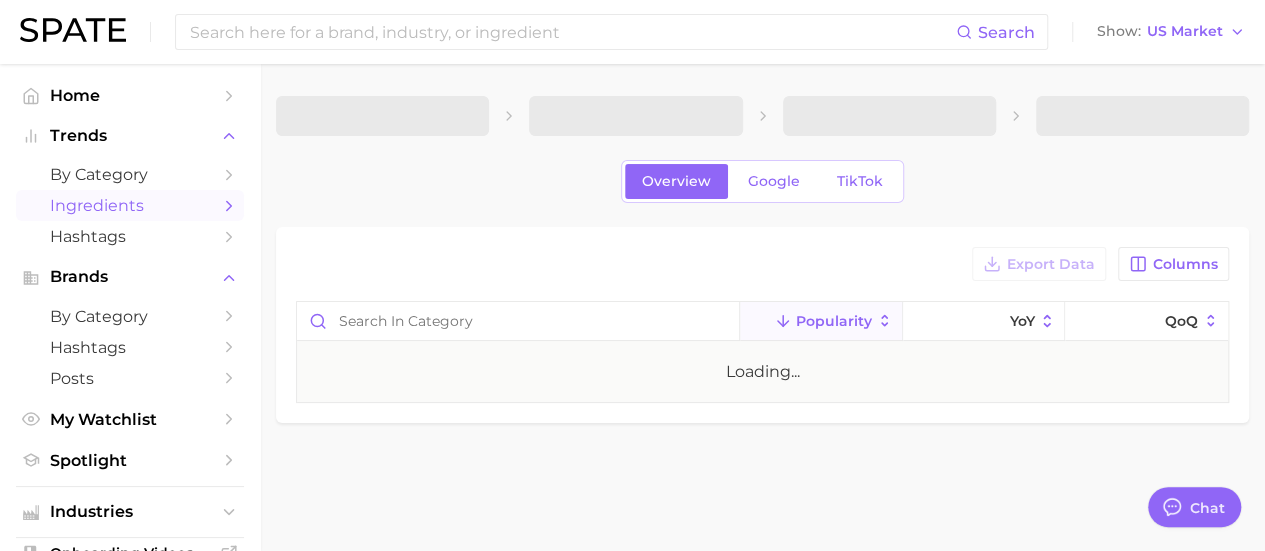 scroll, scrollTop: 0, scrollLeft: 0, axis: both 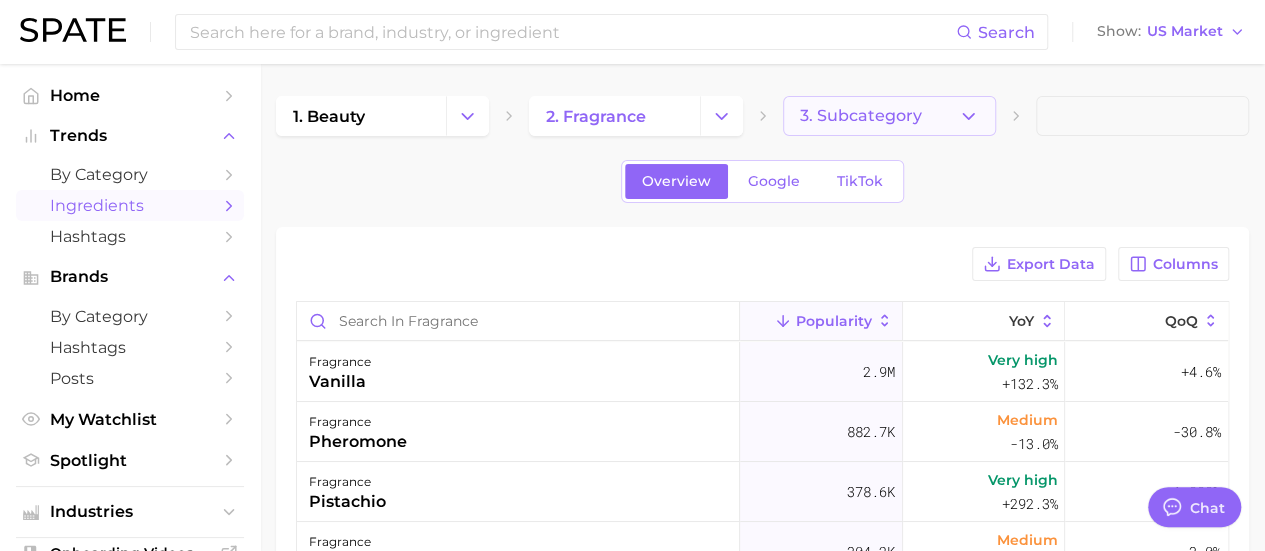 click on "3. Subcategory" at bounding box center (889, 116) 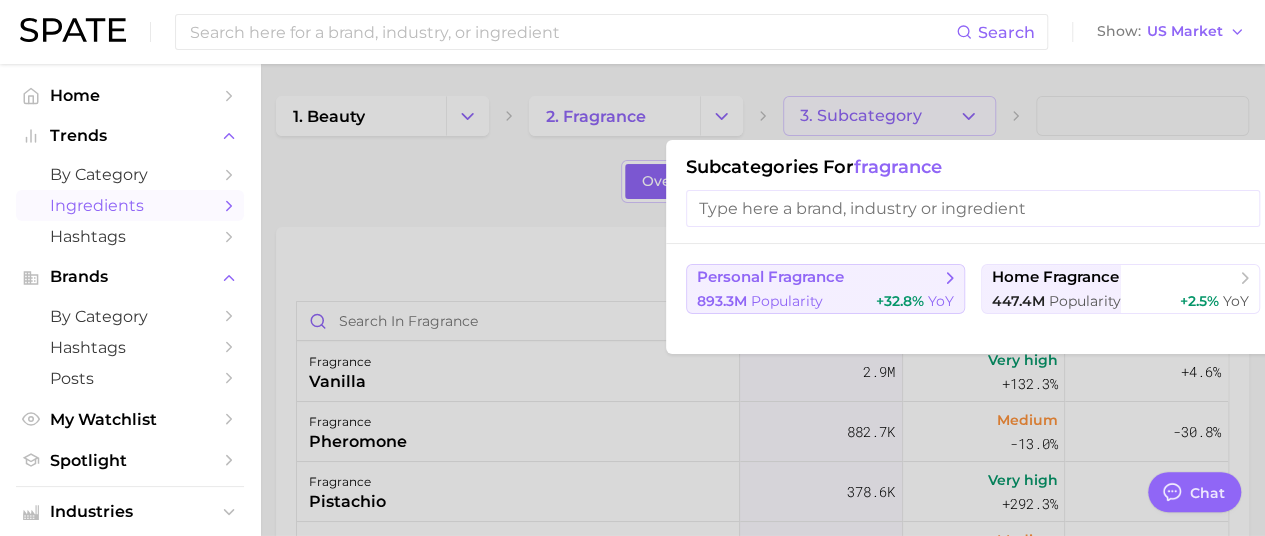 click on "personal fragrance" at bounding box center [770, 277] 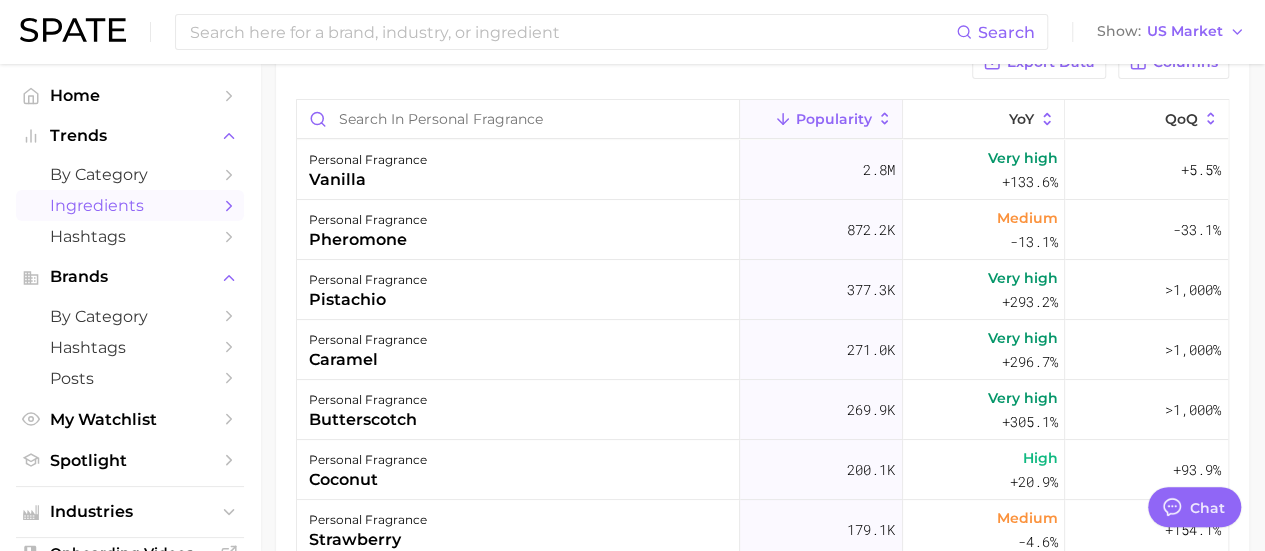 scroll, scrollTop: 204, scrollLeft: 0, axis: vertical 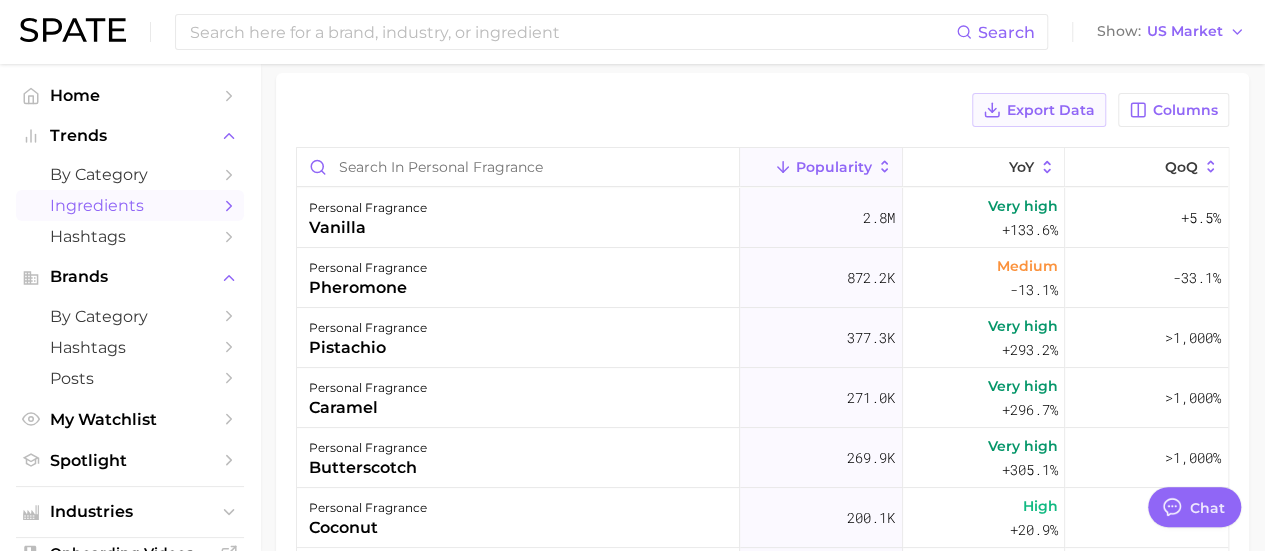 click on "Export Data" at bounding box center [1051, 110] 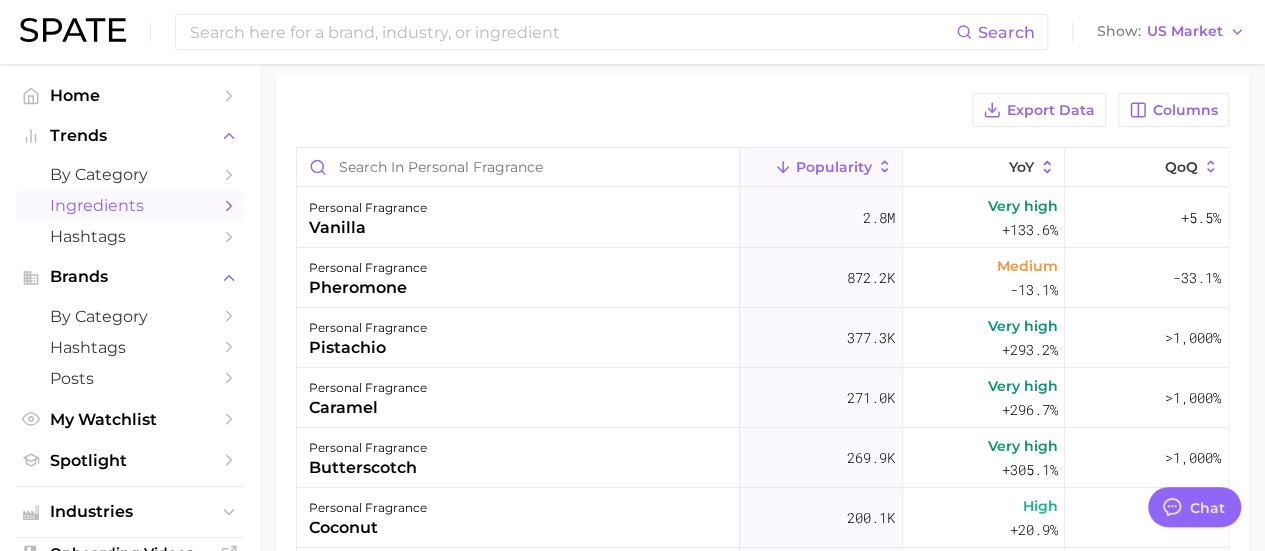 click on "Export Data Columns" at bounding box center (762, 110) 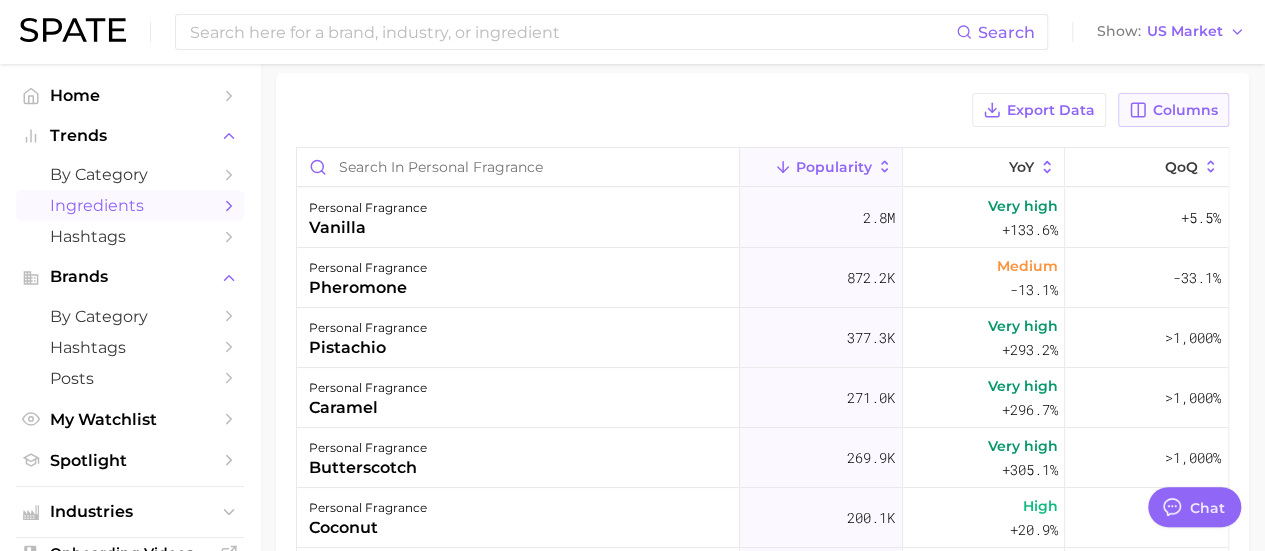 click on "Columns" at bounding box center (1185, 110) 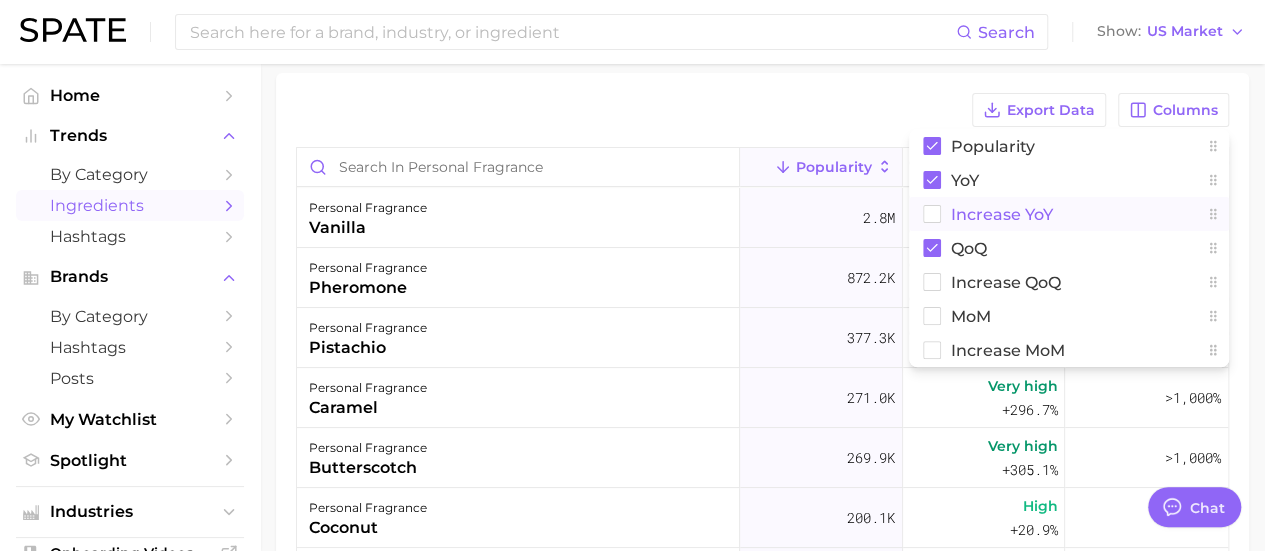click 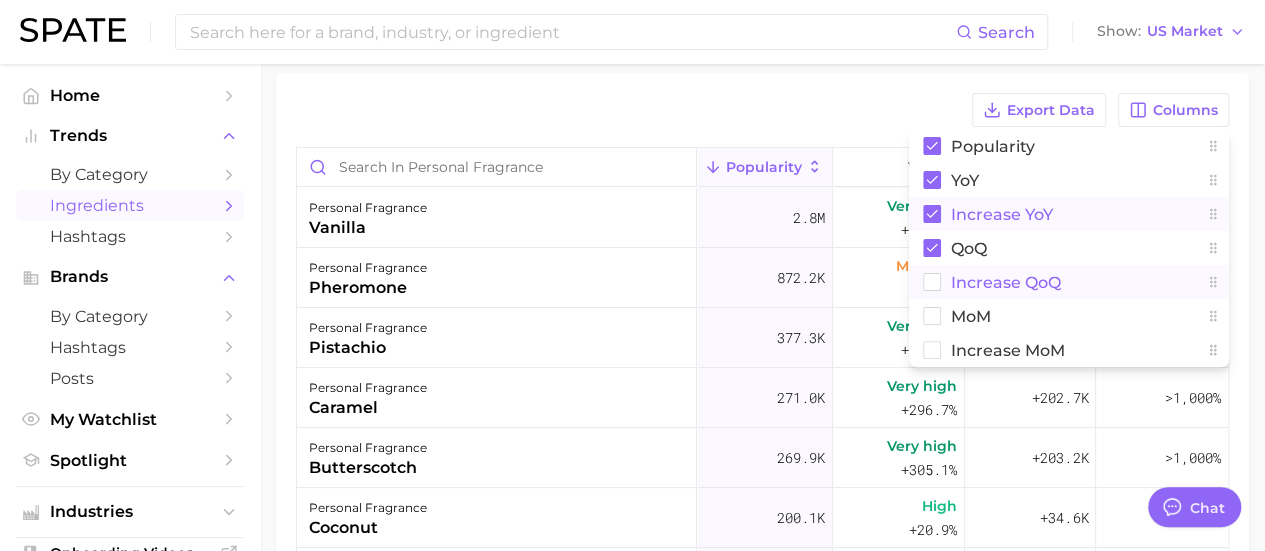 click on "Increase QoQ" at bounding box center [1069, 282] 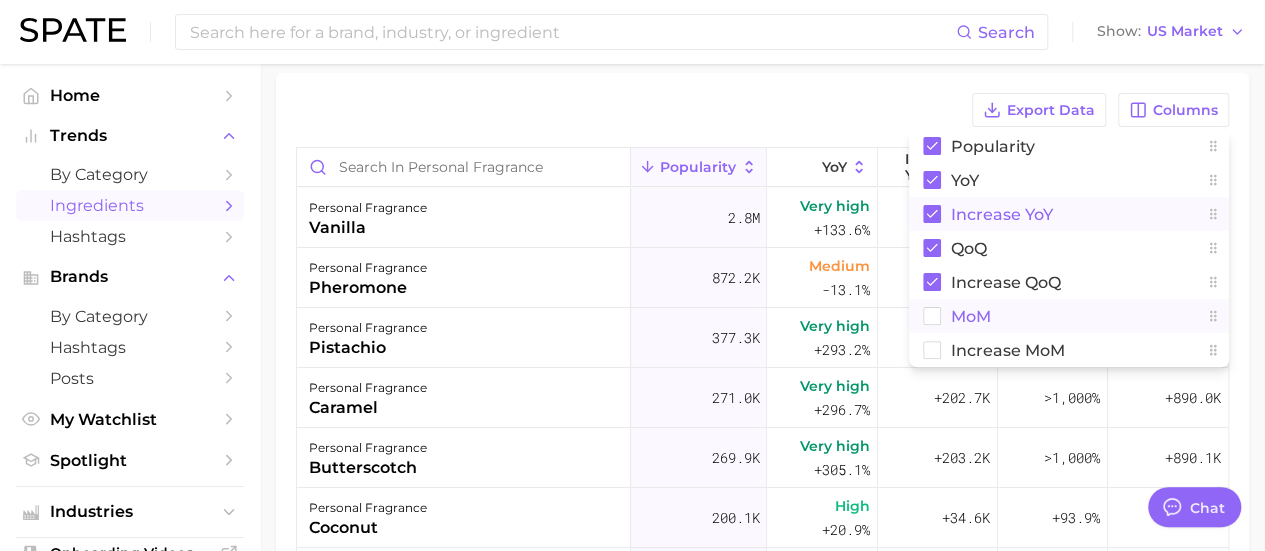 click on "MoM" at bounding box center (1069, 316) 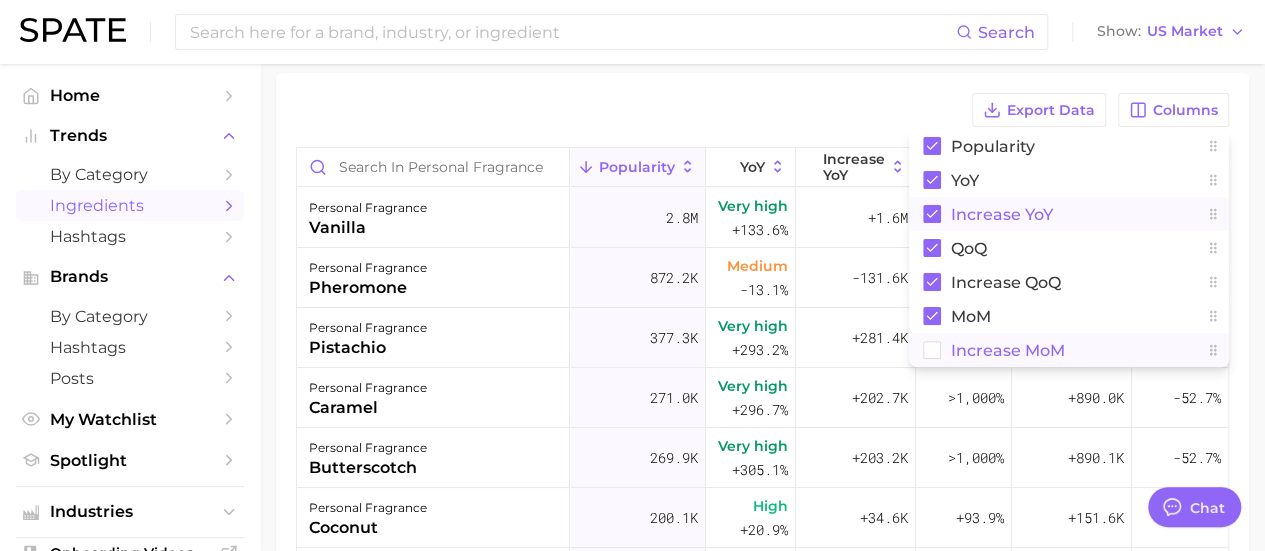 click on "Increase MoM" at bounding box center [1069, 350] 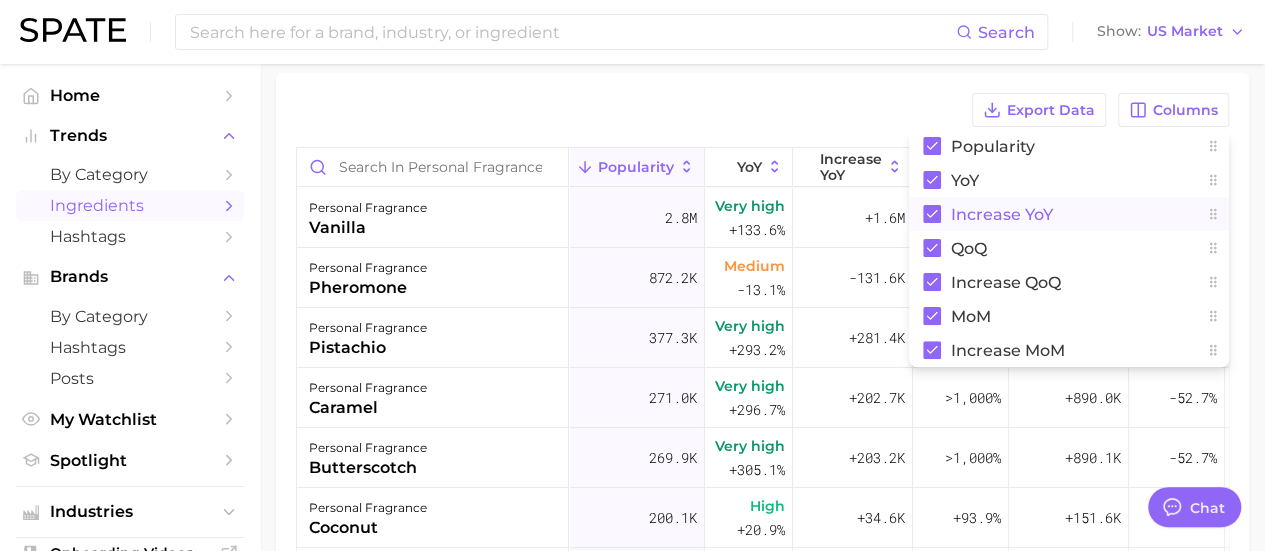 click on "Export Data Columns Popularity YoY Increase YoY QoQ Increase QoQ MoM Increase MoM" at bounding box center (762, 110) 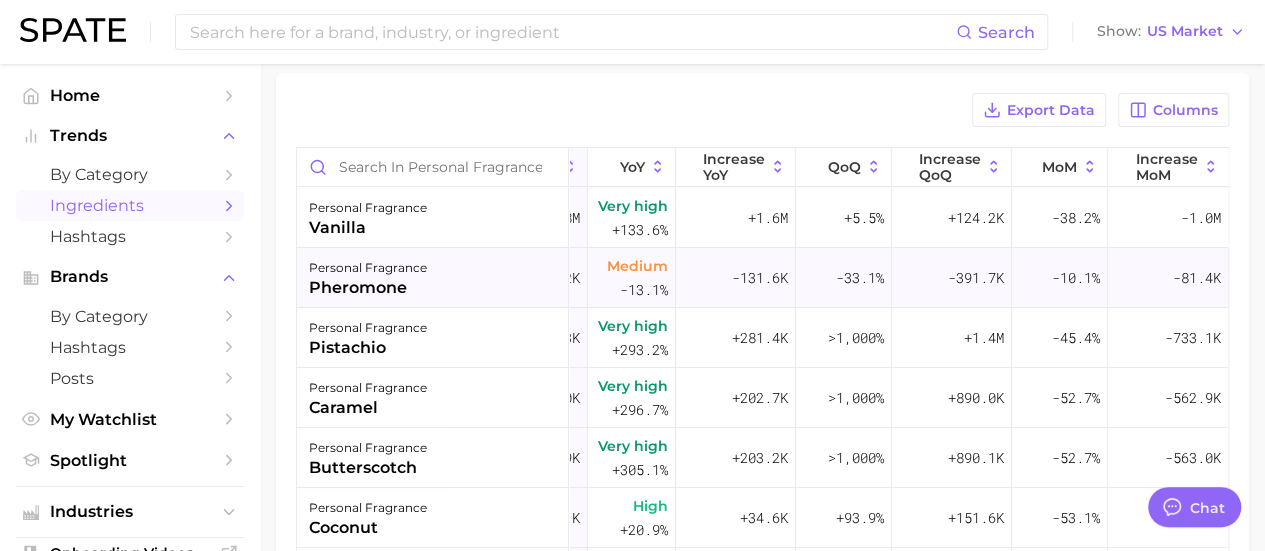scroll, scrollTop: 0, scrollLeft: 0, axis: both 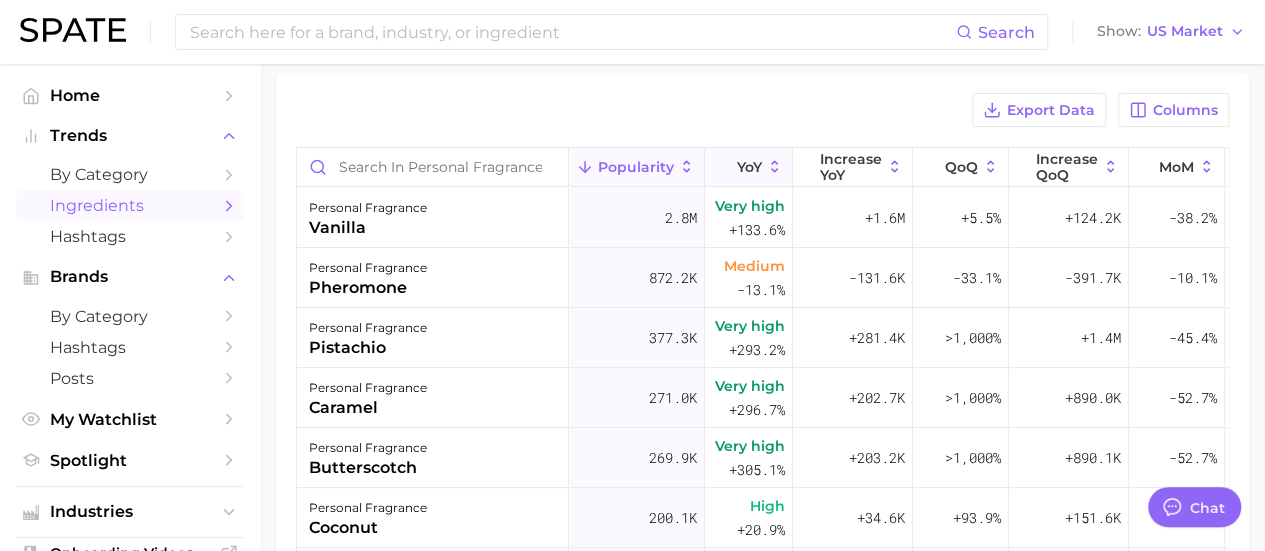 click on "YoY" at bounding box center [749, 167] 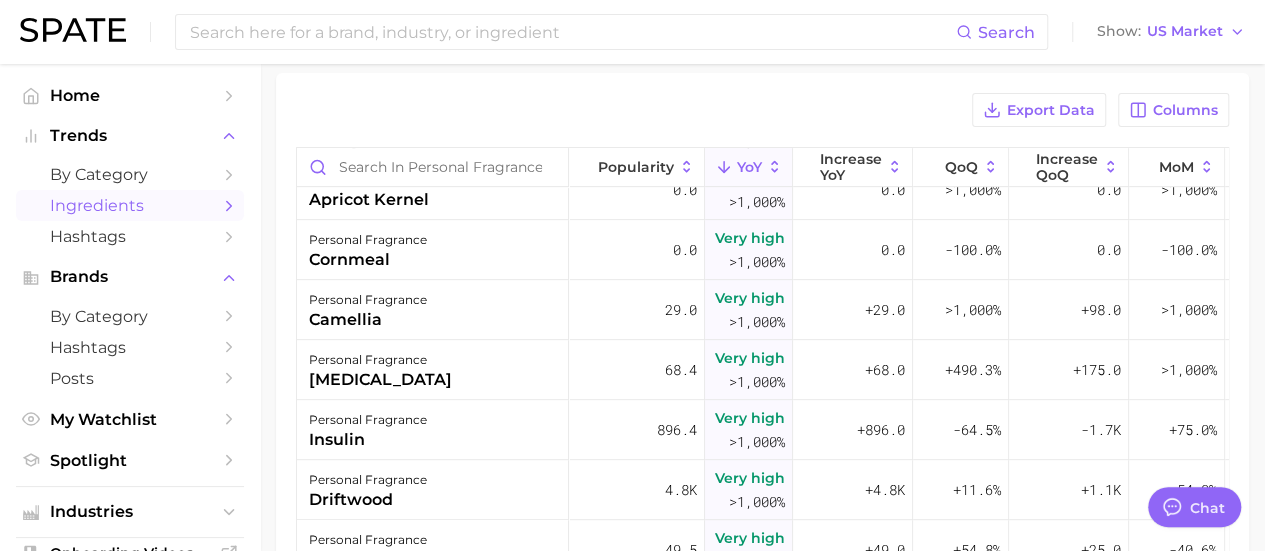scroll, scrollTop: 0, scrollLeft: 0, axis: both 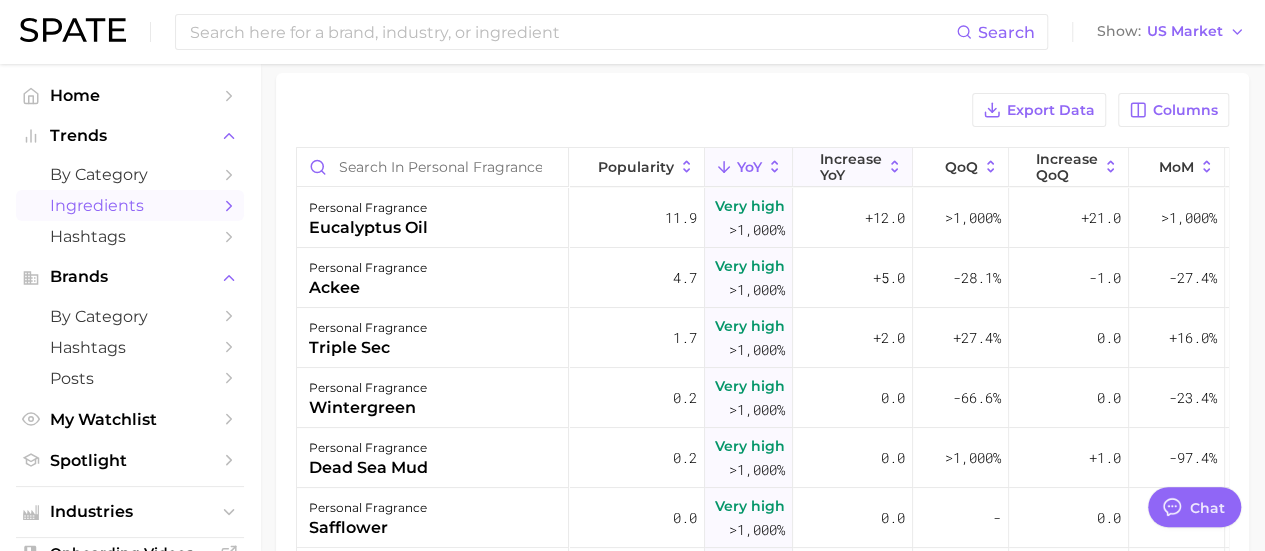 click on "Increase YoY" at bounding box center (851, 167) 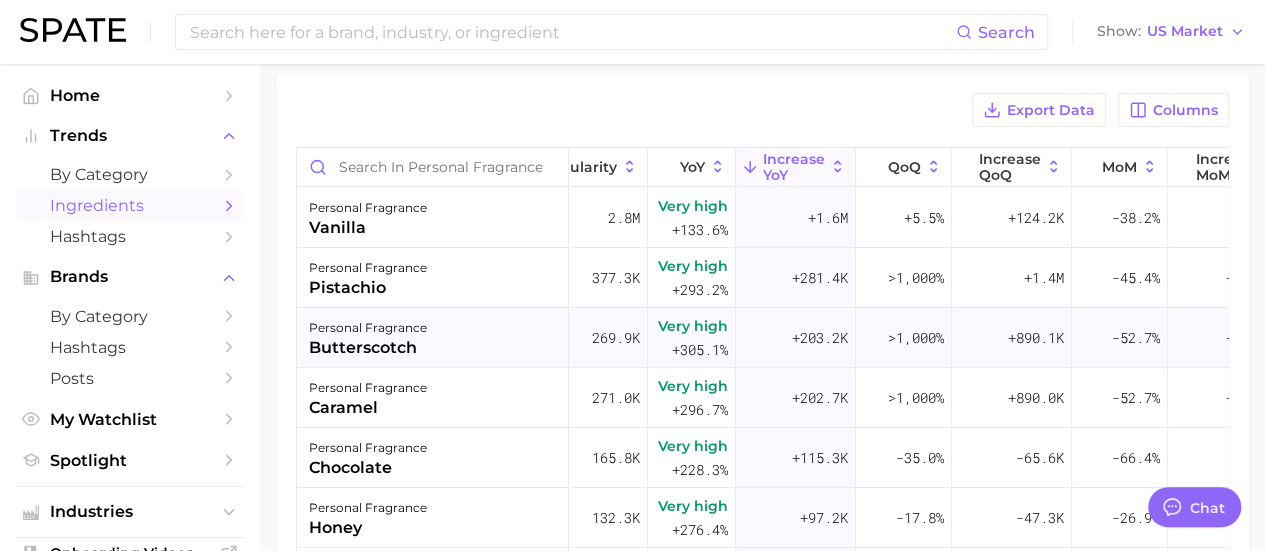 scroll, scrollTop: 0, scrollLeft: 0, axis: both 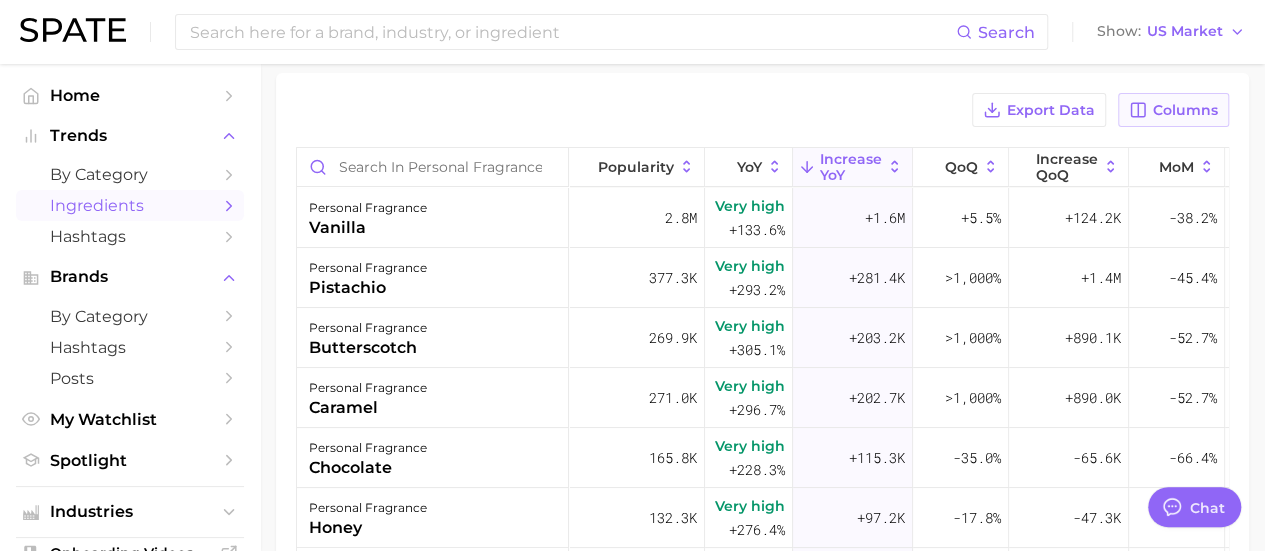 click 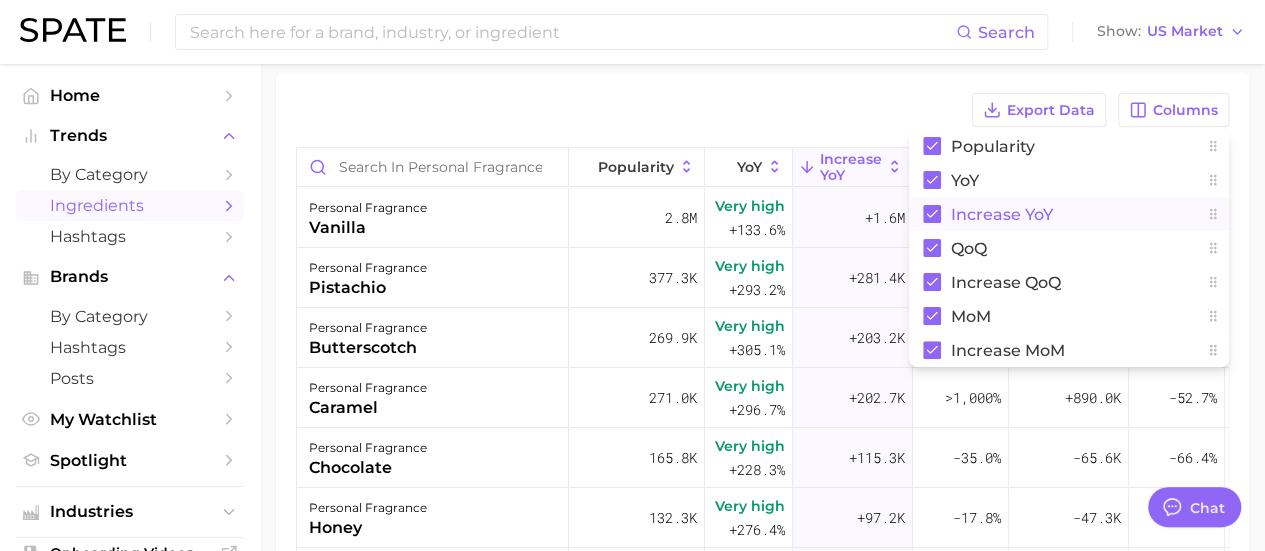 click on "Increase YoY" at bounding box center (1069, 214) 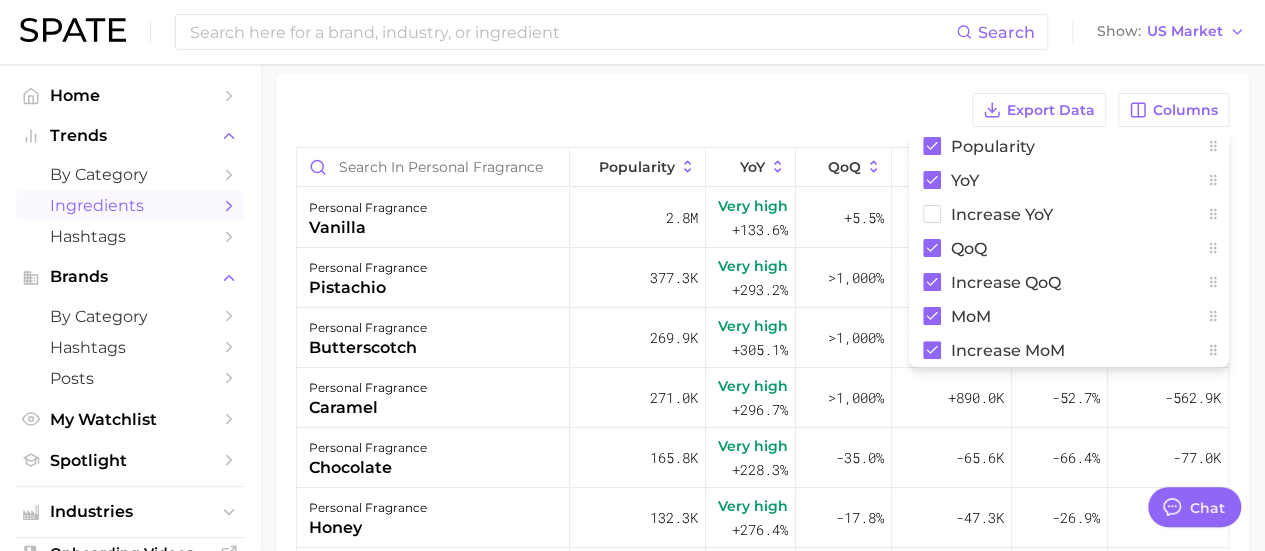 click on "Export Data Columns Popularity YoY Increase YoY QoQ Increase QoQ MoM Increase MoM" at bounding box center (762, 110) 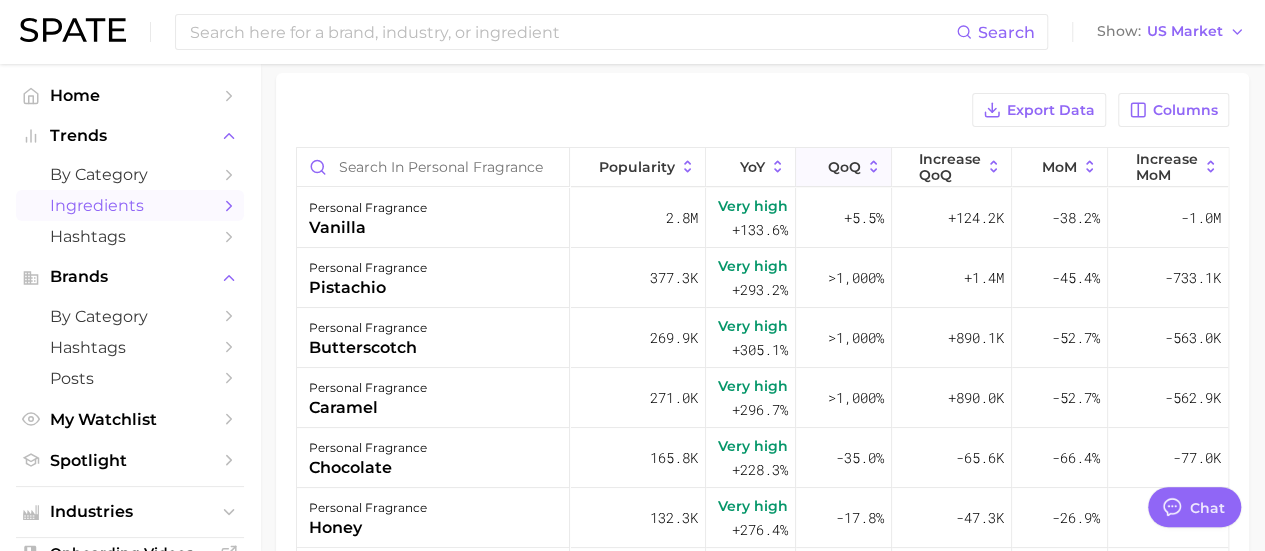click on "QoQ" at bounding box center (844, 167) 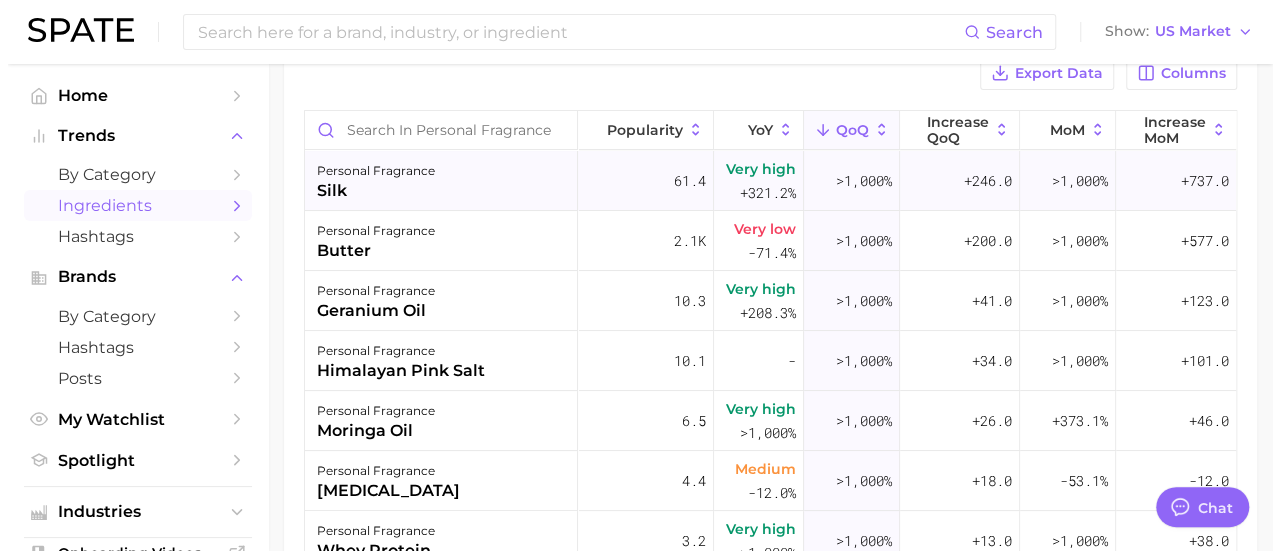 scroll, scrollTop: 194, scrollLeft: 0, axis: vertical 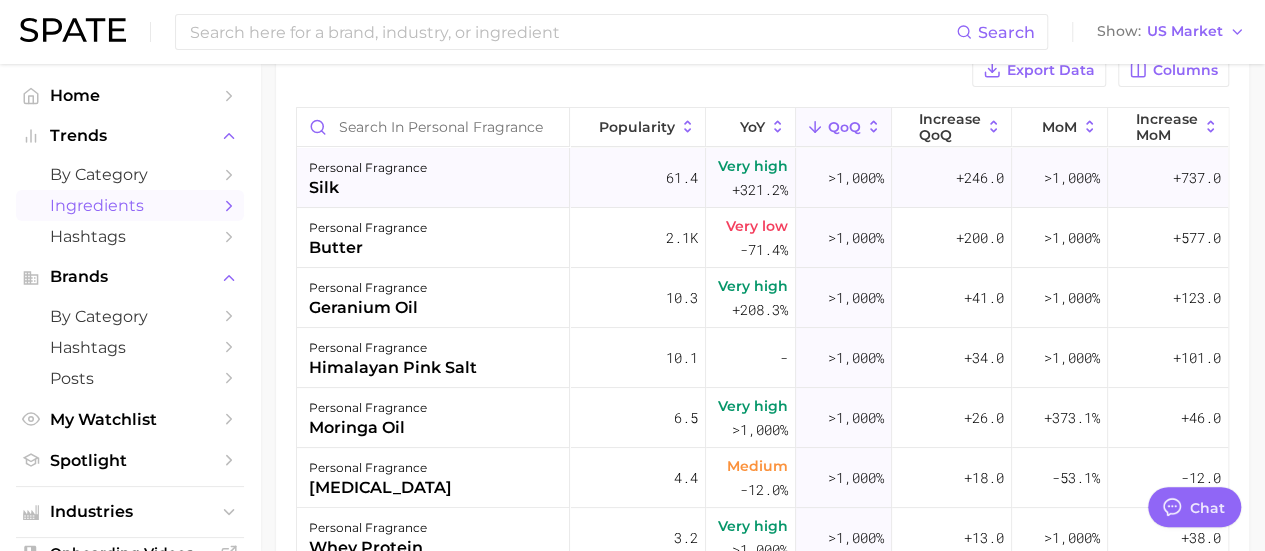 click on "personal fragrance silk" at bounding box center (433, 178) 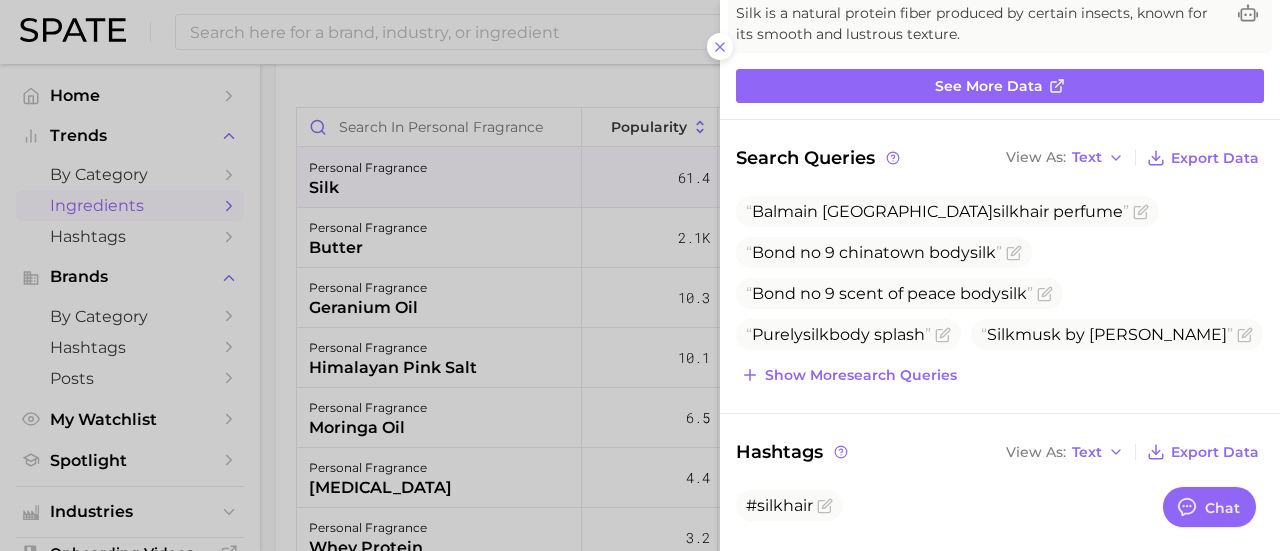 scroll, scrollTop: 0, scrollLeft: 0, axis: both 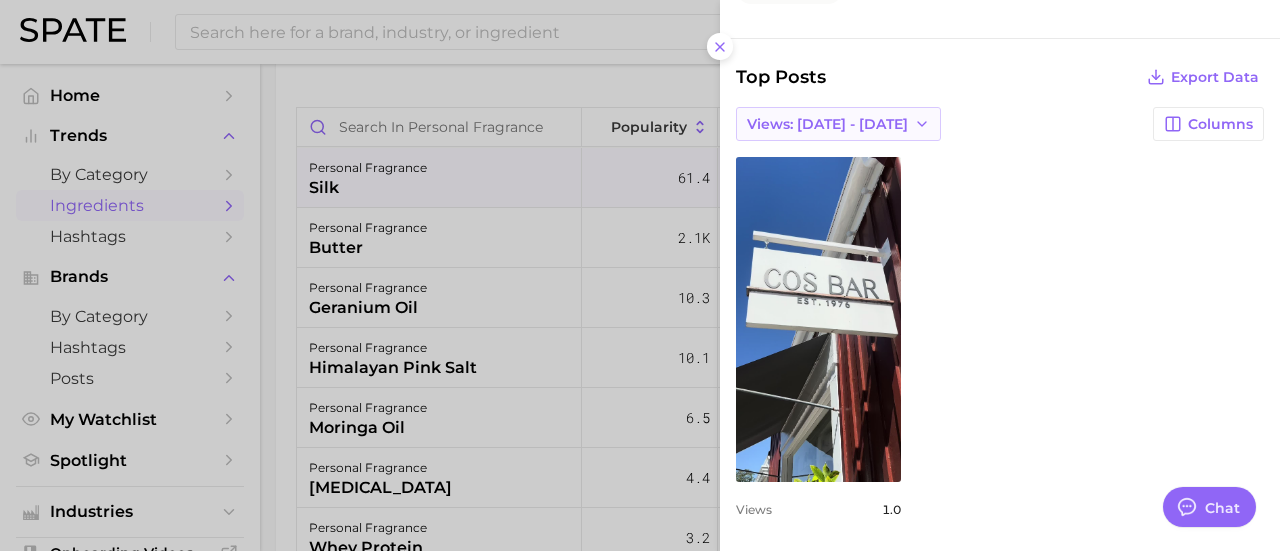 click on "Views: [DATE] -  [DATE]" at bounding box center (827, 124) 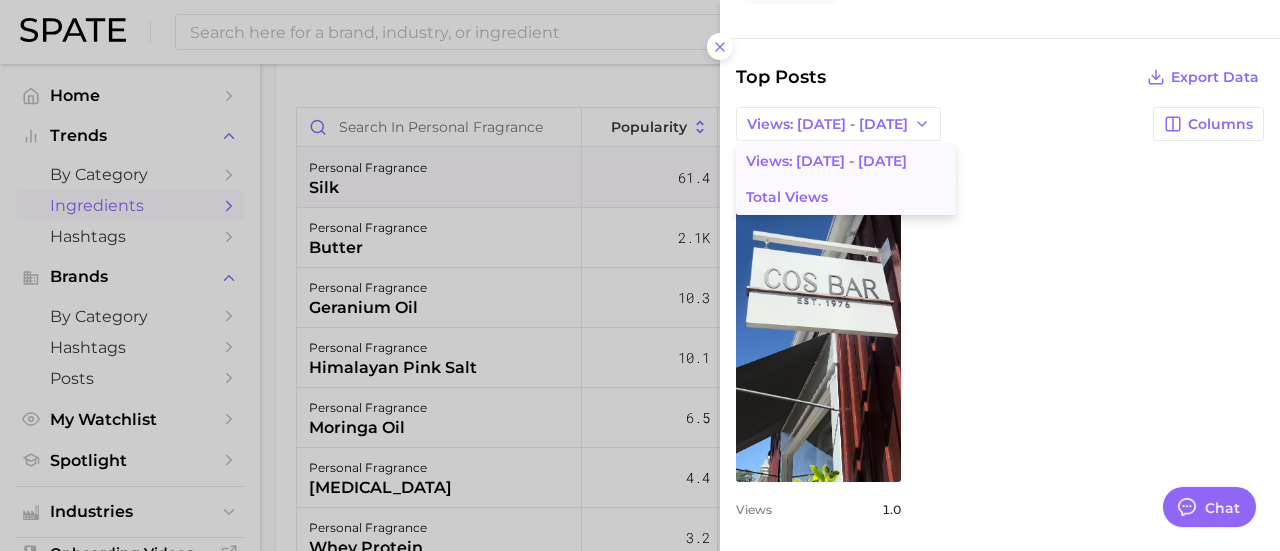 click on "Total Views" at bounding box center (846, 197) 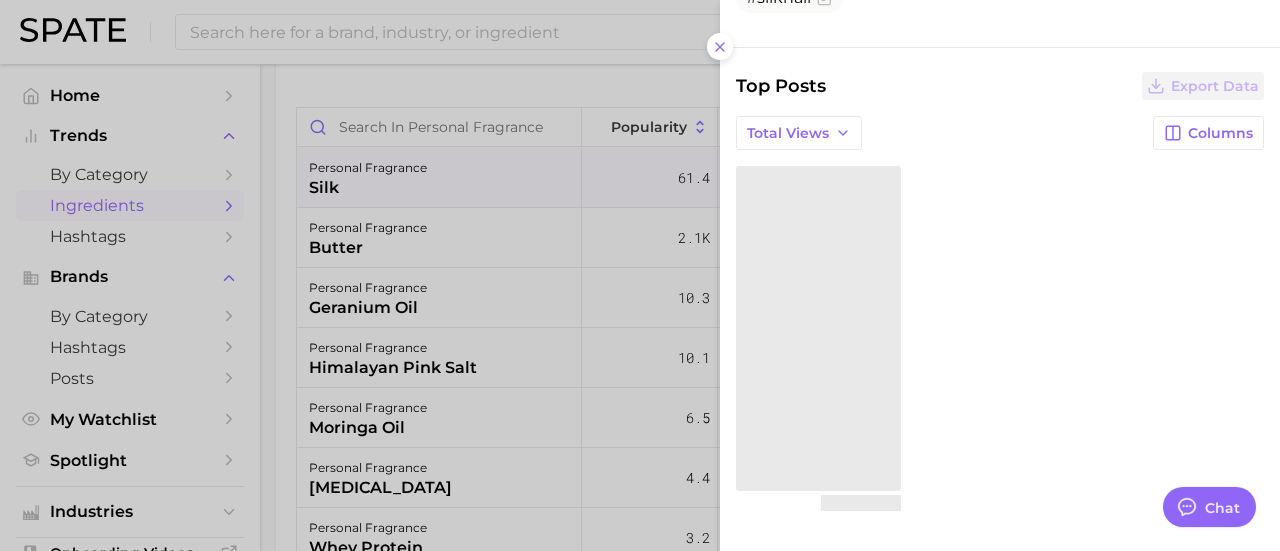 scroll, scrollTop: 673, scrollLeft: 0, axis: vertical 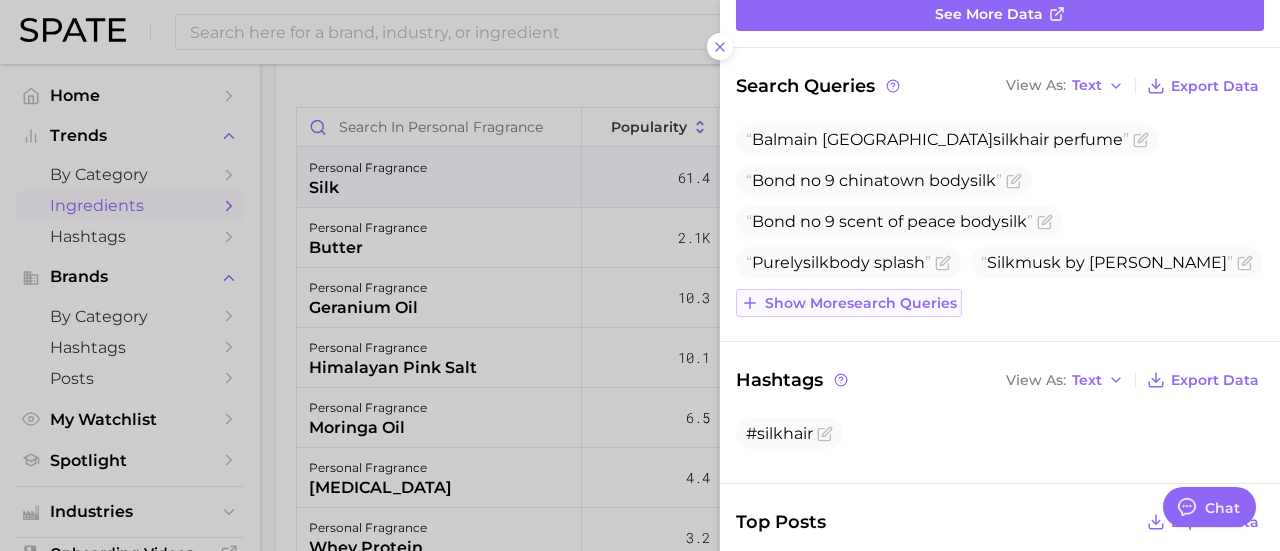 click on "Show more  search queries" at bounding box center (861, 303) 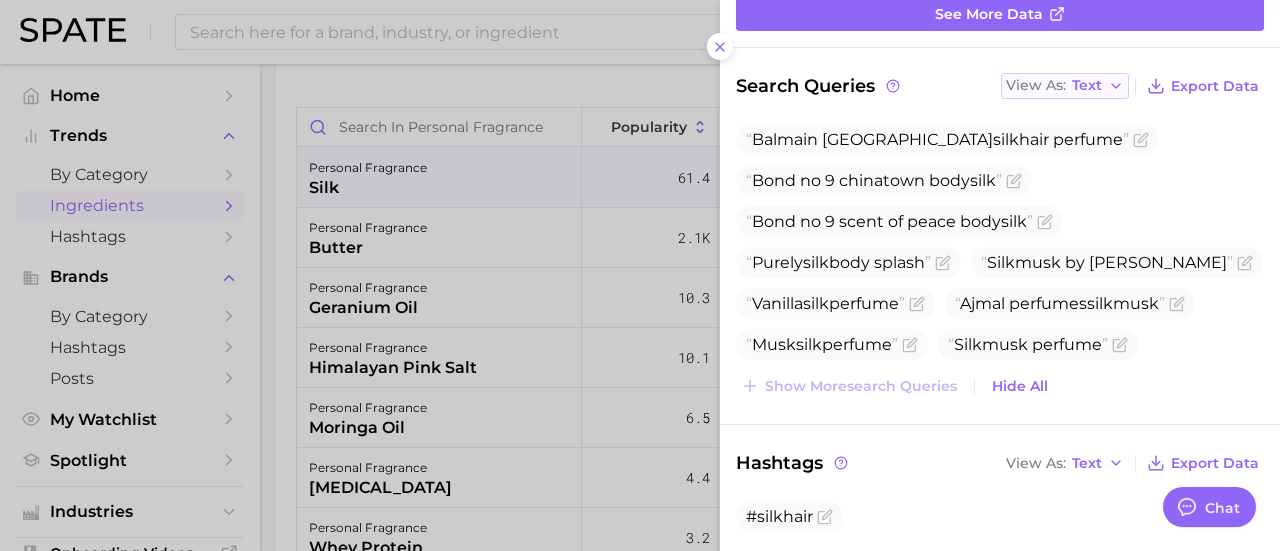 click 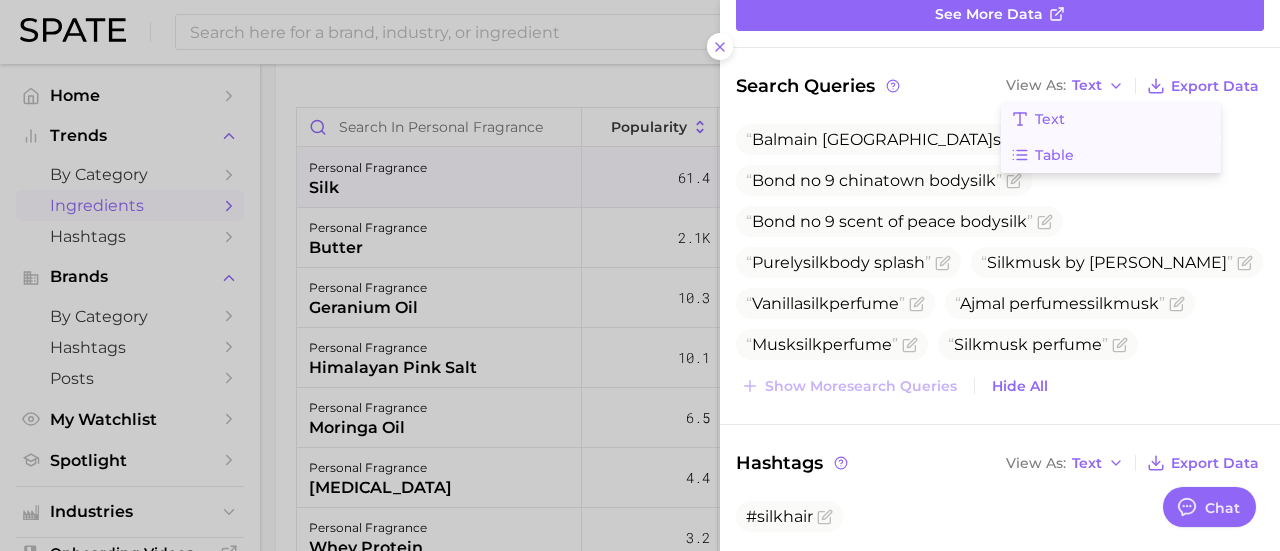 click on "Table" at bounding box center [1111, 155] 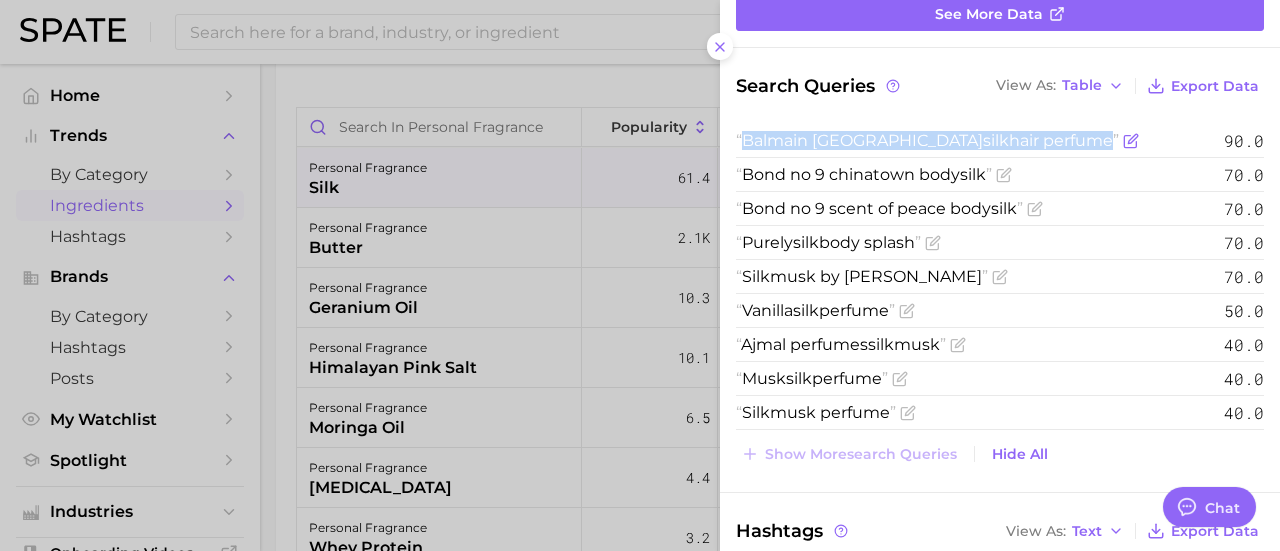 drag, startPoint x: 740, startPoint y: 137, endPoint x: 1012, endPoint y: 140, distance: 272.01654 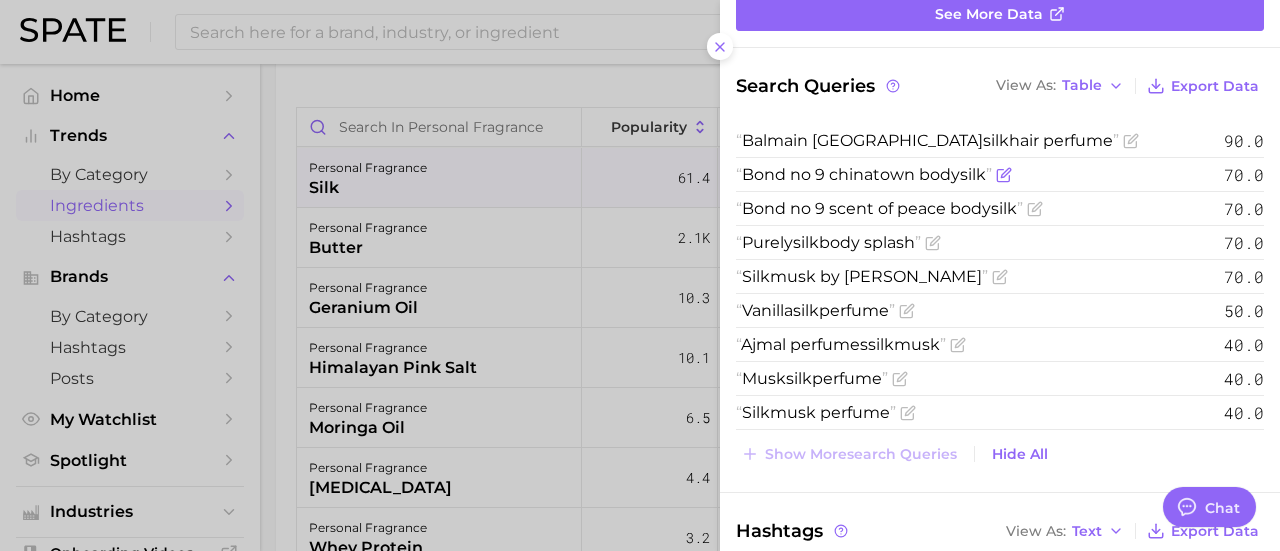 click on "Bond no 9 chinatown body  silk" at bounding box center (864, 174) 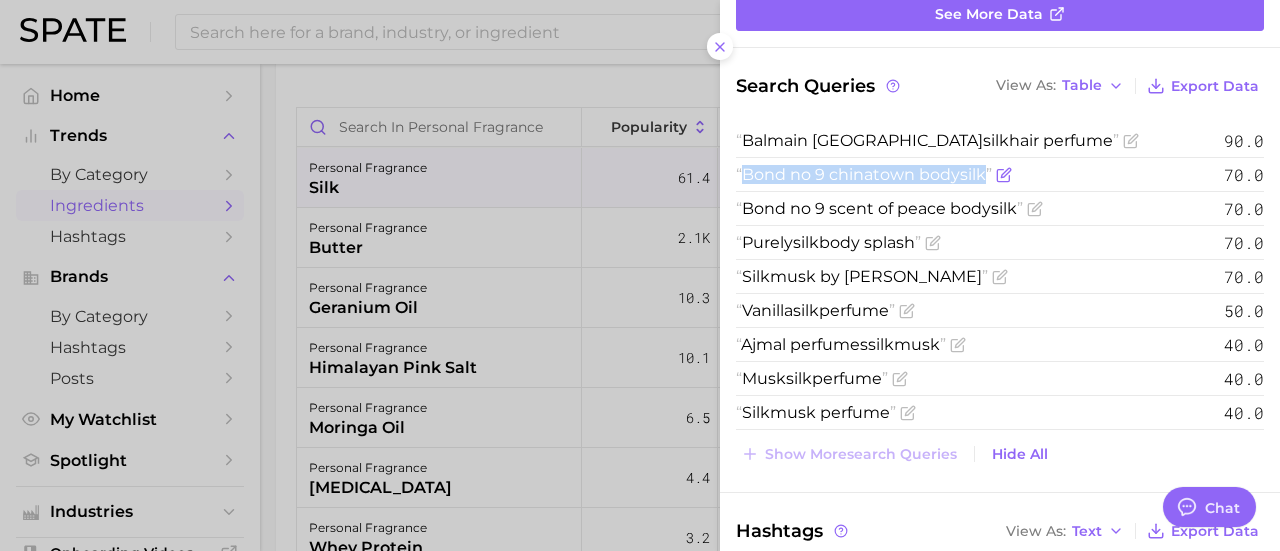 drag, startPoint x: 744, startPoint y: 171, endPoint x: 990, endPoint y: 174, distance: 246.0183 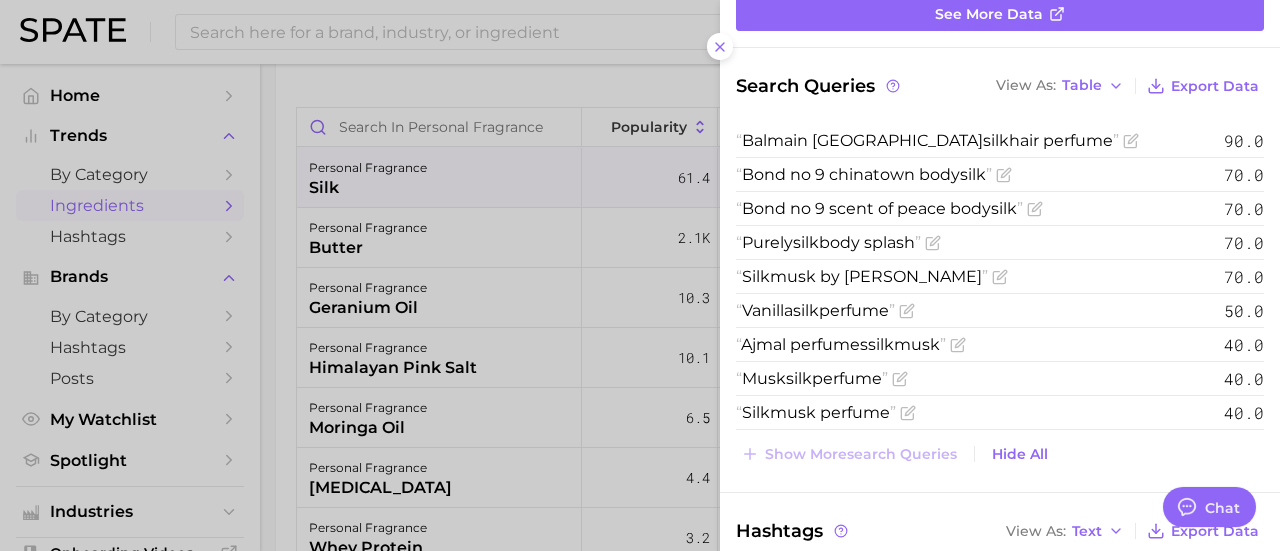 click on "Purely  silk  body splash 70.0" at bounding box center (1000, 243) 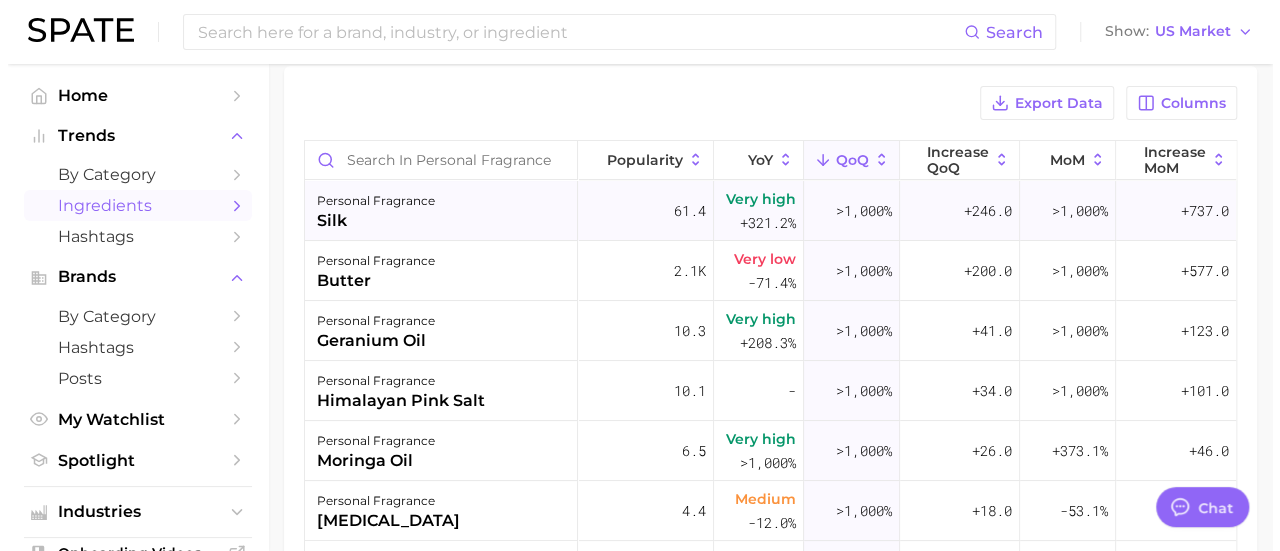scroll, scrollTop: 160, scrollLeft: 0, axis: vertical 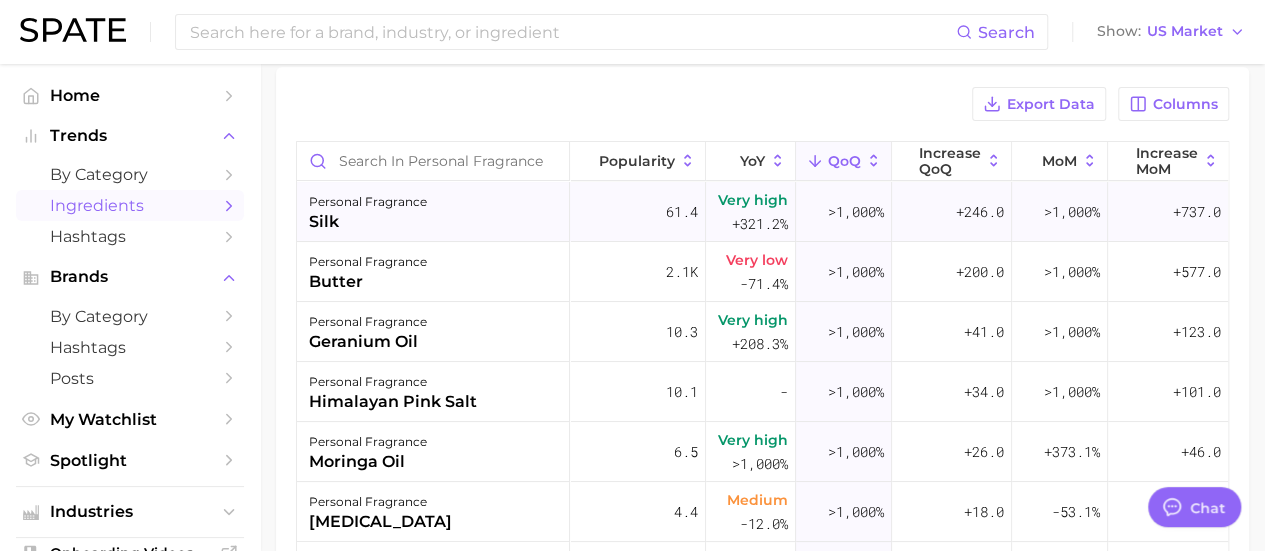 click on "61.4" at bounding box center (638, 212) 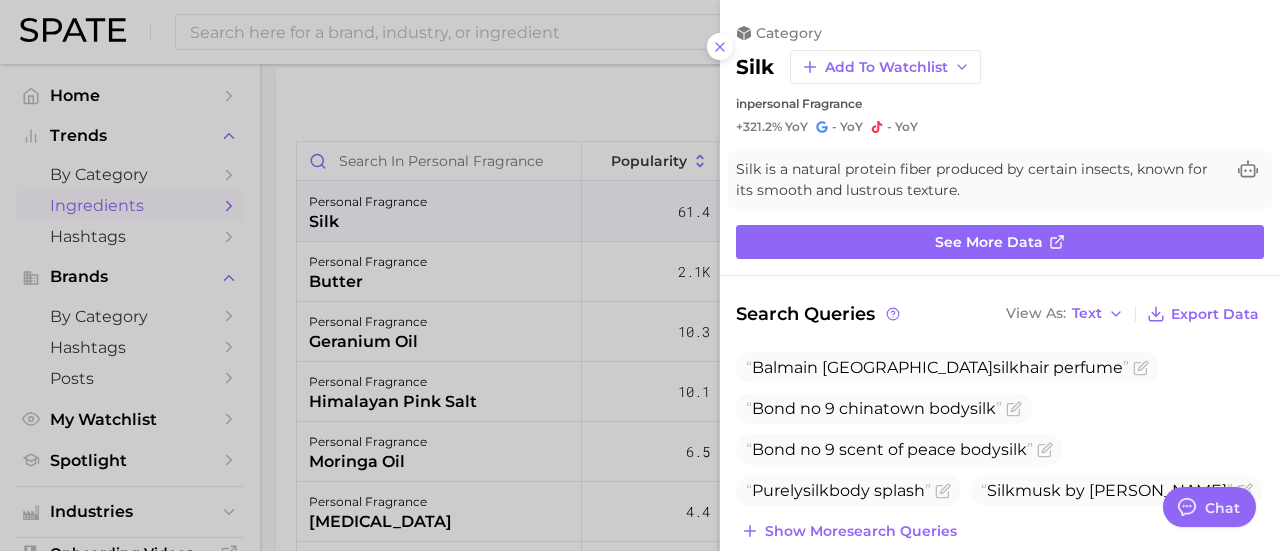 scroll, scrollTop: 0, scrollLeft: 0, axis: both 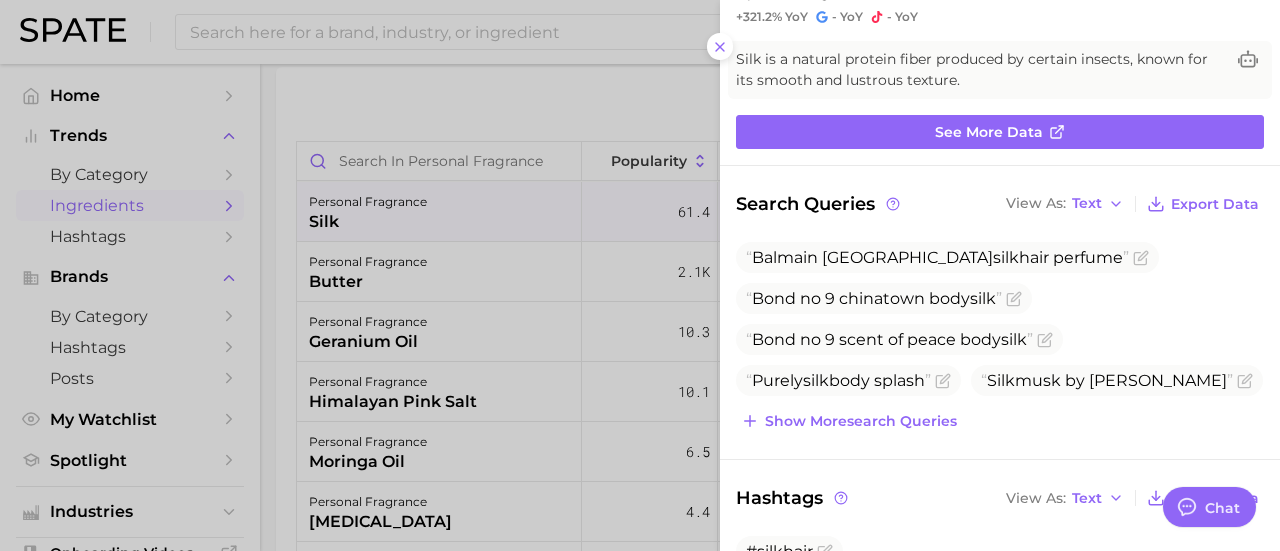 click at bounding box center [640, 275] 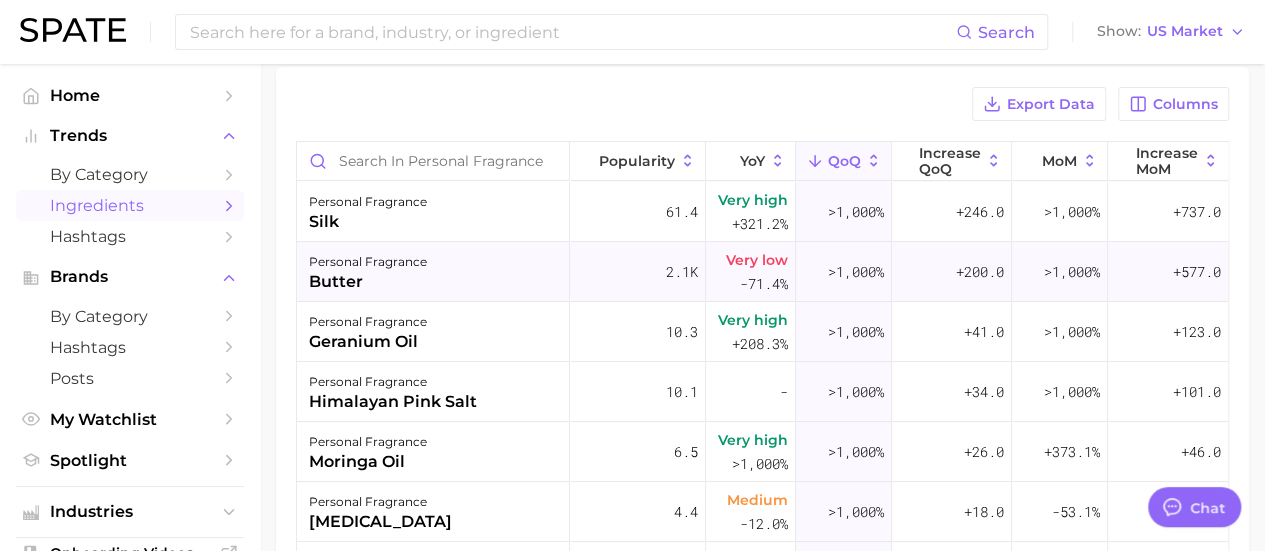 click on "2.1k" at bounding box center (682, 272) 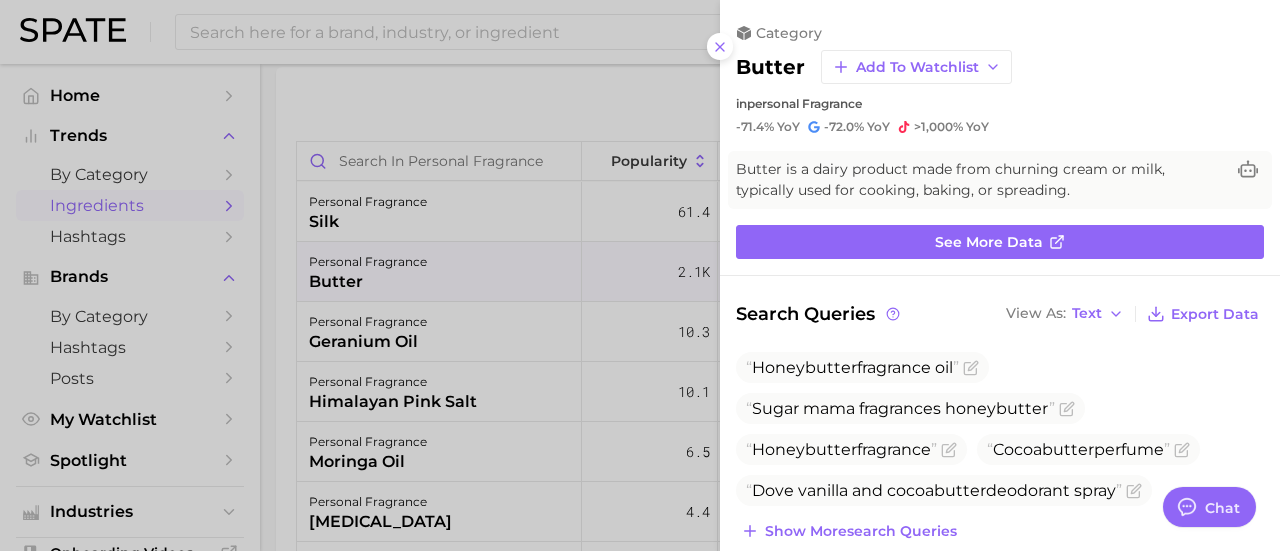 scroll, scrollTop: 81, scrollLeft: 0, axis: vertical 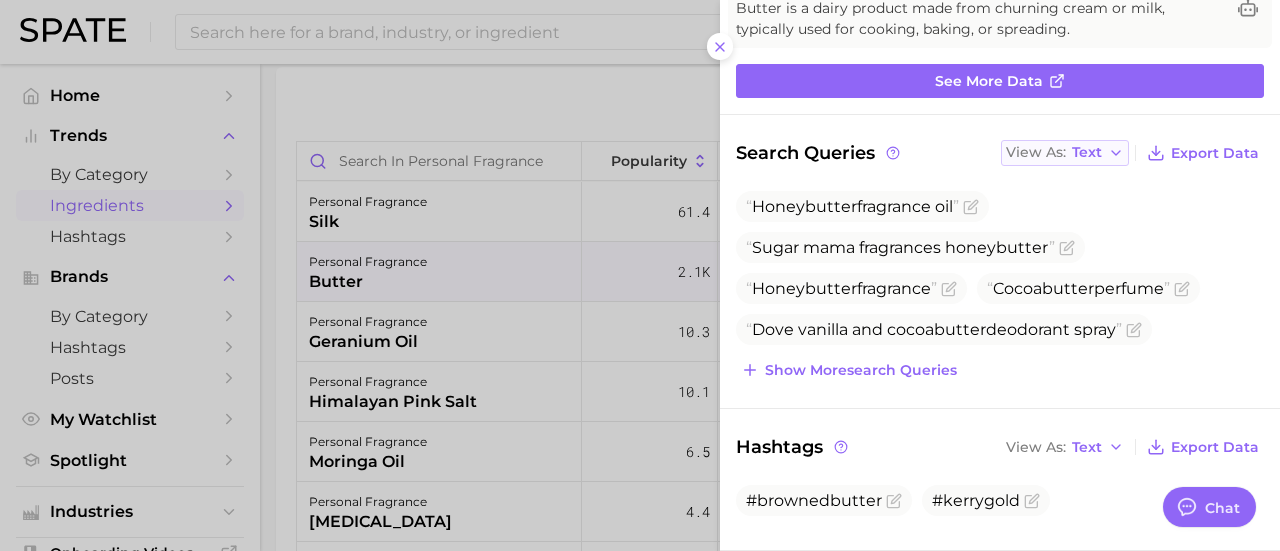 click on "View As Text" at bounding box center [1054, 152] 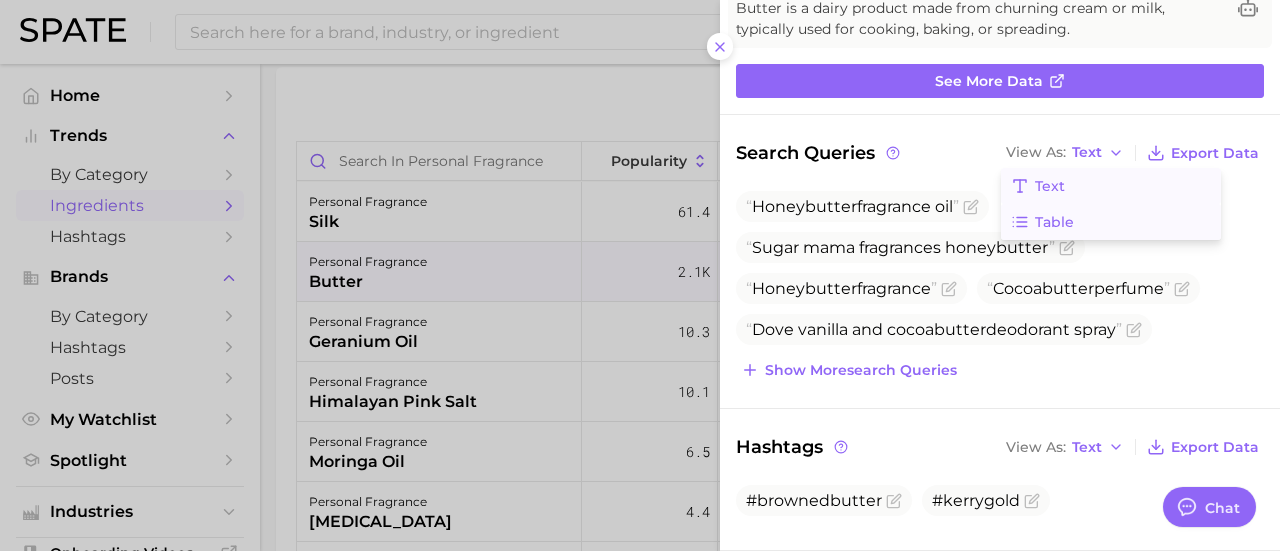 click 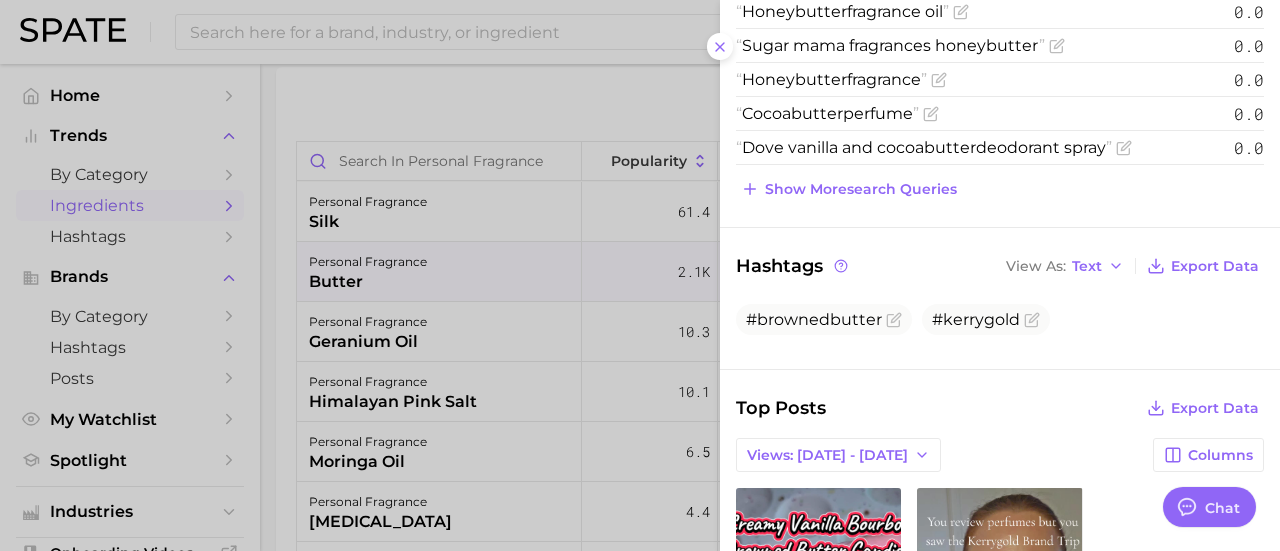 scroll, scrollTop: 360, scrollLeft: 0, axis: vertical 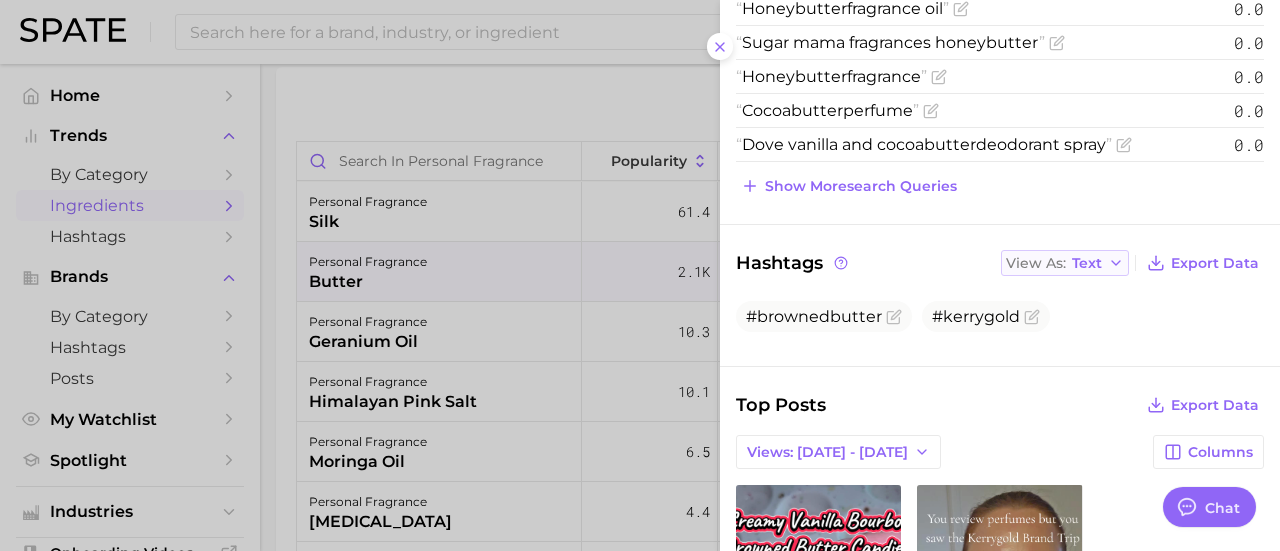 click on "Text" at bounding box center [1087, 263] 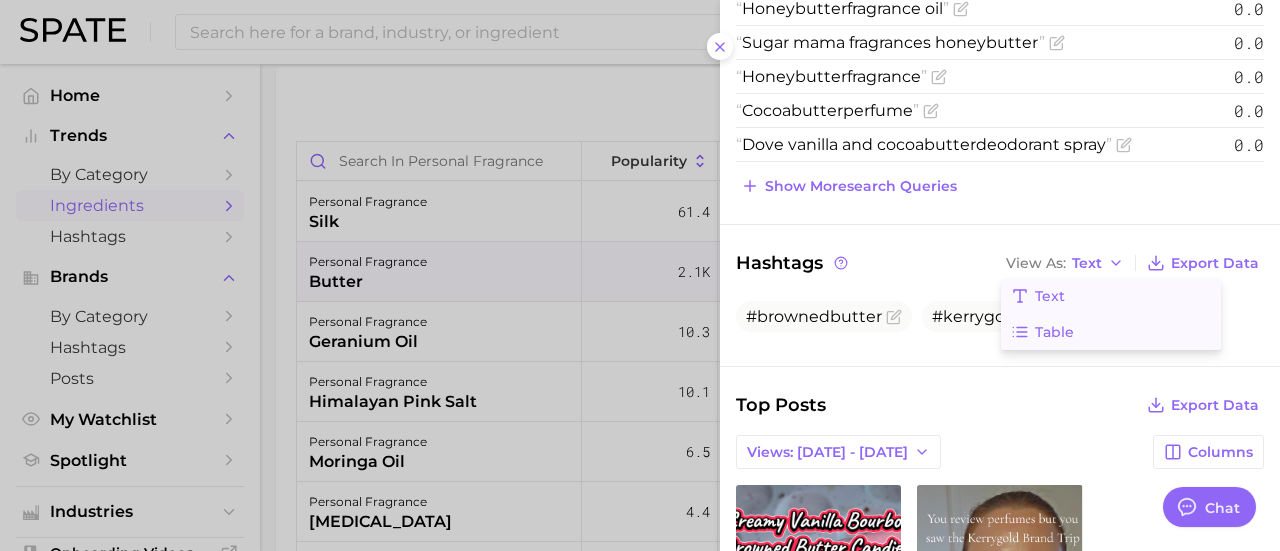 click on "Table" at bounding box center [1054, 332] 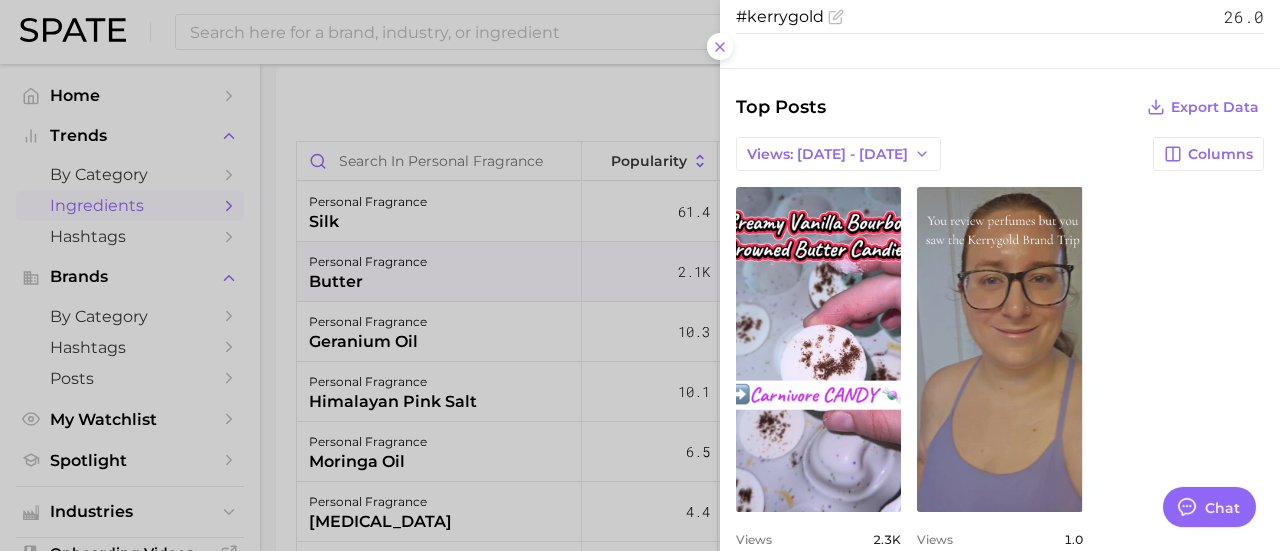 scroll, scrollTop: 694, scrollLeft: 0, axis: vertical 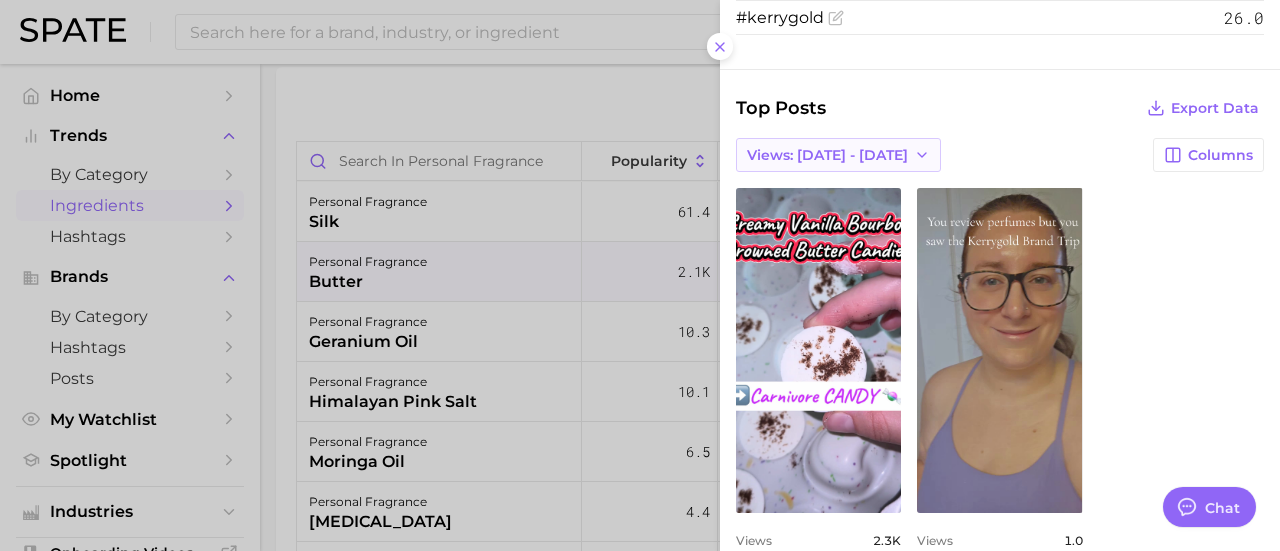 click on "Views: [DATE] -  [DATE]" at bounding box center [827, 155] 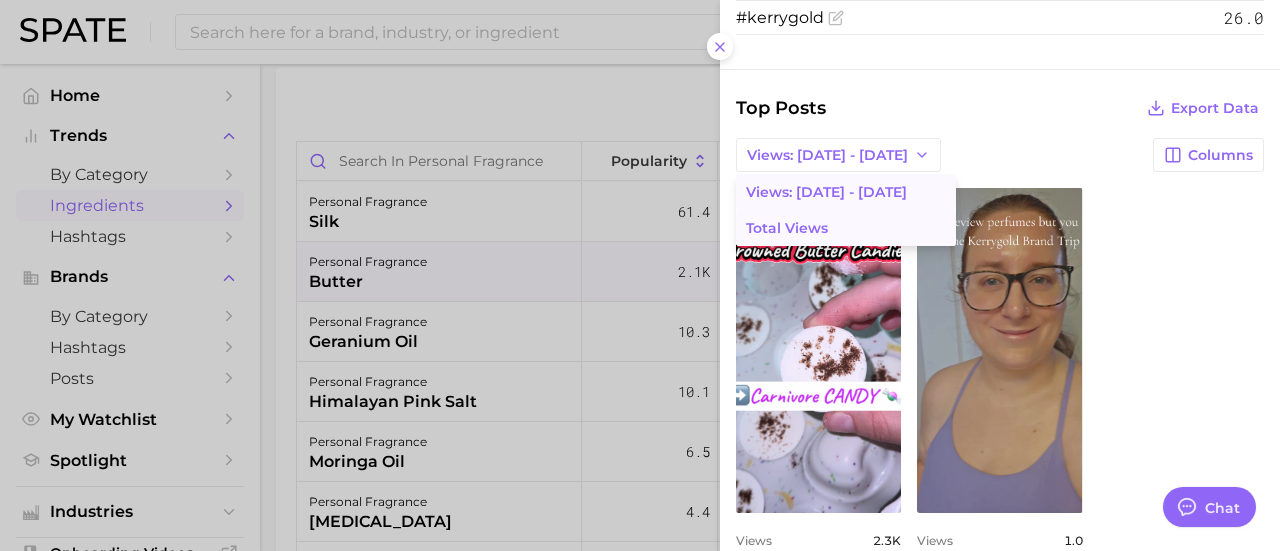 click on "Total Views" at bounding box center (846, 228) 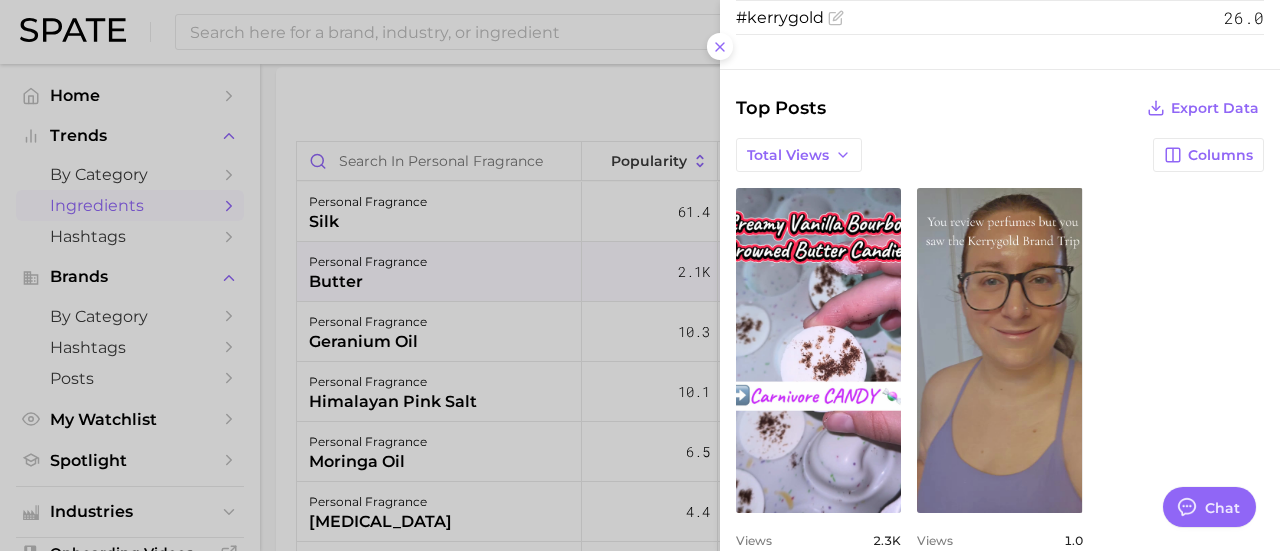 scroll, scrollTop: 0, scrollLeft: 0, axis: both 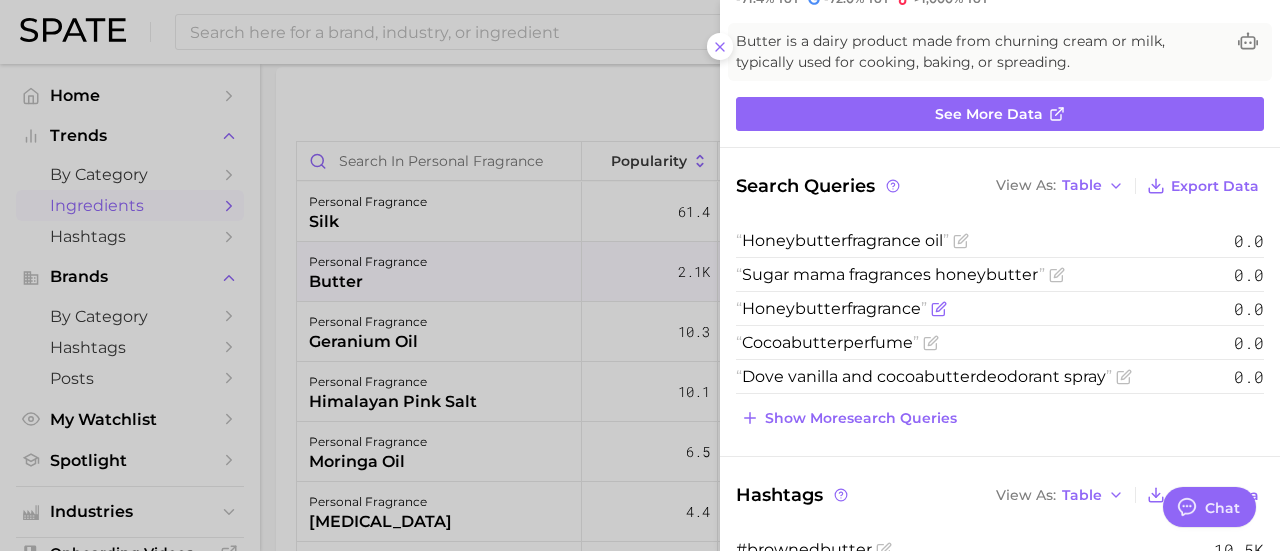 drag, startPoint x: 925, startPoint y: 309, endPoint x: 743, endPoint y: 300, distance: 182.2224 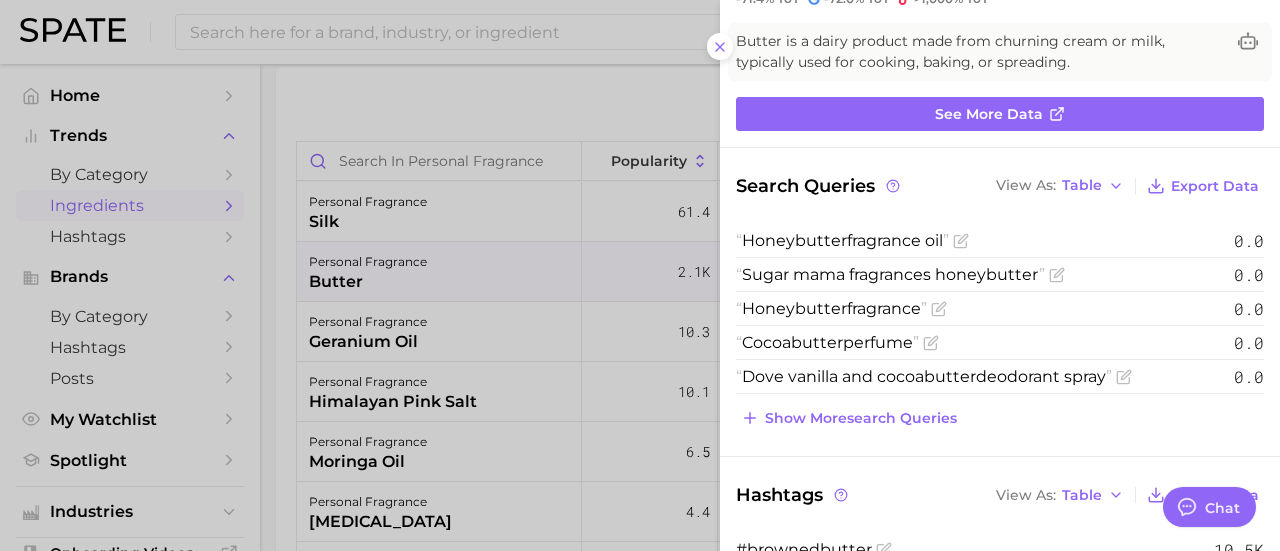 click at bounding box center (640, 275) 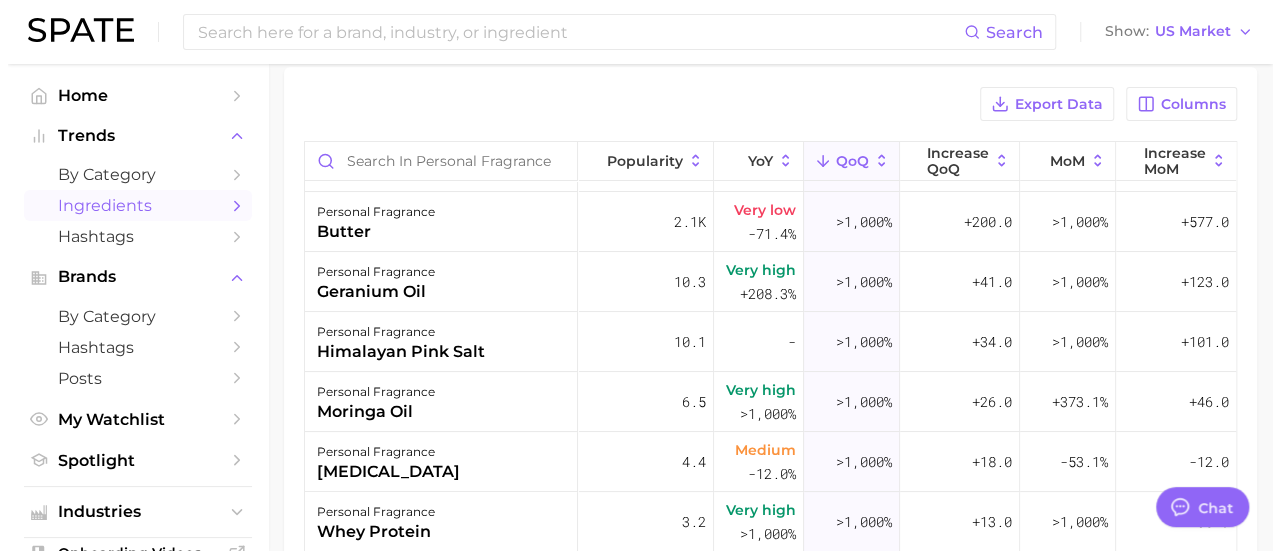 scroll, scrollTop: 68, scrollLeft: 0, axis: vertical 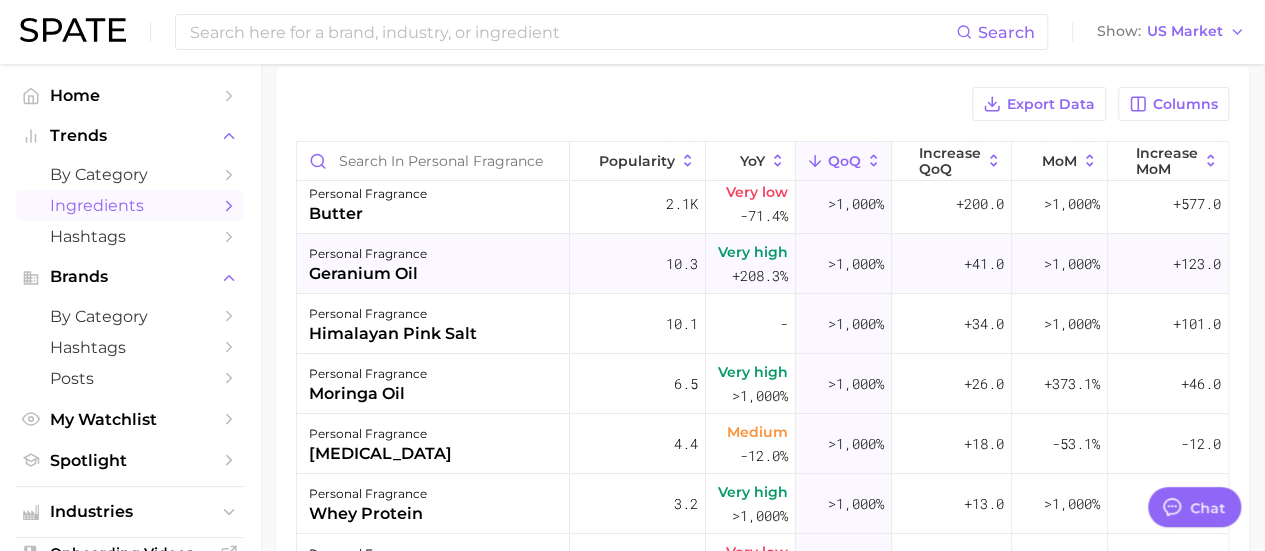 click on "personal fragrance geranium oil" at bounding box center [433, 264] 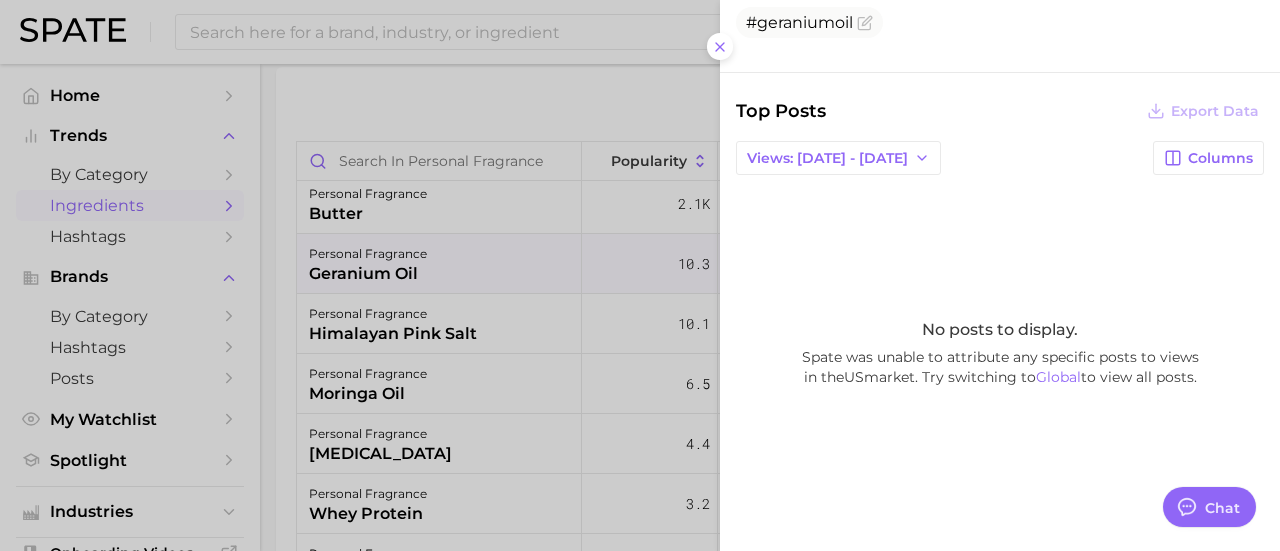 scroll, scrollTop: 486, scrollLeft: 0, axis: vertical 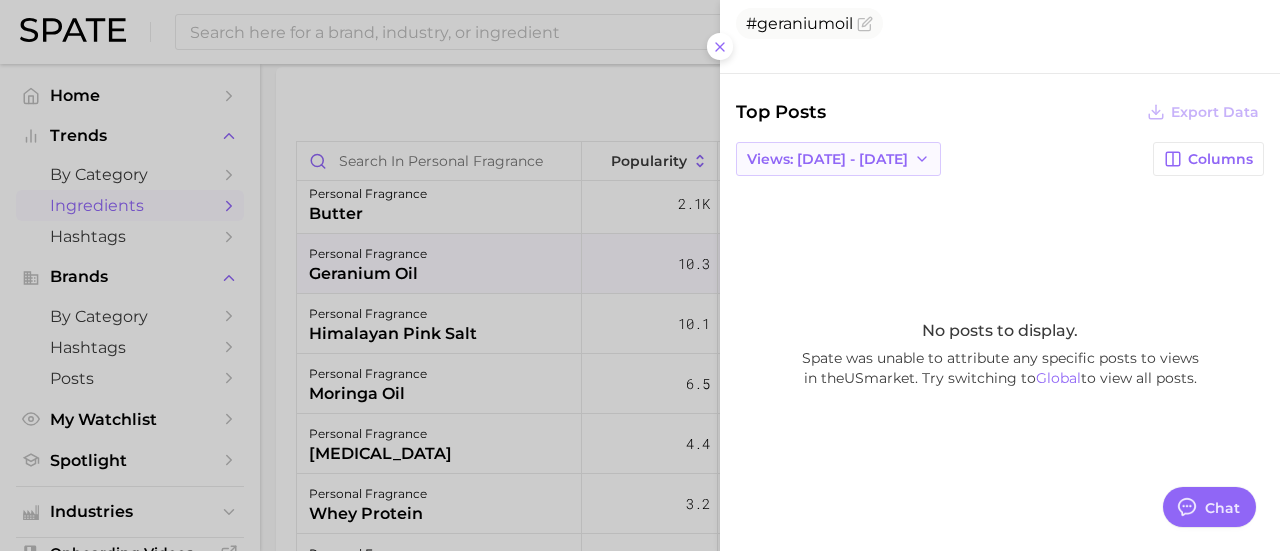 click on "Views: [DATE] -  [DATE]" at bounding box center (827, 159) 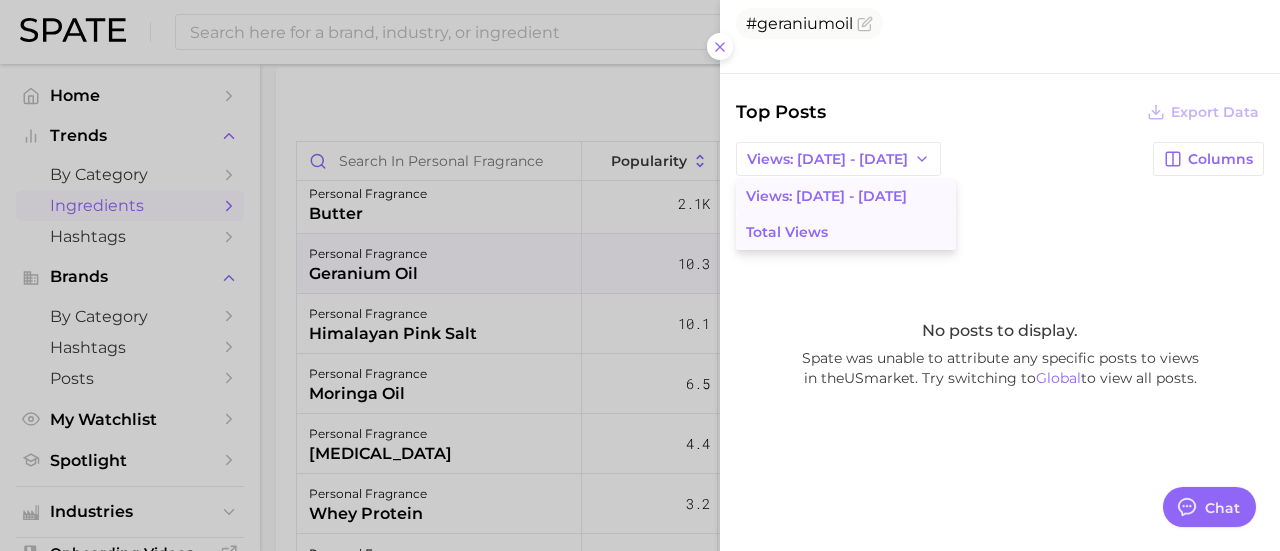 click on "Total Views" at bounding box center (787, 232) 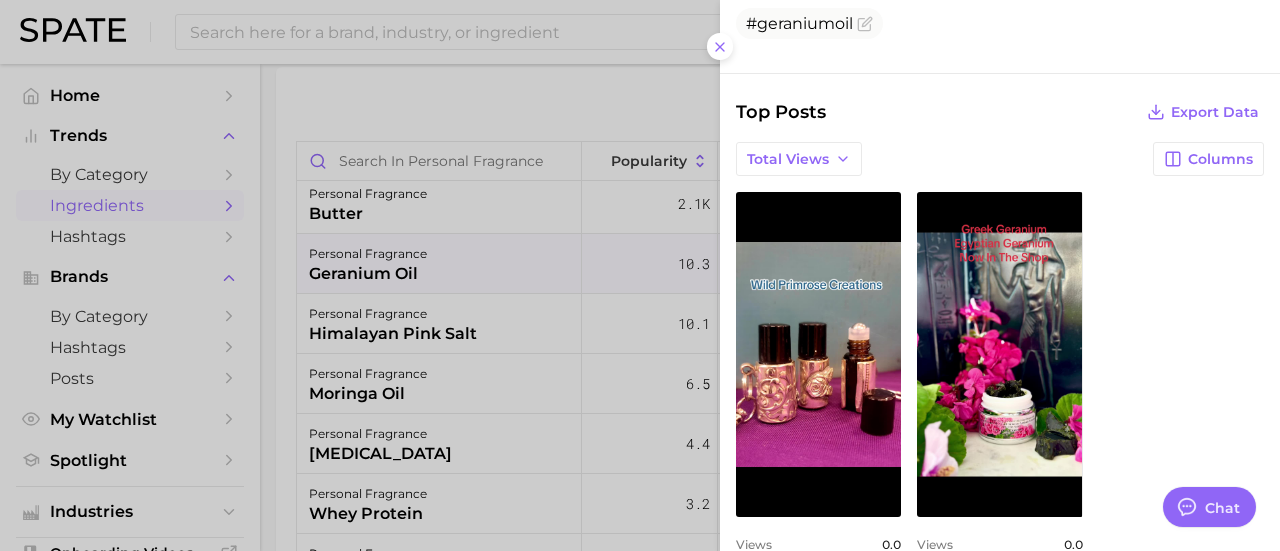 scroll, scrollTop: 0, scrollLeft: 0, axis: both 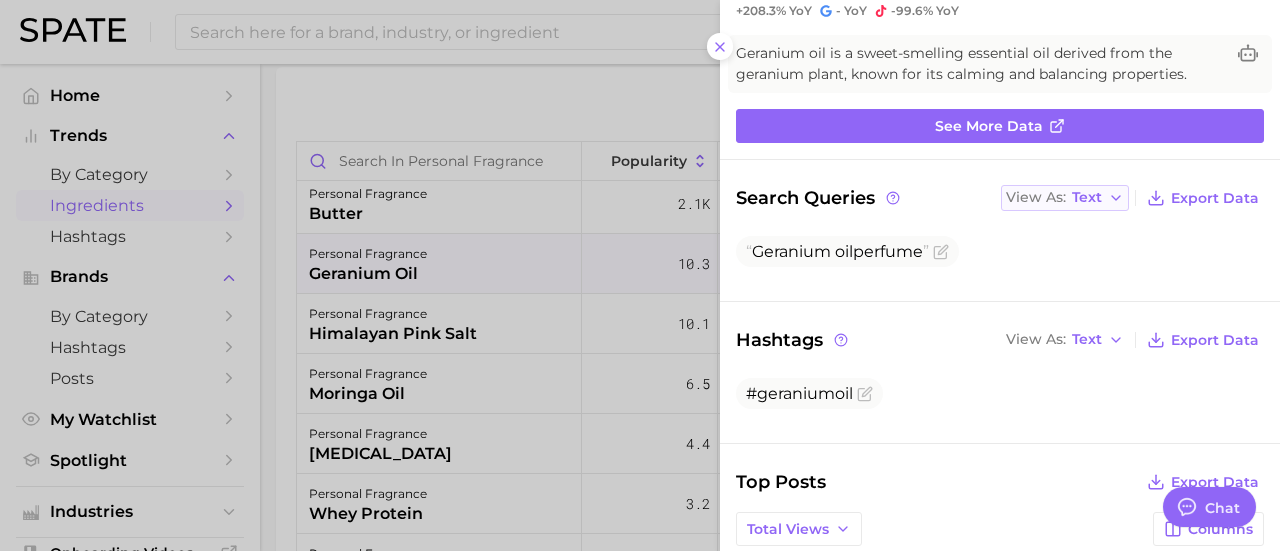 click 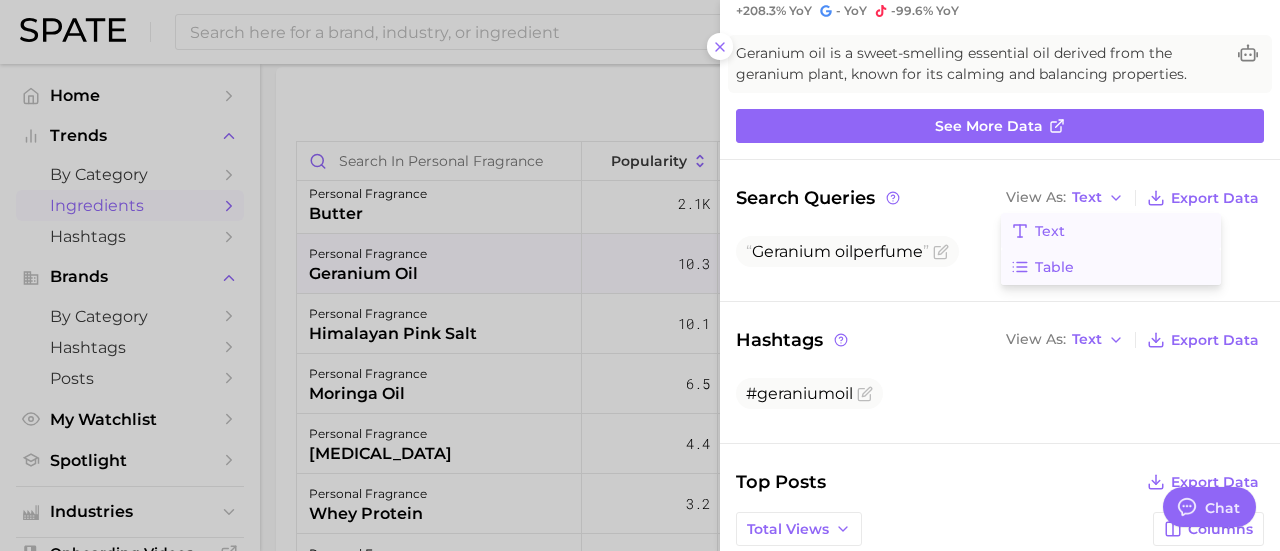 click on "Table" at bounding box center (1111, 267) 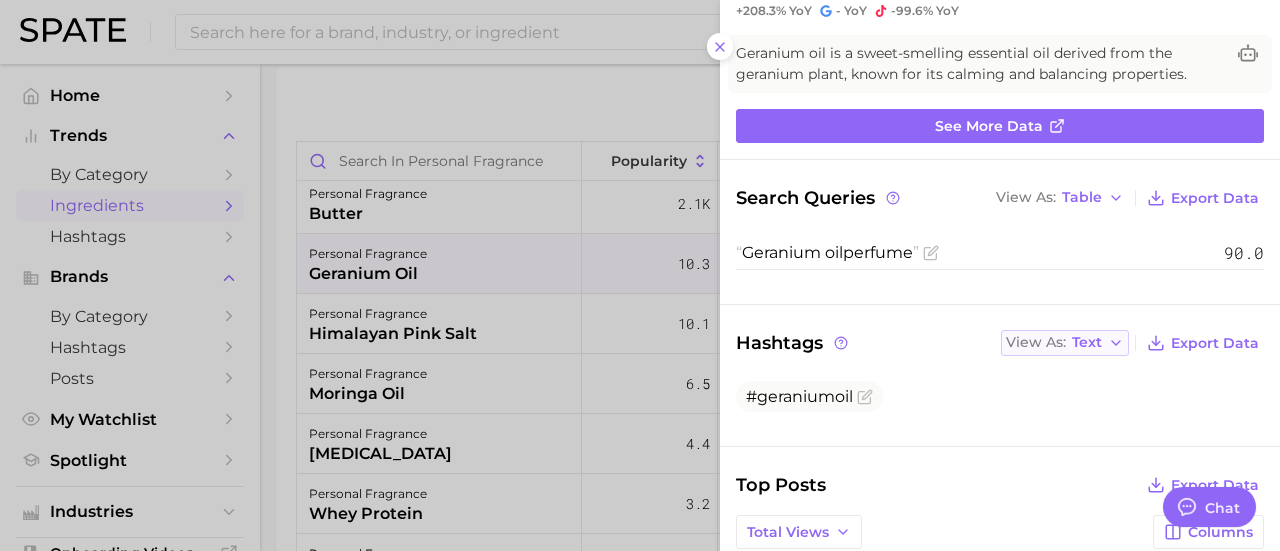 click on "View As Text" at bounding box center (1065, 343) 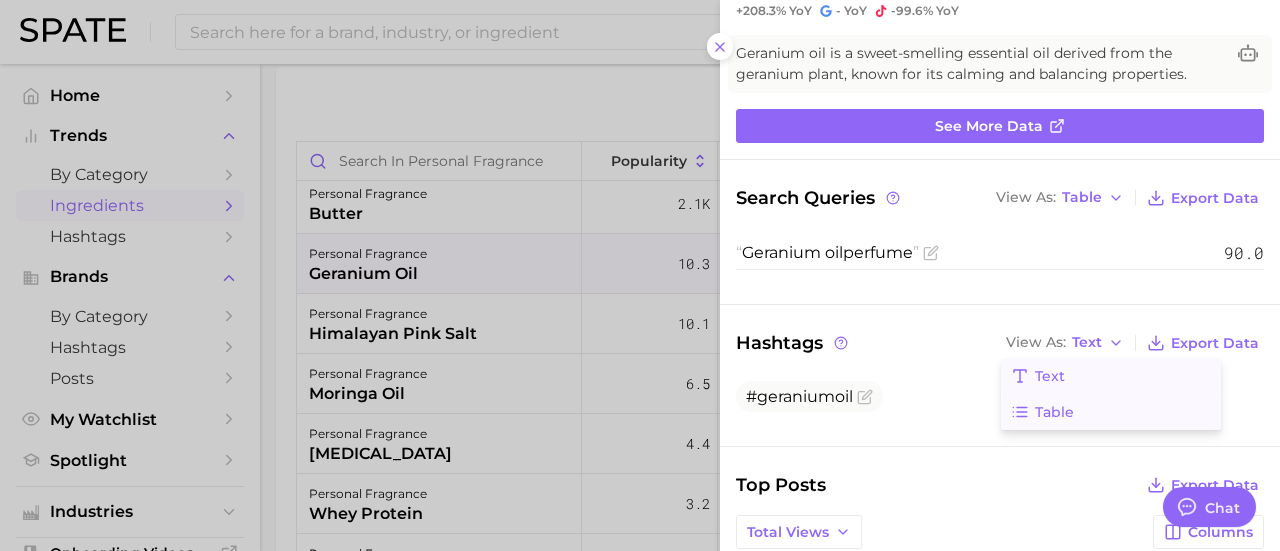 click on "Table" at bounding box center (1054, 412) 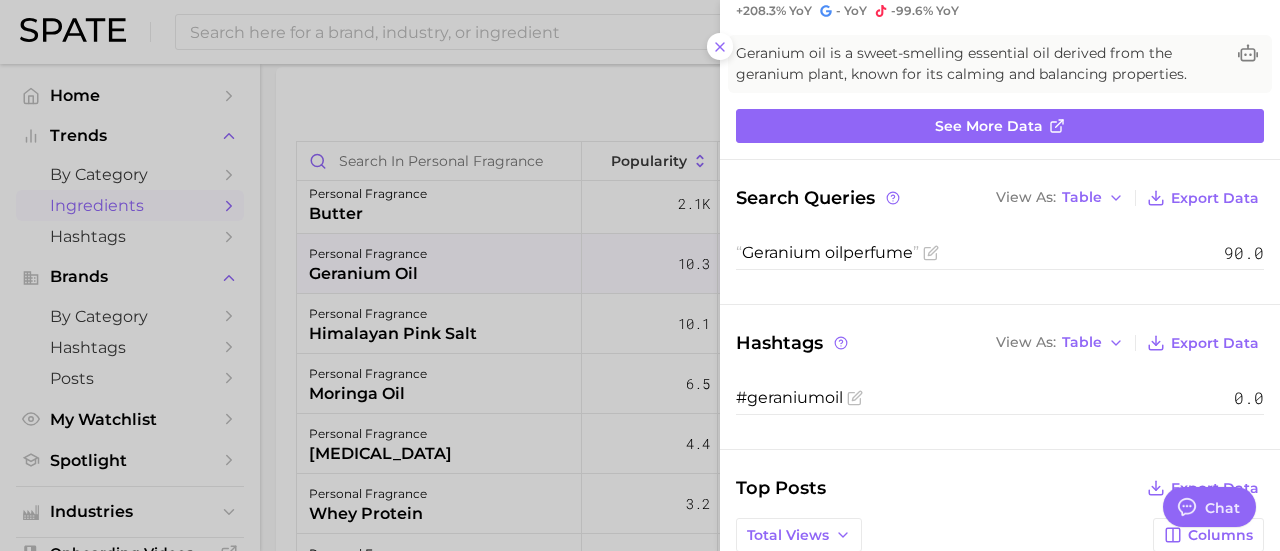 click at bounding box center (640, 275) 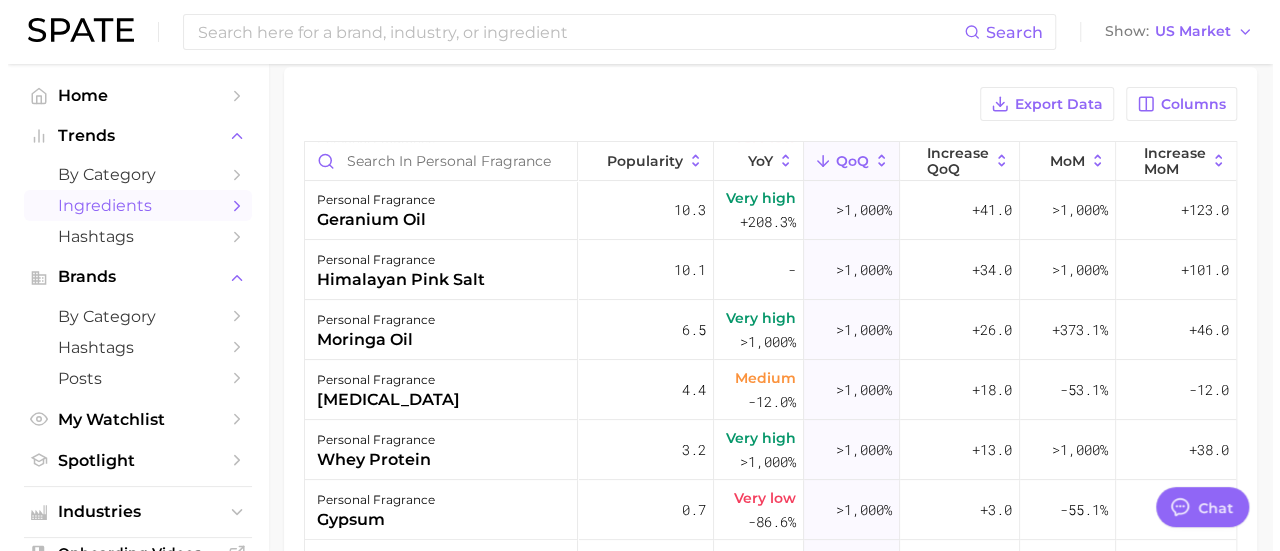 scroll, scrollTop: 165, scrollLeft: 0, axis: vertical 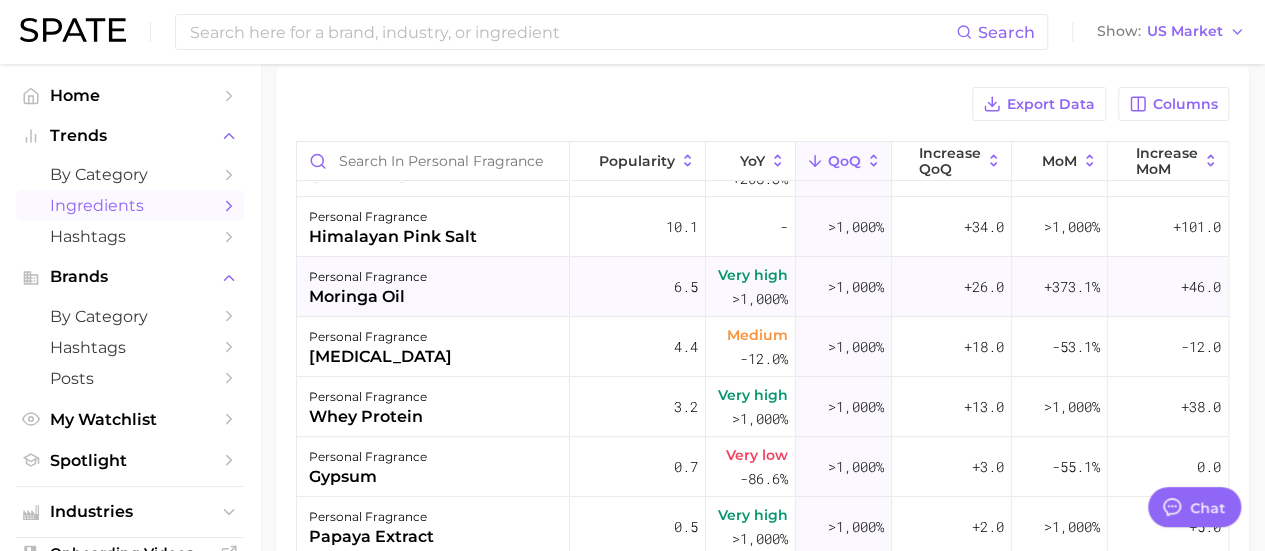 click on "personal fragrance moringa oil" at bounding box center (433, 287) 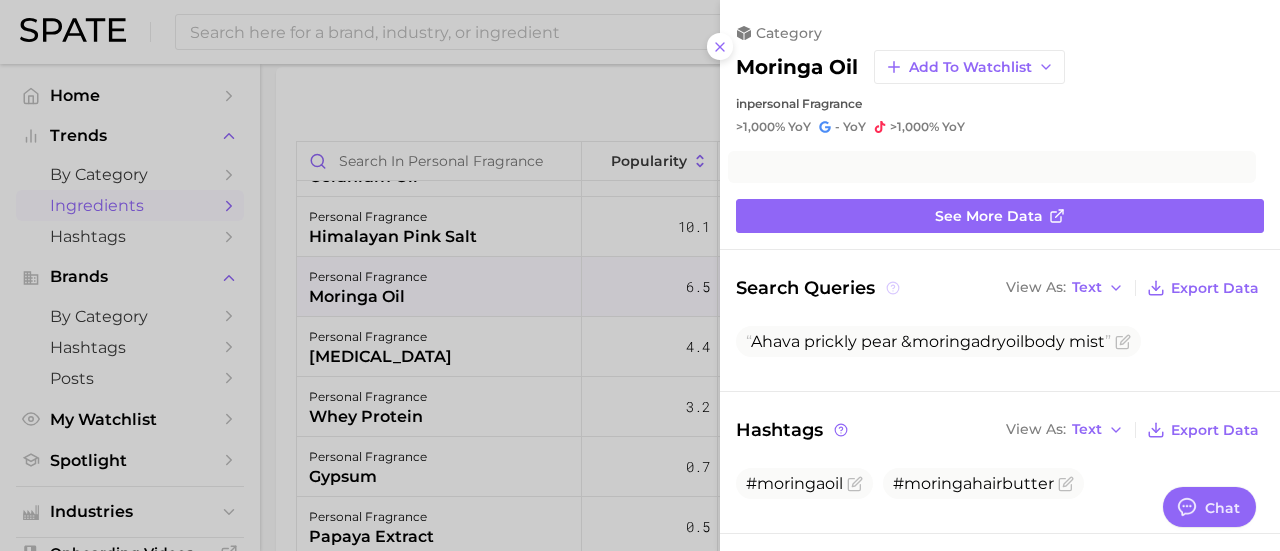 scroll, scrollTop: 0, scrollLeft: 0, axis: both 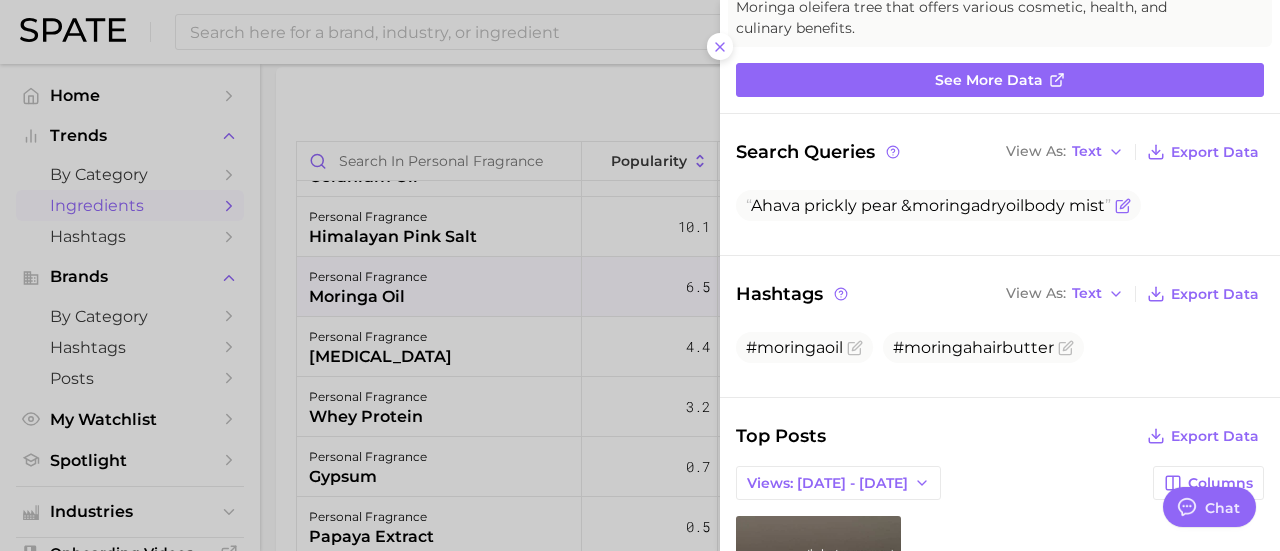drag, startPoint x: 760, startPoint y: 202, endPoint x: 1124, endPoint y: 207, distance: 364.03433 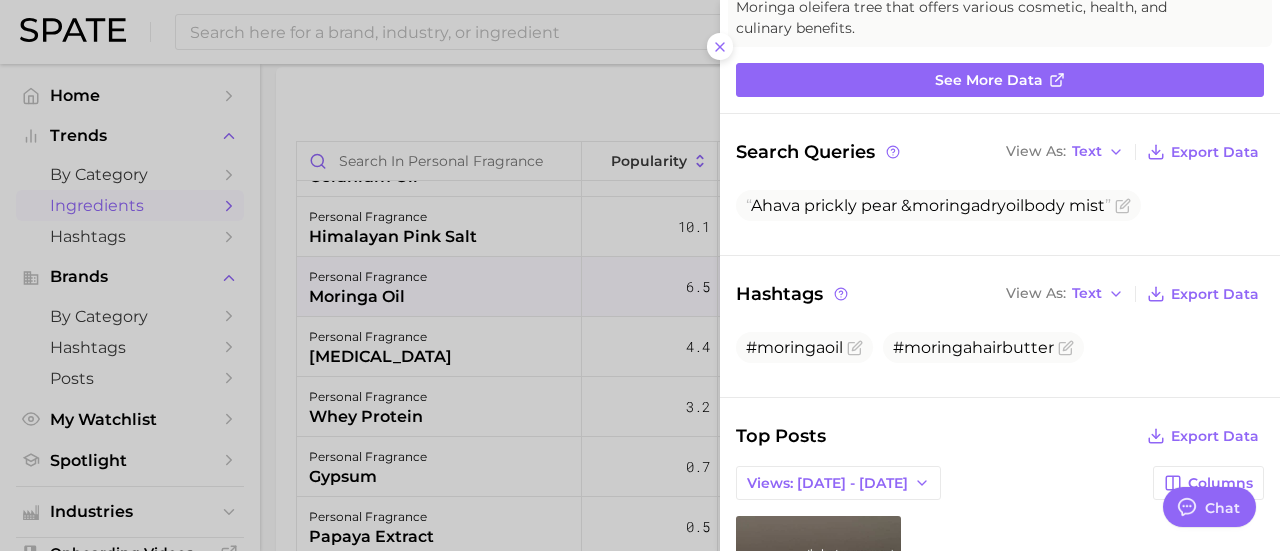 click at bounding box center [640, 275] 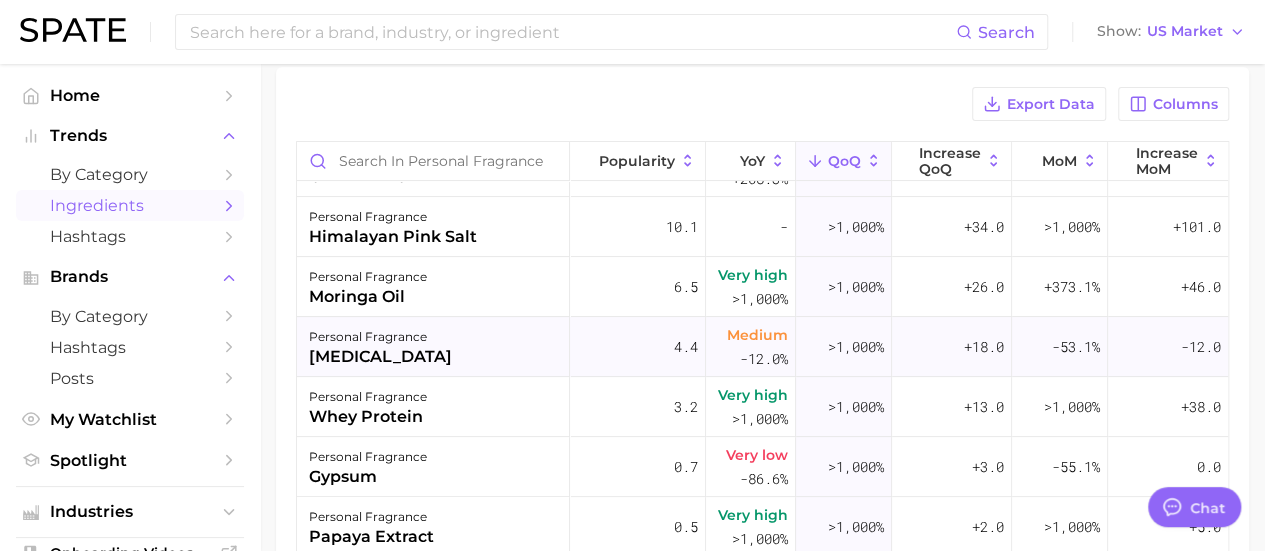 click on "personal fragrance sea buckthorn oil" at bounding box center (433, 347) 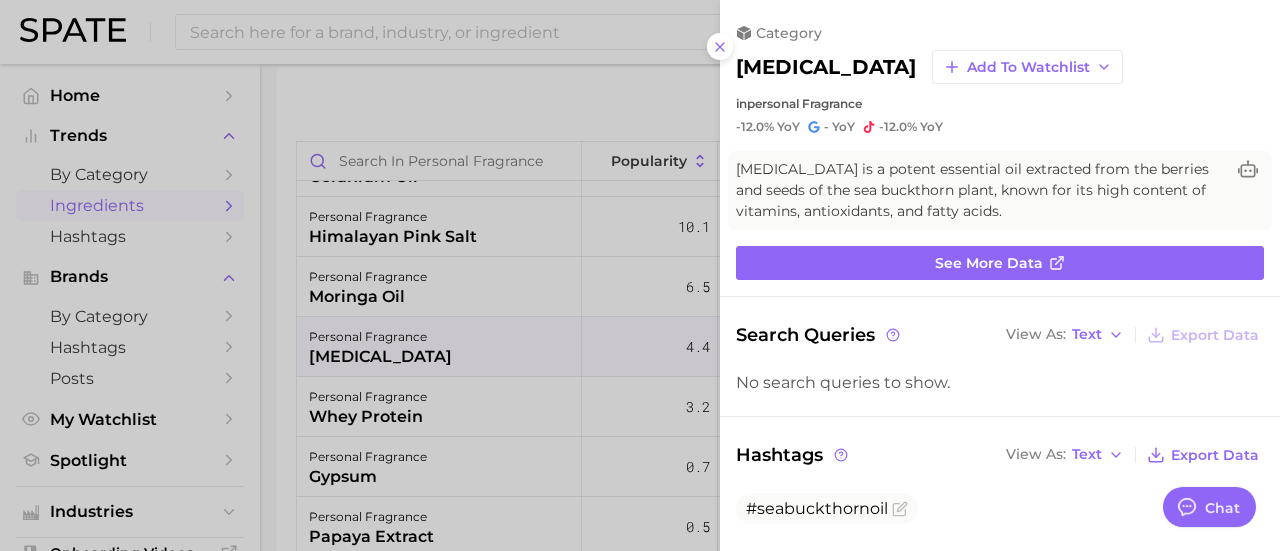 scroll, scrollTop: 346, scrollLeft: 0, axis: vertical 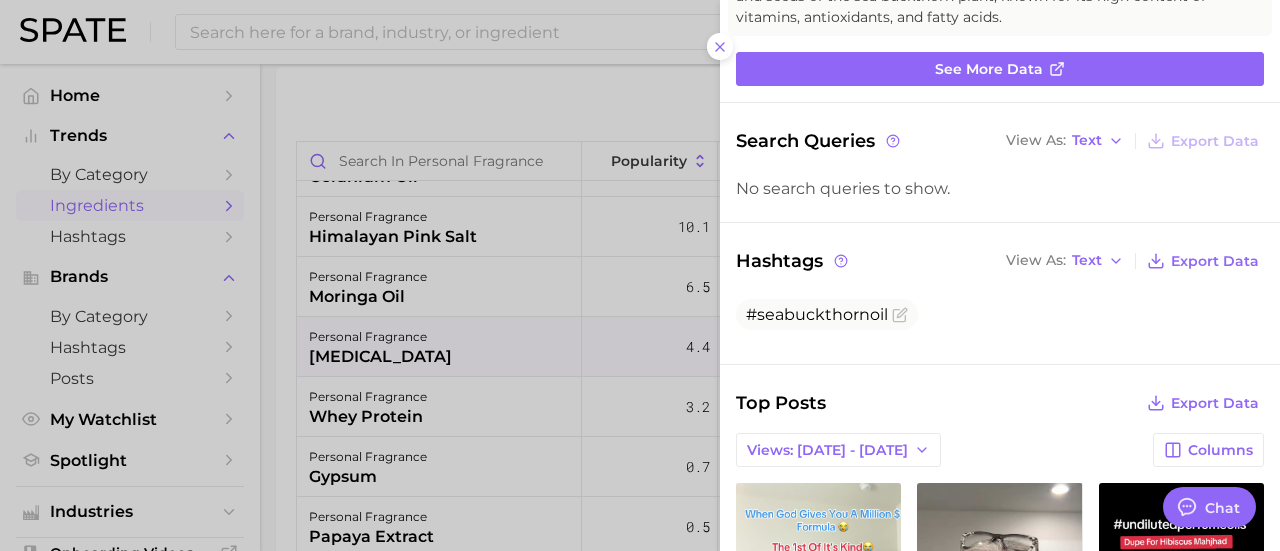 click at bounding box center [640, 275] 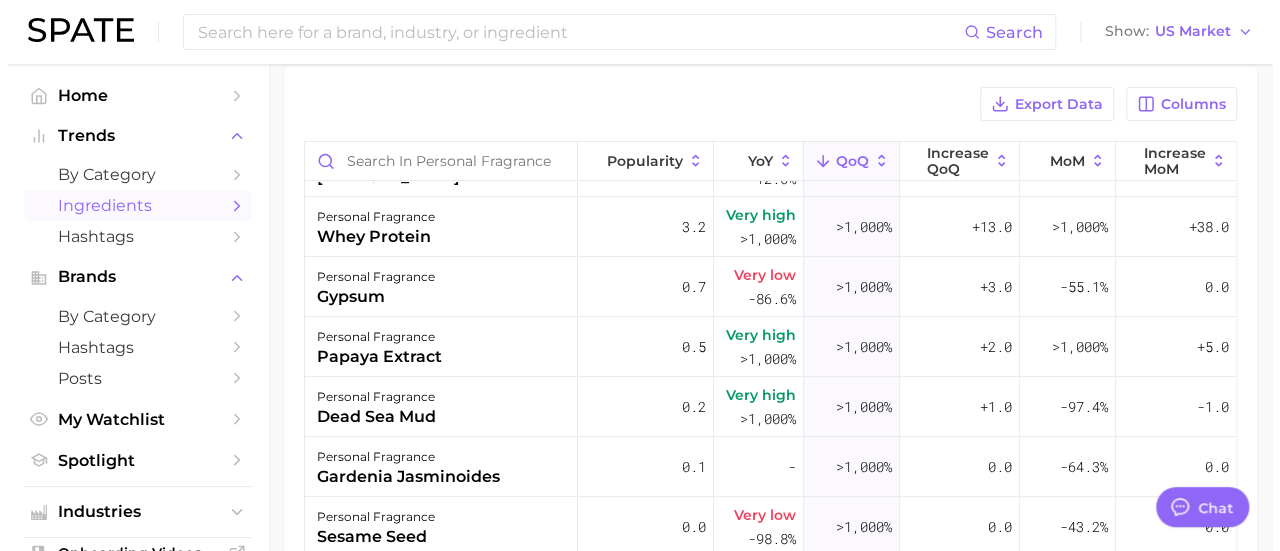 scroll, scrollTop: 360, scrollLeft: 0, axis: vertical 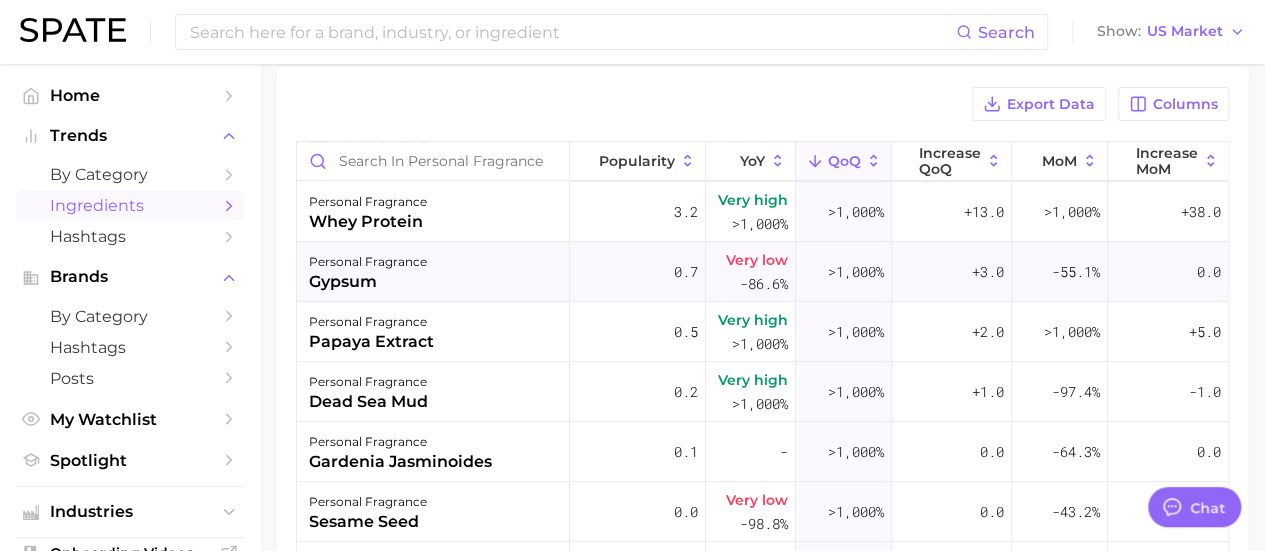 click on "personal fragrance gypsum" at bounding box center [433, 272] 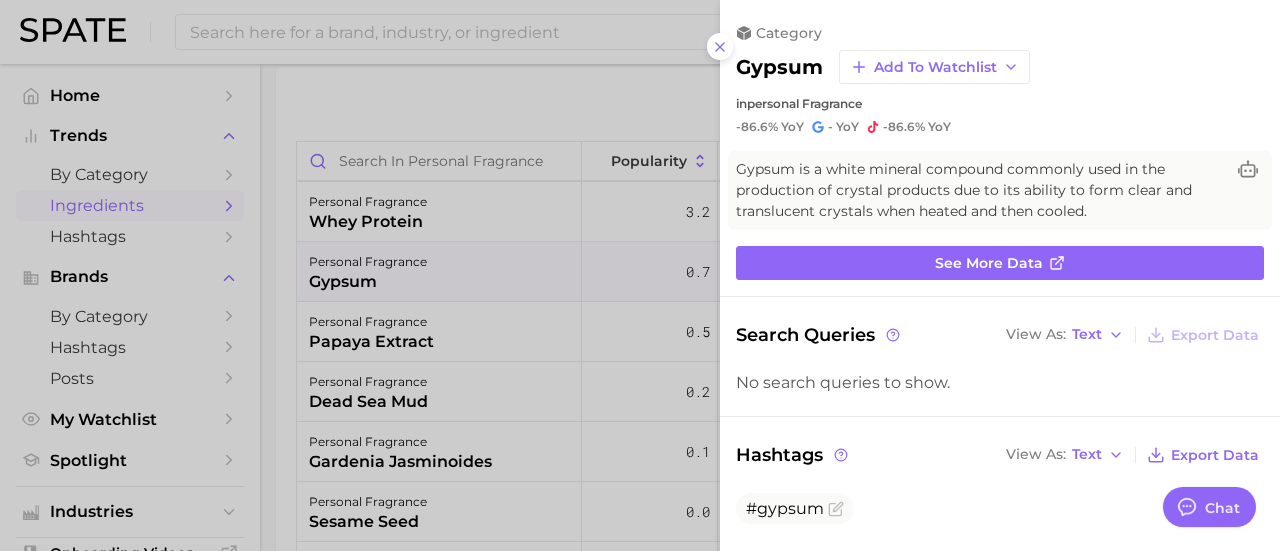 scroll, scrollTop: 0, scrollLeft: 0, axis: both 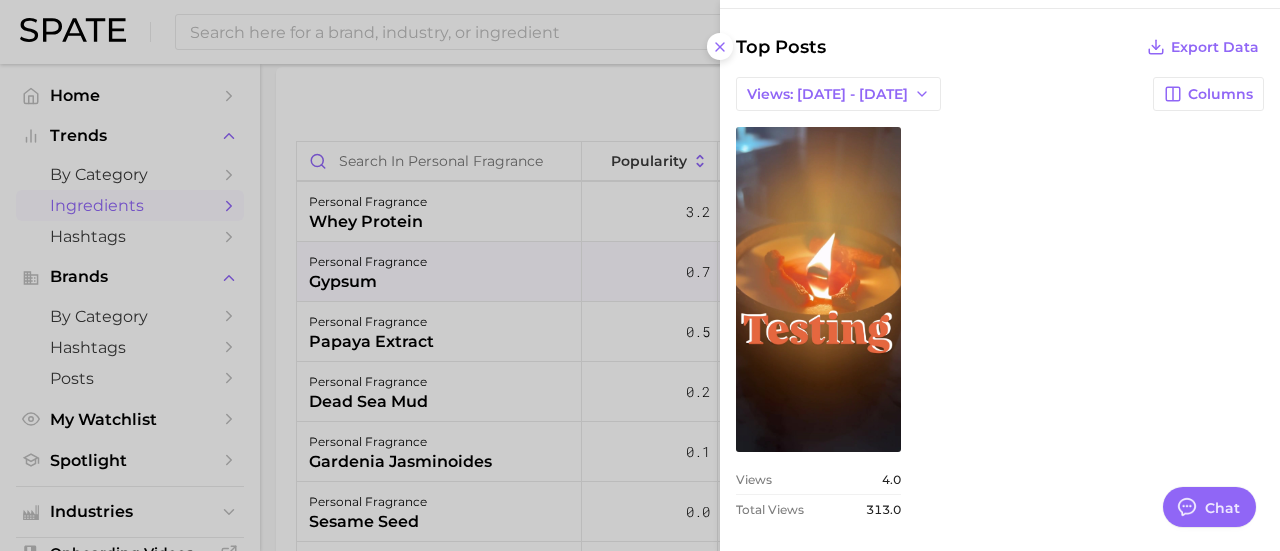 drag, startPoint x: 310, startPoint y: 303, endPoint x: 472, endPoint y: 327, distance: 163.76813 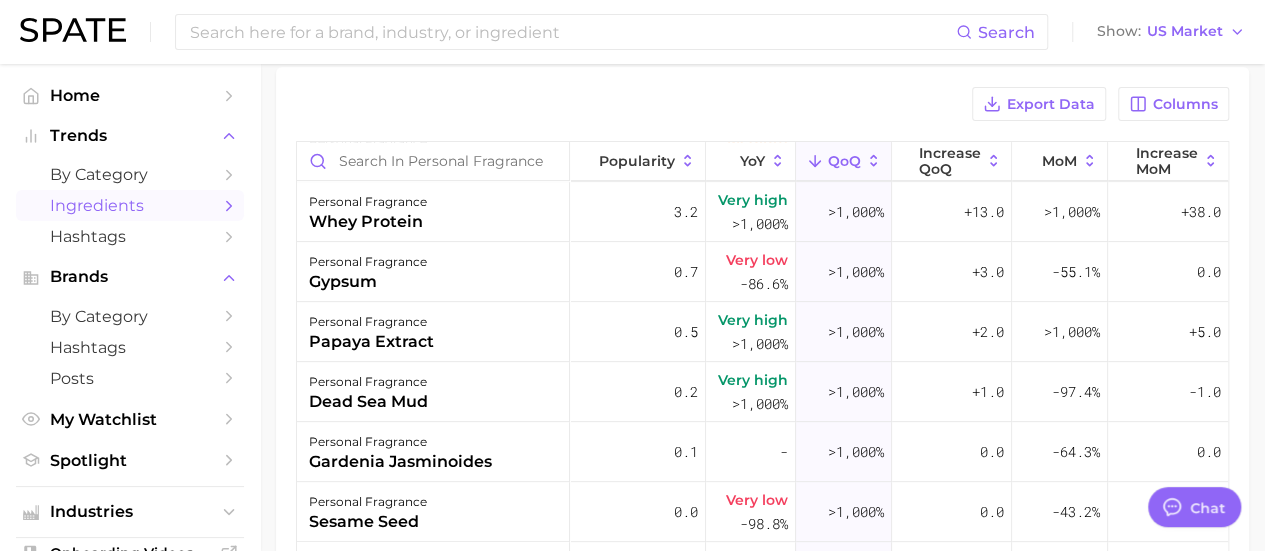 click on "personal fragrance papaya extract" at bounding box center [433, 332] 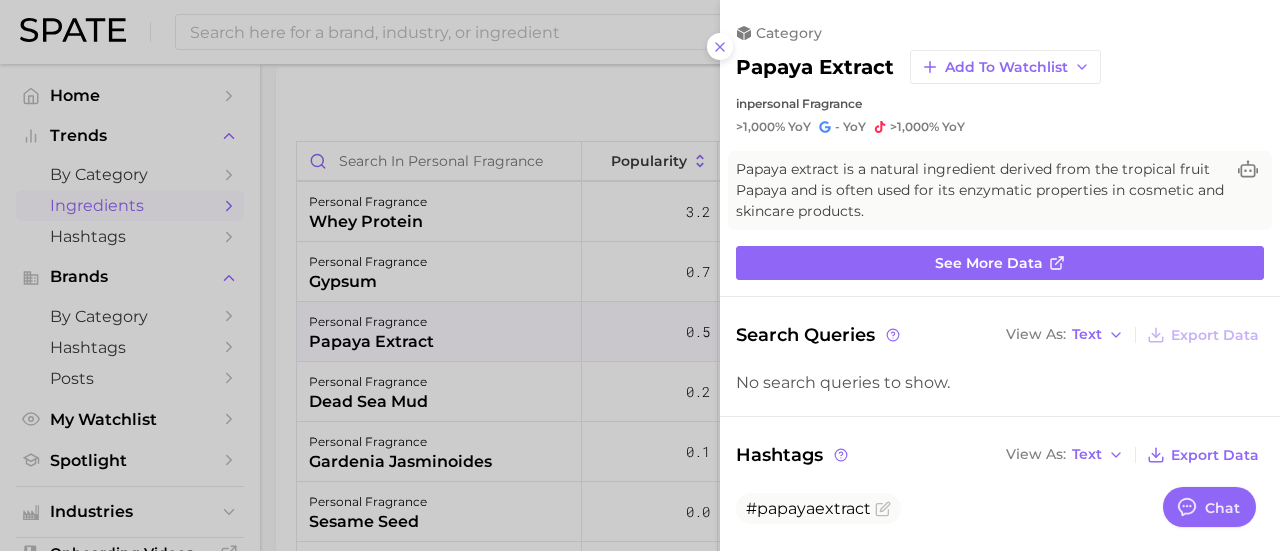 scroll, scrollTop: 0, scrollLeft: 0, axis: both 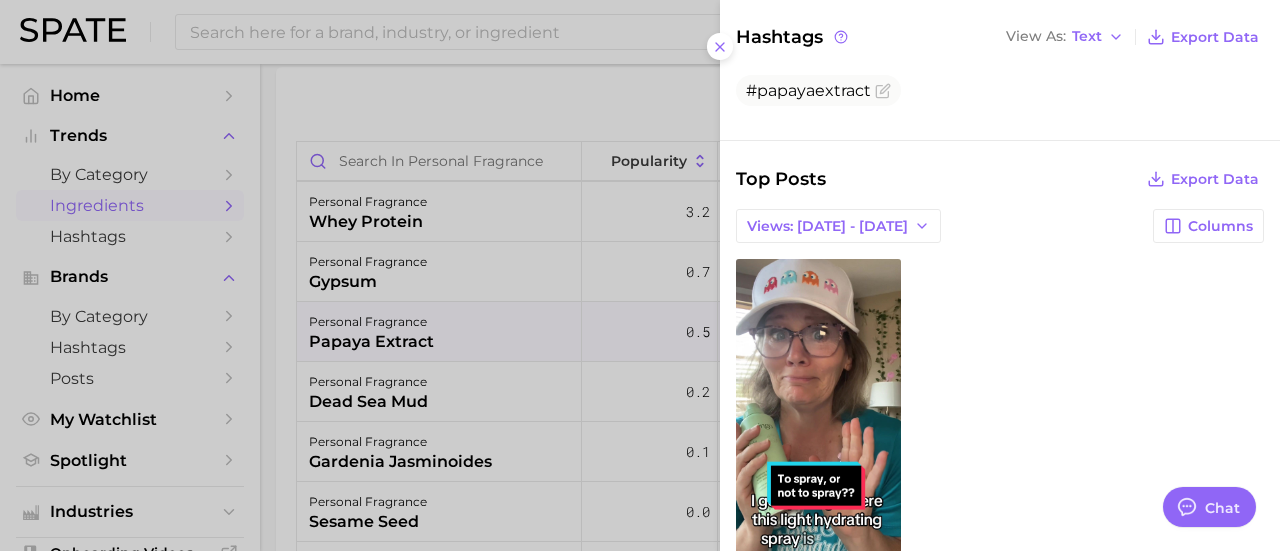 click at bounding box center (640, 275) 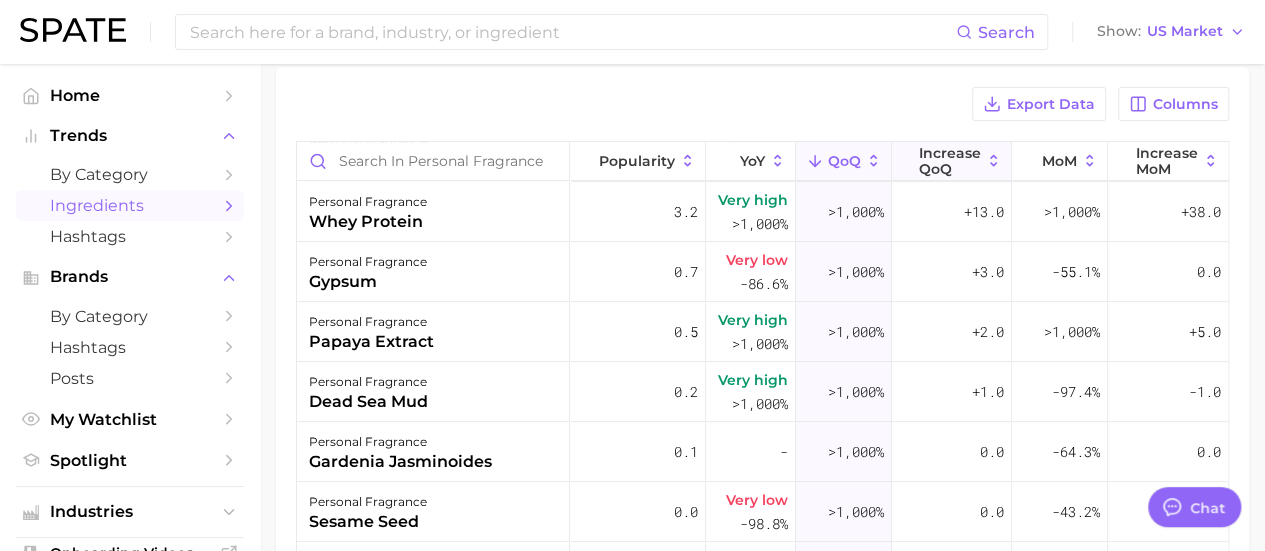 click on "Increase QoQ" at bounding box center [950, 161] 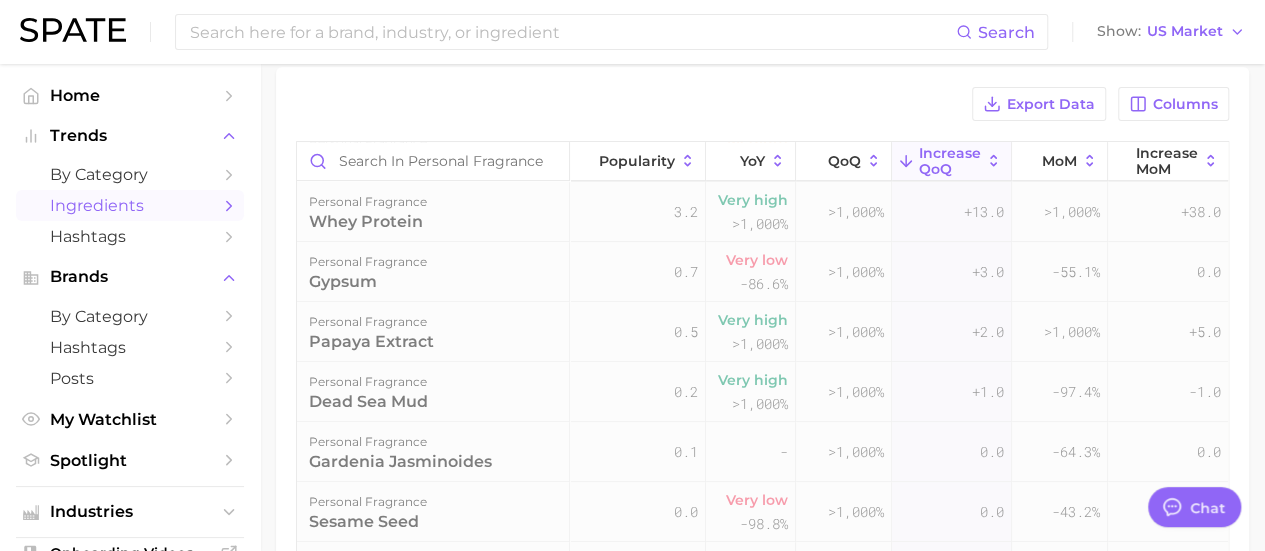 scroll, scrollTop: 0, scrollLeft: 0, axis: both 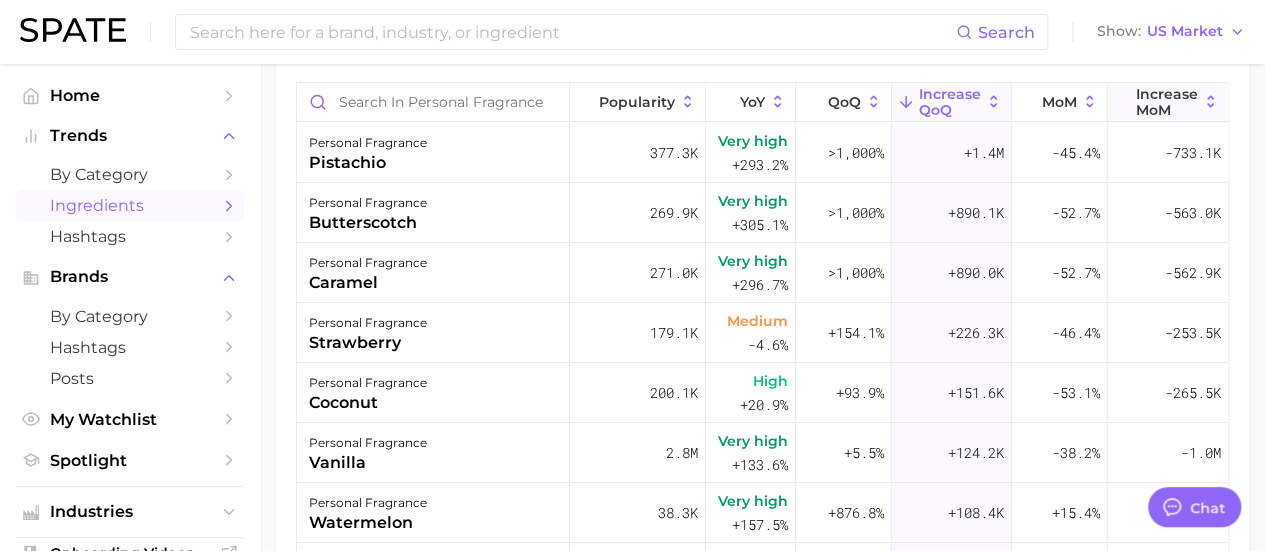 click on "Increase MoM" at bounding box center (1167, 102) 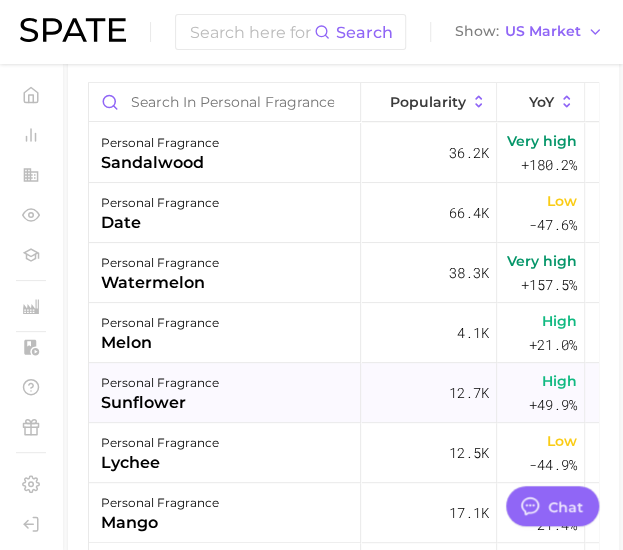 click on "personal fragrance sunflower" at bounding box center (225, 393) 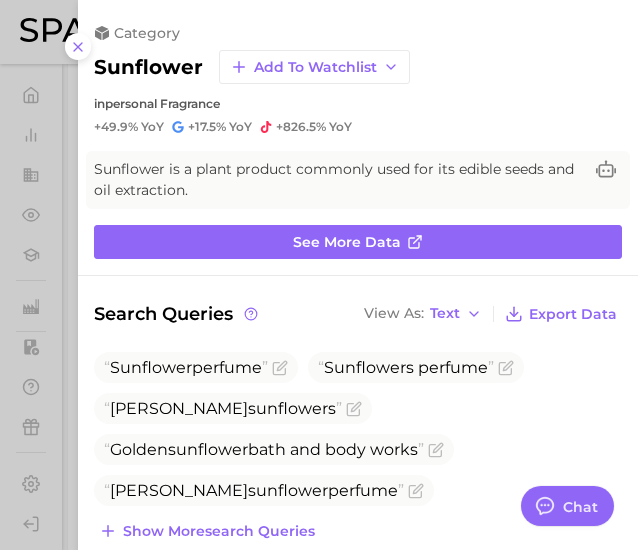 scroll, scrollTop: 0, scrollLeft: 0, axis: both 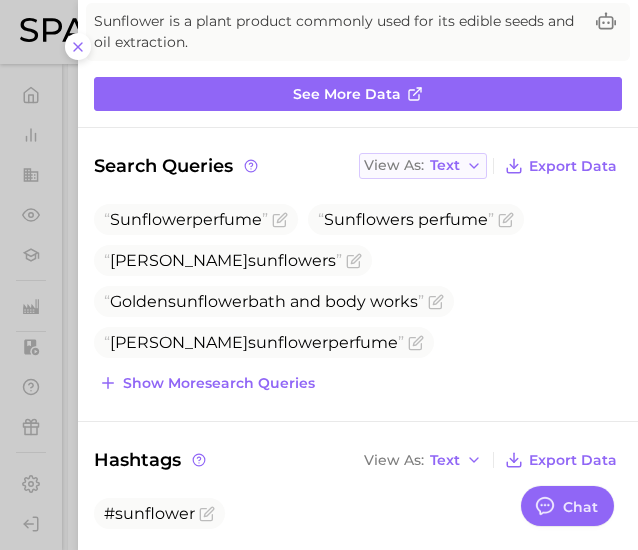 click on "Text" at bounding box center (445, 165) 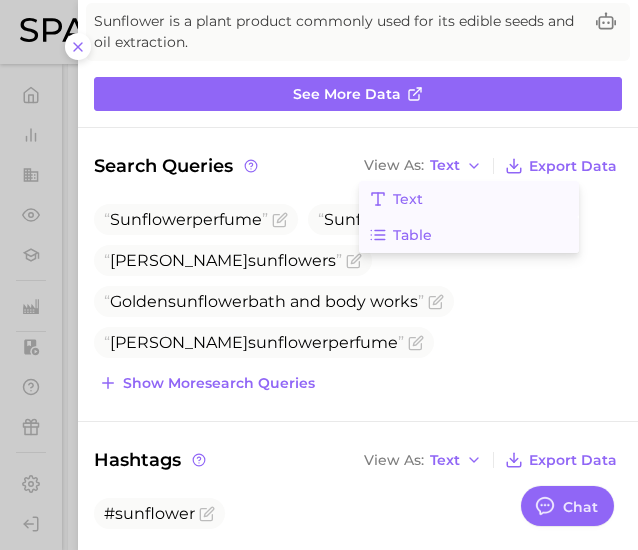 click on "Table" at bounding box center (469, 235) 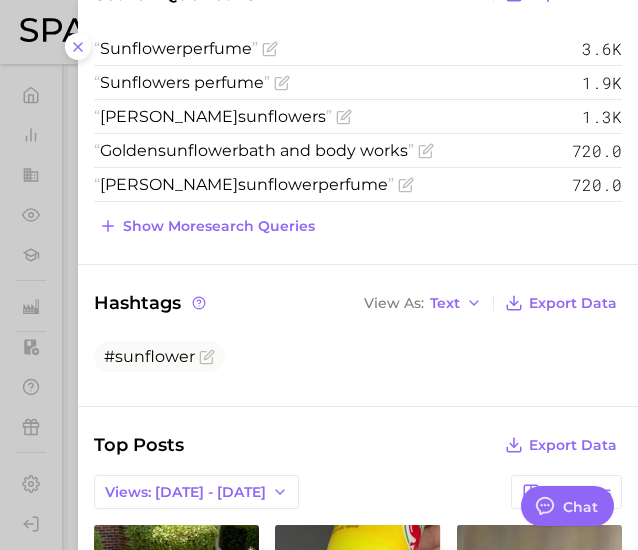 scroll, scrollTop: 323, scrollLeft: 0, axis: vertical 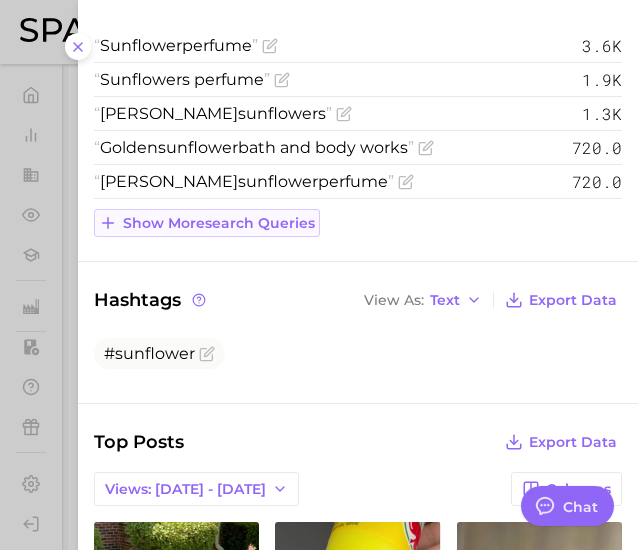 click on "Show more  search queries" at bounding box center [219, 223] 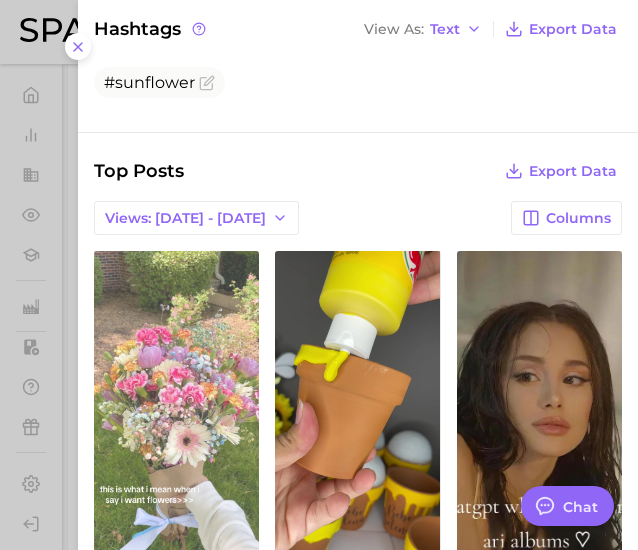 scroll, scrollTop: 728, scrollLeft: 0, axis: vertical 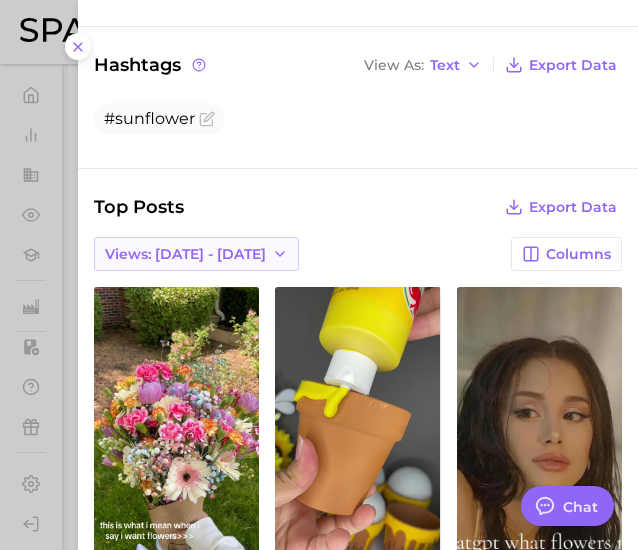 drag, startPoint x: 250, startPoint y: 285, endPoint x: 222, endPoint y: 247, distance: 47.201694 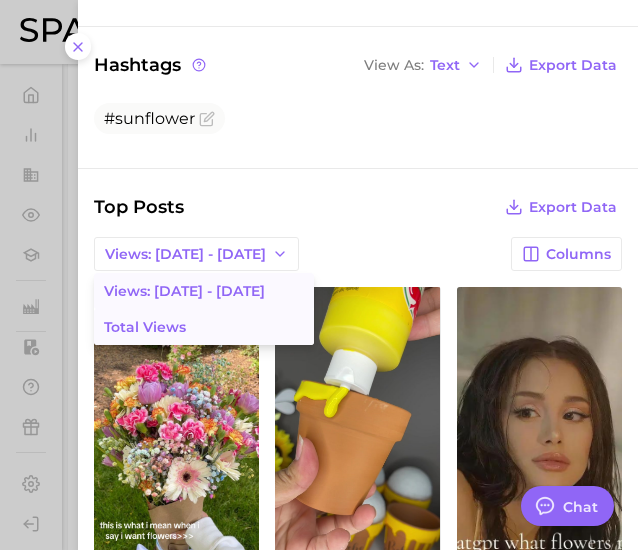 click on "Total Views" at bounding box center (204, 327) 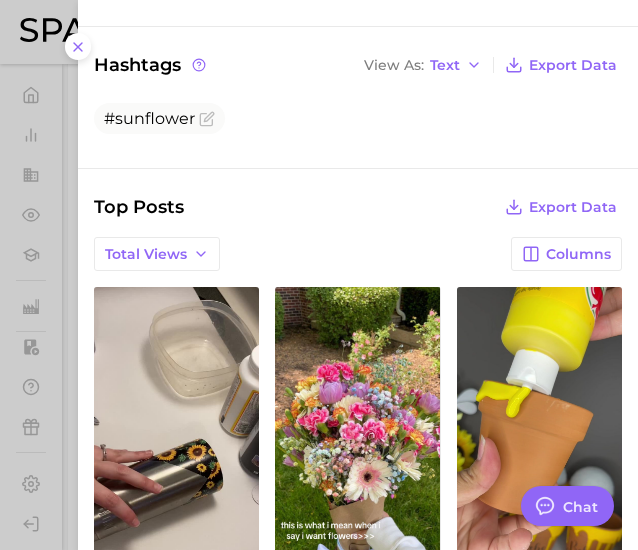 scroll, scrollTop: 0, scrollLeft: 0, axis: both 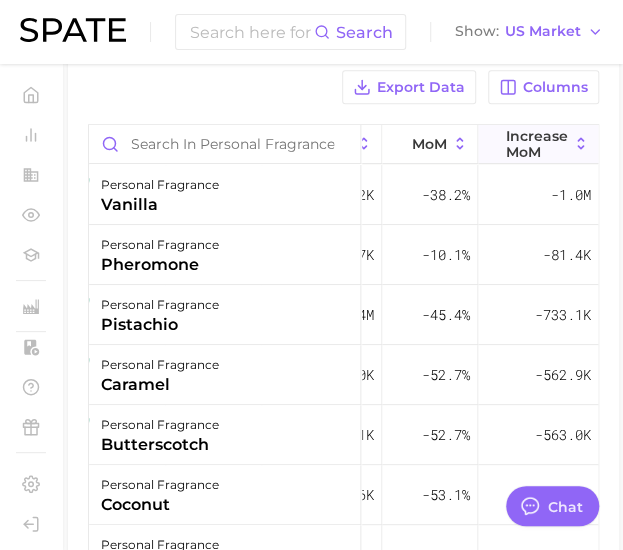 click on "Increase MoM" at bounding box center [537, 144] 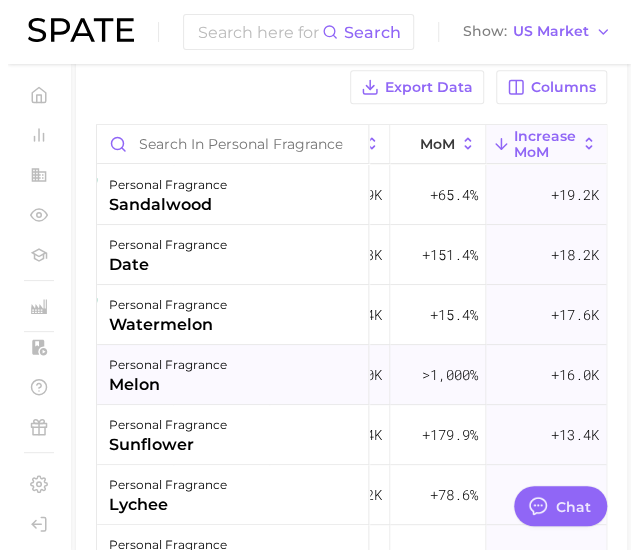 scroll, scrollTop: 40, scrollLeft: 426, axis: both 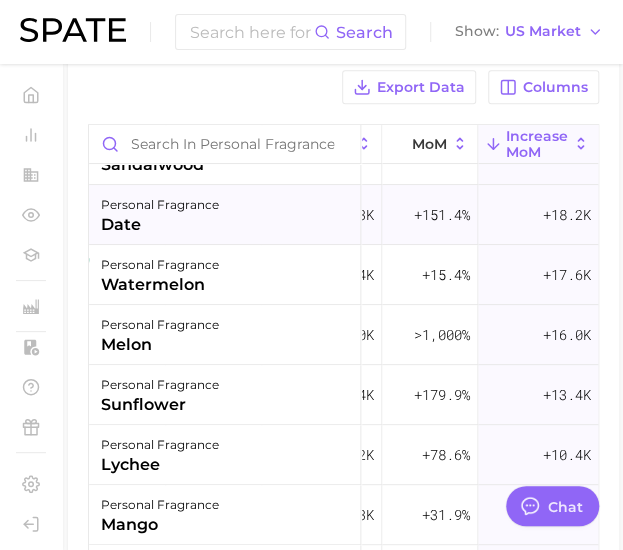 click on "personal fragrance date" at bounding box center (225, 215) 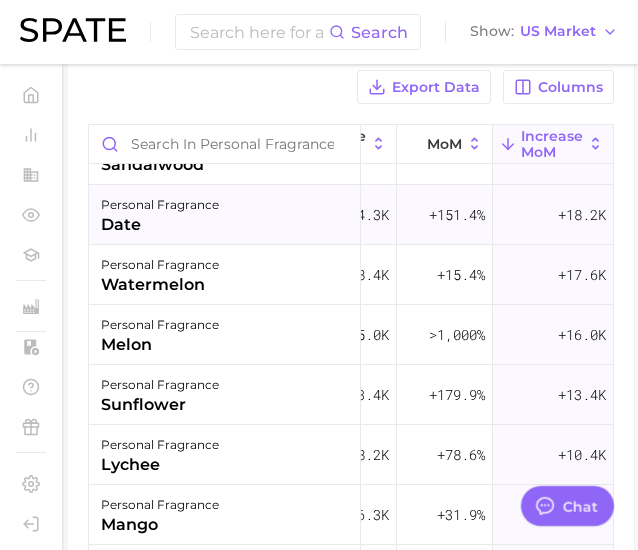 scroll, scrollTop: 40, scrollLeft: 418, axis: both 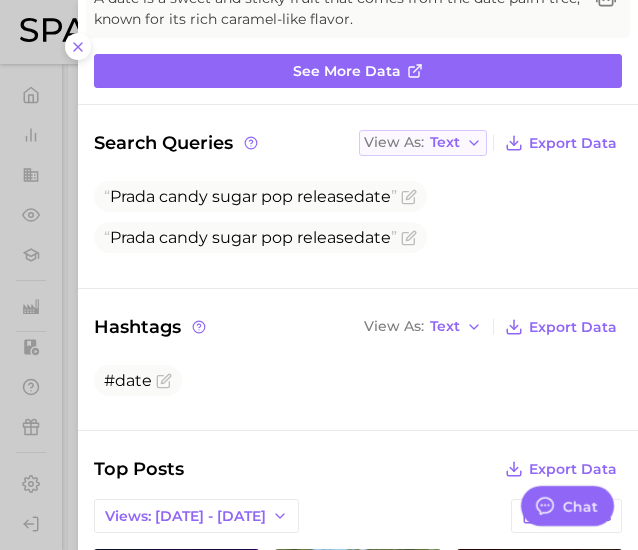 drag, startPoint x: 450, startPoint y: 139, endPoint x: 437, endPoint y: 141, distance: 13.152946 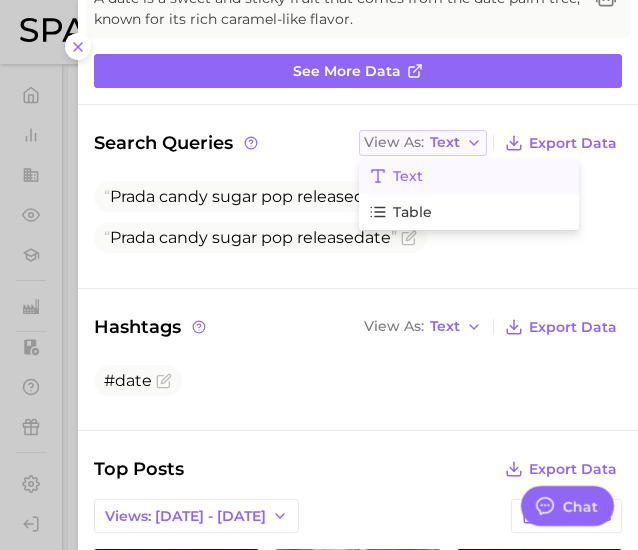 click on "Text" at bounding box center (445, 142) 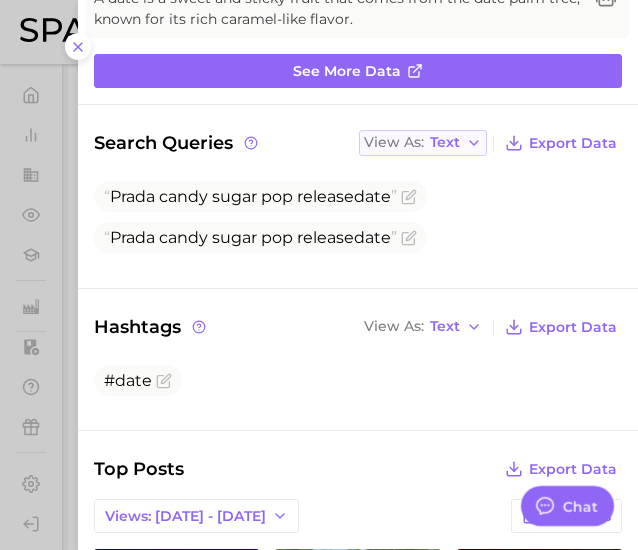 click on "Text" at bounding box center [445, 142] 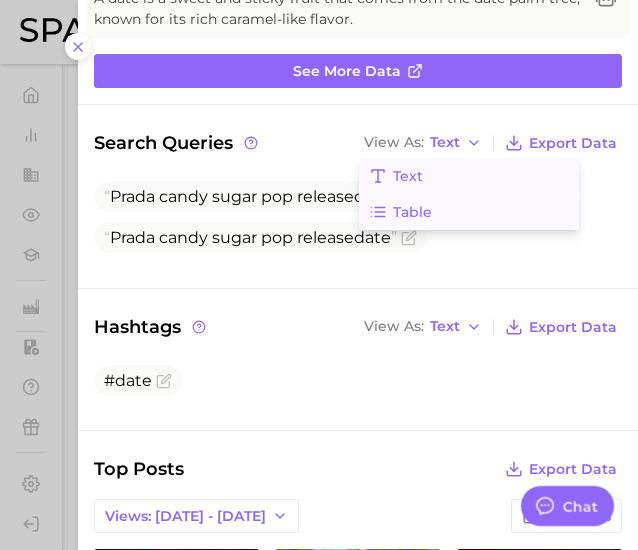 click on "Table" at bounding box center [469, 212] 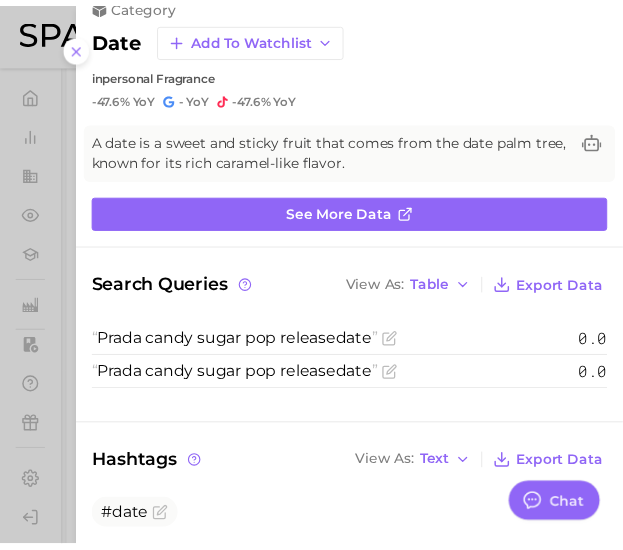 scroll, scrollTop: 0, scrollLeft: 0, axis: both 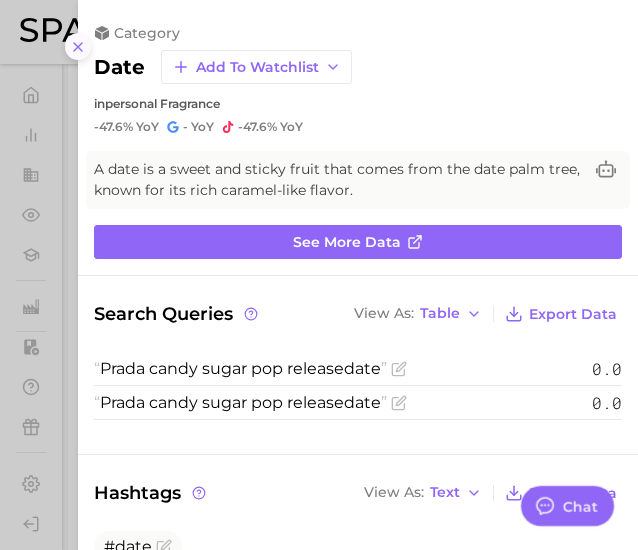 click 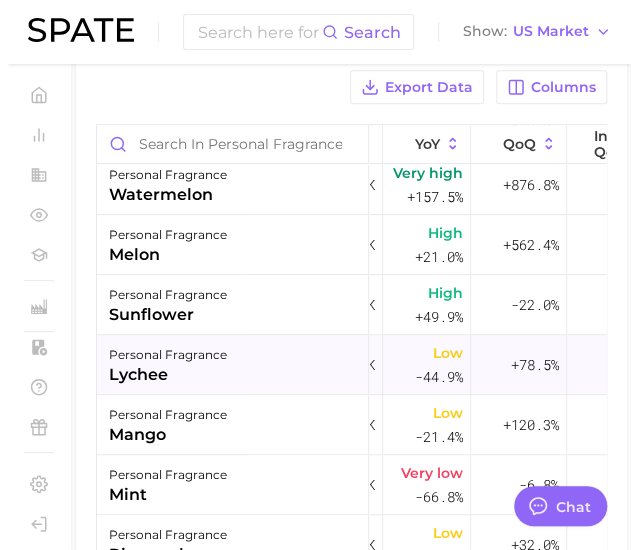 scroll, scrollTop: 130, scrollLeft: 123, axis: both 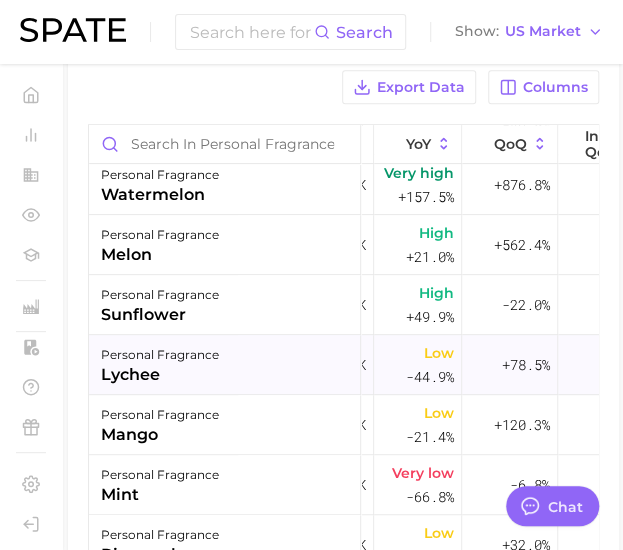 click on "personal fragrance lychee" at bounding box center (225, 365) 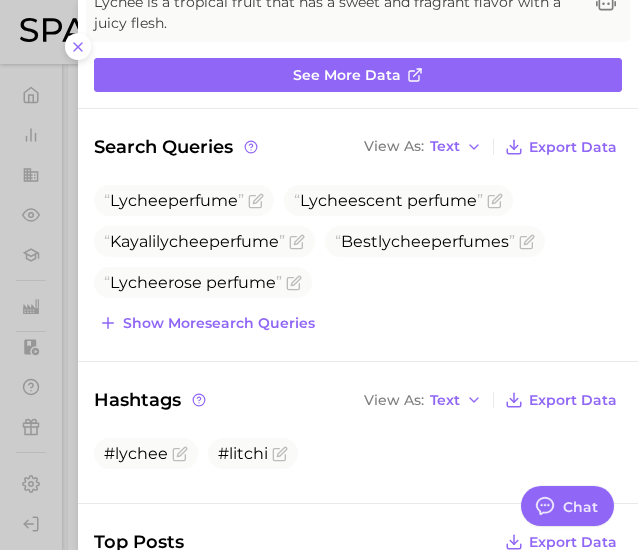 scroll, scrollTop: 0, scrollLeft: 0, axis: both 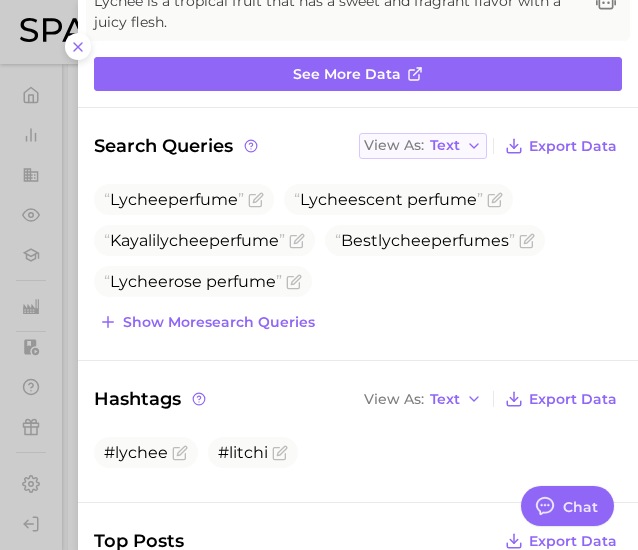 click on "Text" at bounding box center [445, 145] 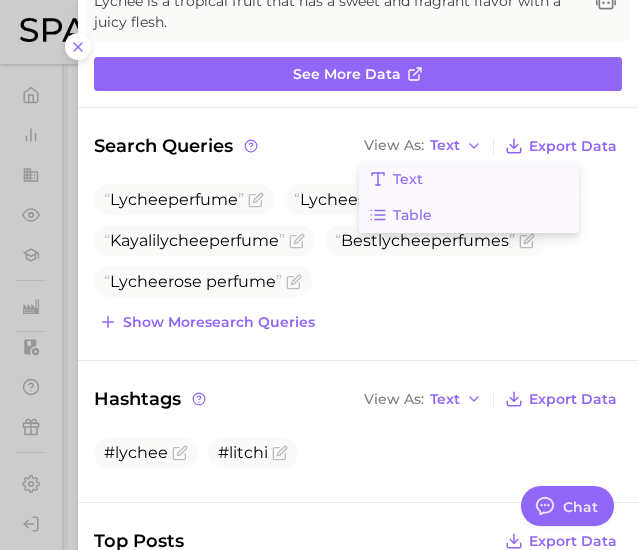 click on "Table" at bounding box center [412, 215] 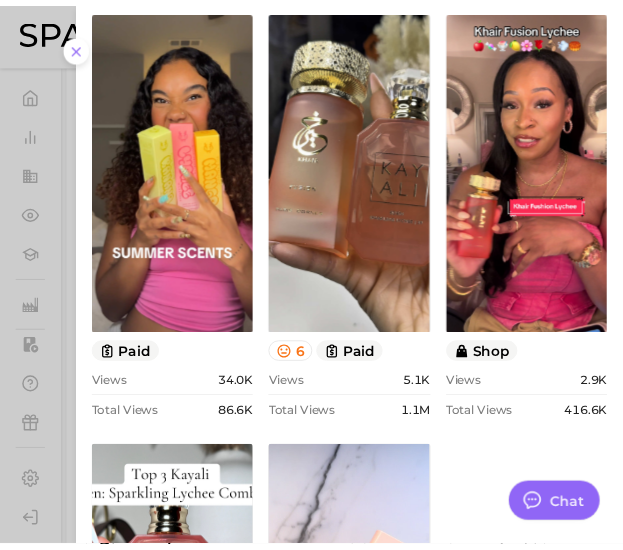scroll, scrollTop: 836, scrollLeft: 0, axis: vertical 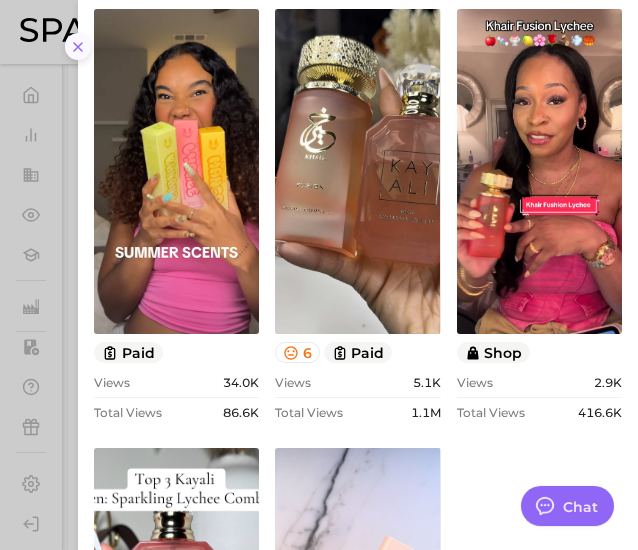 click 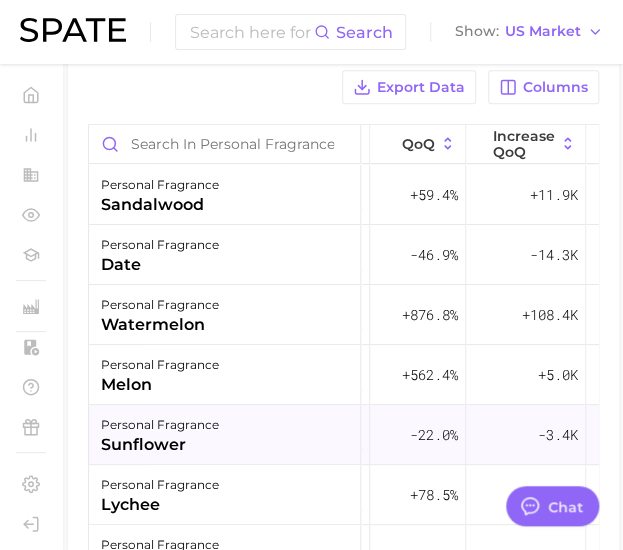 scroll, scrollTop: 0, scrollLeft: 434, axis: horizontal 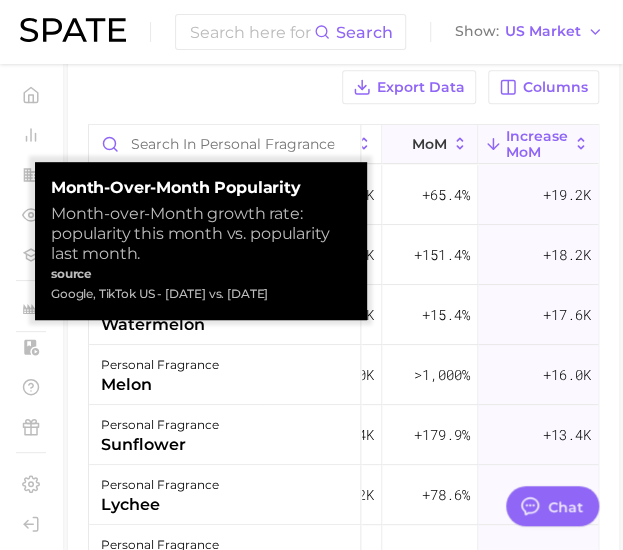 click on "MoM" at bounding box center (429, 144) 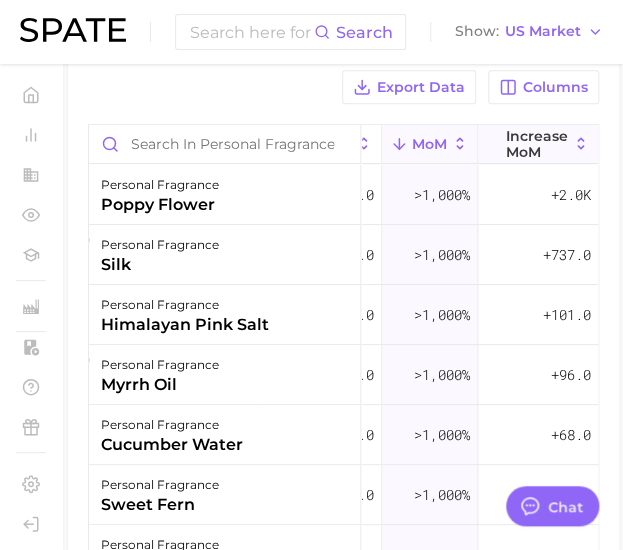 click on "Increase MoM" at bounding box center [537, 144] 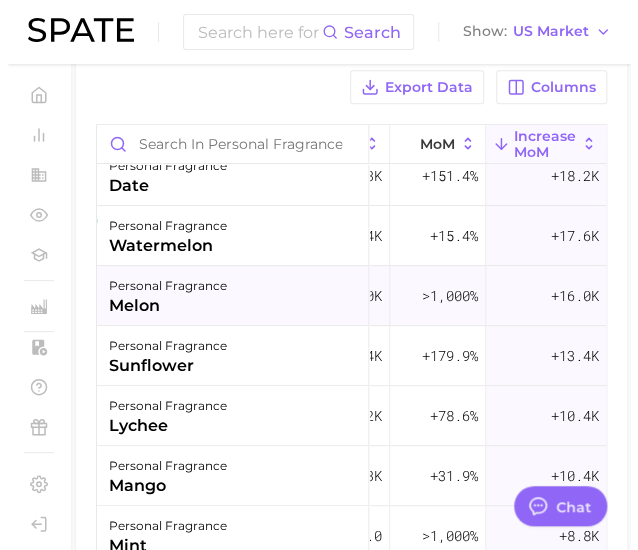 scroll, scrollTop: 0, scrollLeft: 434, axis: horizontal 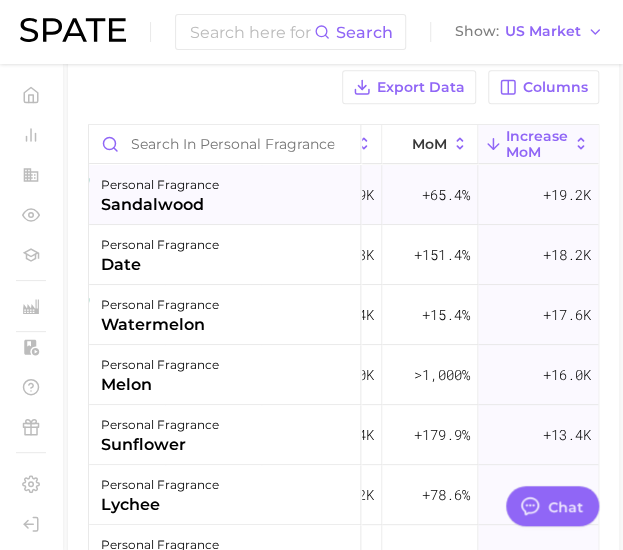 click on "+19.2k" at bounding box center (538, 195) 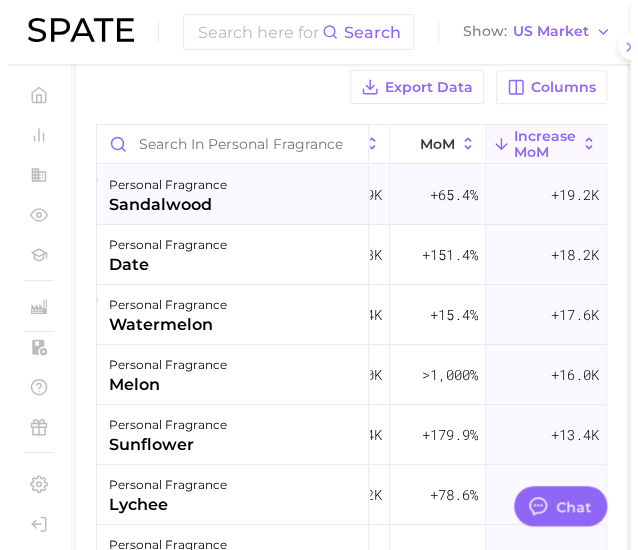 scroll, scrollTop: 0, scrollLeft: 418, axis: horizontal 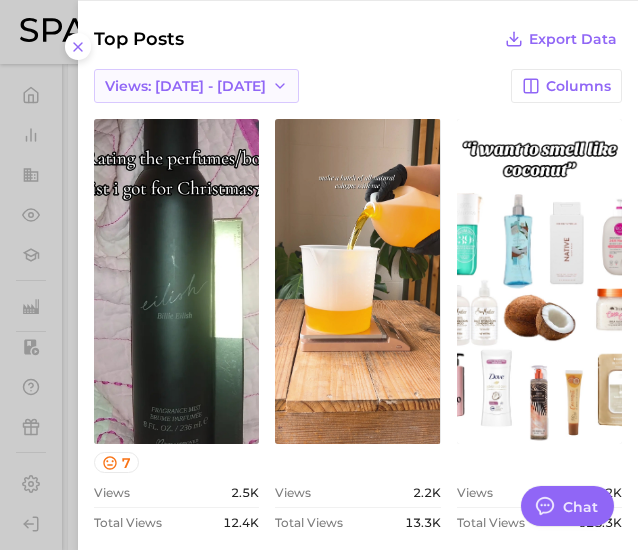 click on "Views: [DATE] -  [DATE]" at bounding box center [185, 86] 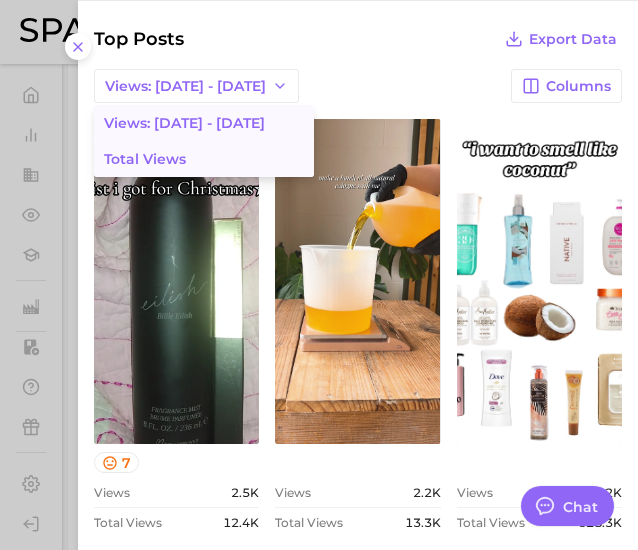 click on "Total Views" at bounding box center (204, 159) 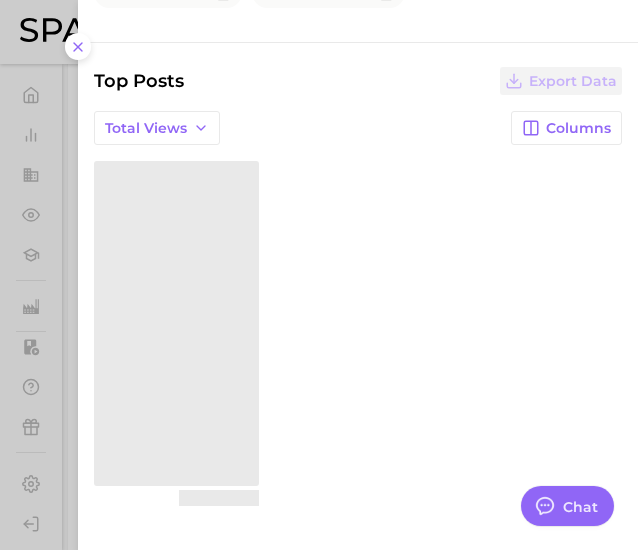scroll, scrollTop: 670, scrollLeft: 0, axis: vertical 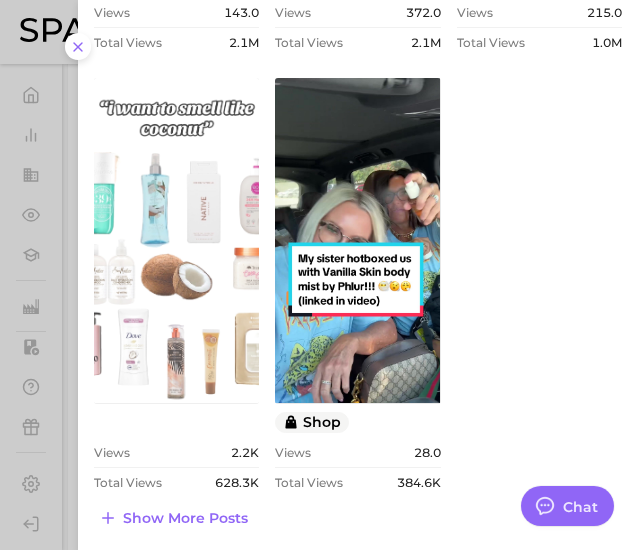 click on "view post on TikTok" at bounding box center [176, 240] 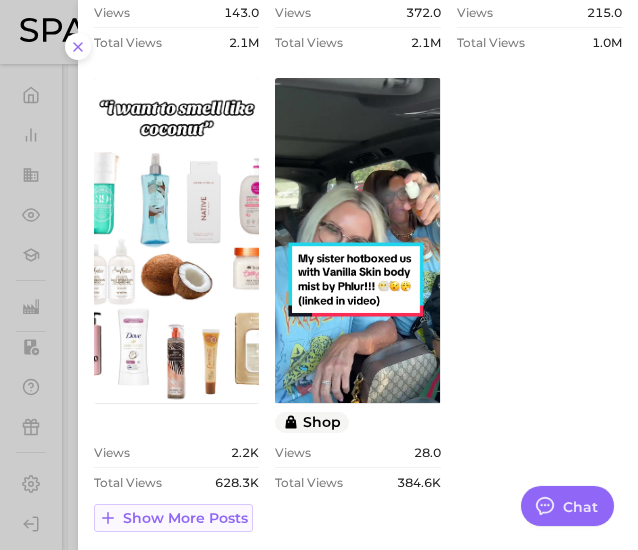 click on "Show more posts" at bounding box center [185, 518] 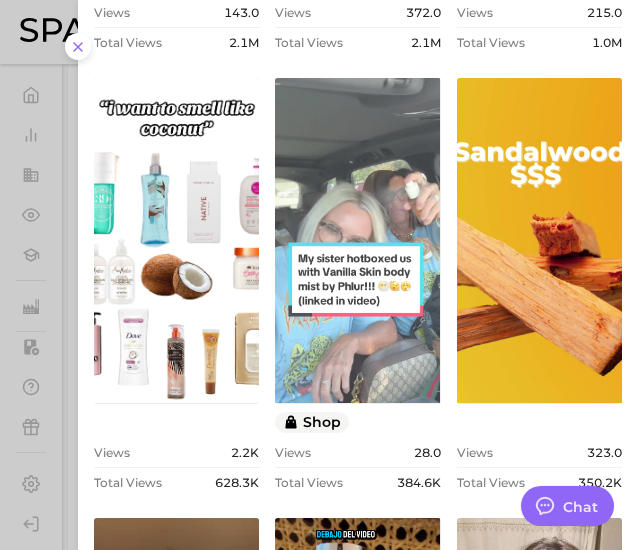 scroll, scrollTop: 0, scrollLeft: 0, axis: both 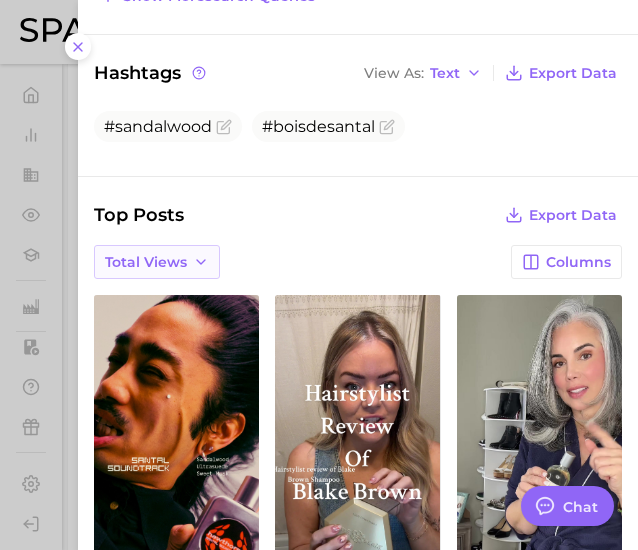 click on "Total Views" at bounding box center (146, 262) 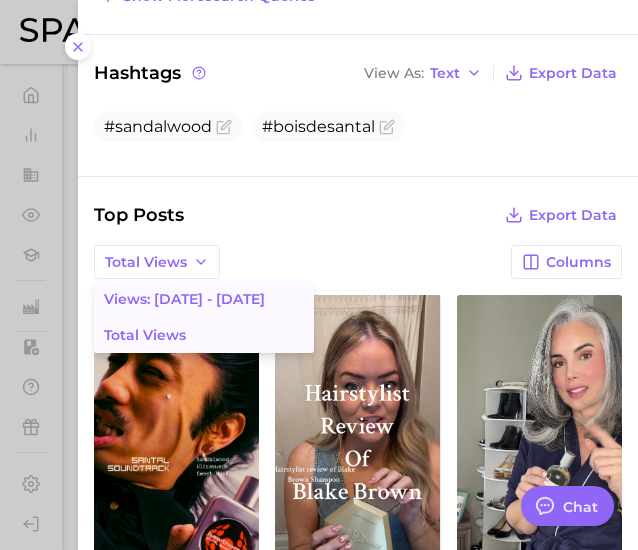 click on "Views: [DATE] -  [DATE]" at bounding box center (184, 299) 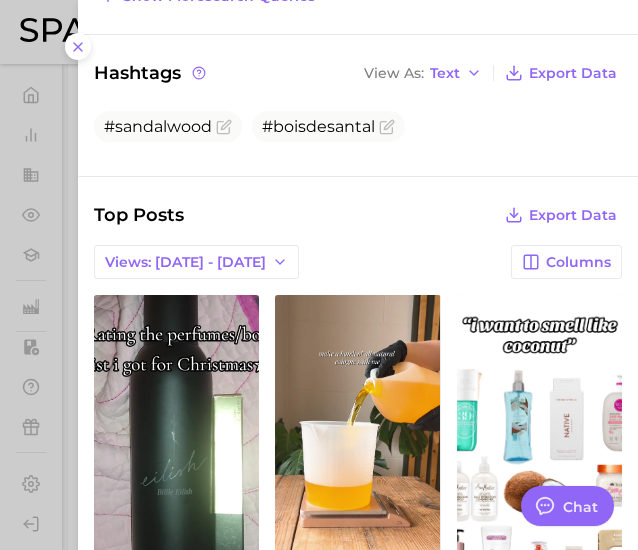 scroll, scrollTop: 0, scrollLeft: 0, axis: both 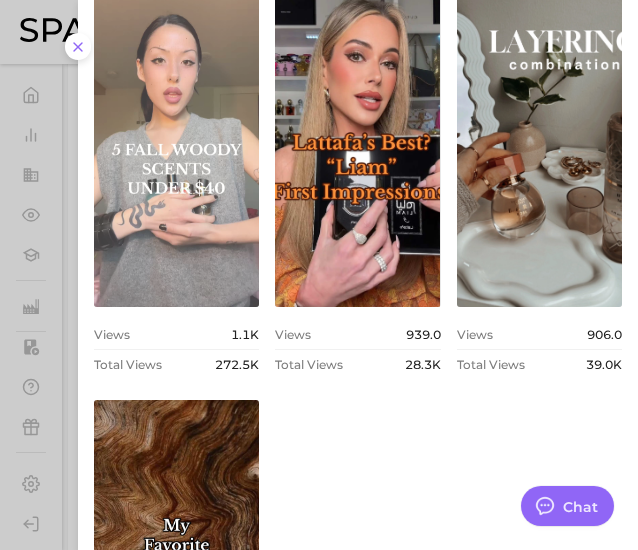 click on "view post on TikTok" at bounding box center (176, 144) 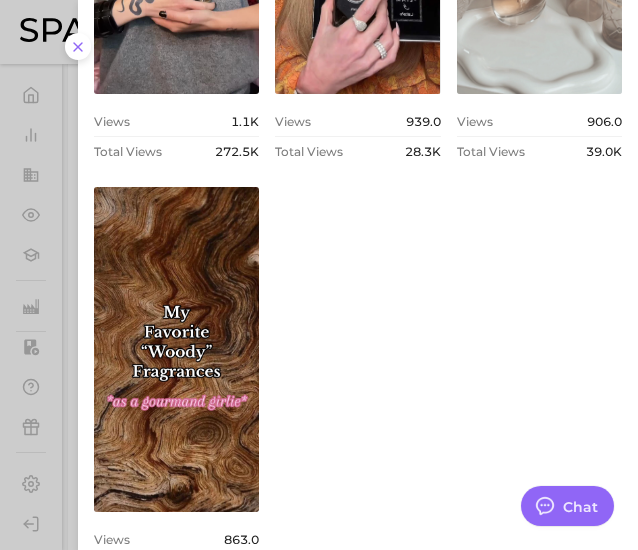 scroll, scrollTop: 1900, scrollLeft: 0, axis: vertical 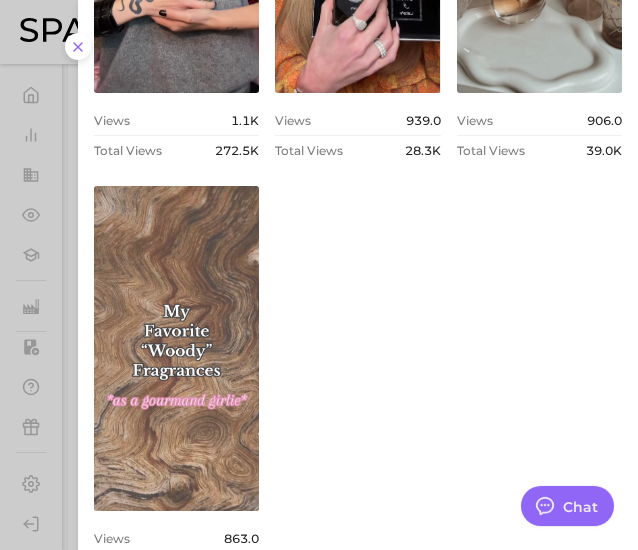 click on "view post on TikTok" at bounding box center (176, 348) 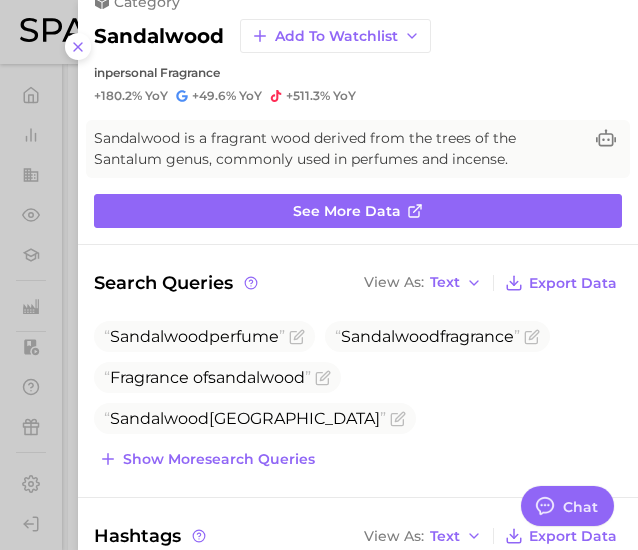 scroll, scrollTop: 0, scrollLeft: 0, axis: both 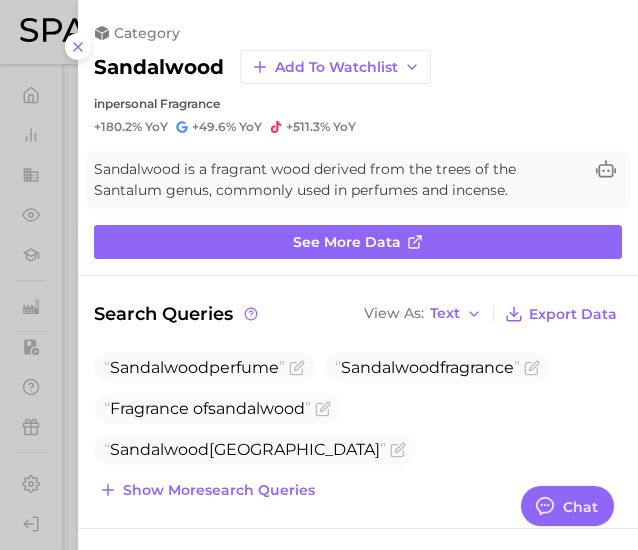 type on "x" 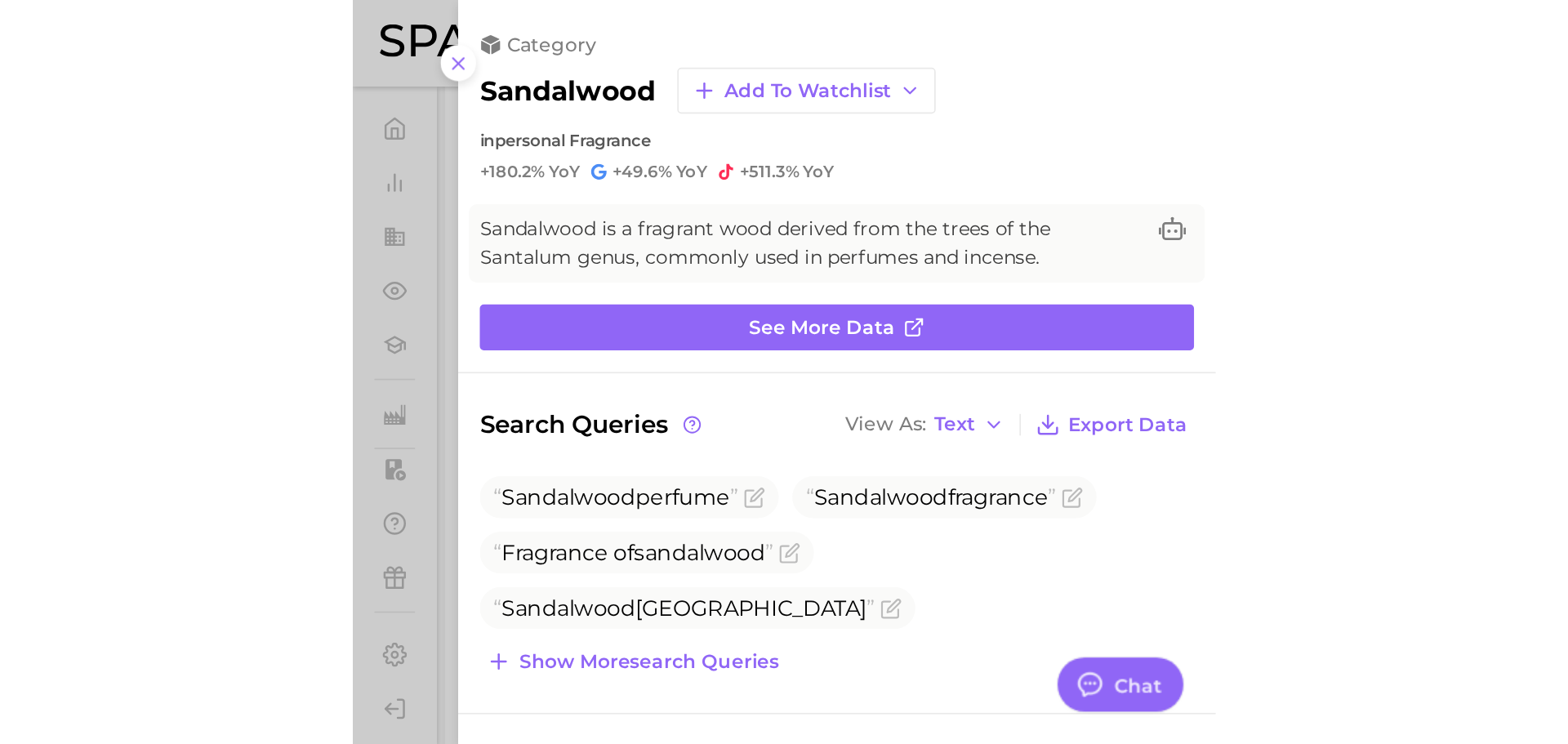 scroll, scrollTop: 145, scrollLeft: 0, axis: vertical 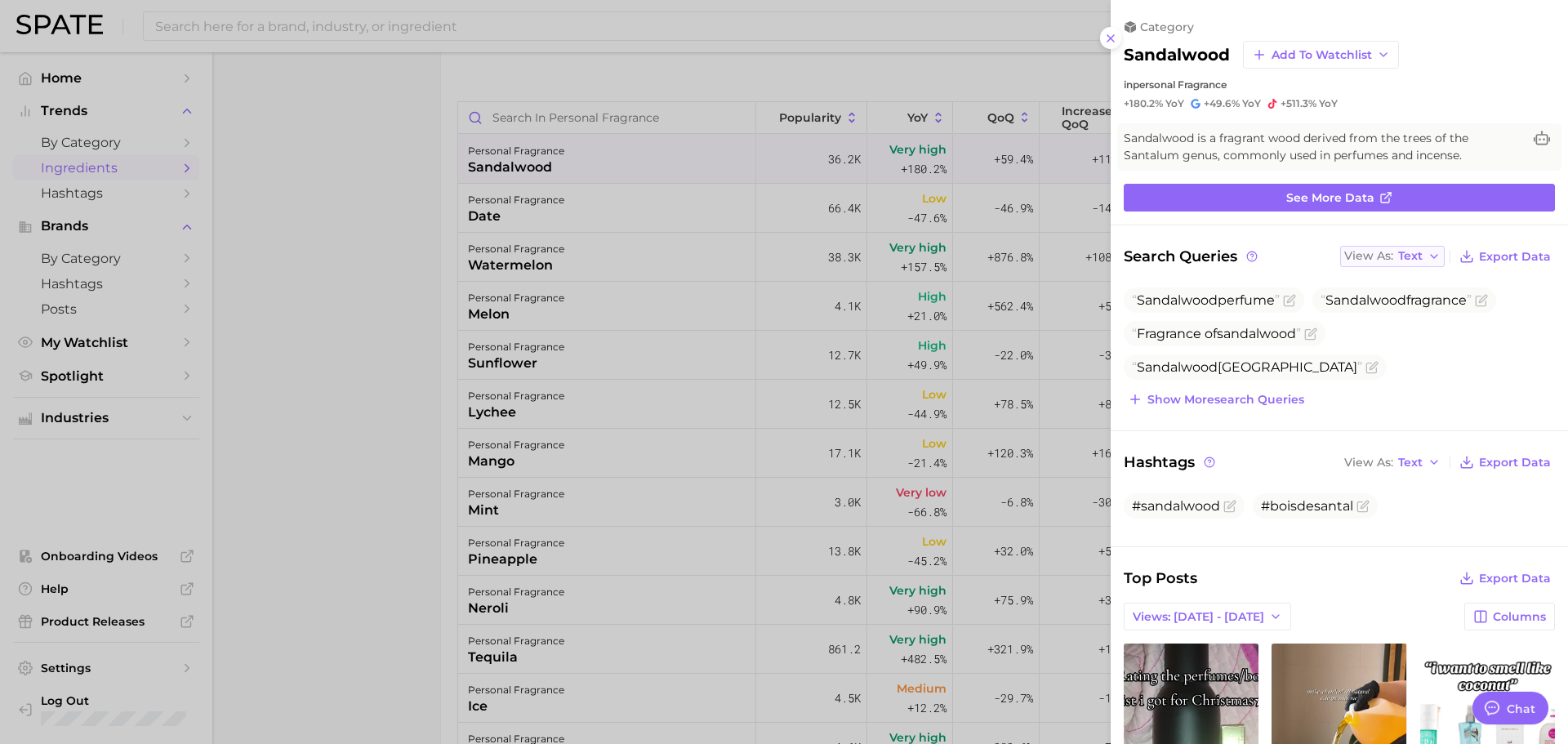 click on "View As Text" at bounding box center [1383, 256] 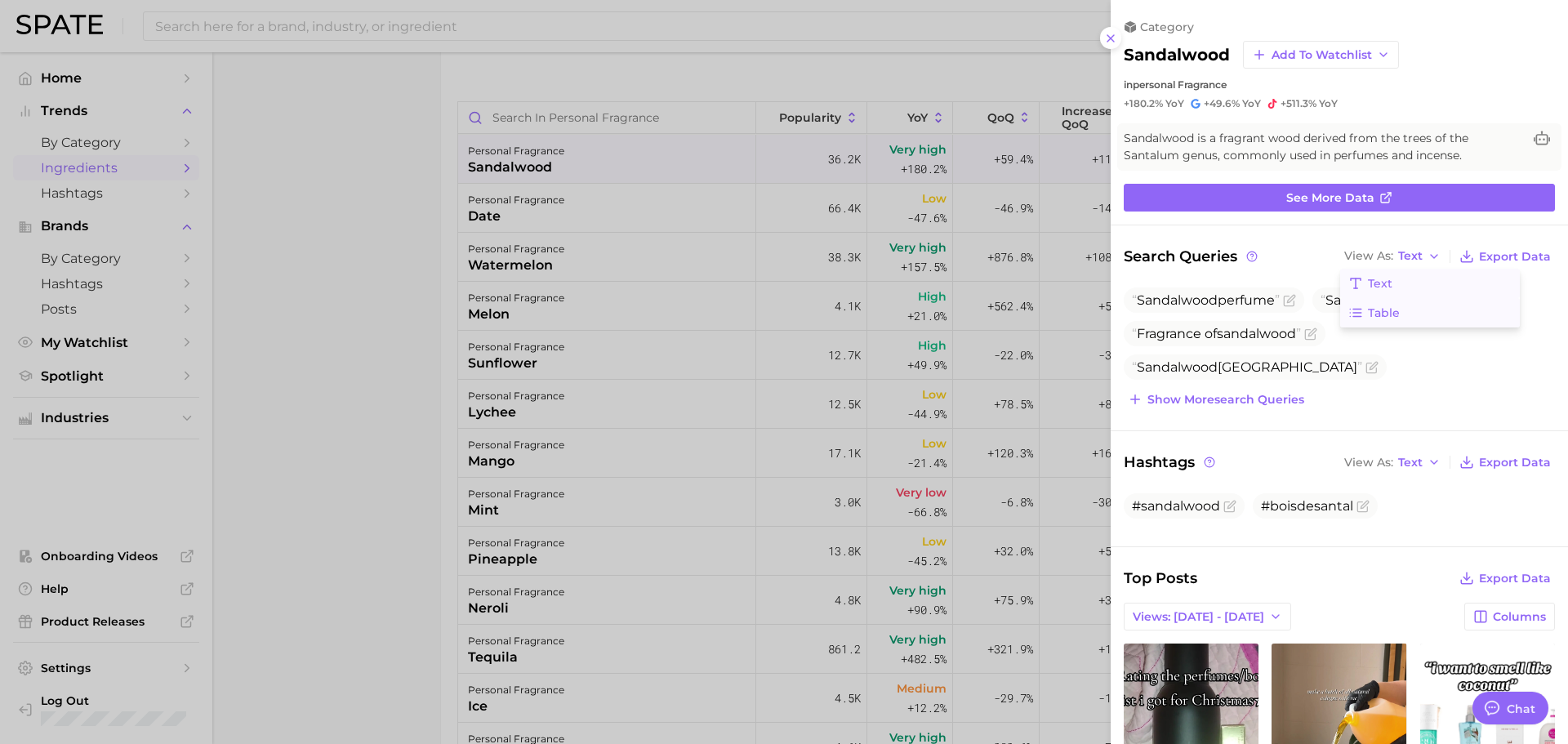 click on "Table" at bounding box center (1383, 313) 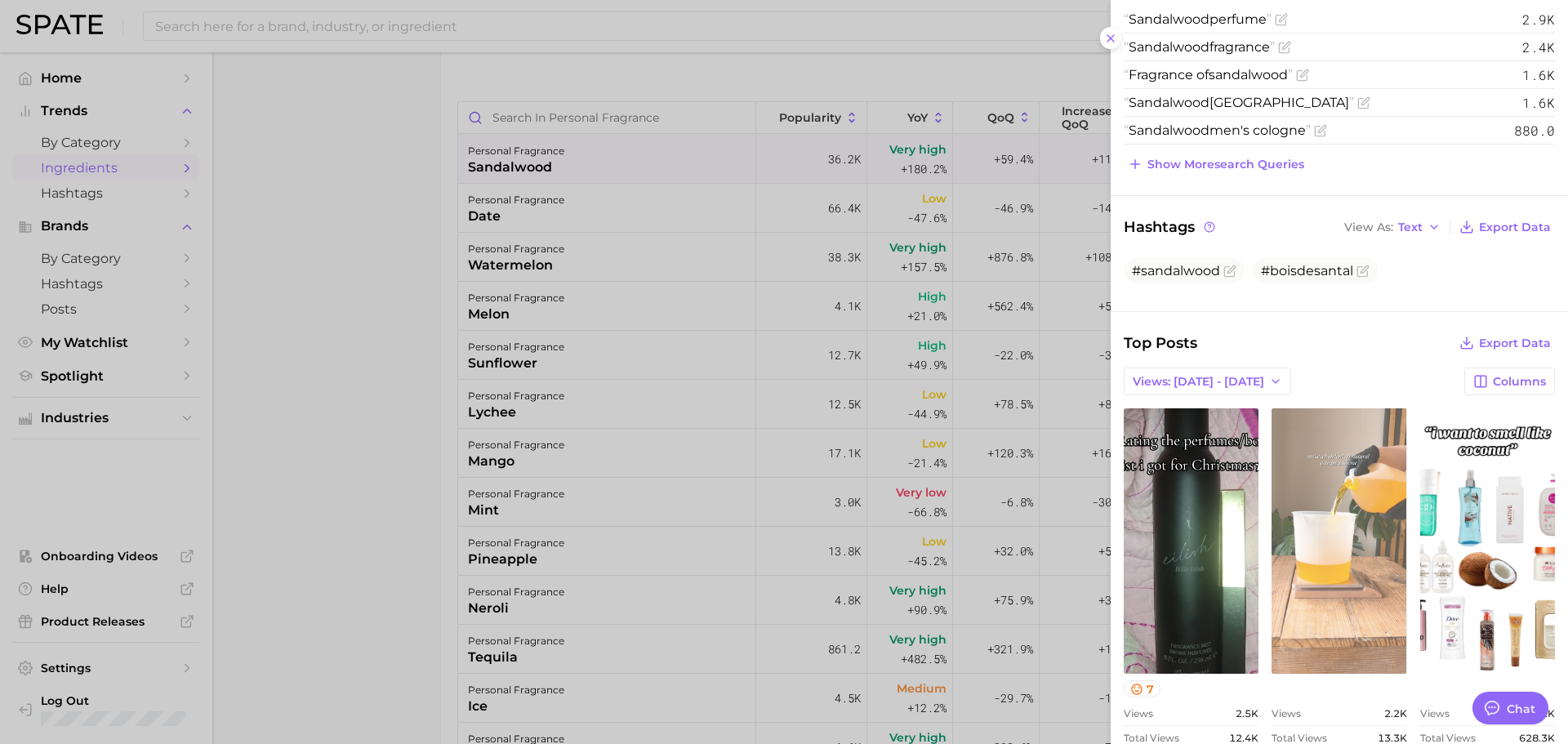 scroll, scrollTop: 327, scrollLeft: 0, axis: vertical 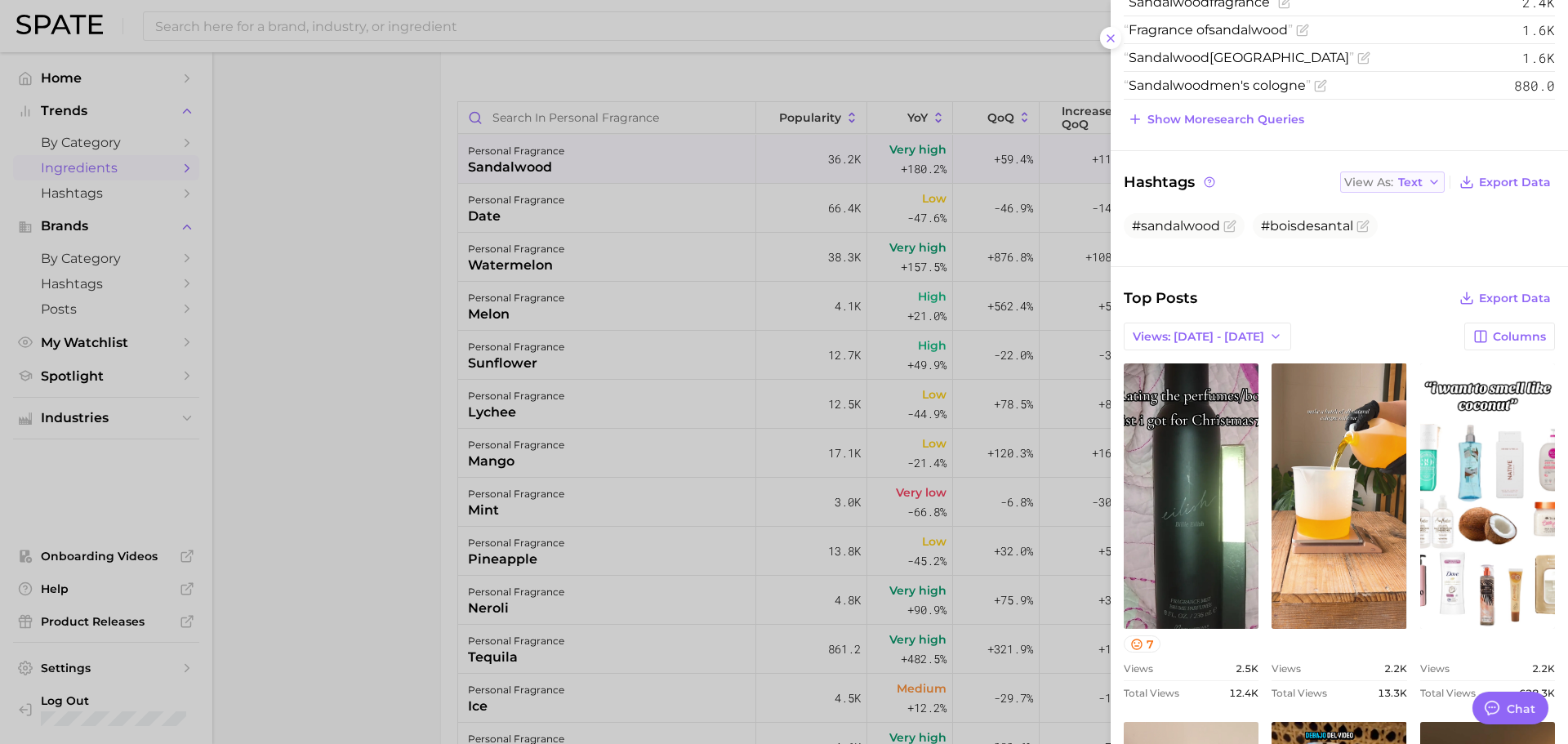 click on "Text" at bounding box center (1410, 182) 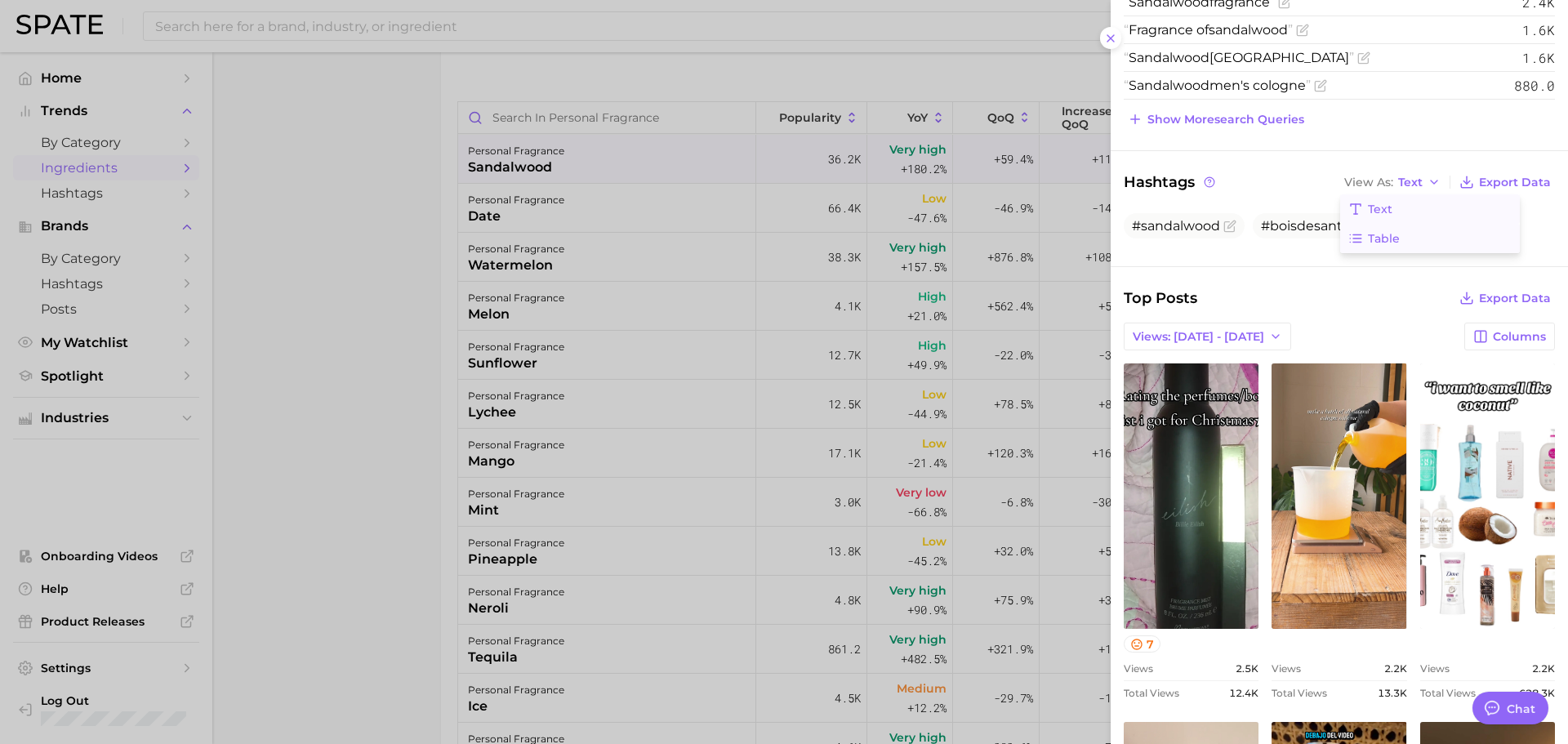 click on "Table" at bounding box center (1383, 238) 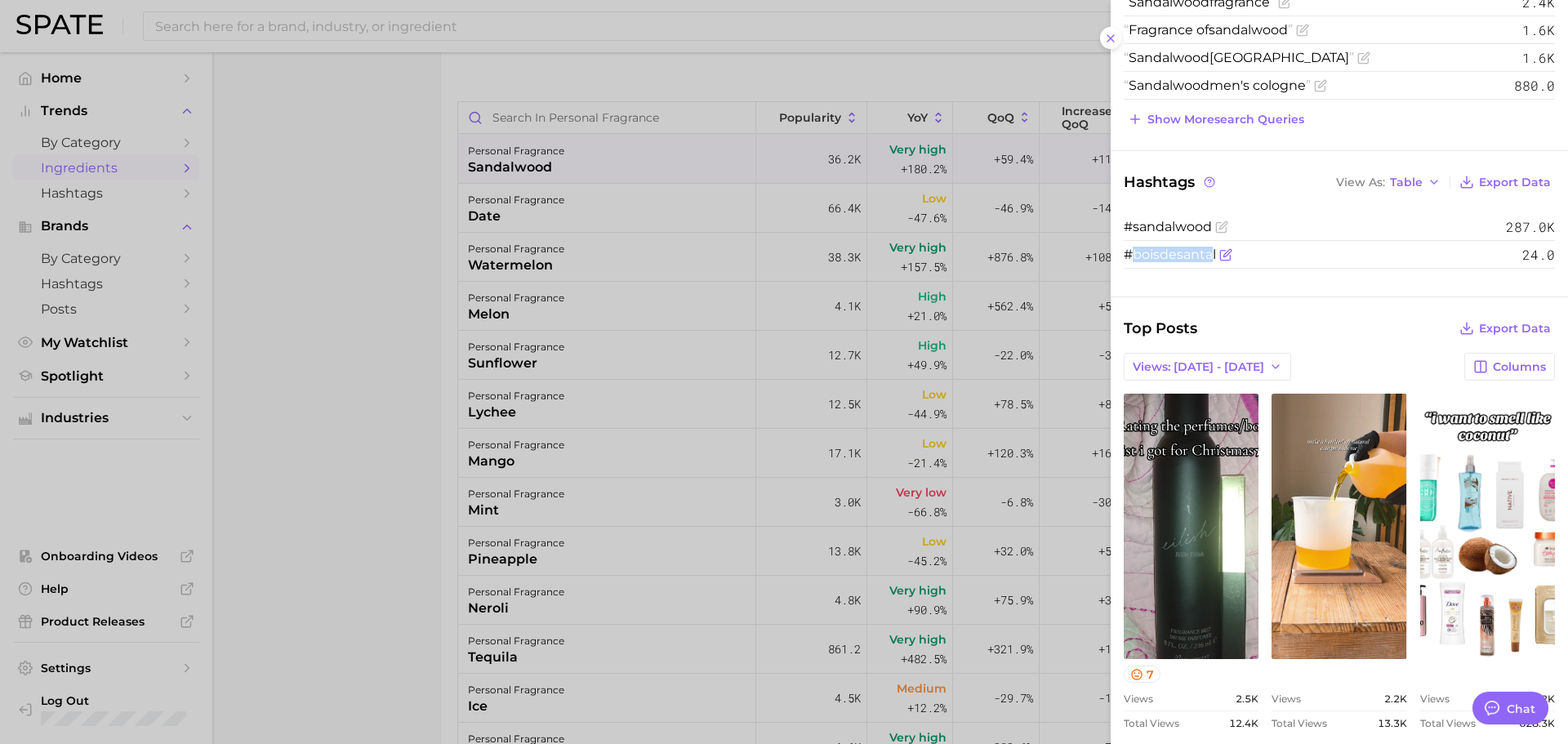 drag, startPoint x: 1213, startPoint y: 256, endPoint x: 1131, endPoint y: 255, distance: 82.006 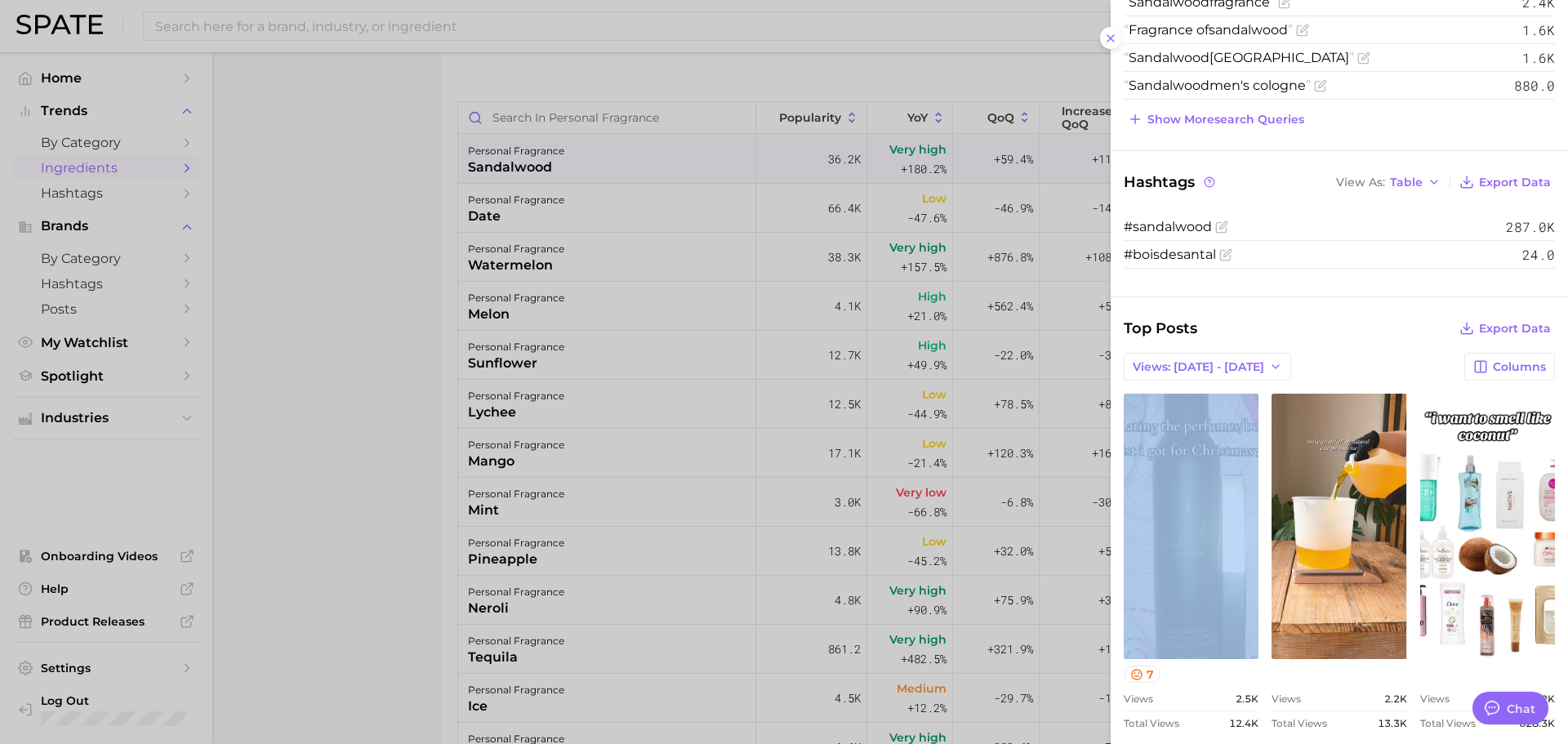 click on "Top Posts Export Data Views: Jul 6 -  13 Columns view post on TikTok 7 Views 2.5k Total Views 12.4k view post on TikTok Views 2.2k Total Views 13.3k view post on TikTok Views 2.2k Total Views 628.3k view post on TikTok paid Views 1.8k Total Views 92.6k view post on TikTok paid Views 1.6k Total Views 199.4k view post on TikTok Views 1.5k Total Views 5.9k view post on TikTok Views 1.1k Total Views 272.5k view post on TikTok Views 939.0 Total Views 28.3k view post on TikTok Views 906.0 Total Views 39.0k view post on TikTok Views 863.0 Total Views 42.8k Show more posts Hide All" at bounding box center (1339, 1062) 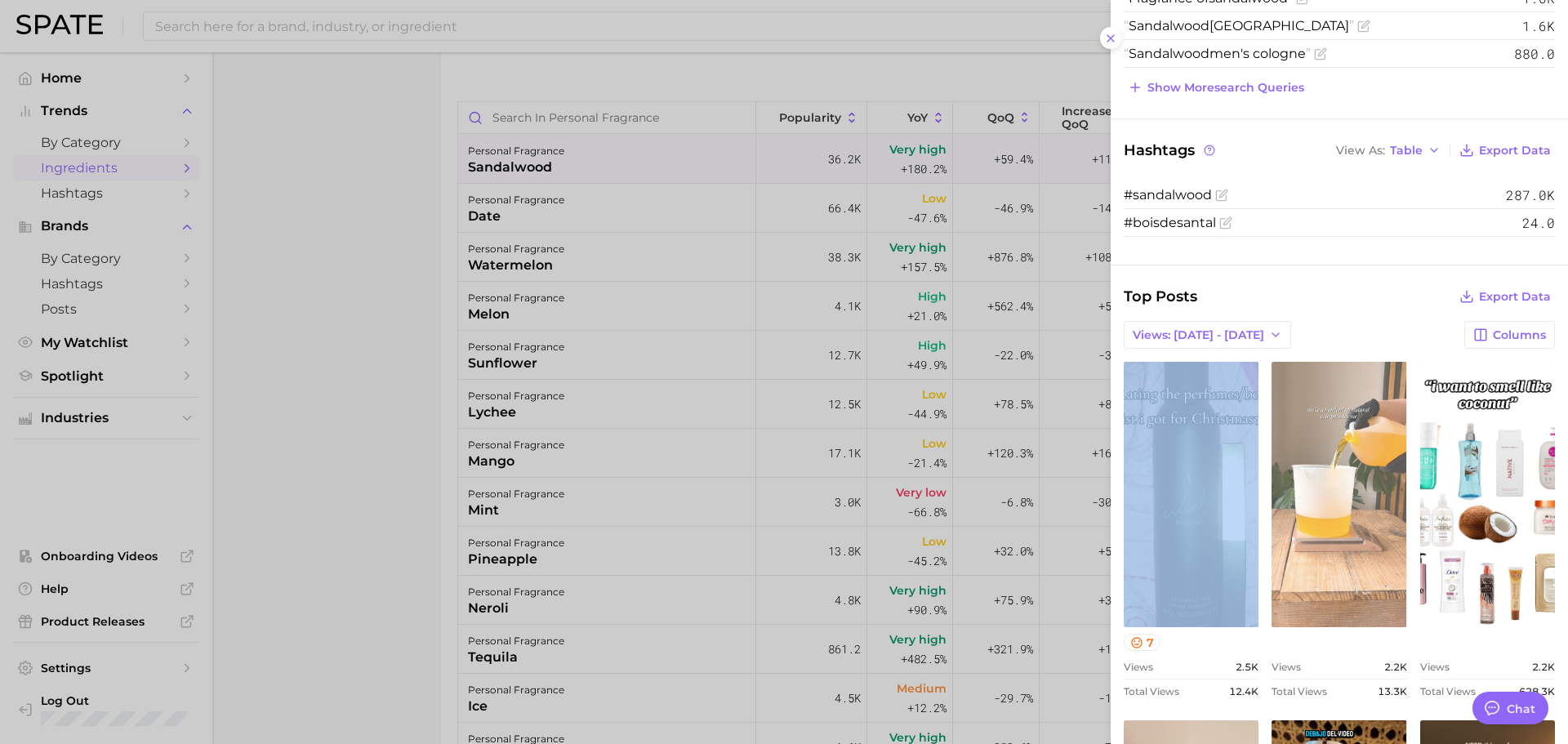 scroll, scrollTop: 348, scrollLeft: 0, axis: vertical 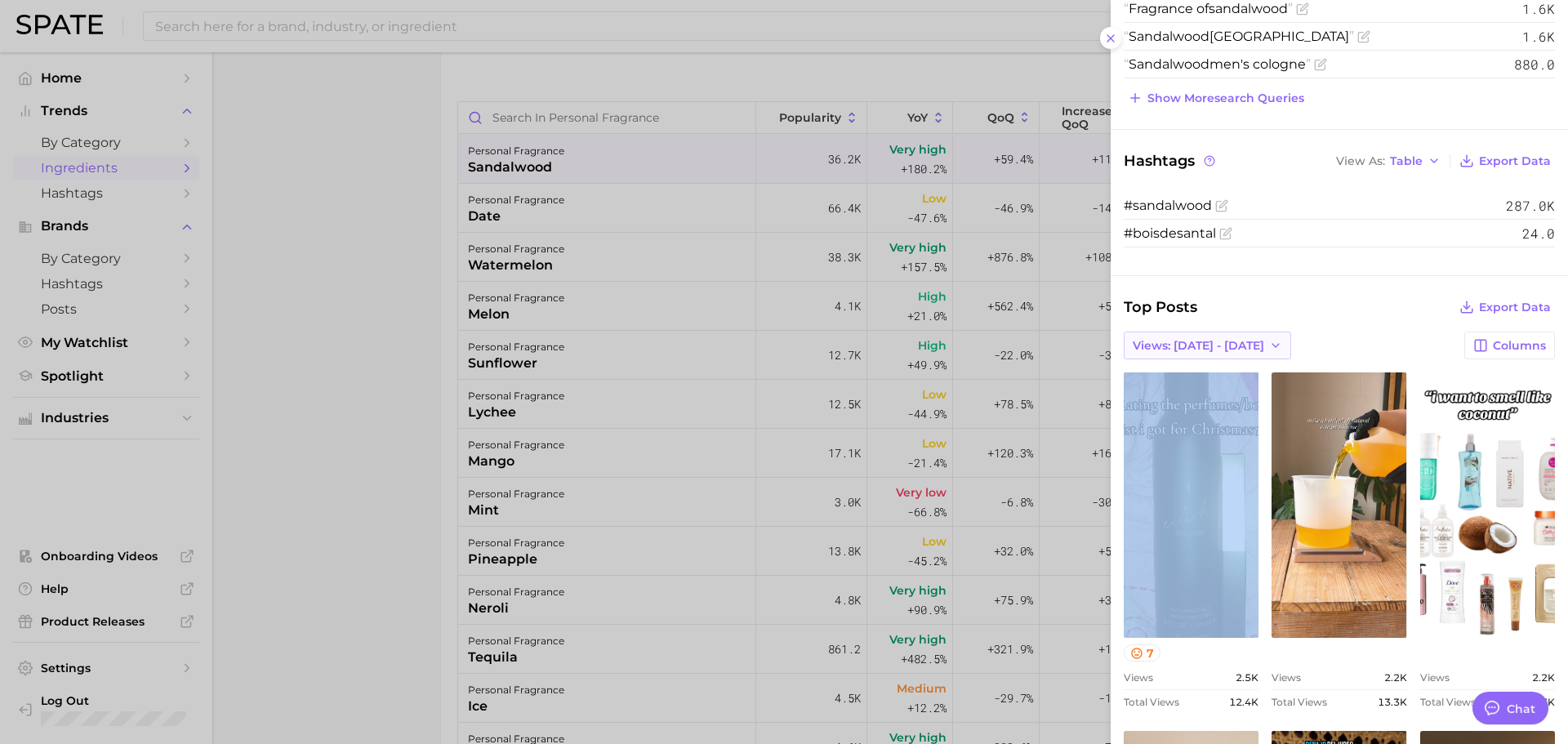 click on "Views: [DATE] -  [DATE]" at bounding box center [1198, 345] 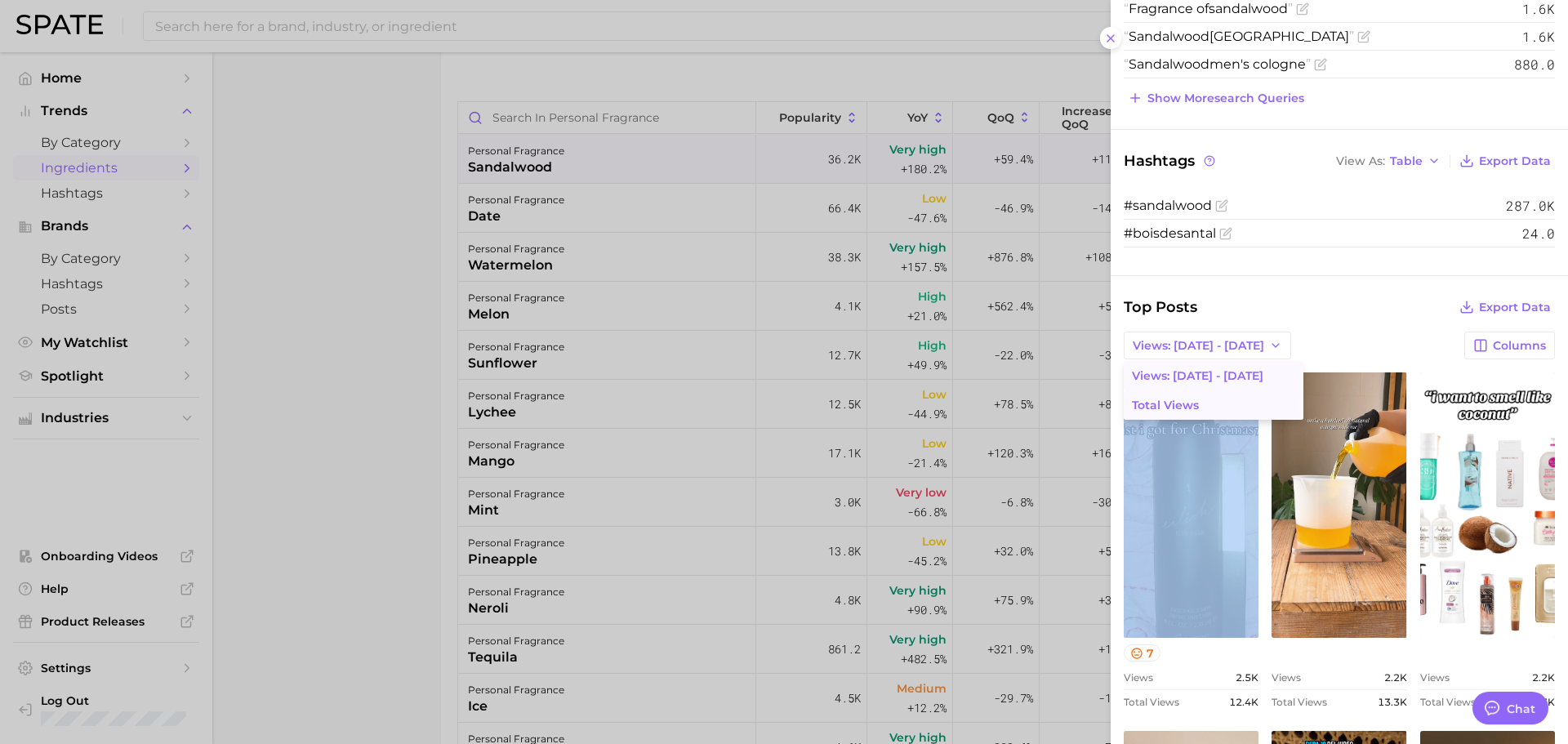 click on "Total Views" at bounding box center (1214, 405) 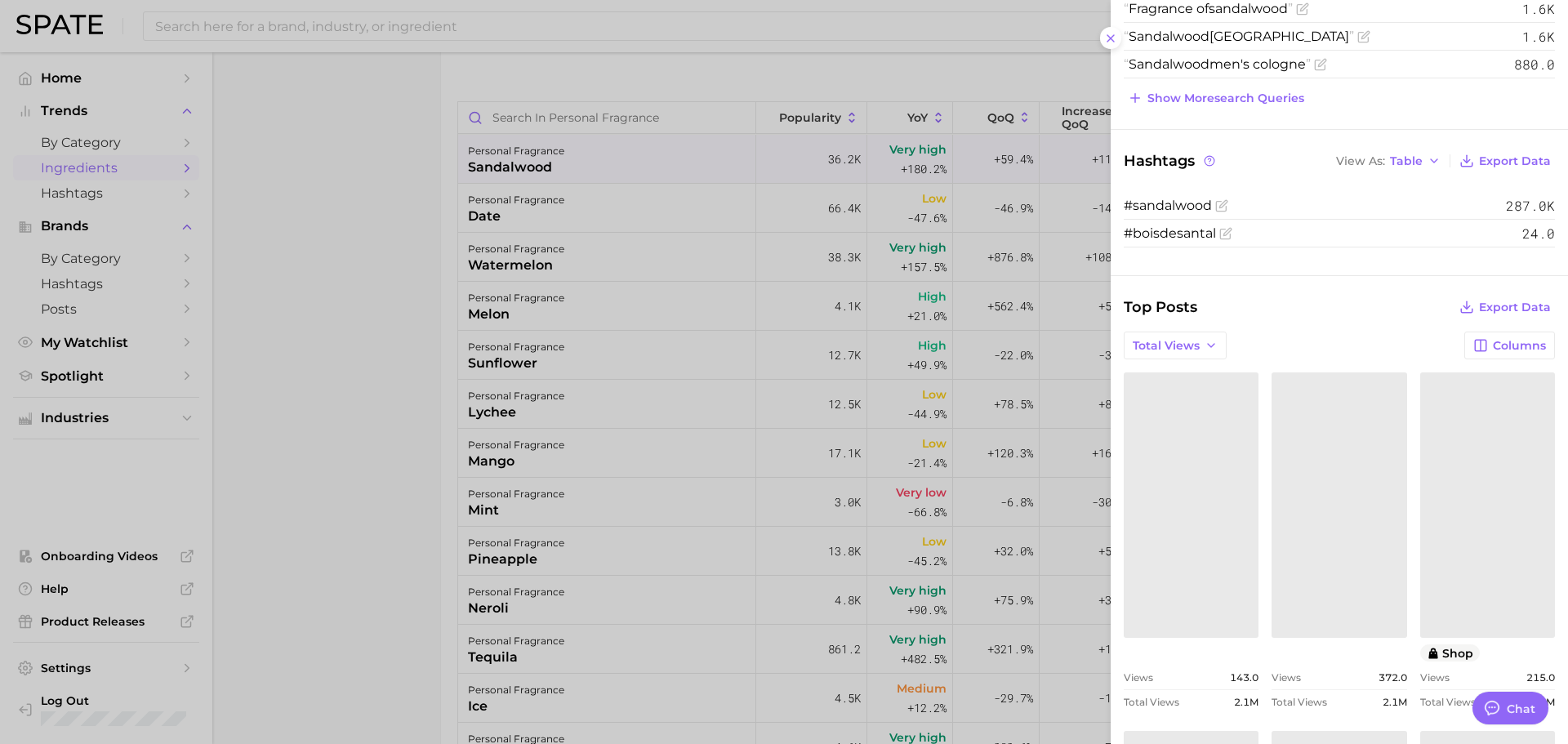 scroll, scrollTop: 756, scrollLeft: 0, axis: vertical 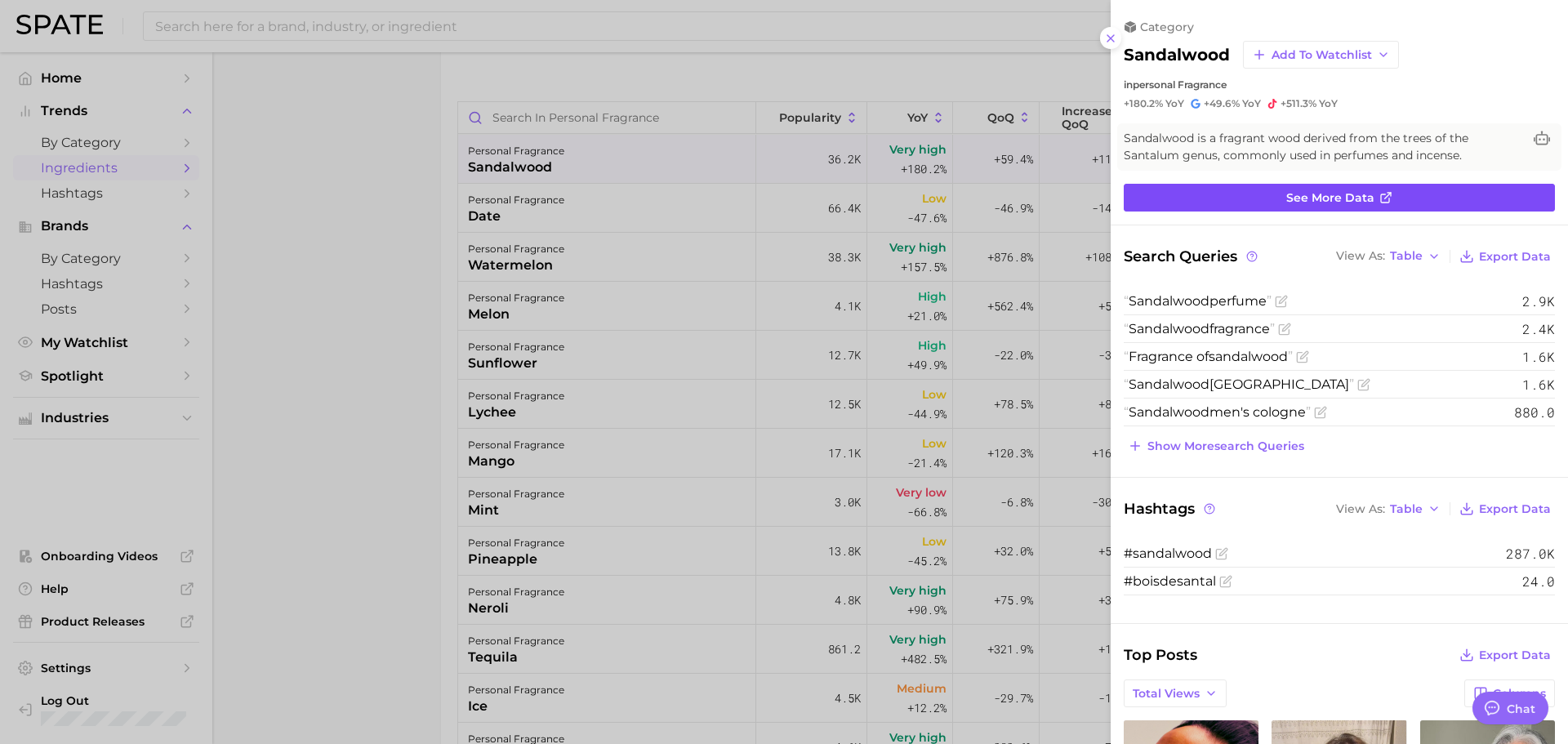click on "See more data" at bounding box center [1339, 198] 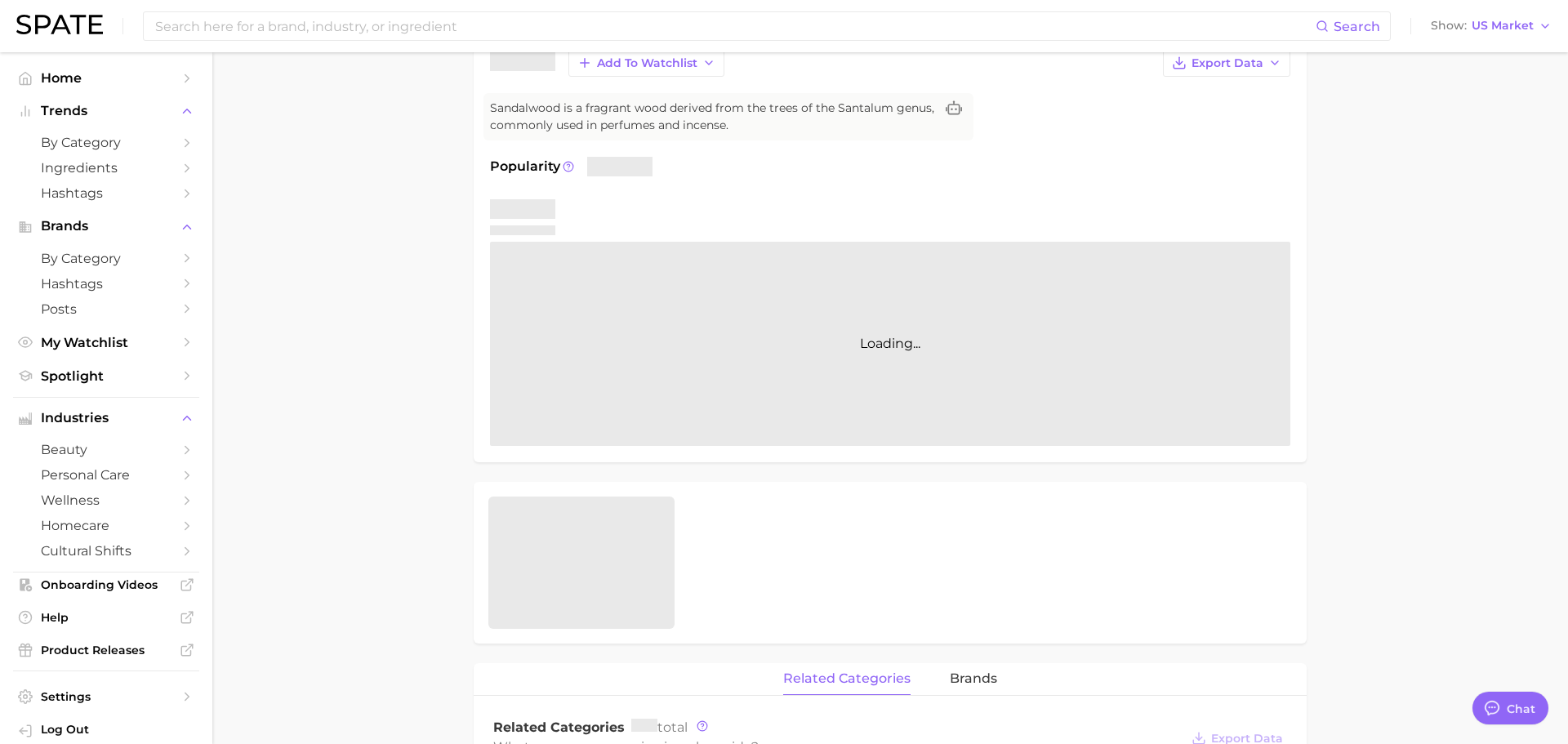 scroll, scrollTop: 0, scrollLeft: 0, axis: both 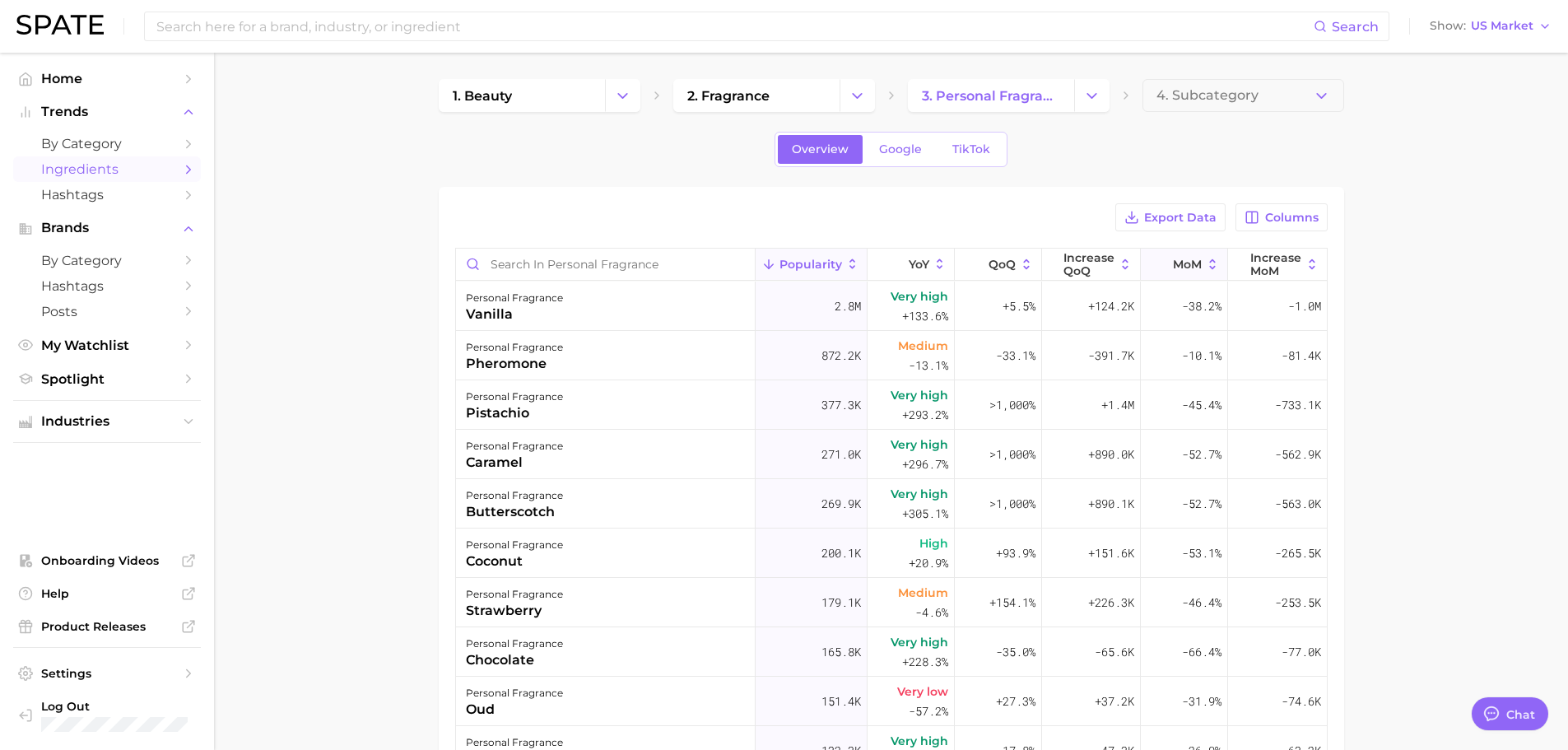 click on "MoM" at bounding box center [1184, 264] 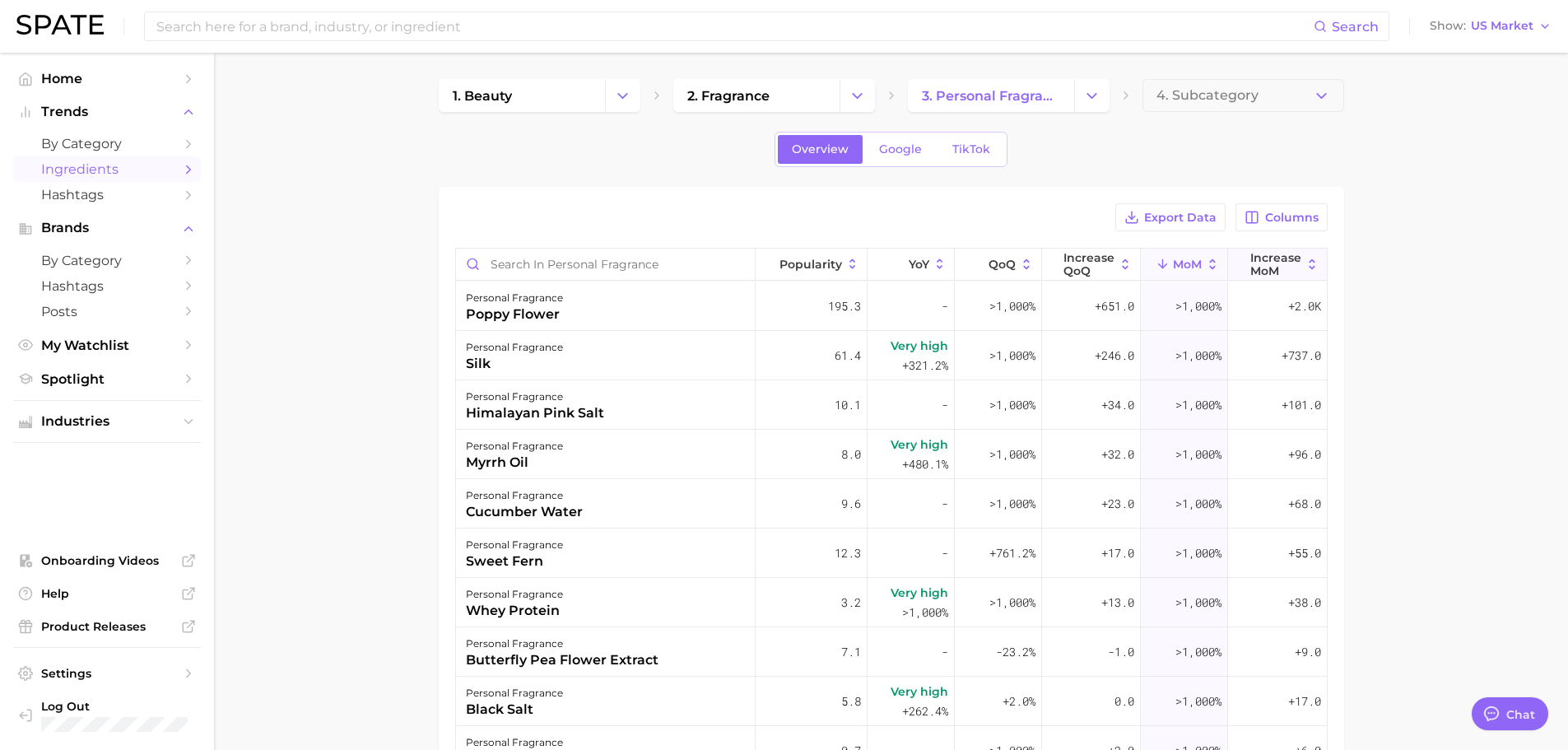 click on "Increase MoM" at bounding box center (1276, 264) 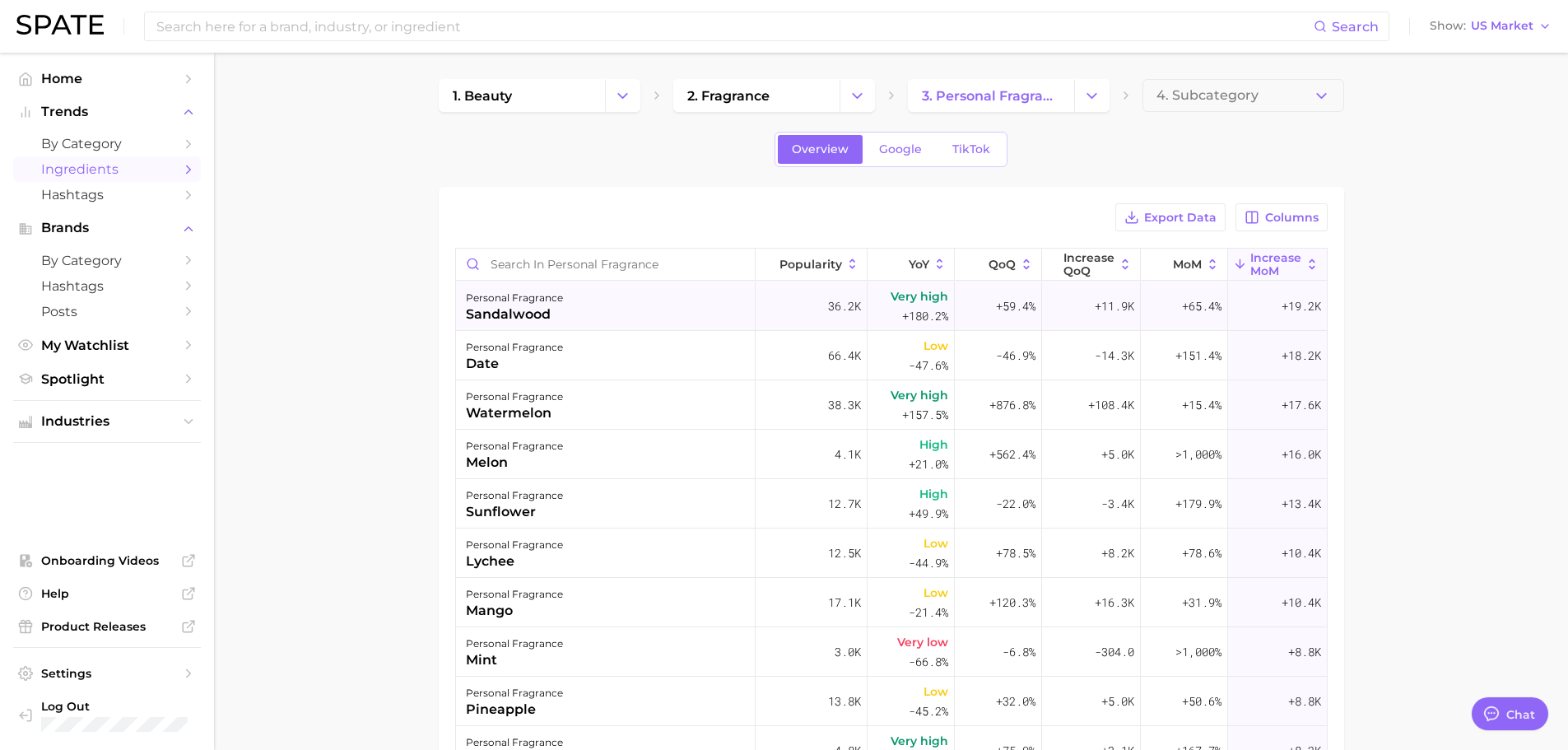 click on "personal fragrance sandalwood" at bounding box center [606, 306] 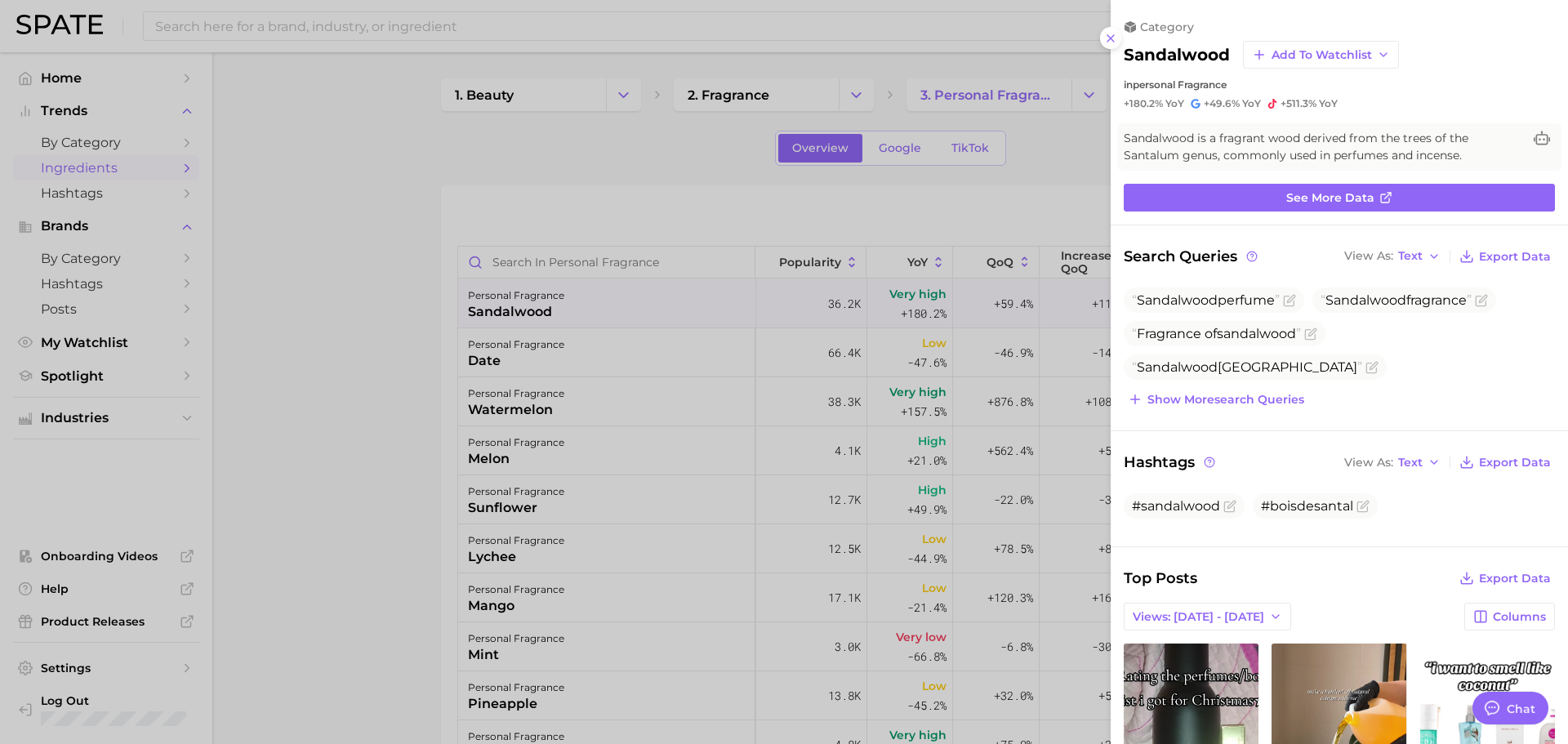 scroll, scrollTop: 0, scrollLeft: 0, axis: both 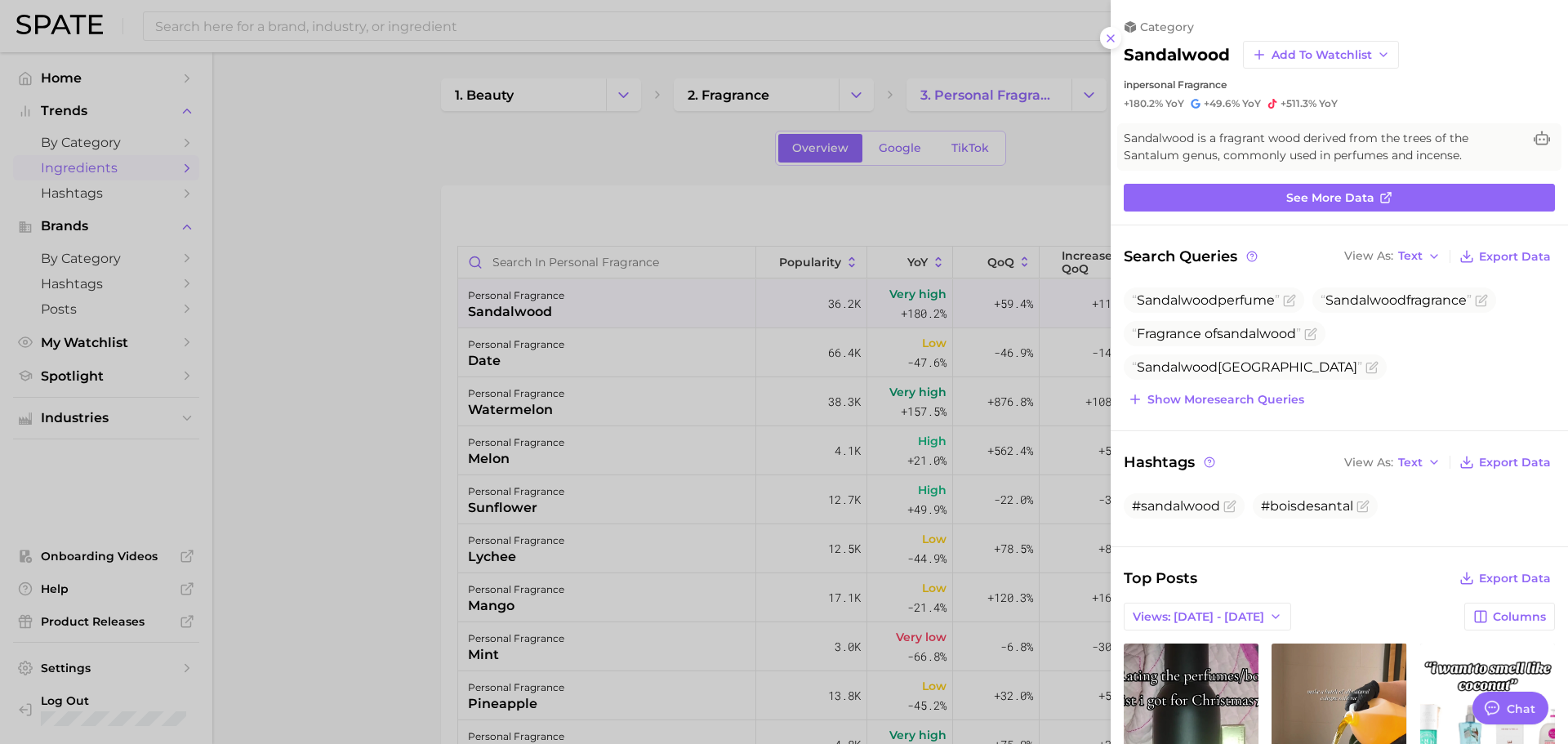 click at bounding box center (784, 372) 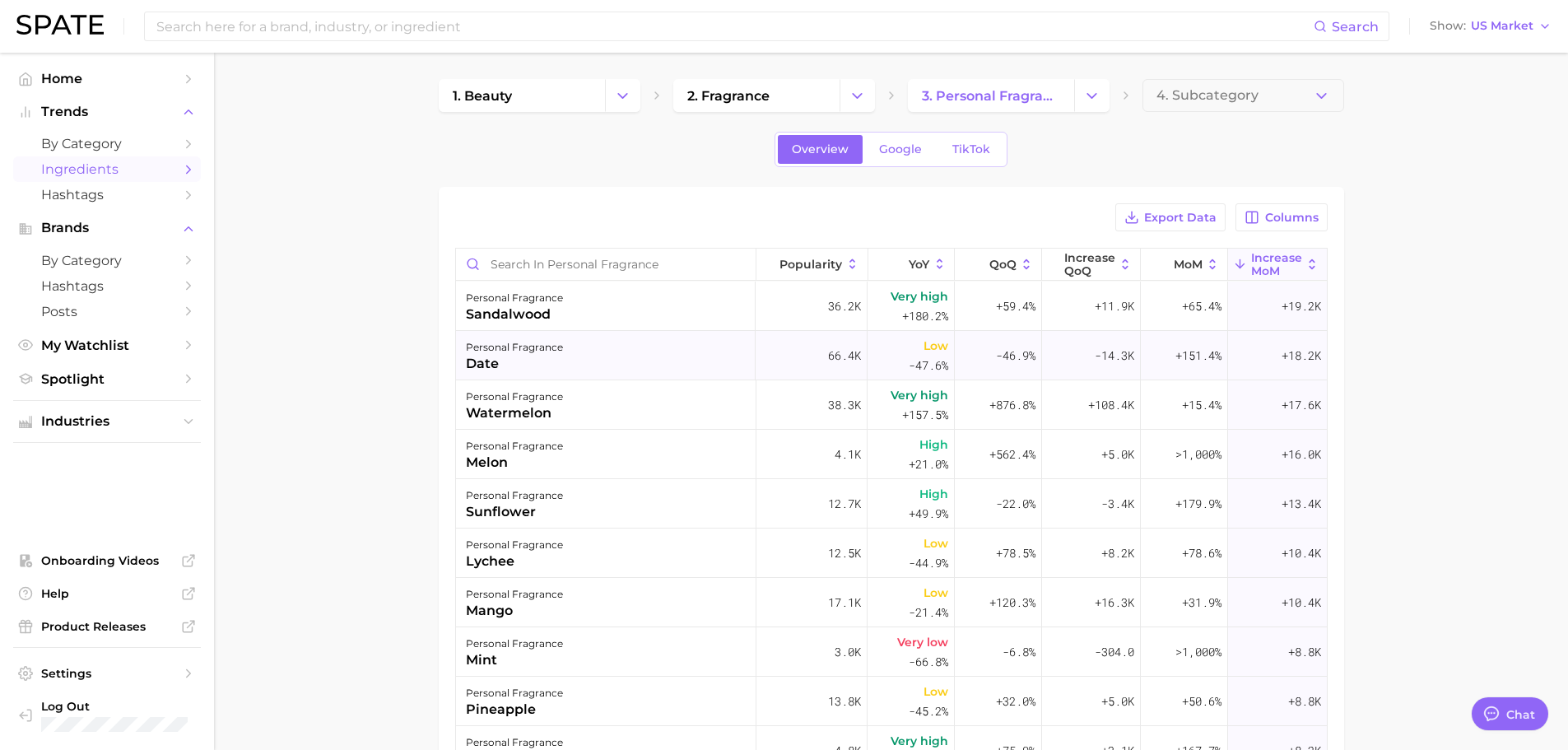 click on "personal fragrance date" at bounding box center (606, 356) 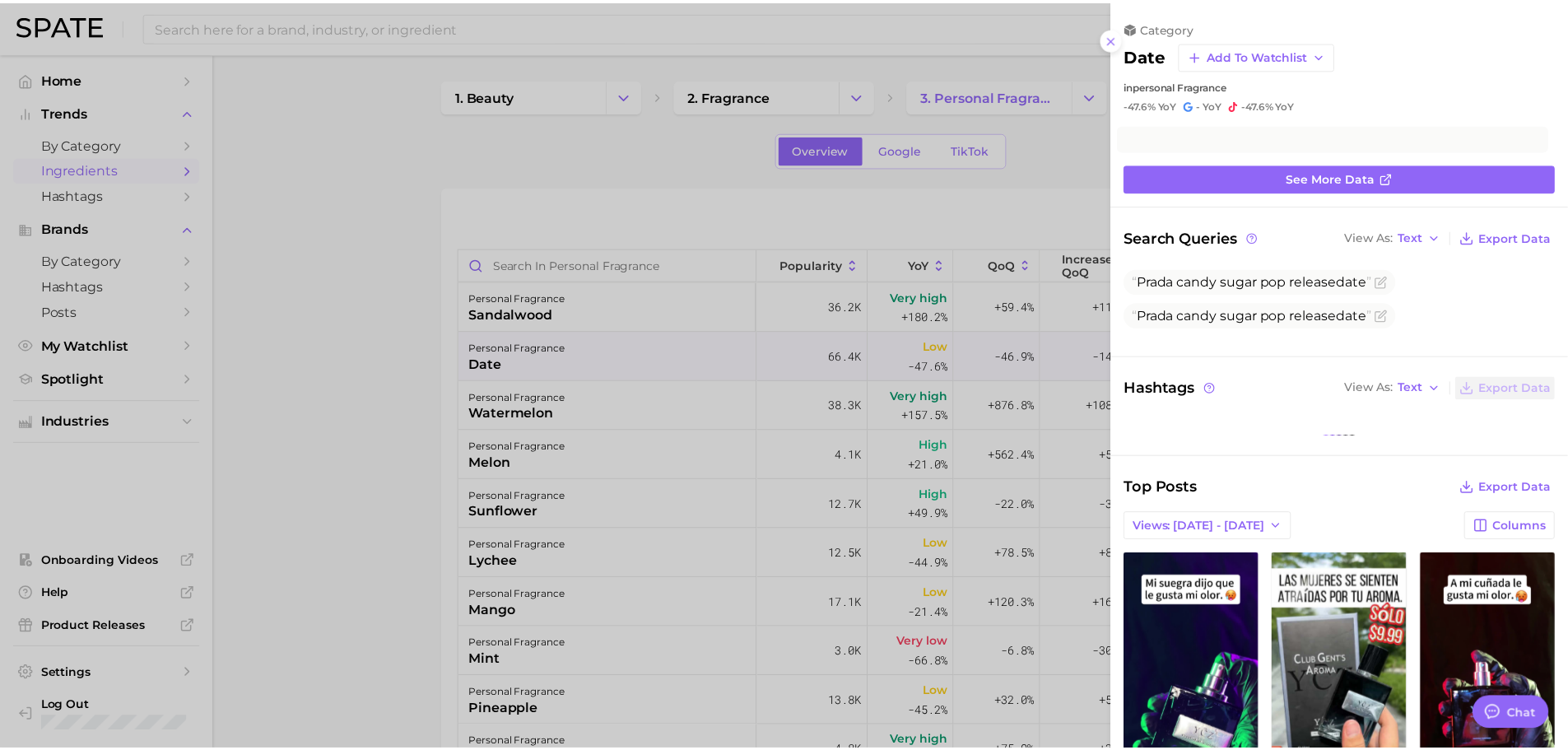 scroll, scrollTop: 0, scrollLeft: 0, axis: both 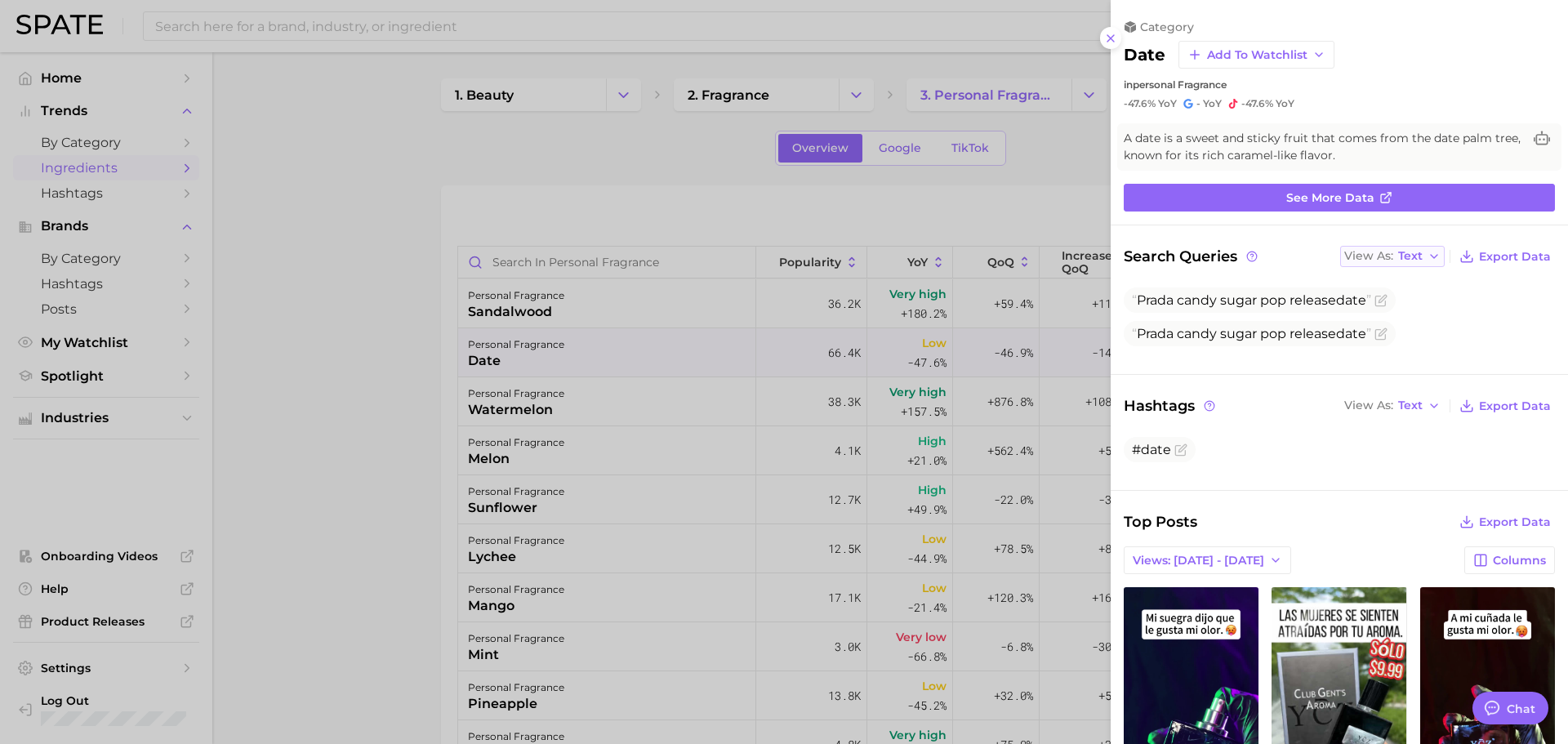 click on "Text" at bounding box center (1410, 256) 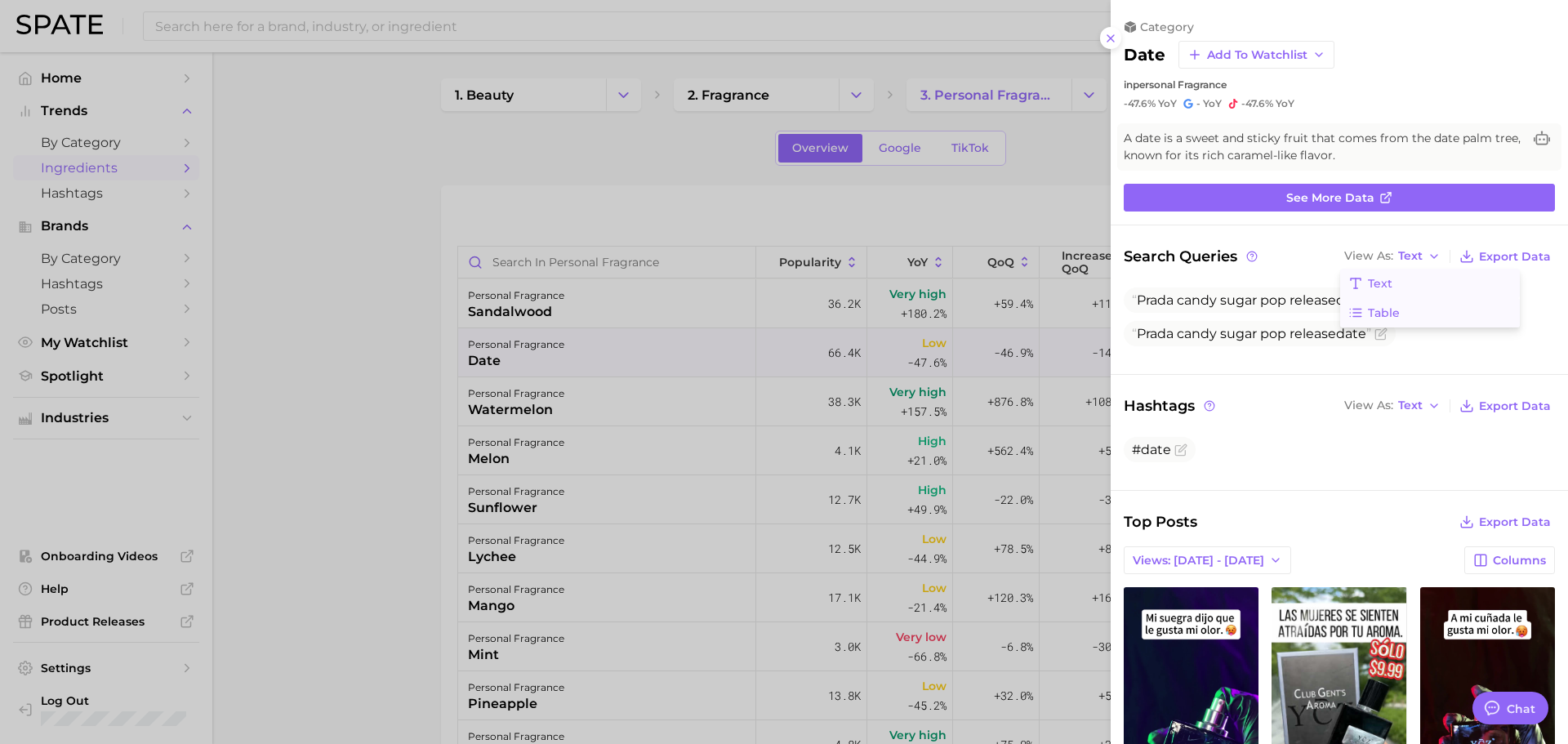 click on "Table" at bounding box center (1383, 313) 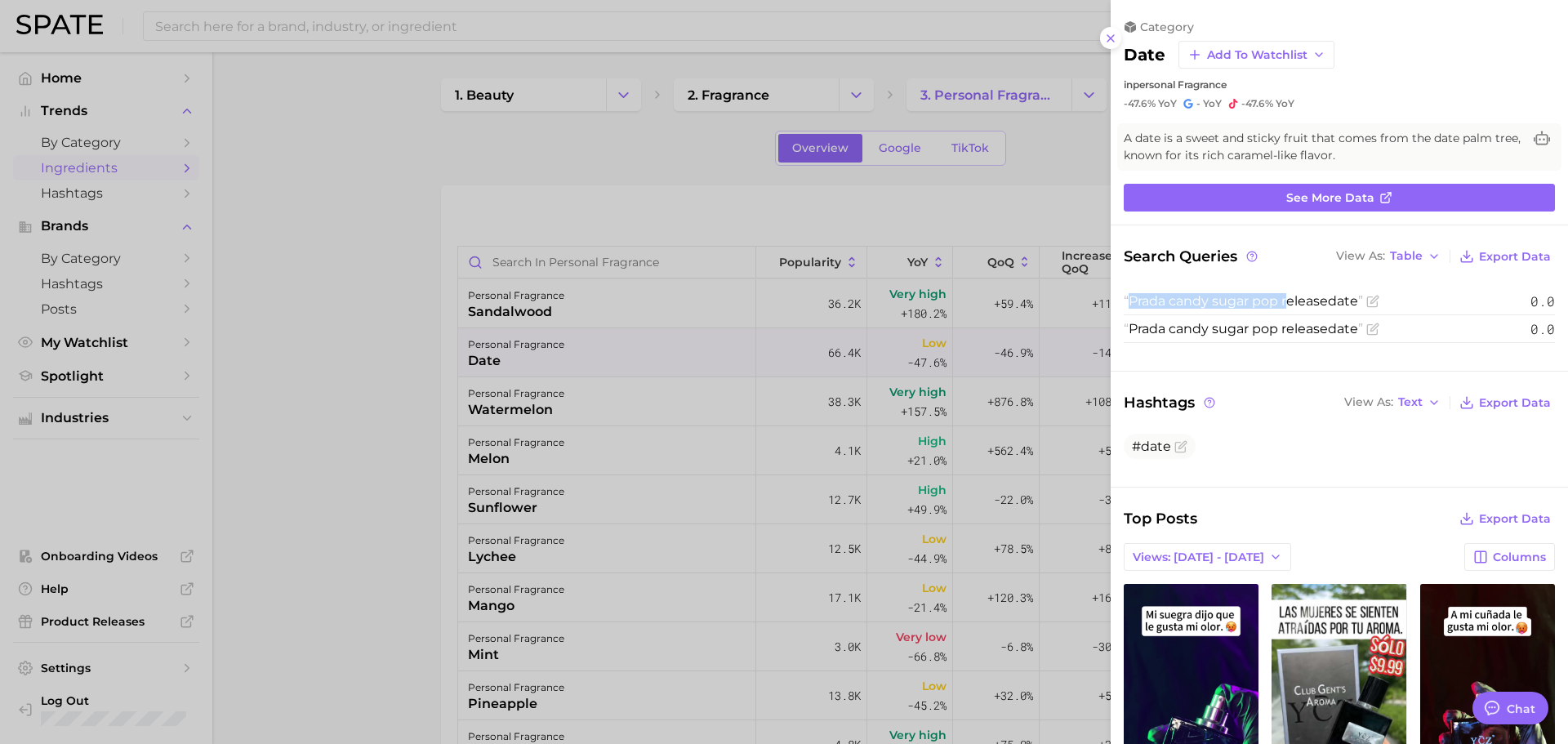 drag, startPoint x: 1129, startPoint y: 297, endPoint x: 1286, endPoint y: 291, distance: 157.1146 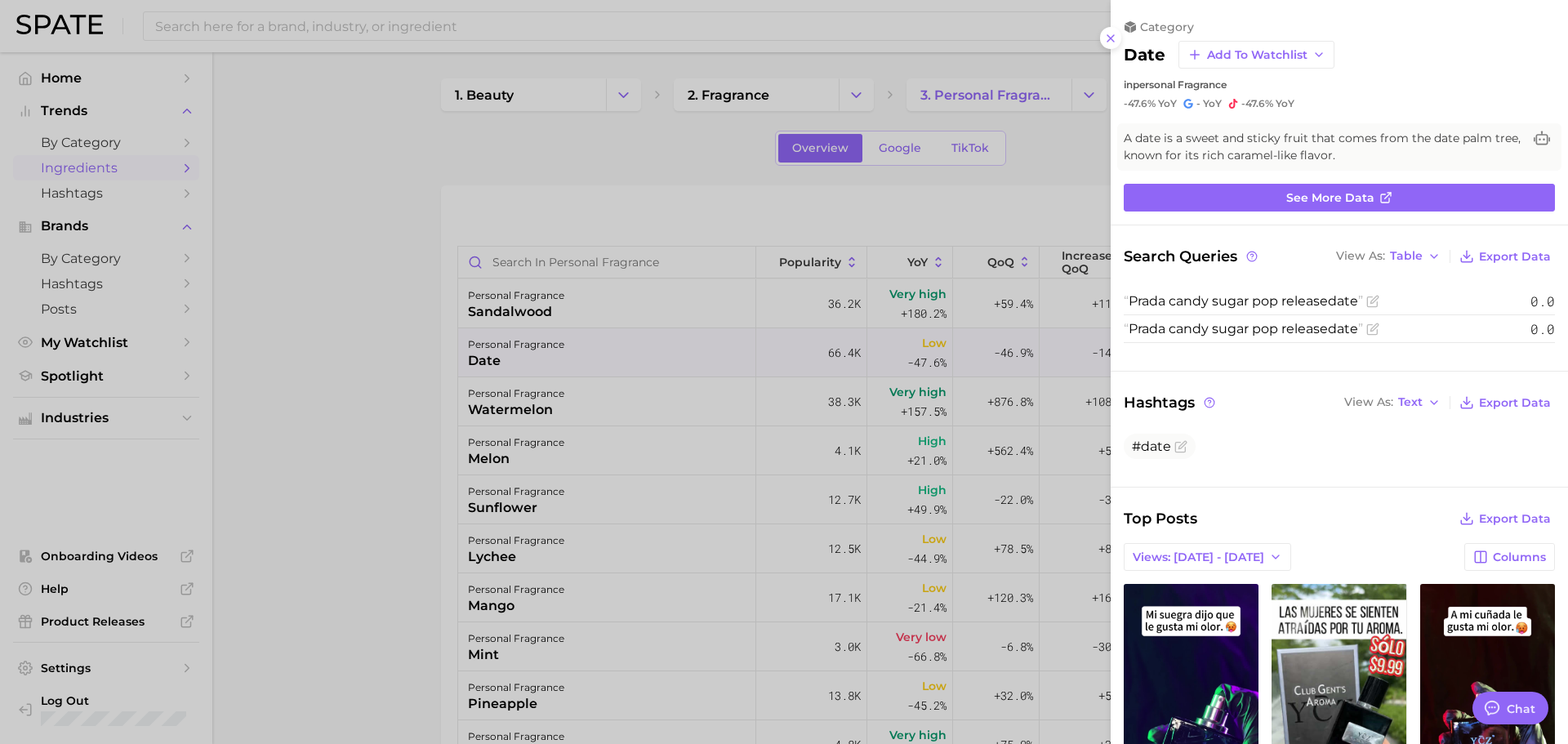 click on "Search Queries View As Table Export Data Prada candy sugar pop release  date 0.0 Prada candy sugar pop release  date 0.0 Hashtags View As Text Export Data #date Top Posts Export Data Views: Jul 6 -  13 Columns view post on TikTok paid Views 34.7k Total Views 854.5k view post on TikTok Views 5.4k Total Views 126.0k view post on TikTok paid Views 4.5k Total Views 238.8k view post on TikTok Views 3.0k Total Views 6.1m view post on TikTok Views 1.9k Total Views 5.2m Show more posts" at bounding box center (1339, 771) 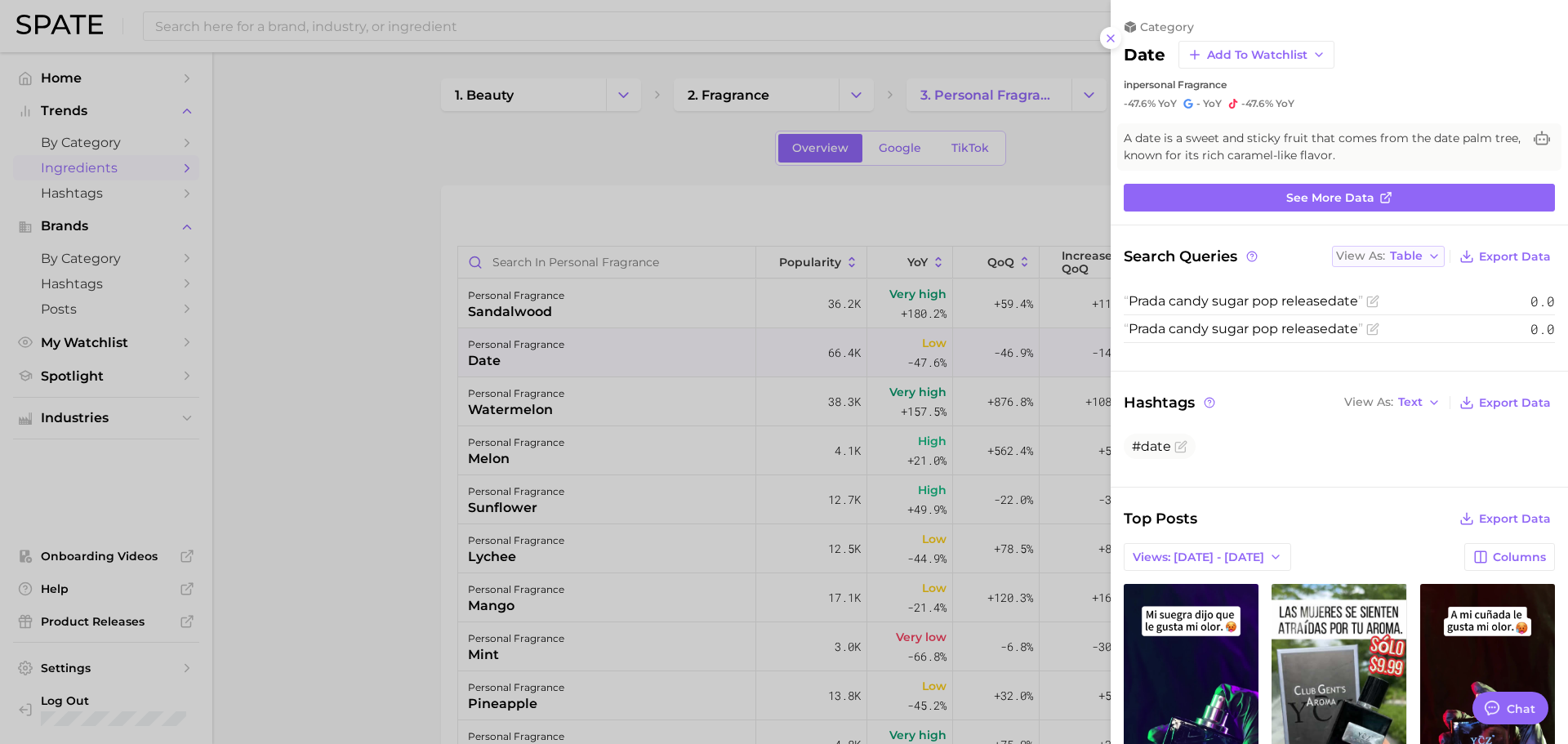 click on "View As Table" at bounding box center (1388, 256) 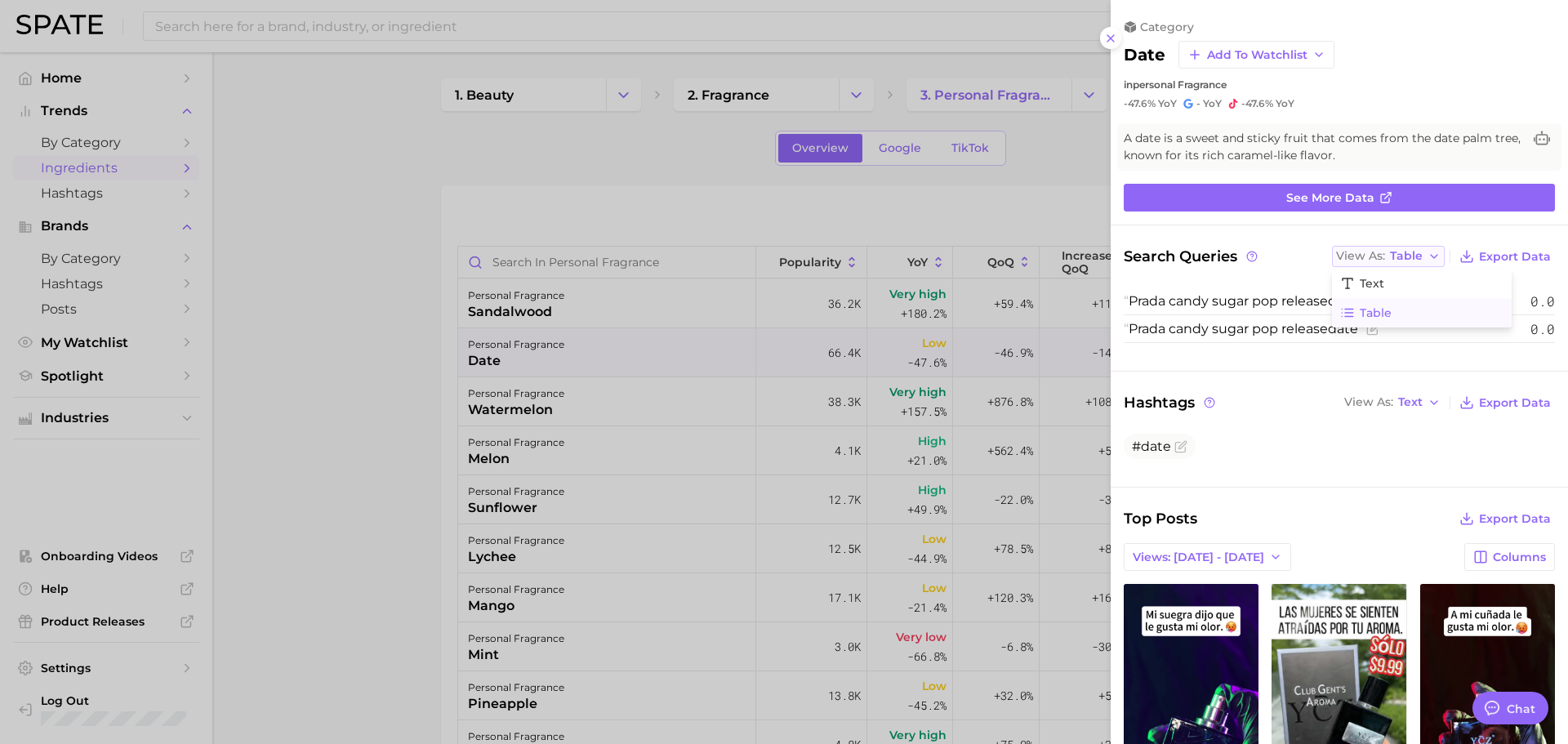 click on "View As Table" at bounding box center [1388, 256] 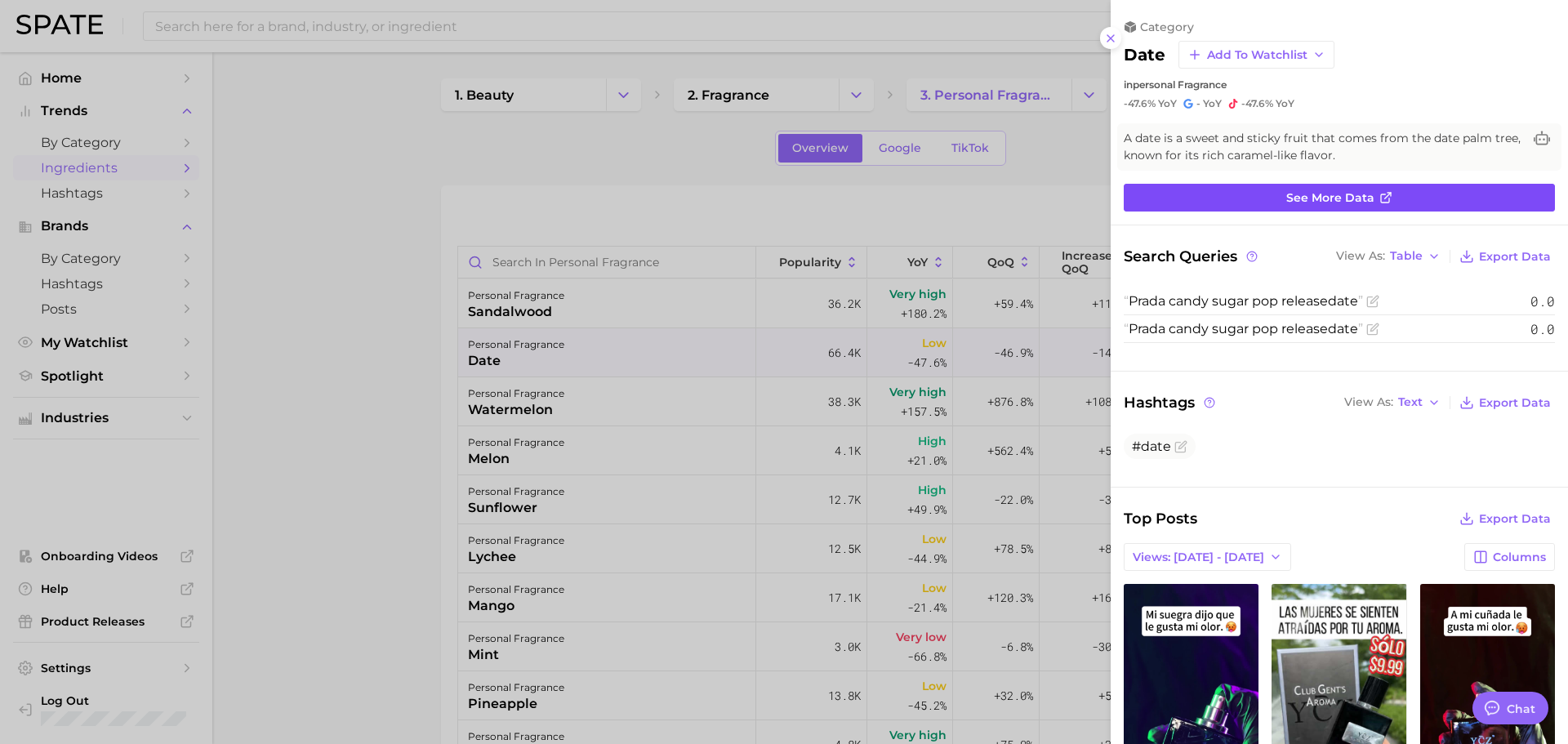 click on "See more data" at bounding box center [1330, 198] 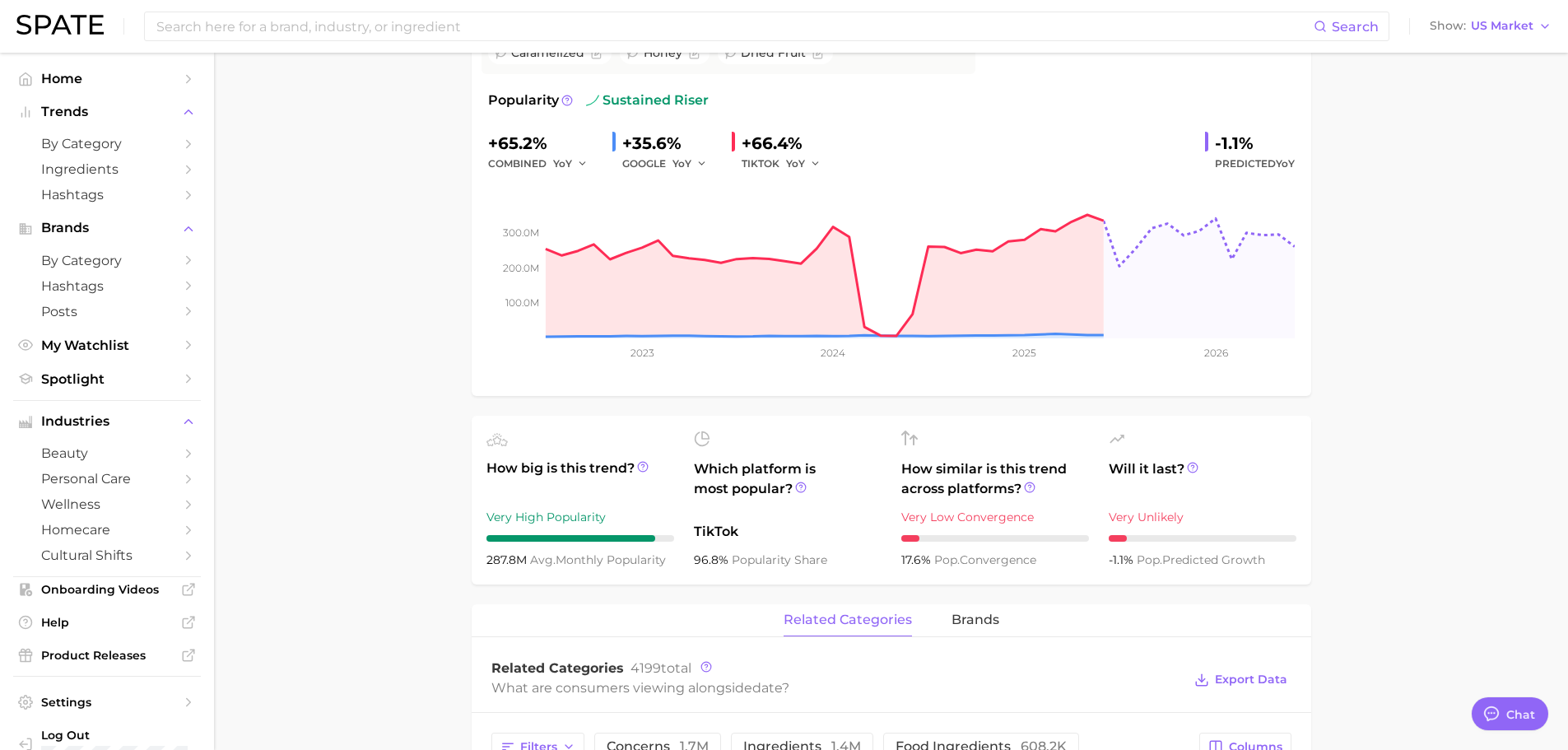 scroll, scrollTop: 0, scrollLeft: 0, axis: both 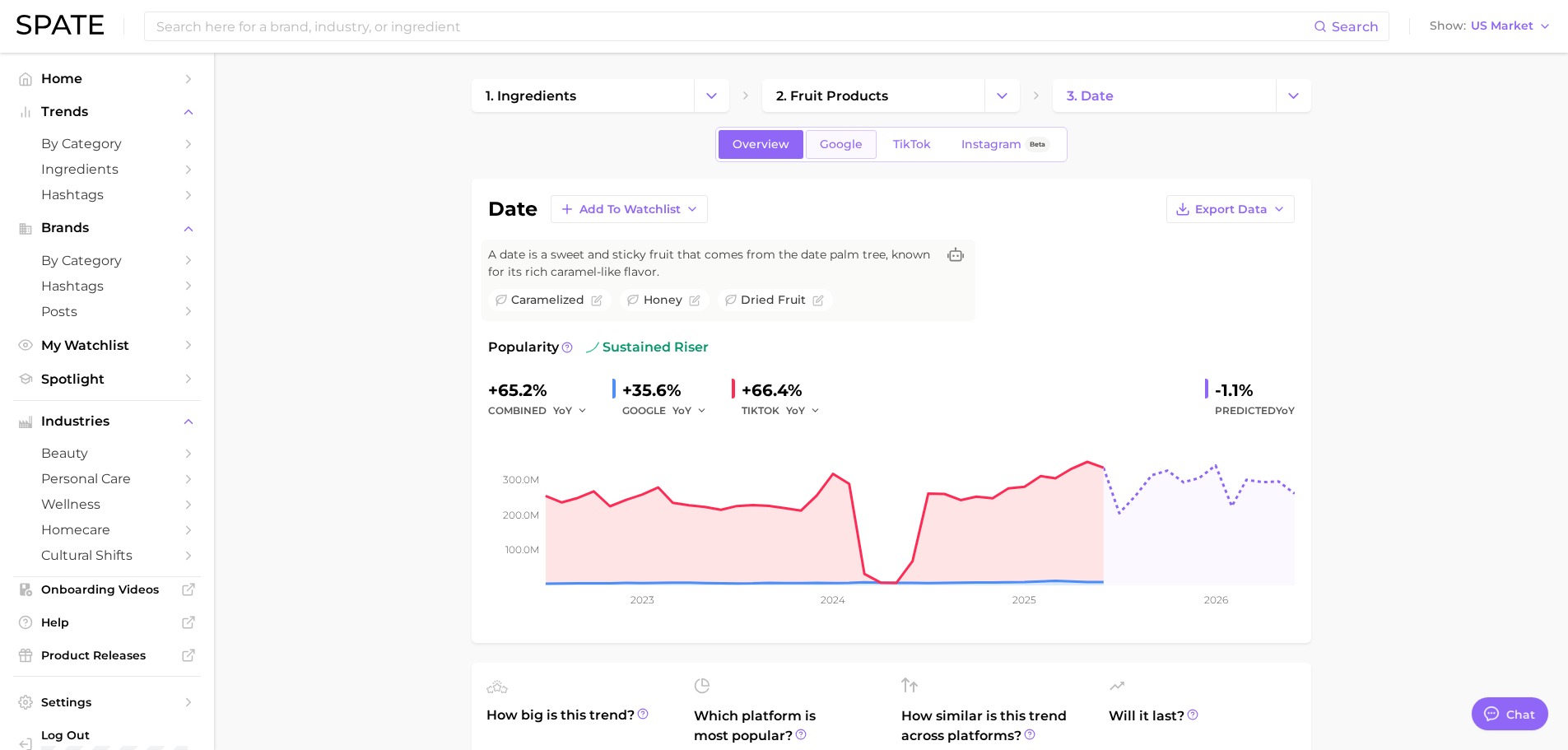 click on "Google" at bounding box center [841, 144] 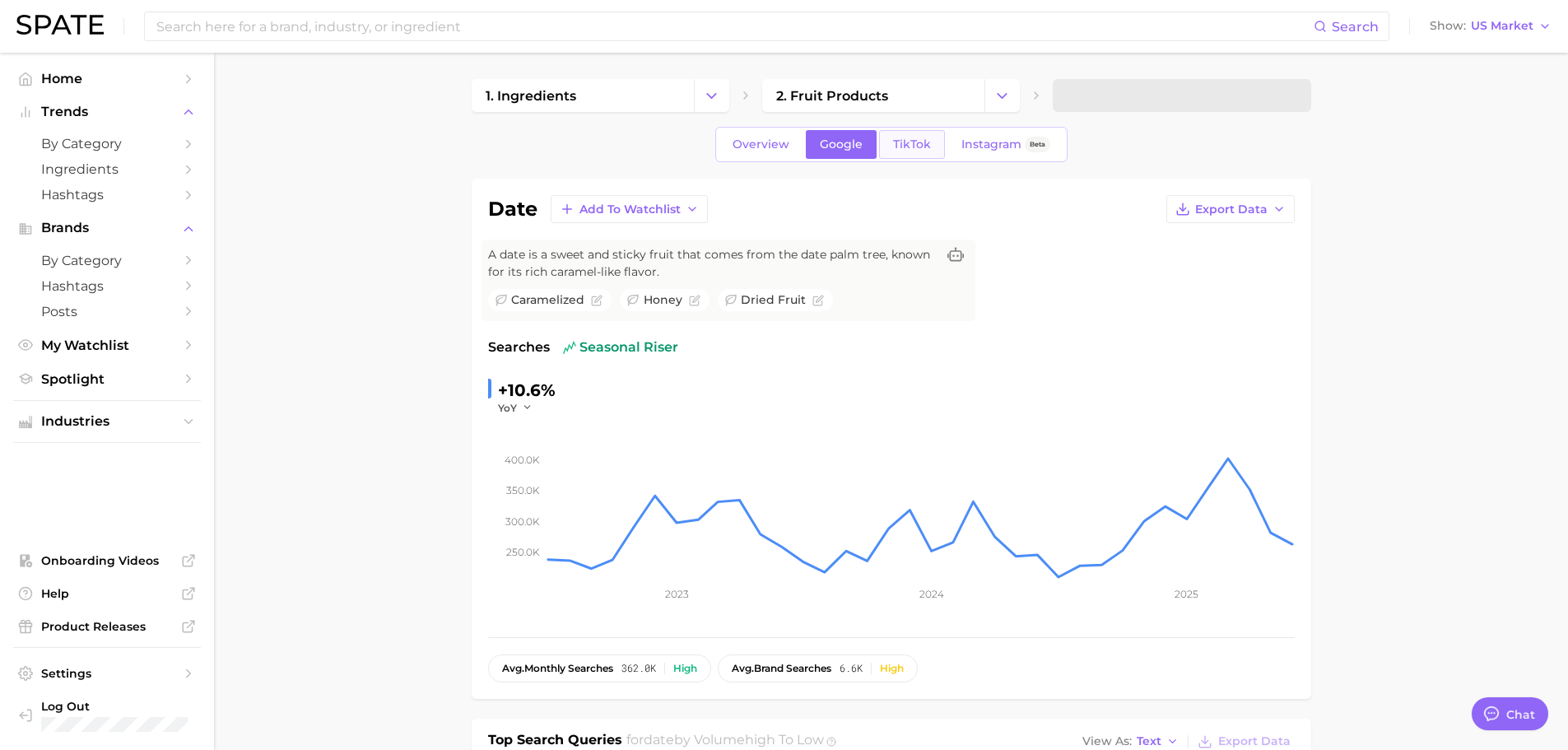 click on "TikTok" at bounding box center [912, 144] 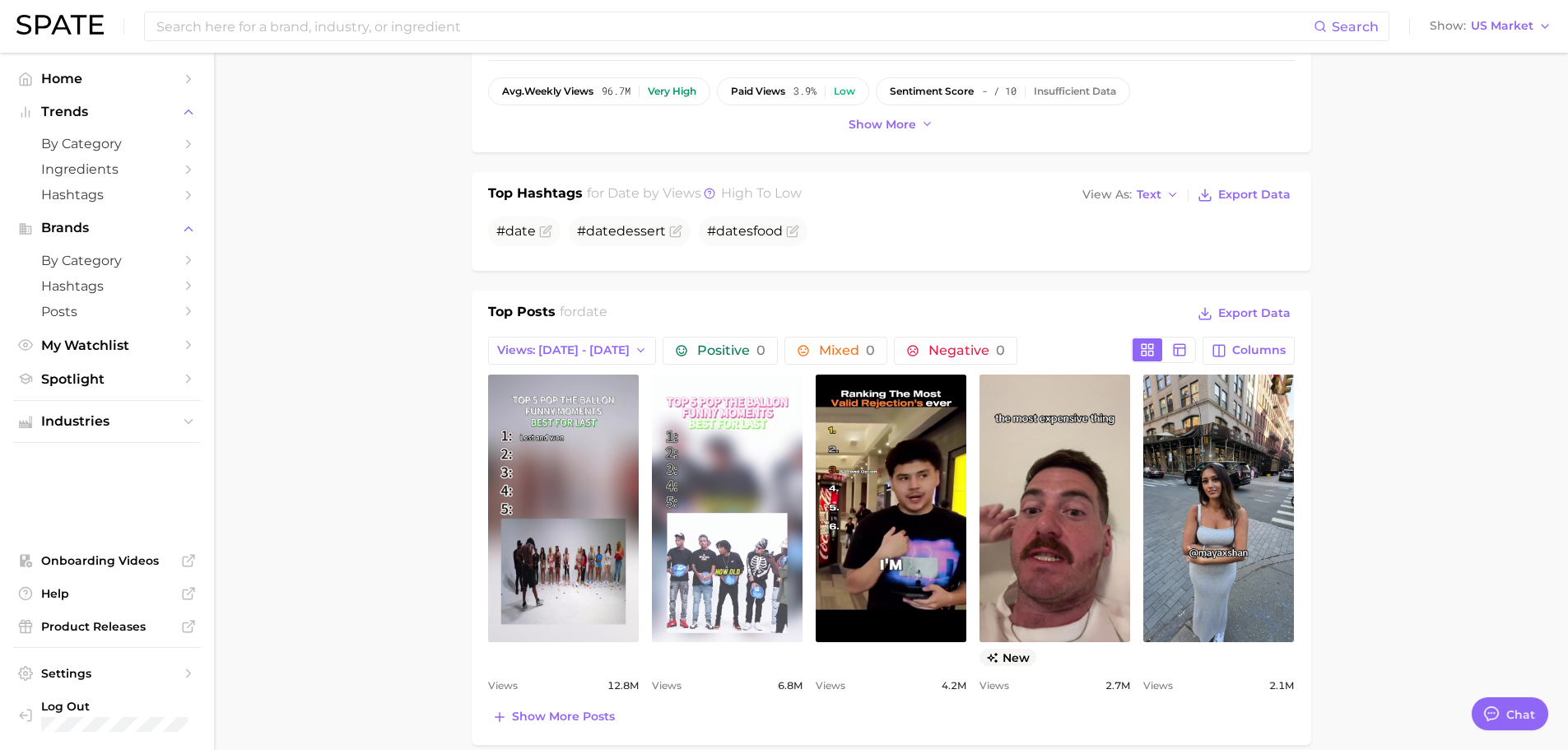 scroll, scrollTop: 576, scrollLeft: 0, axis: vertical 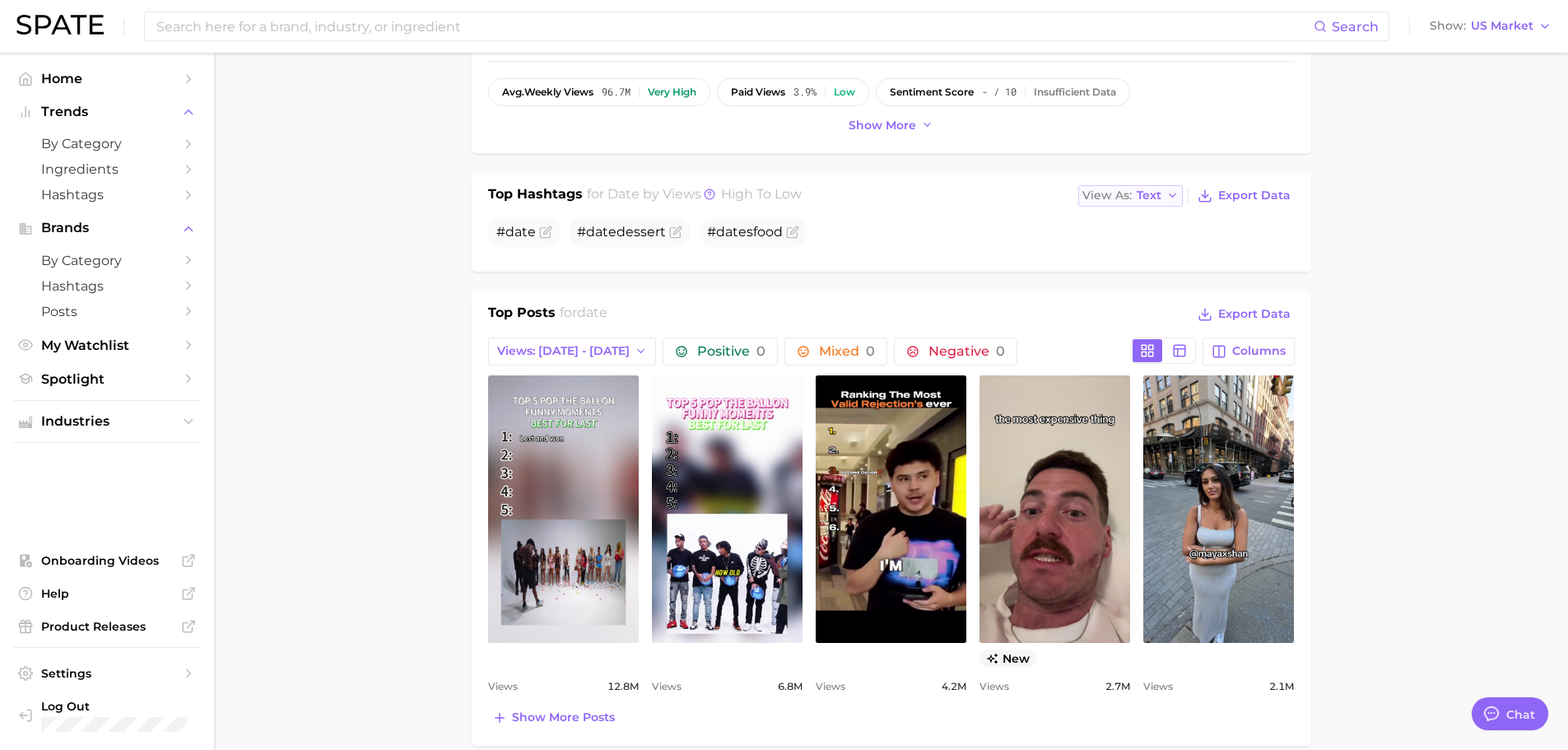 click on "Text" at bounding box center [1149, 195] 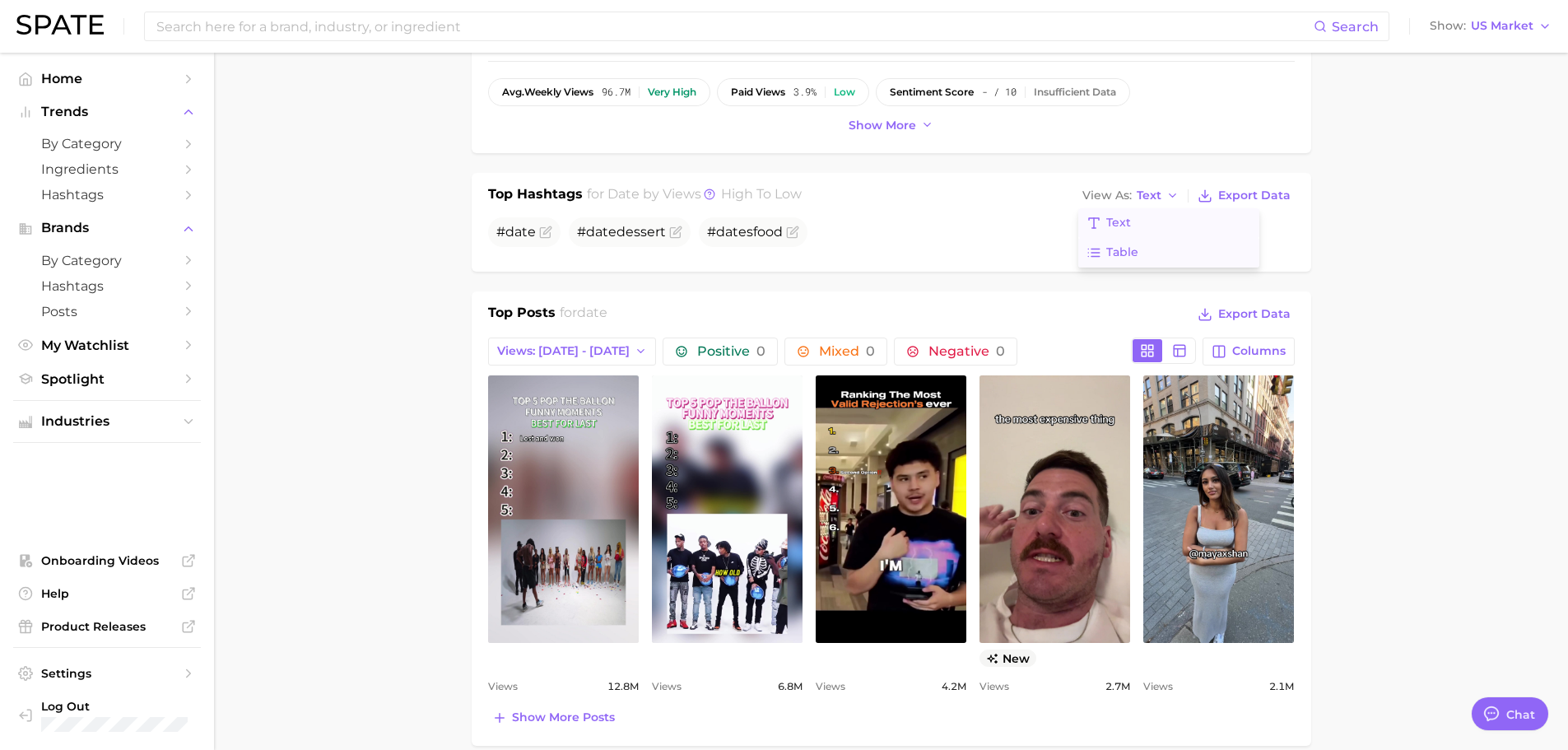 click on "Table" at bounding box center [1169, 253] 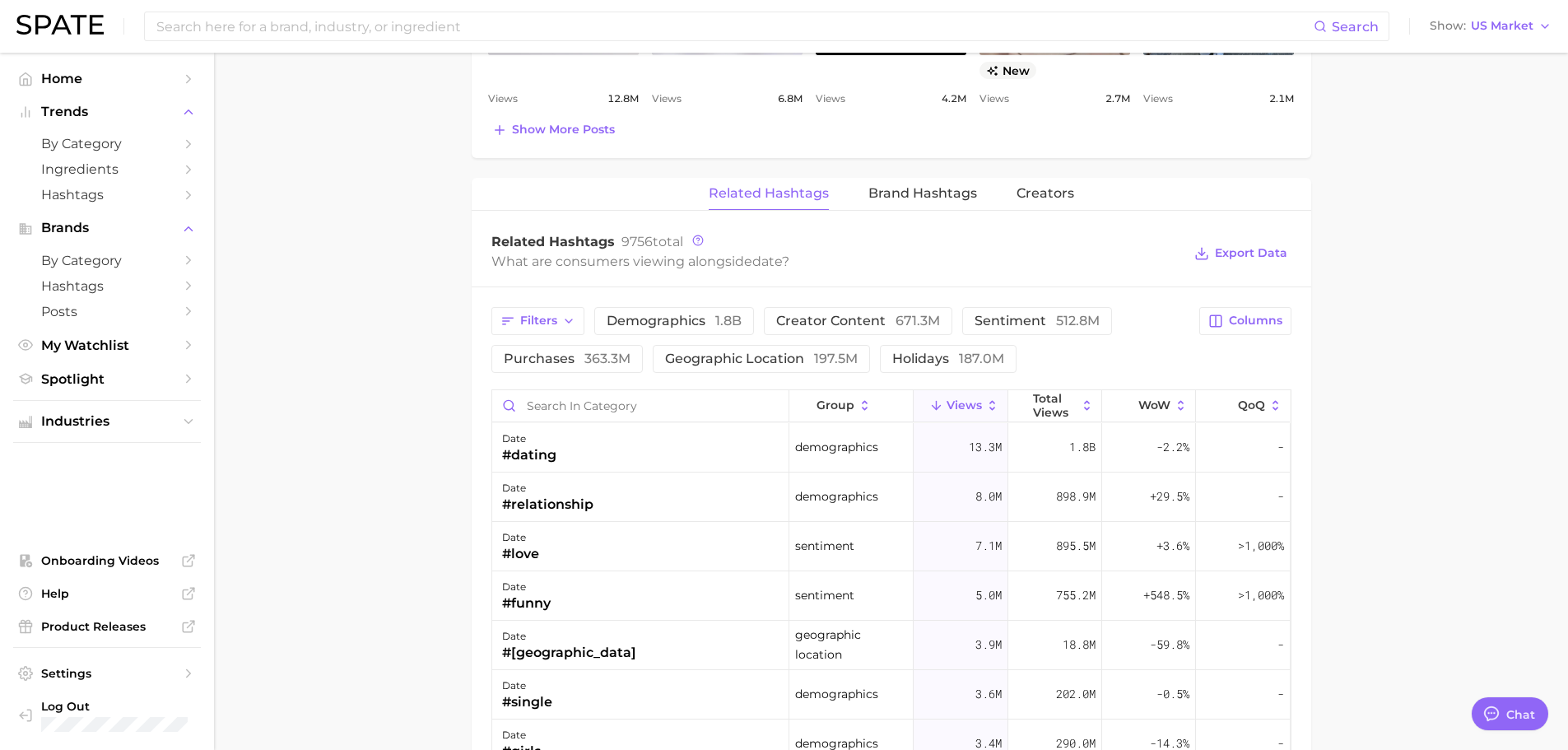 scroll, scrollTop: 1482, scrollLeft: 0, axis: vertical 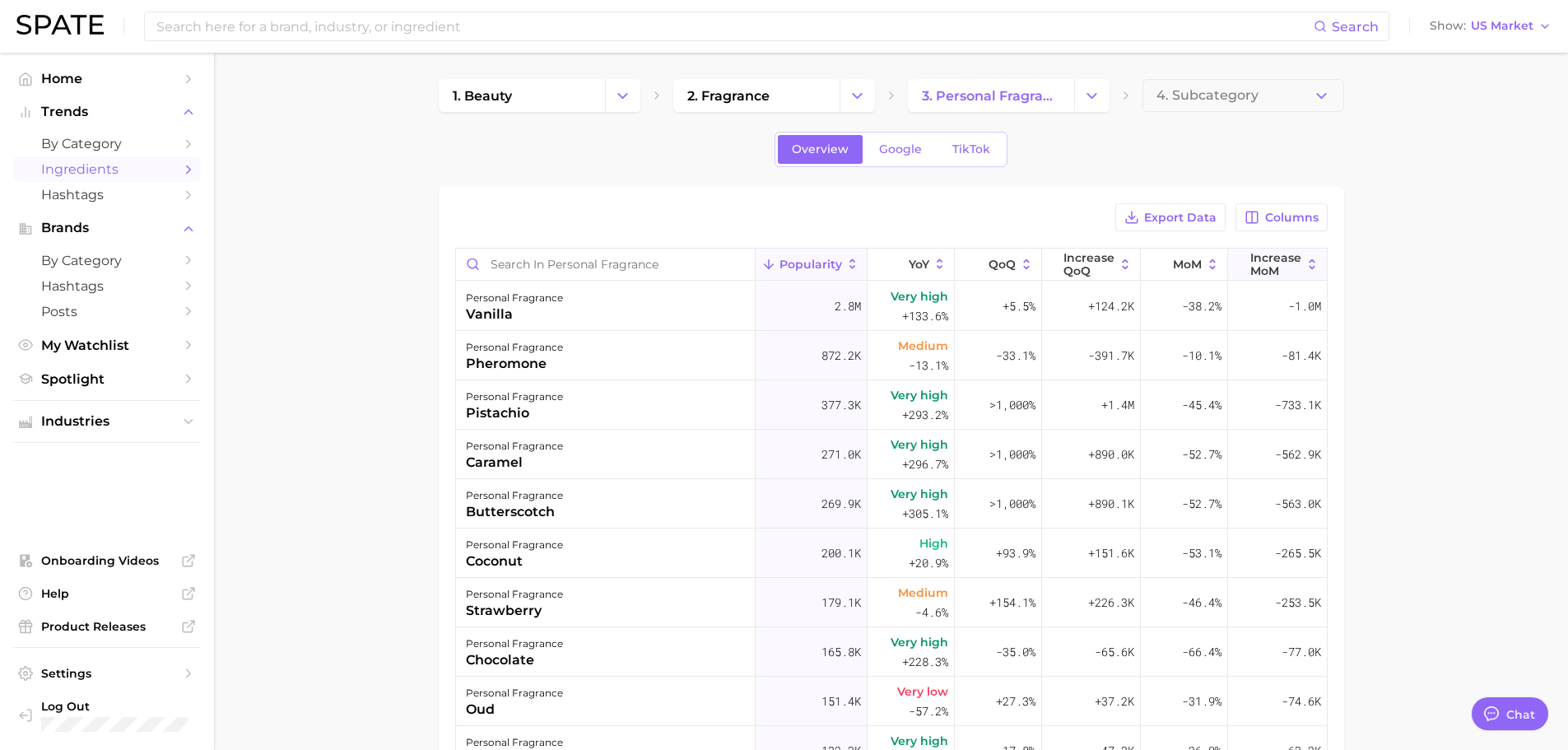 click on "Increase MoM" at bounding box center (1276, 264) 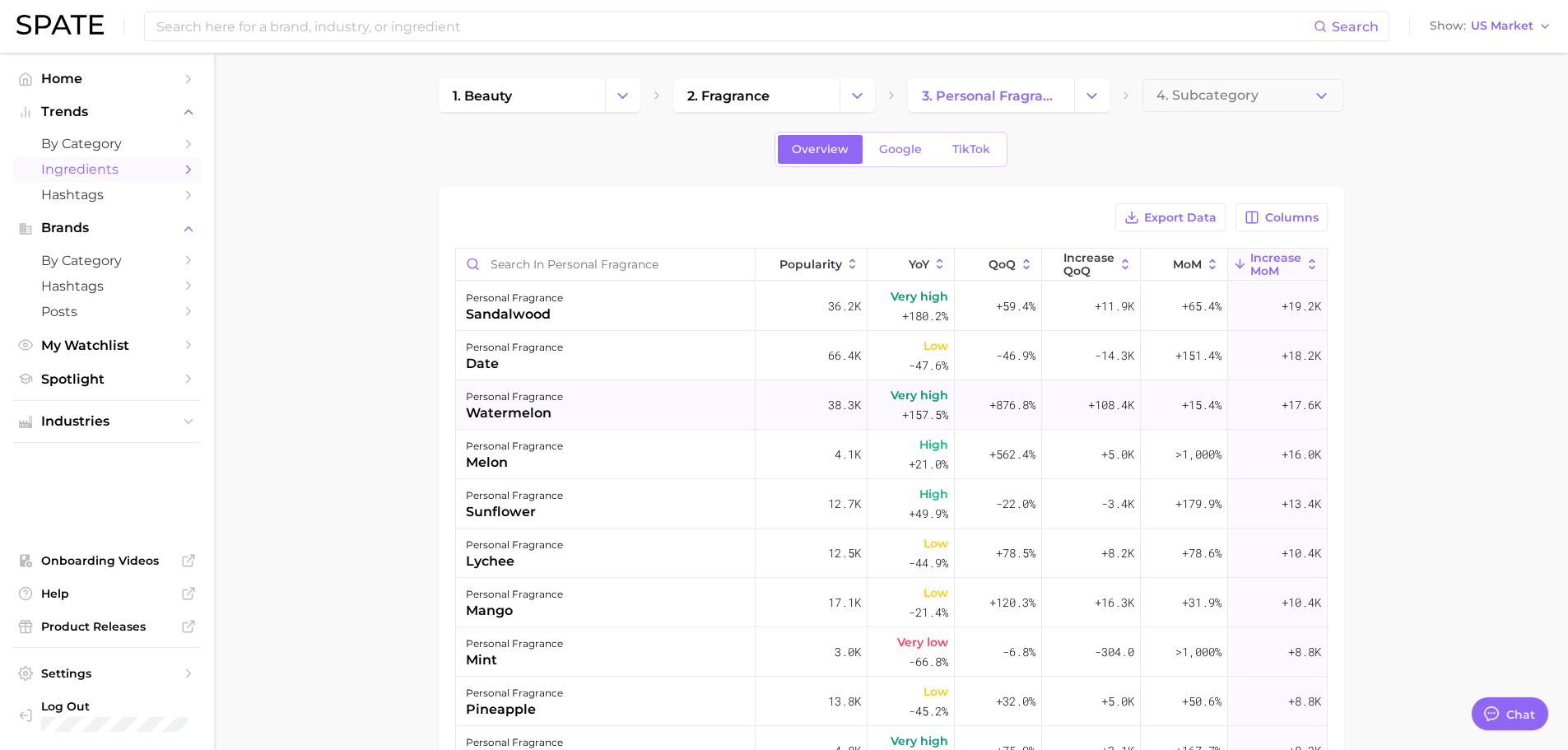 click on "personal fragrance watermelon" at bounding box center (606, 405) 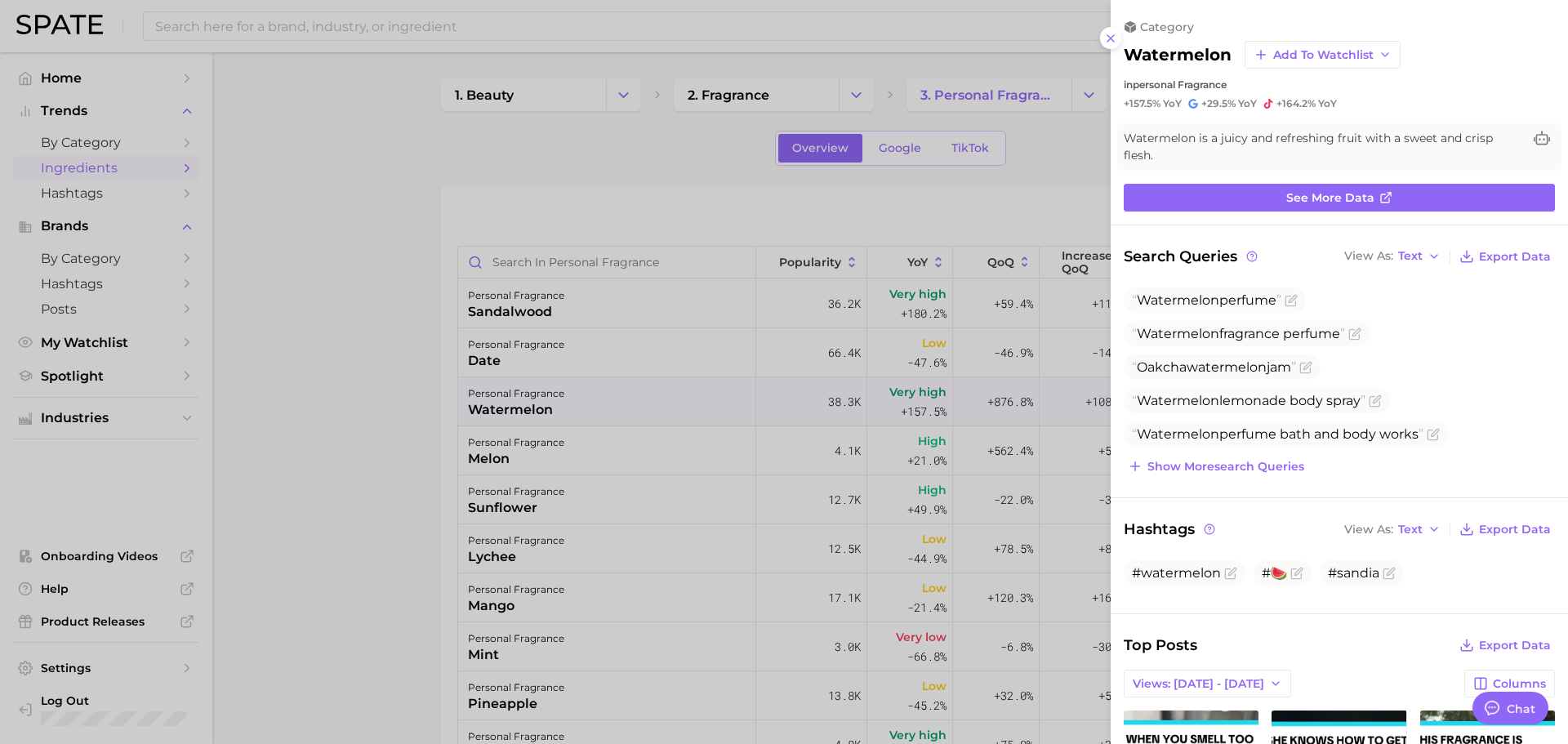 scroll, scrollTop: 0, scrollLeft: 0, axis: both 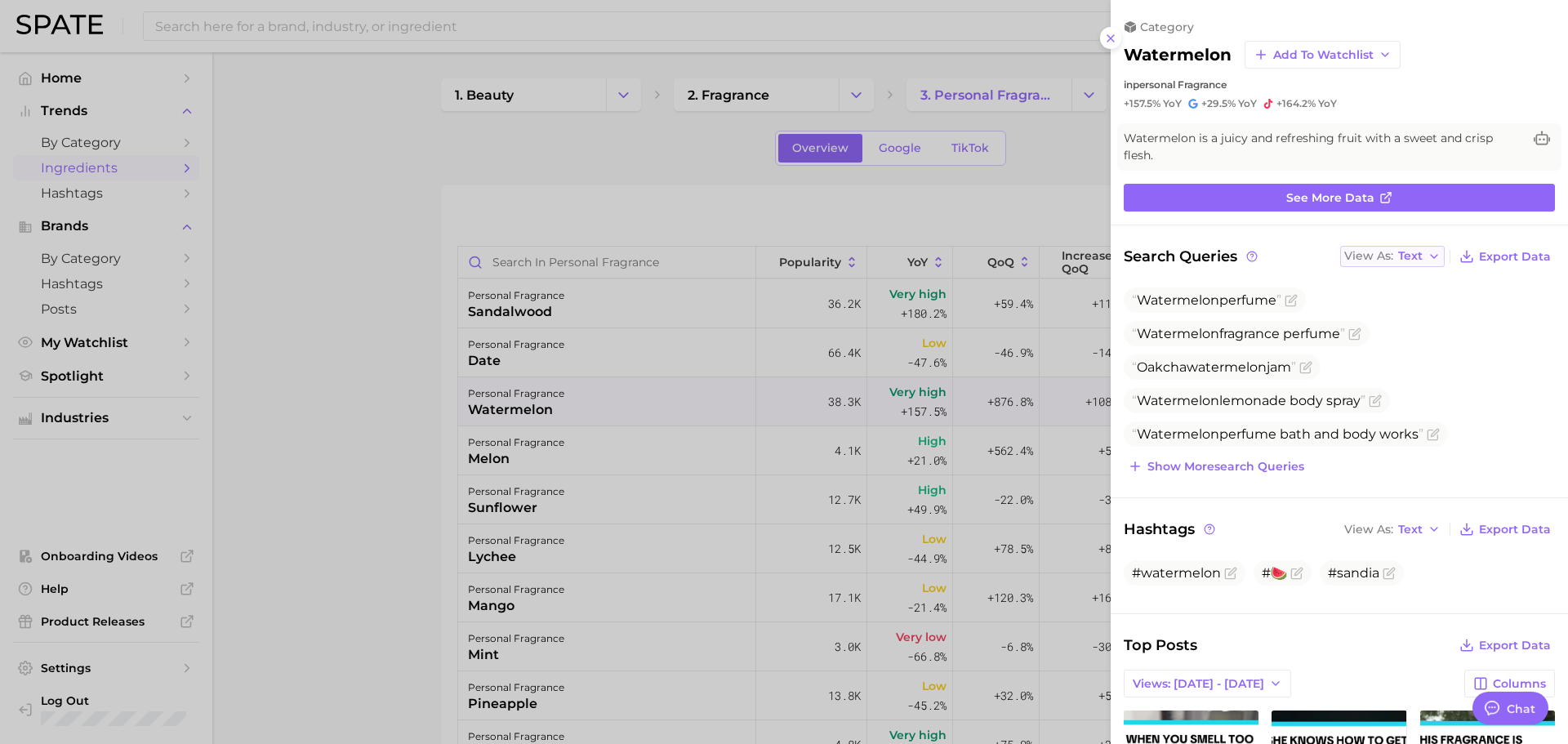 click on "View As Text" at bounding box center [1392, 256] 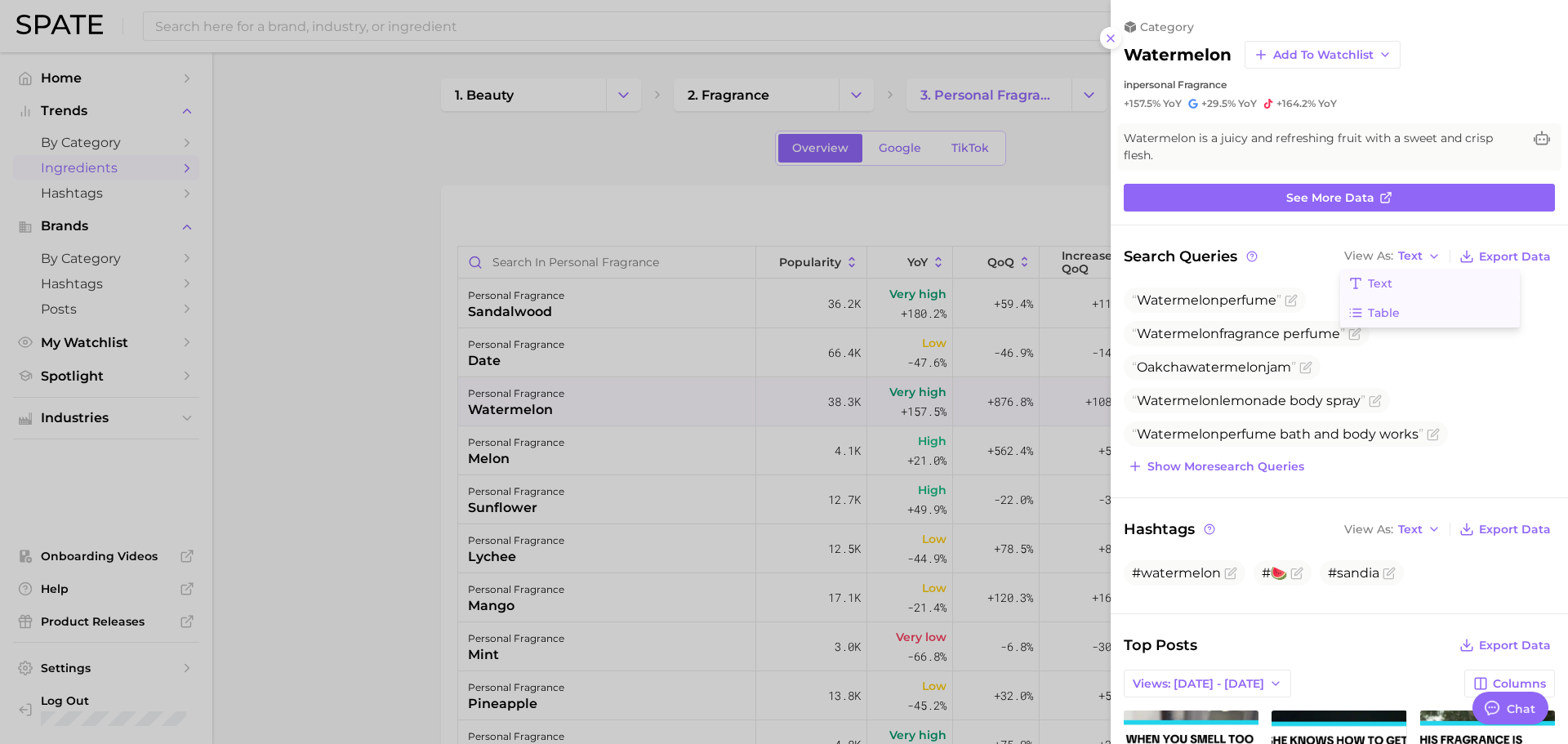 click on "Table" at bounding box center [1430, 313] 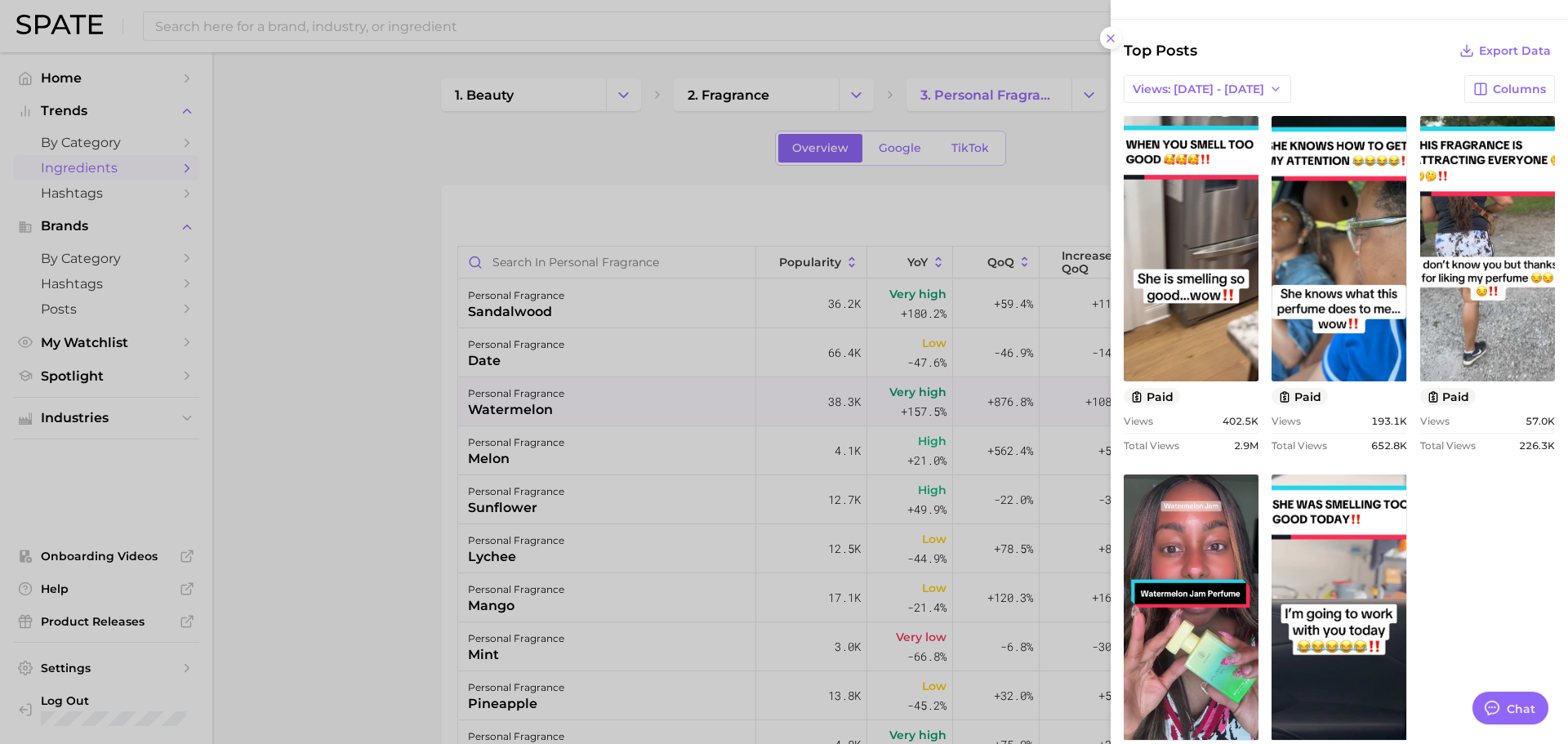 scroll, scrollTop: 697, scrollLeft: 0, axis: vertical 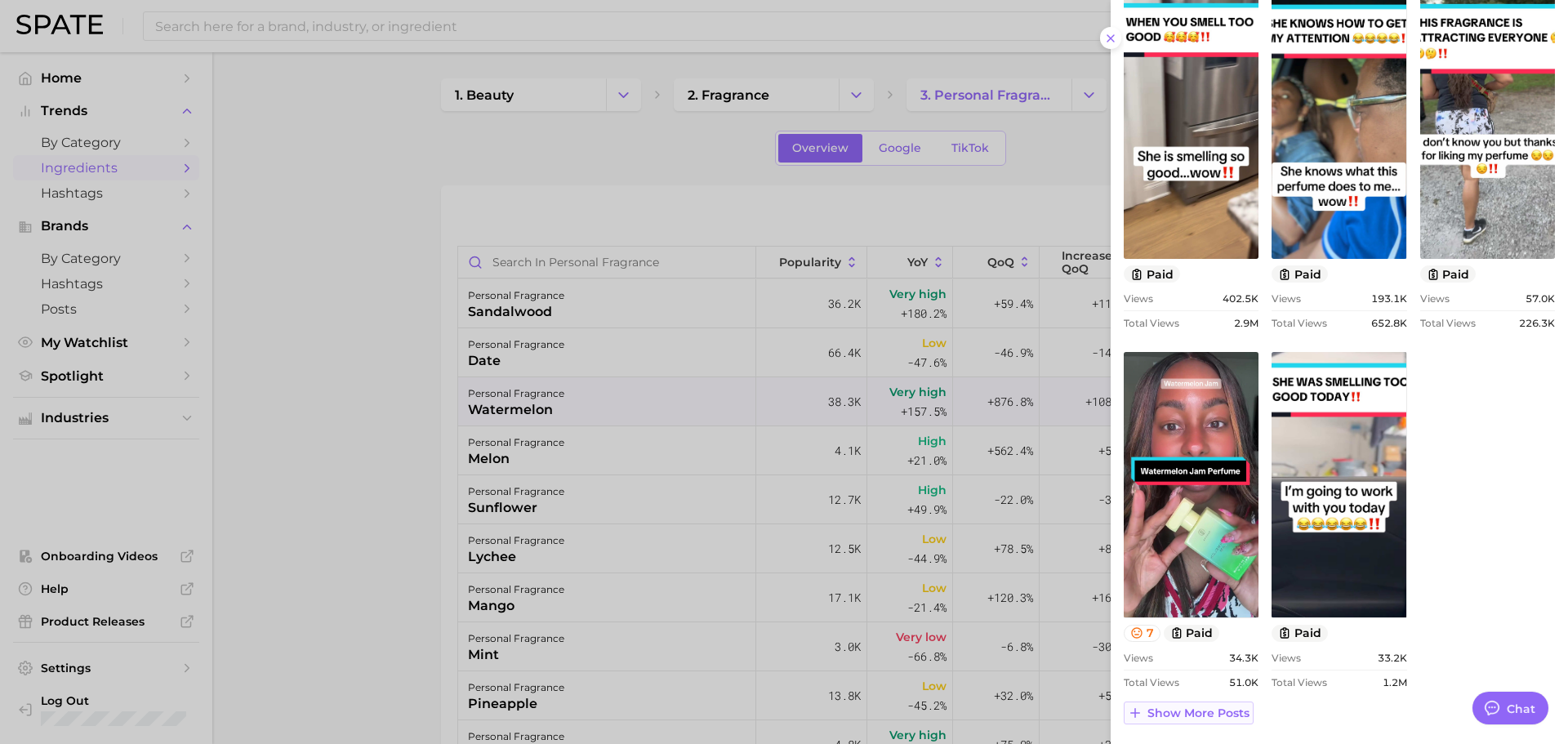 click on "Show more posts" at bounding box center (1198, 713) 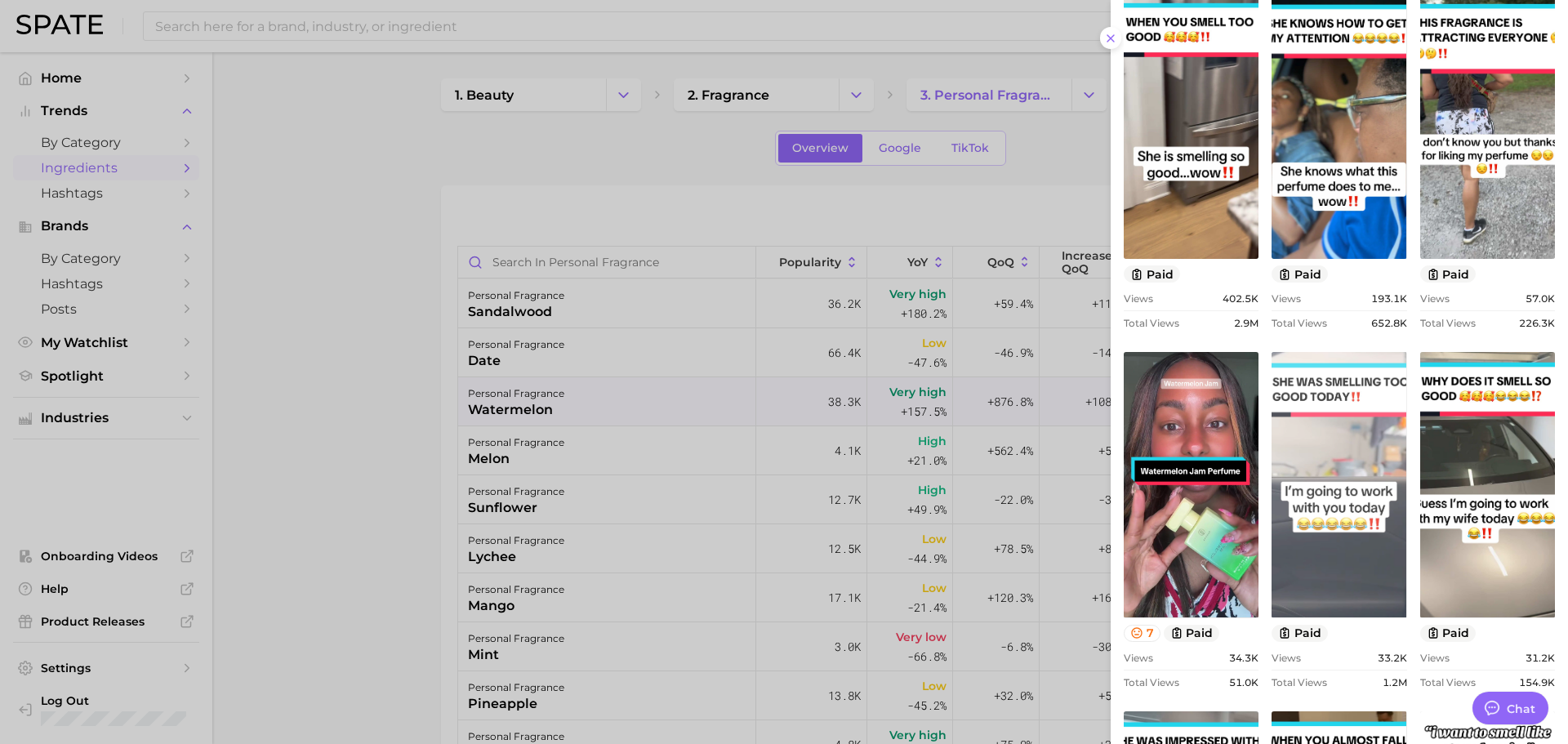 scroll, scrollTop: 0, scrollLeft: 0, axis: both 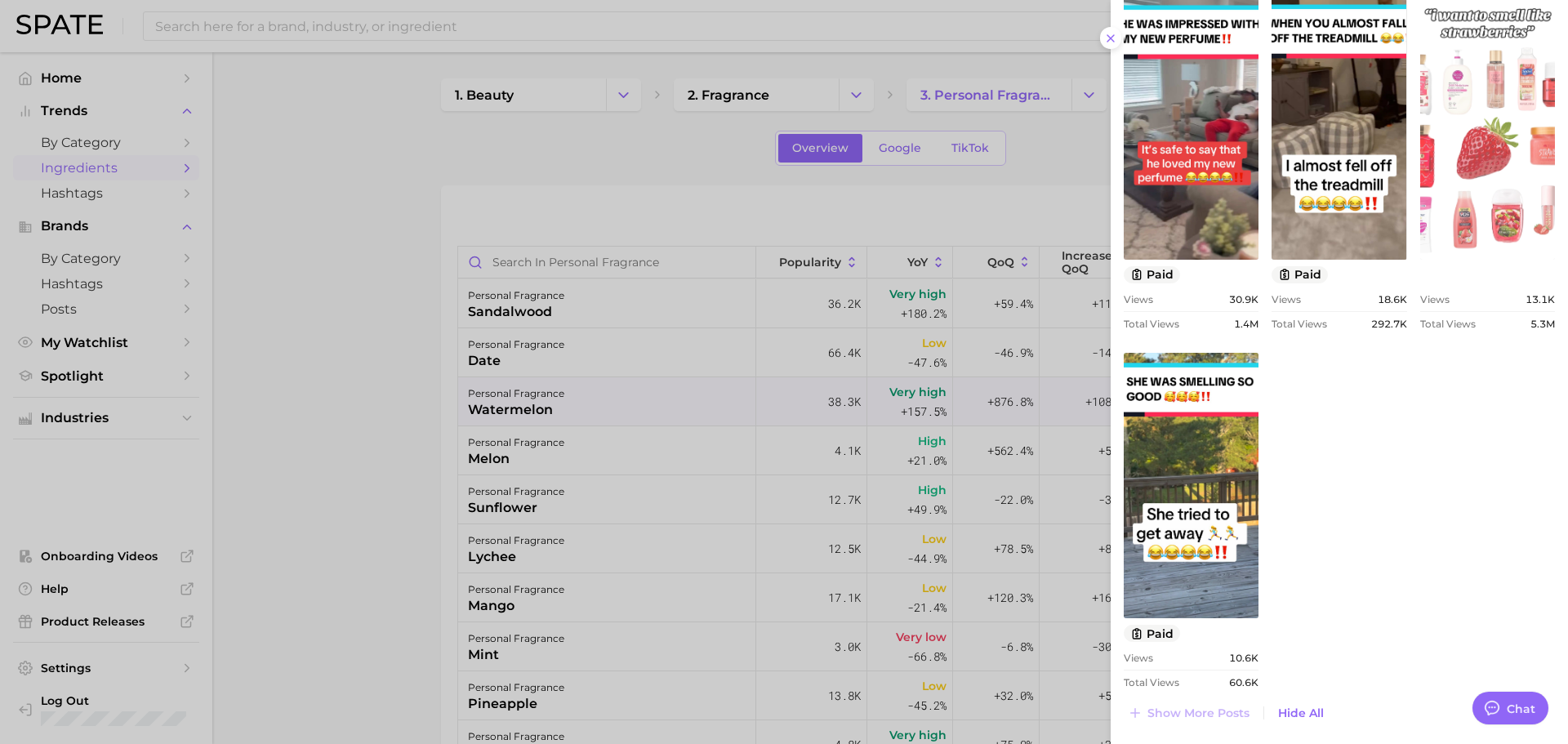click on "view post on TikTok" at bounding box center (1487, 127) 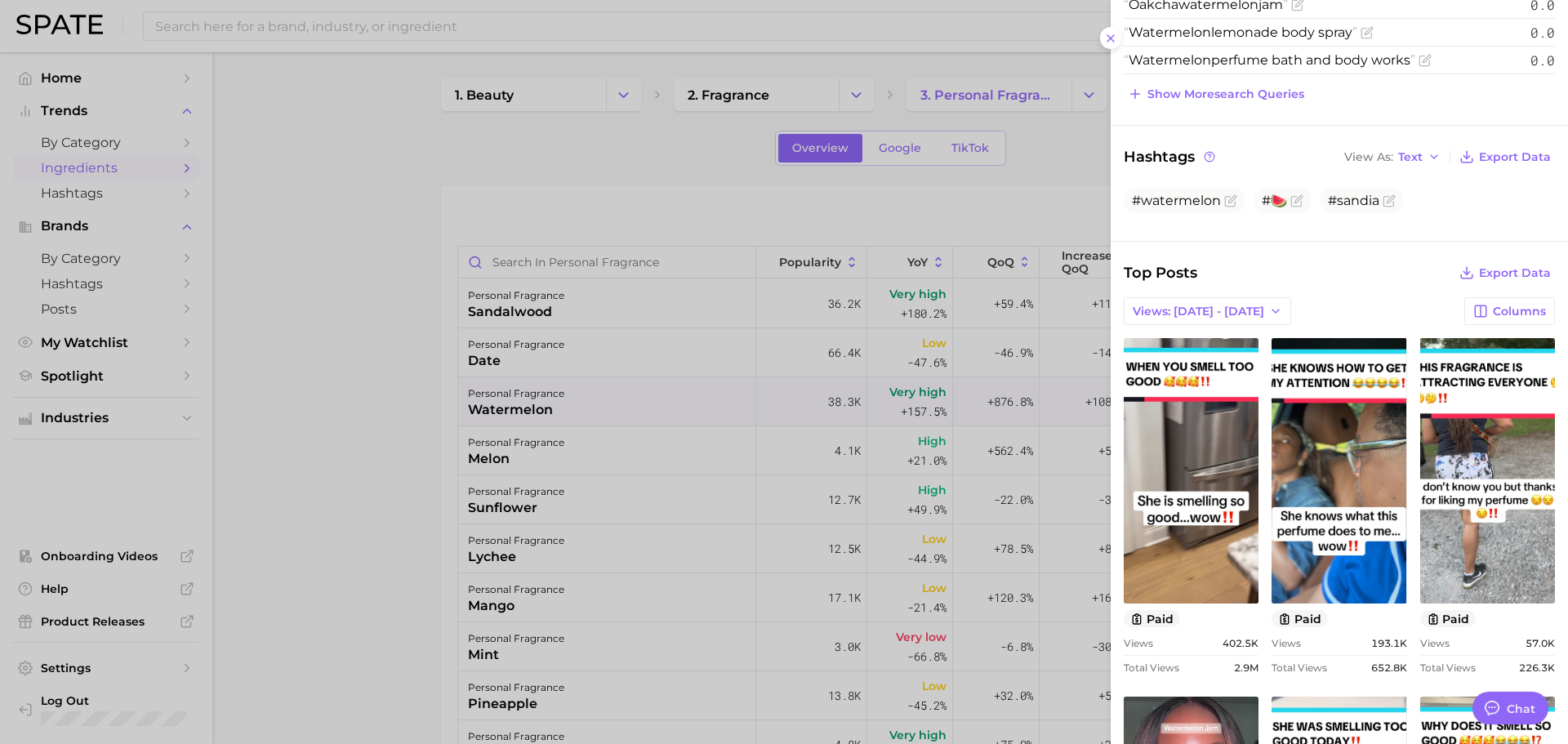 scroll, scrollTop: 0, scrollLeft: 0, axis: both 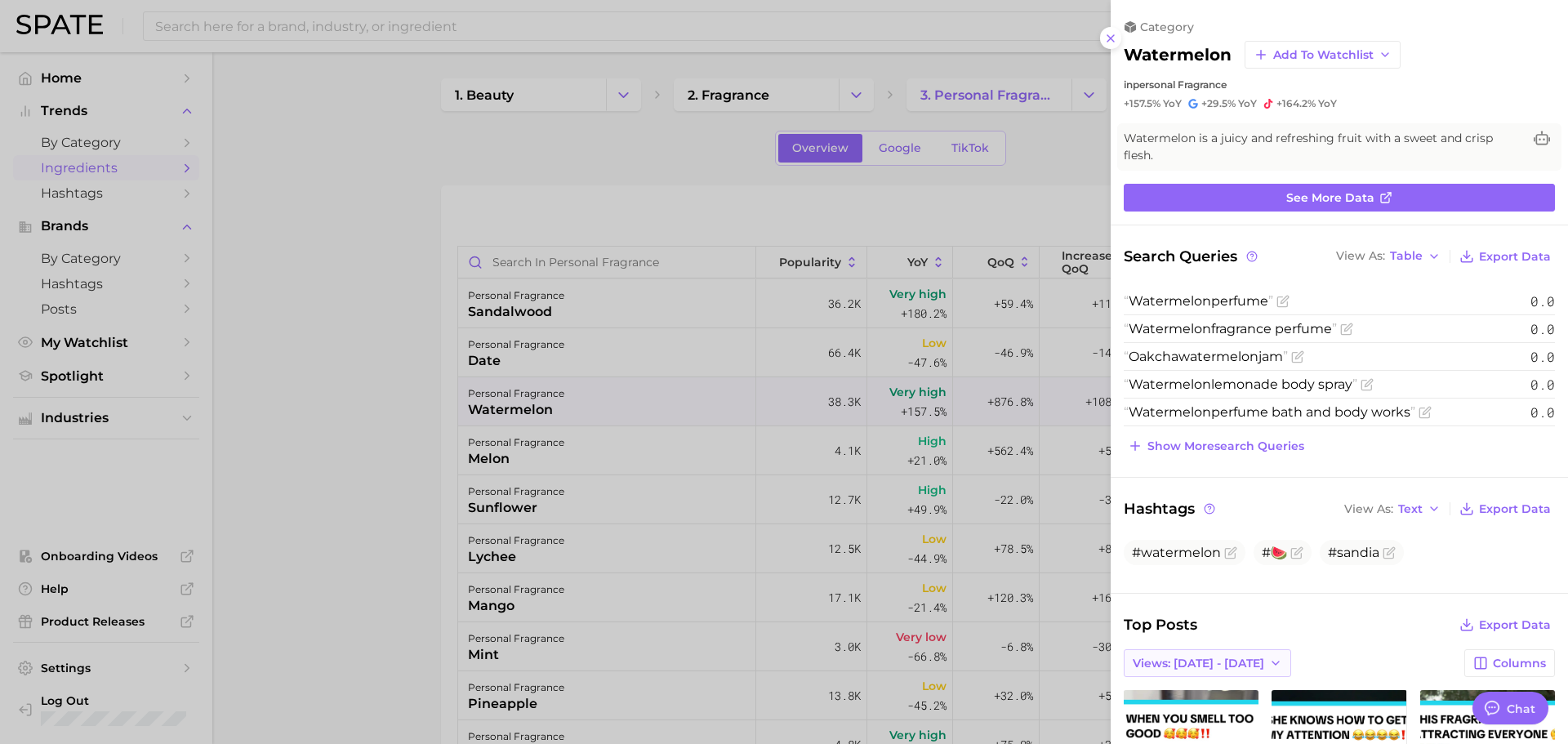 click on "Views: [DATE] -  [DATE]" at bounding box center [1198, 663] 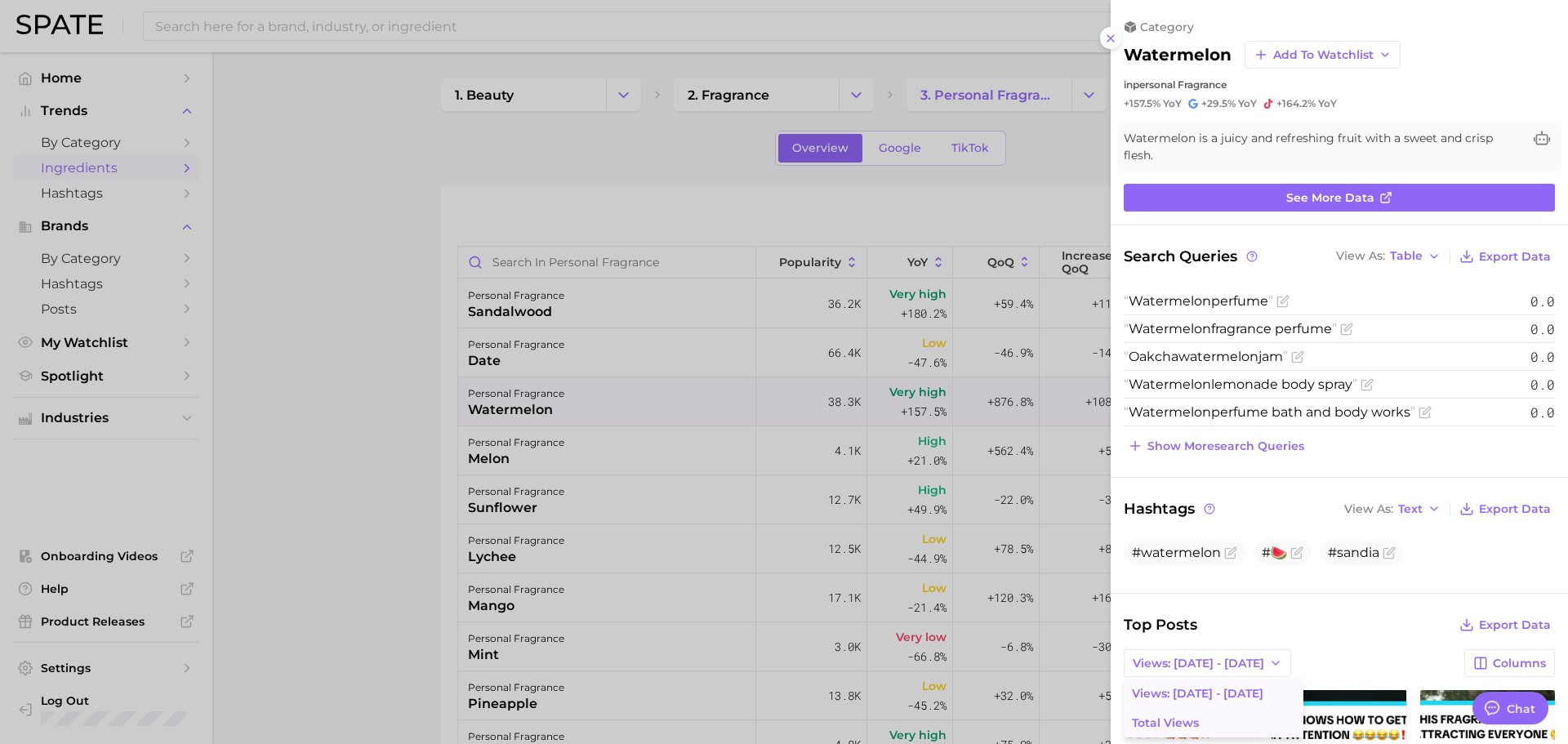 click on "Total Views" at bounding box center (1214, 723) 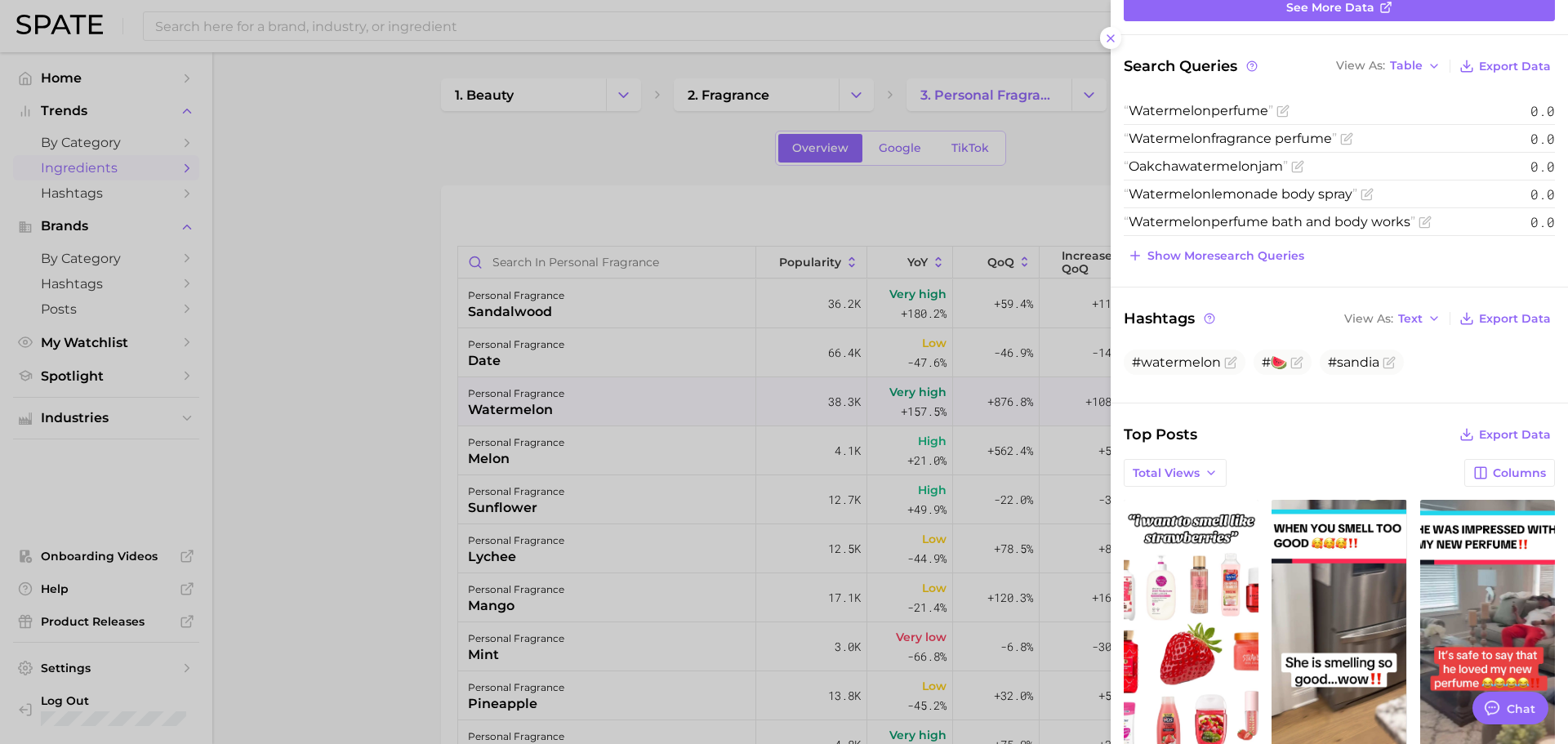 scroll, scrollTop: 0, scrollLeft: 0, axis: both 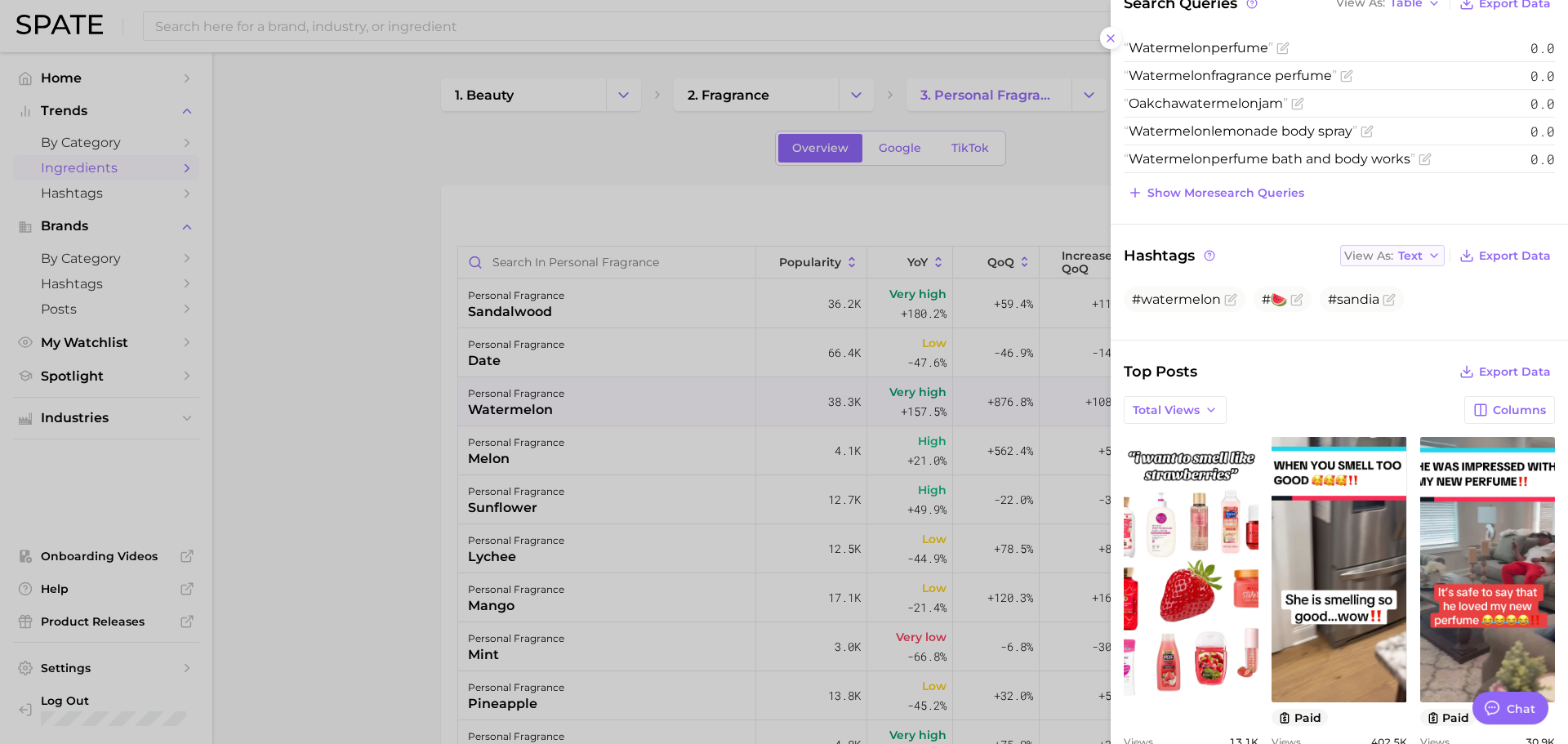 click on "View As Text" at bounding box center [1392, 256] 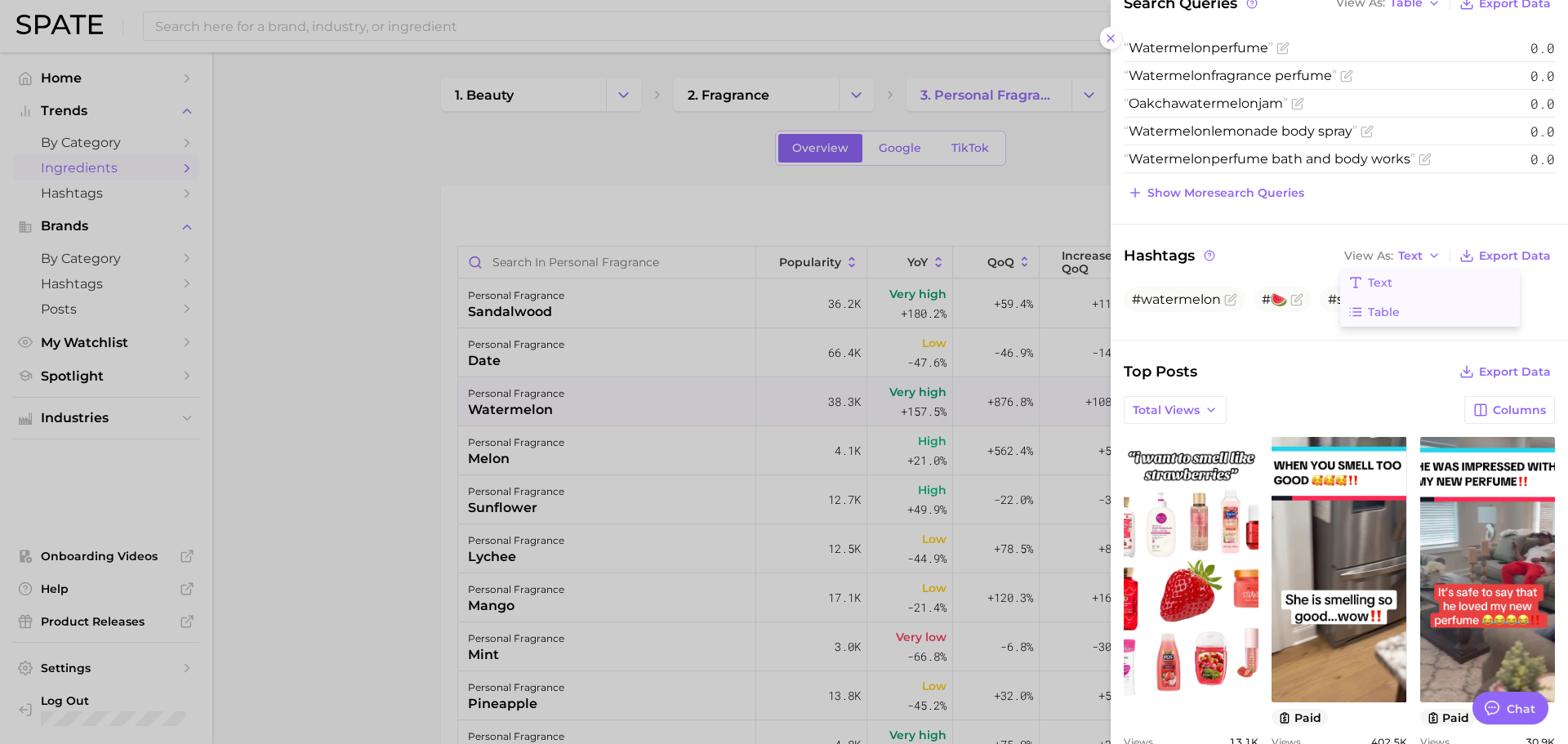 click on "Table" at bounding box center (1383, 312) 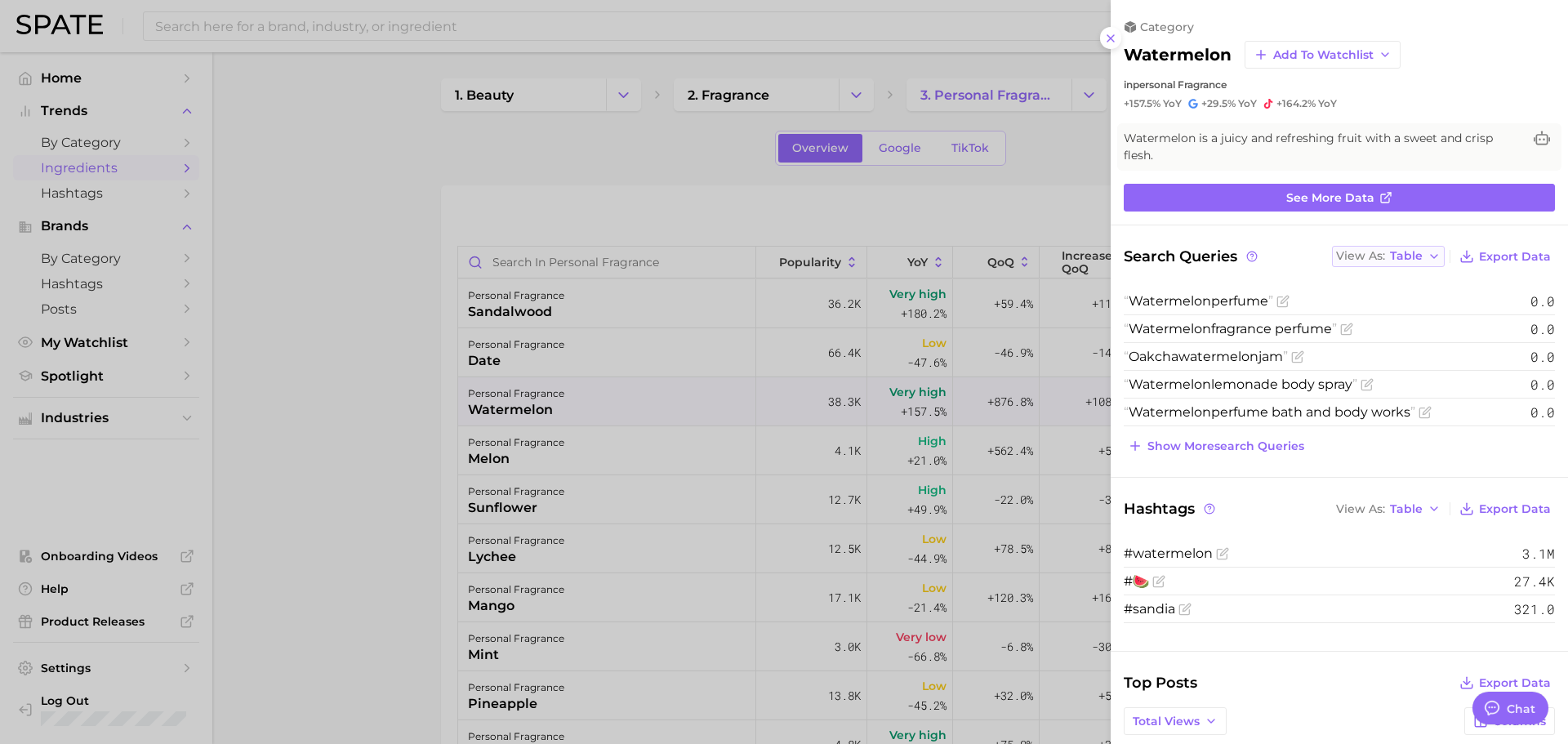 click on "Table" at bounding box center [1406, 256] 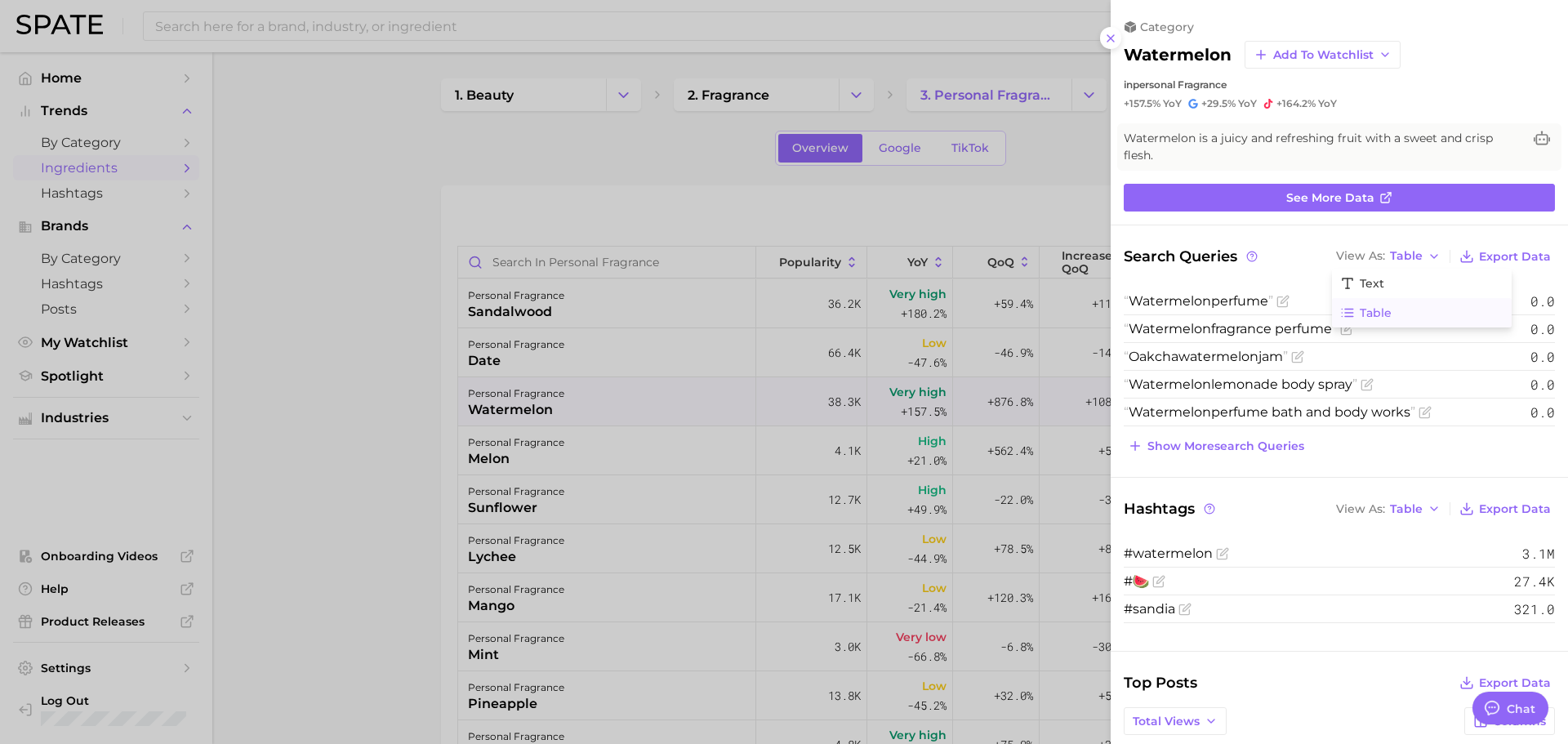 click on "Search Queries View As Table Text Table Export Data Watermelon  perfume 0.0 Watermelon  fragrance perfume 0.0 Oakcha  watermelon  jam 0.0 Watermelon  lemonade body spray 0.0 Watermelon  perfume bath and body works 0.0 Show more  search queries" at bounding box center (1339, 351) 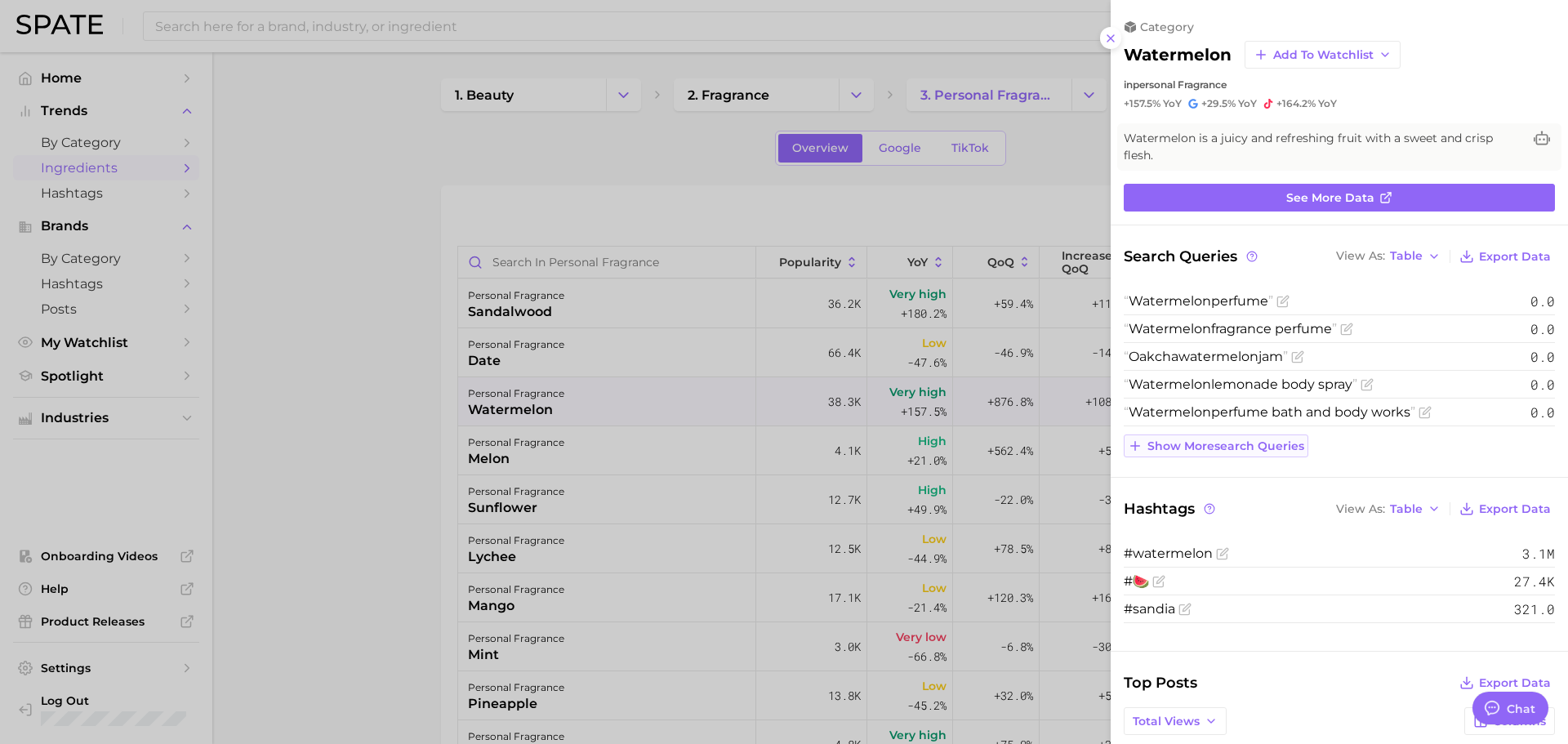 click on "Show more  search queries" at bounding box center [1226, 446] 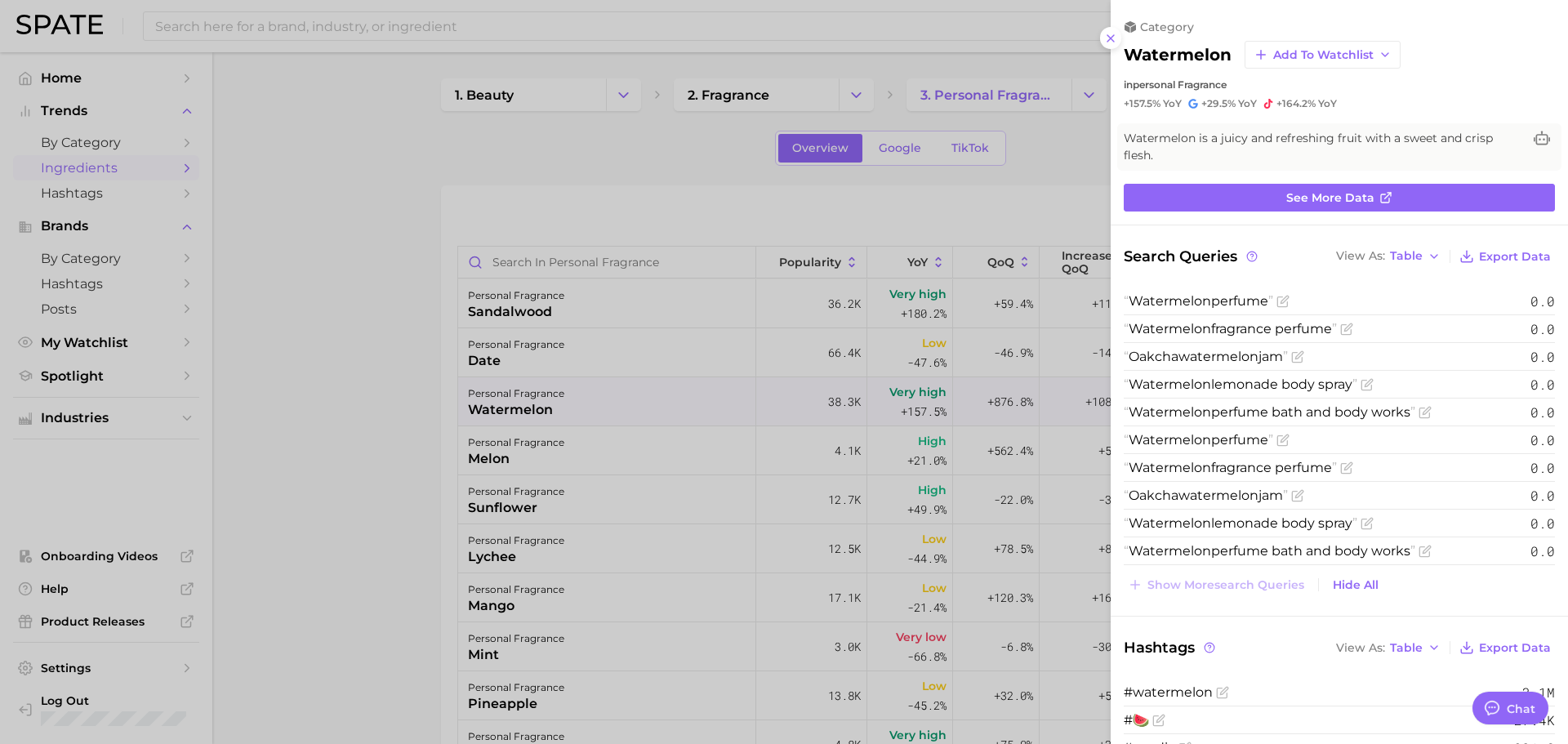 click at bounding box center [784, 372] 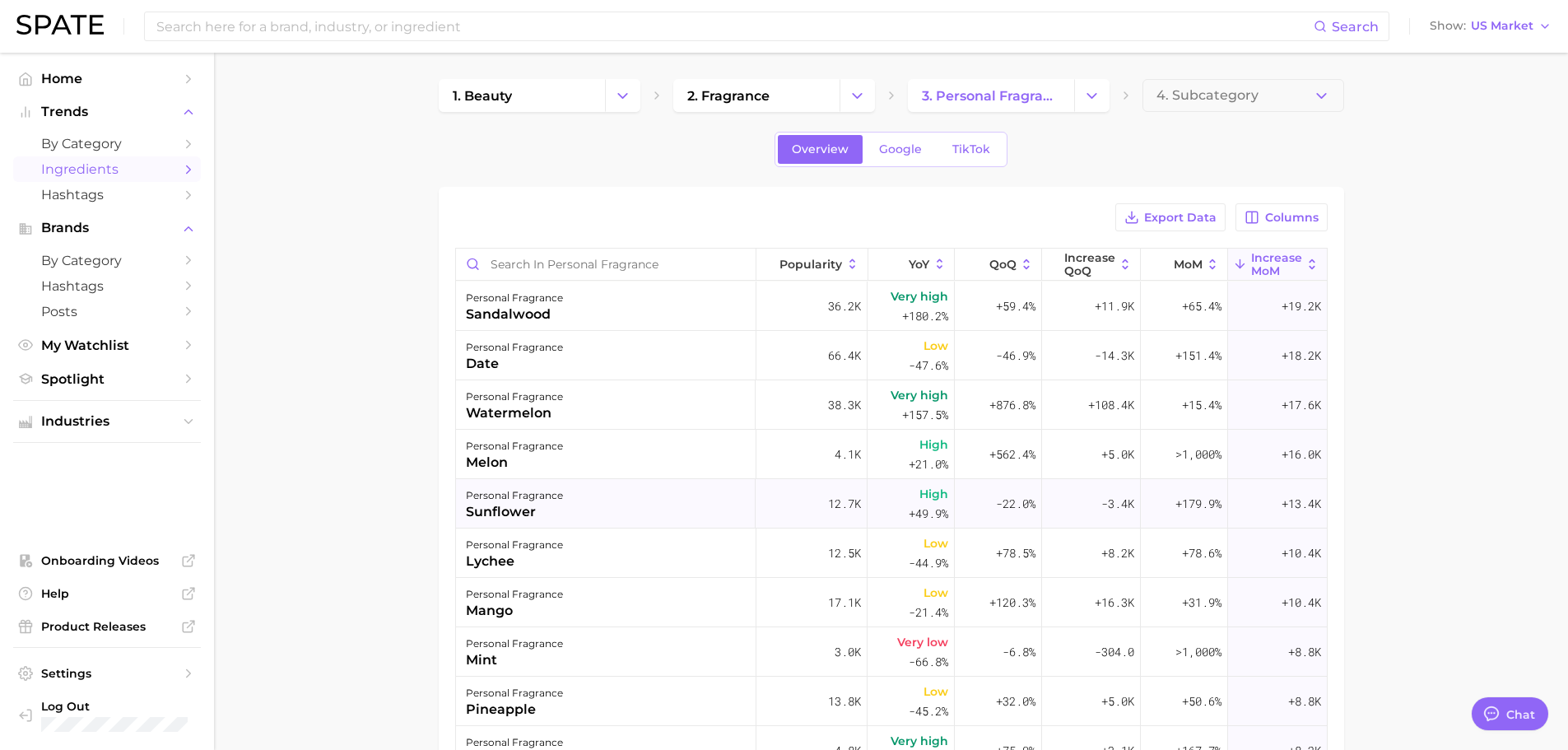 click on "personal fragrance sunflower" at bounding box center [606, 504] 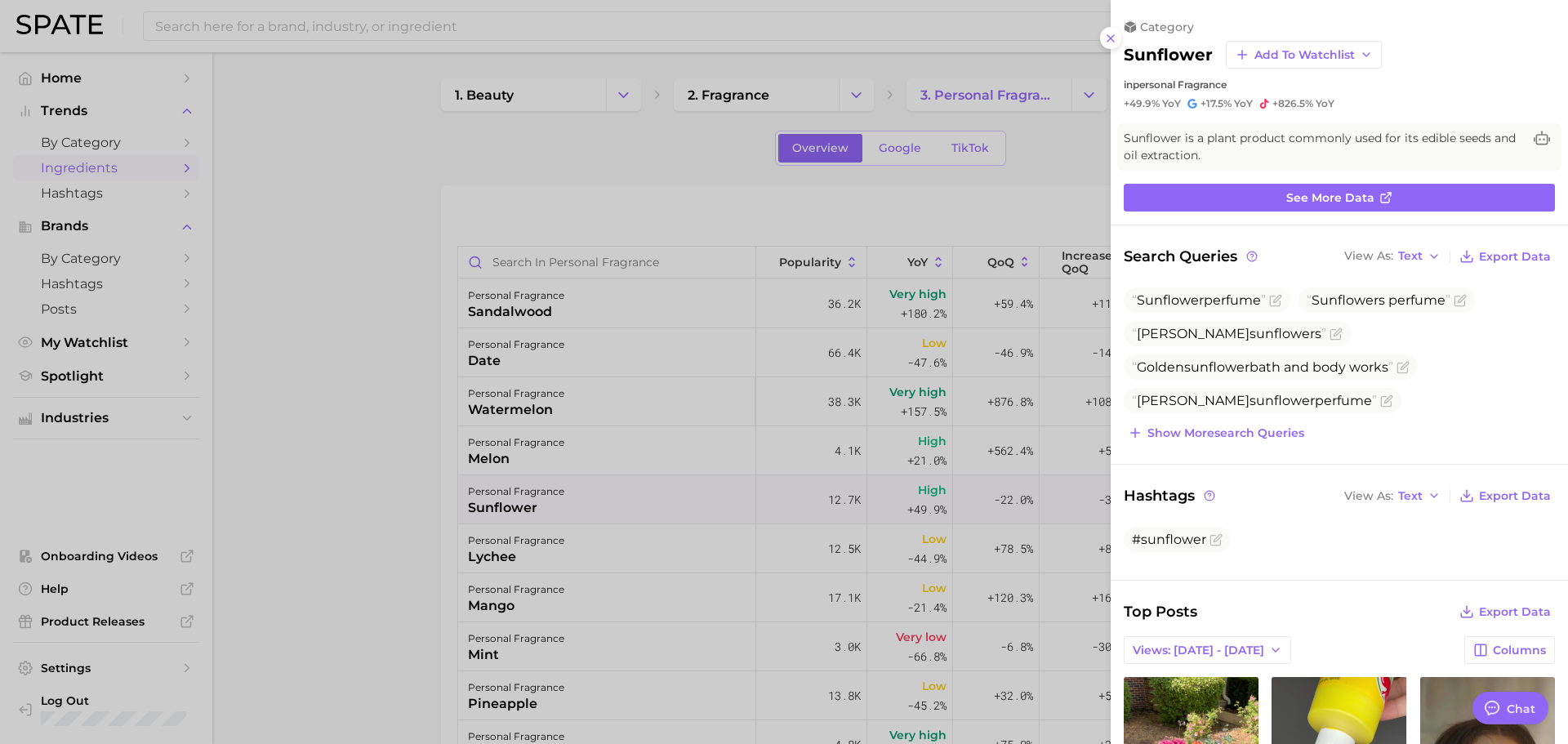 scroll, scrollTop: 0, scrollLeft: 0, axis: both 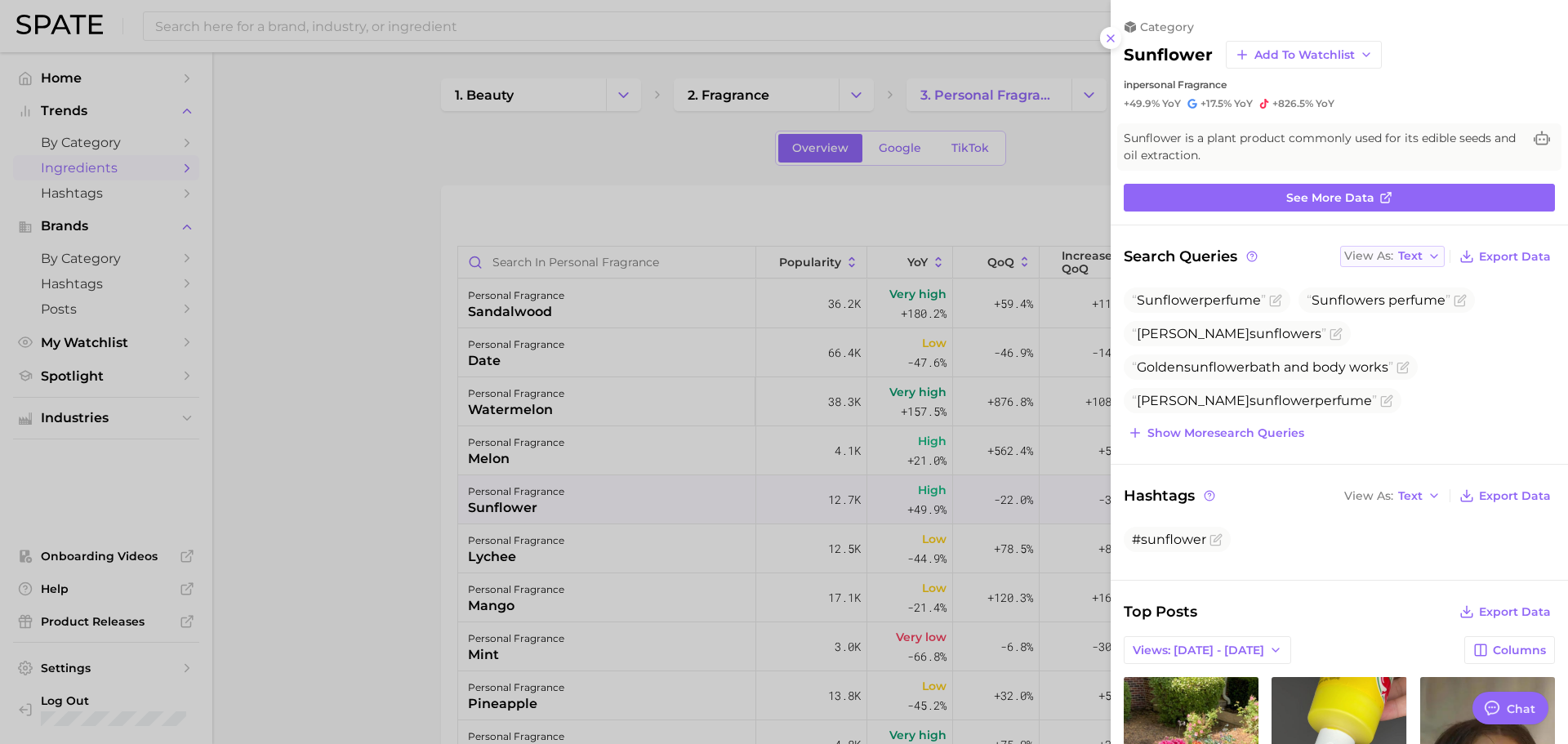 click on "Text" at bounding box center [1410, 256] 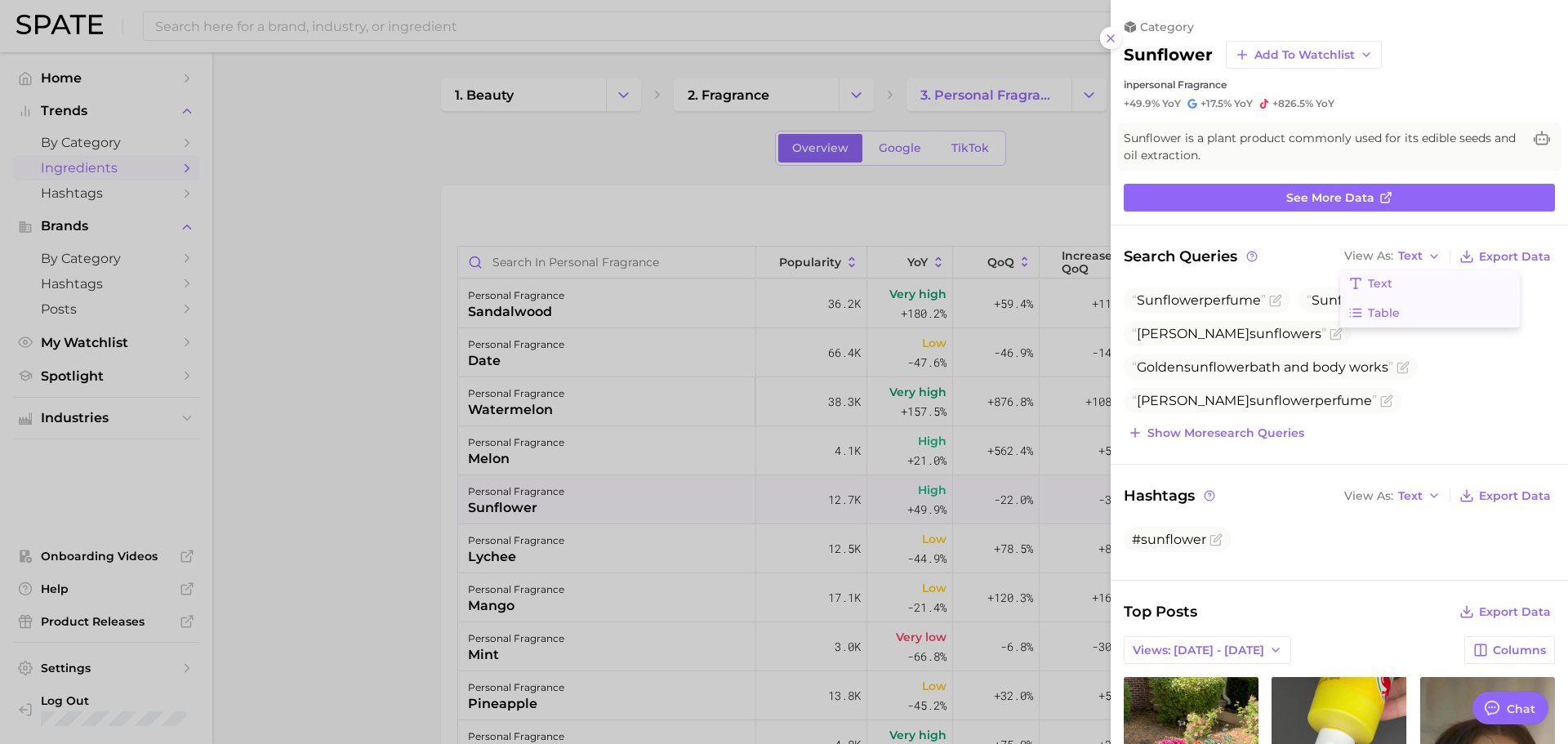 click on "Table" at bounding box center (1430, 313) 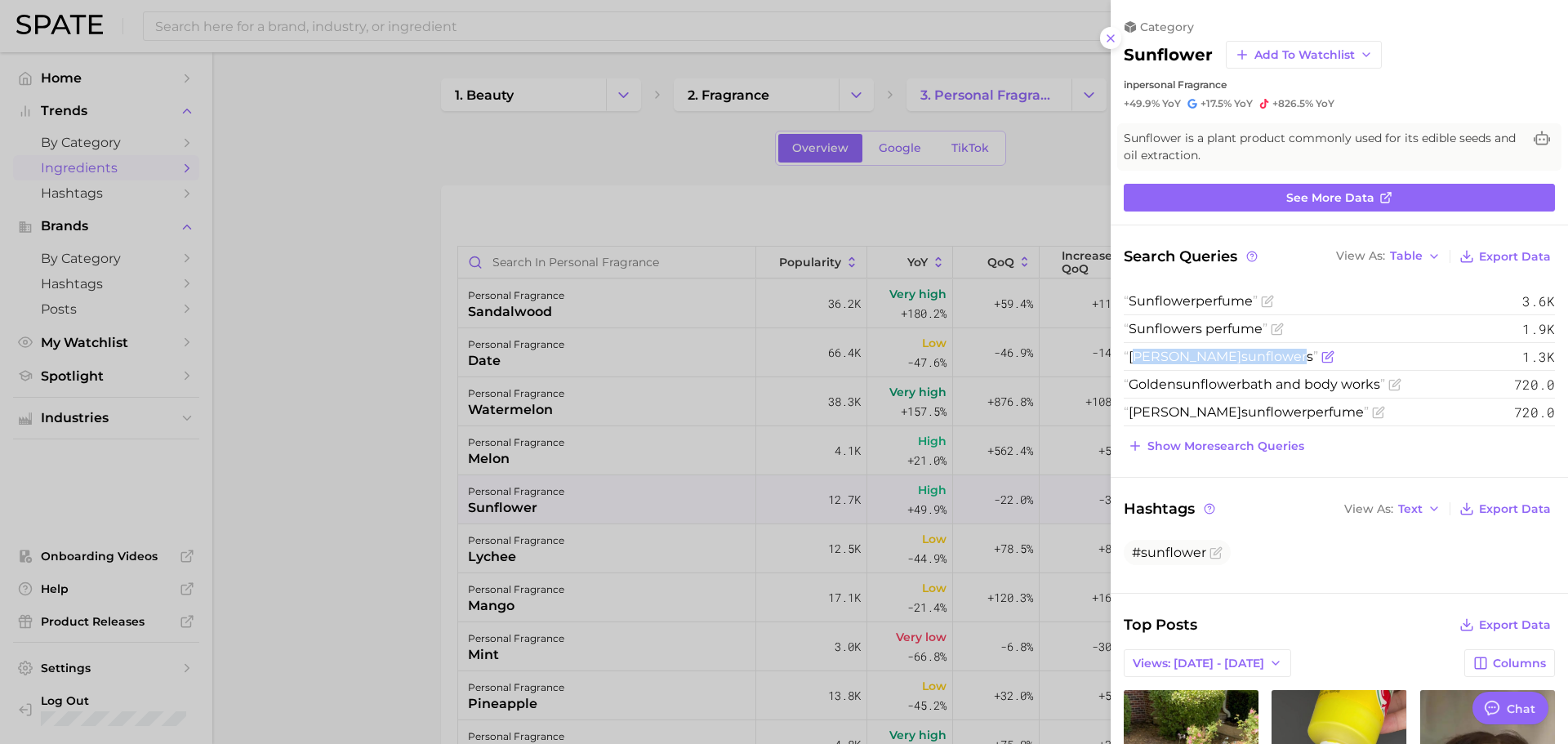 drag, startPoint x: 1302, startPoint y: 359, endPoint x: 1134, endPoint y: 359, distance: 168 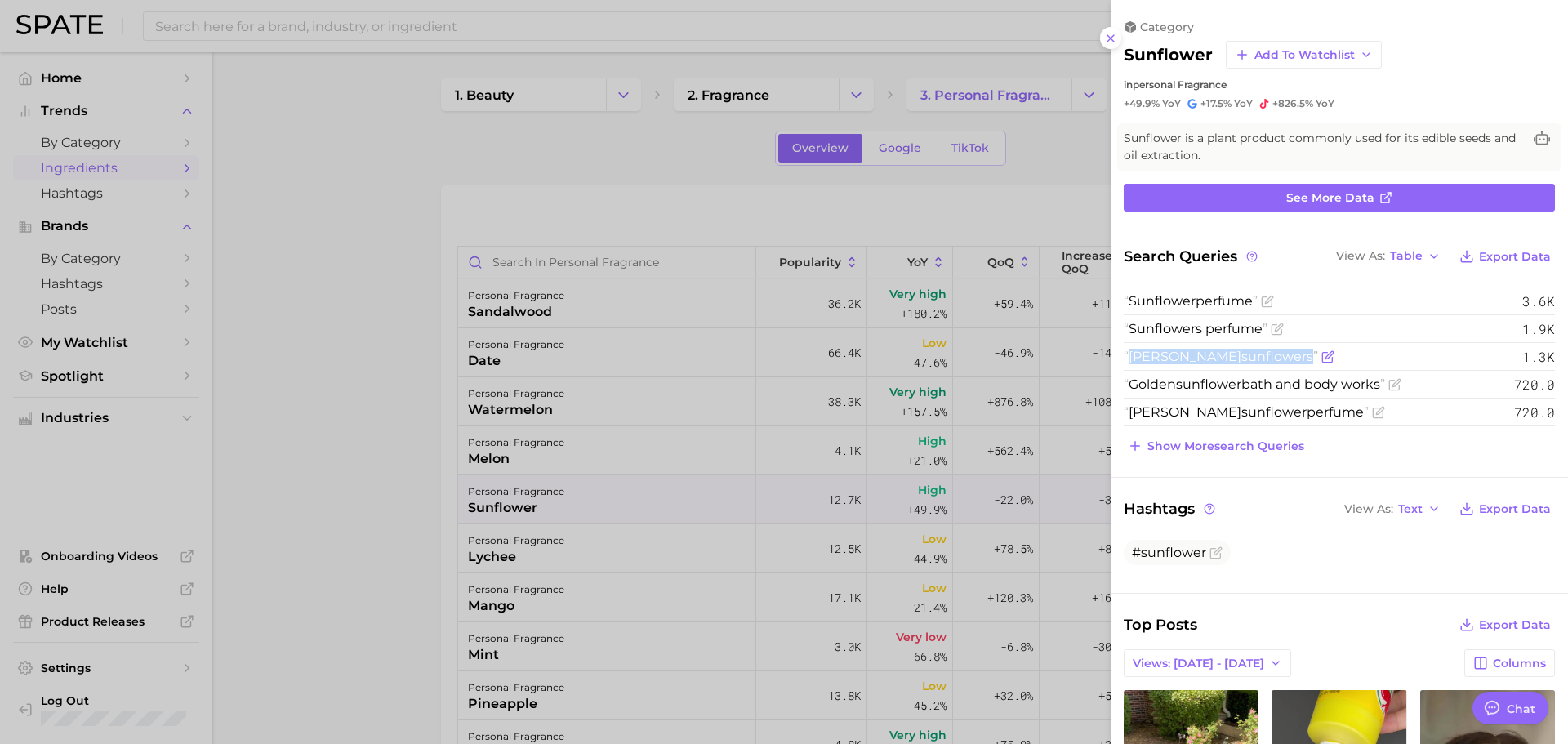 drag, startPoint x: 1129, startPoint y: 359, endPoint x: 1303, endPoint y: 359, distance: 174 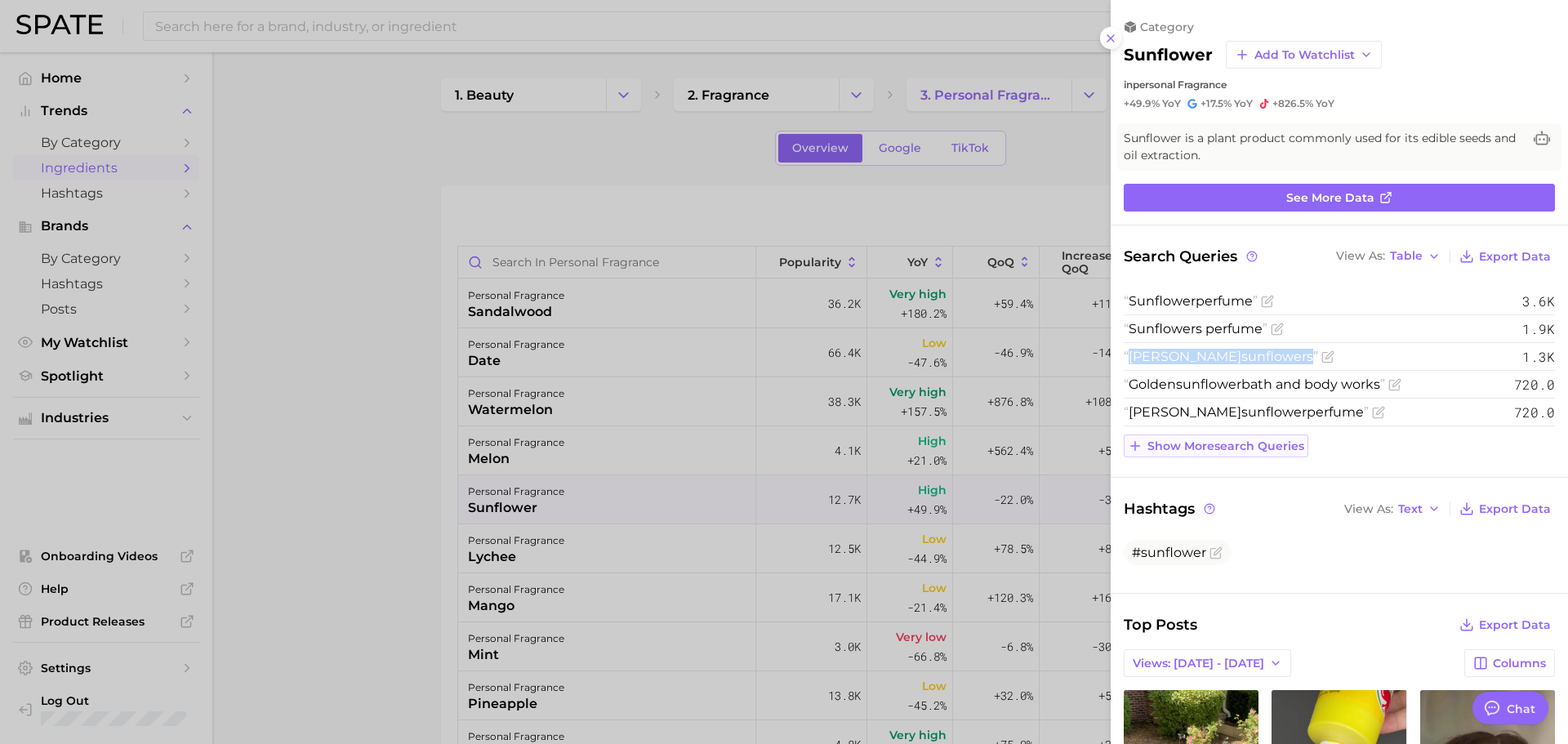 click on "Show more  search queries" at bounding box center [1226, 446] 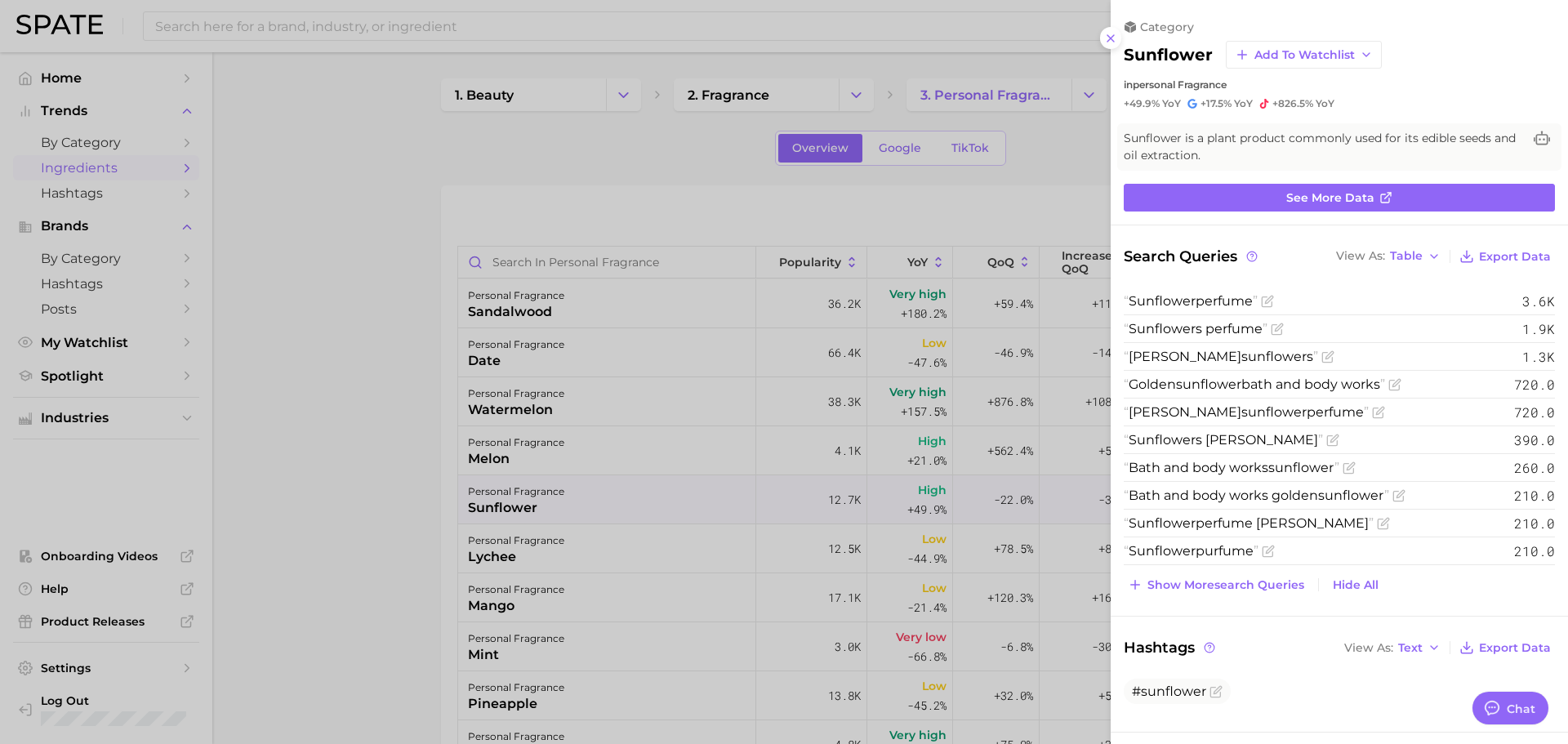 click on "Golden  sunflower  bath and body works 720.0" at bounding box center (1339, 385) 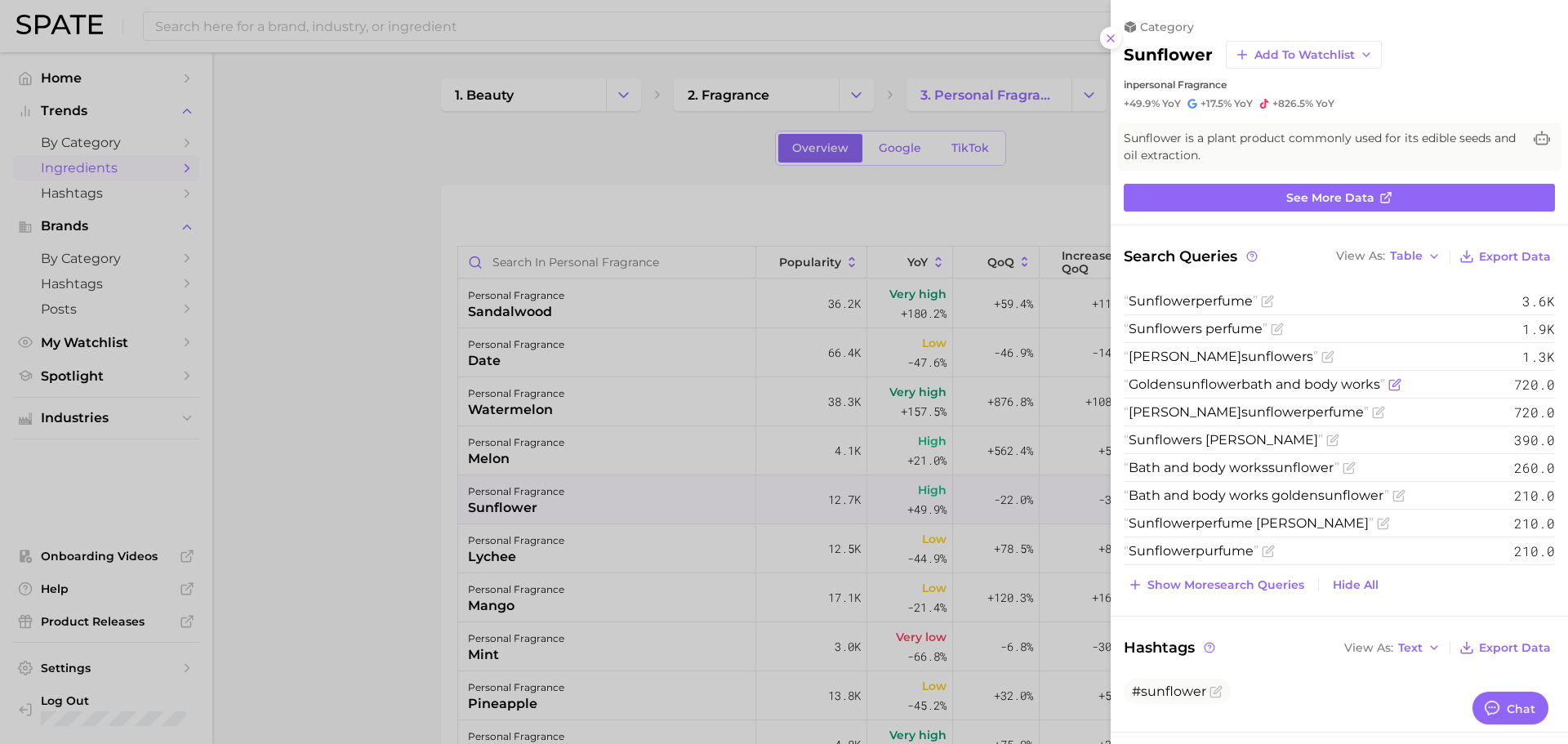 drag, startPoint x: 1128, startPoint y: 385, endPoint x: 1386, endPoint y: 384, distance: 258.0019 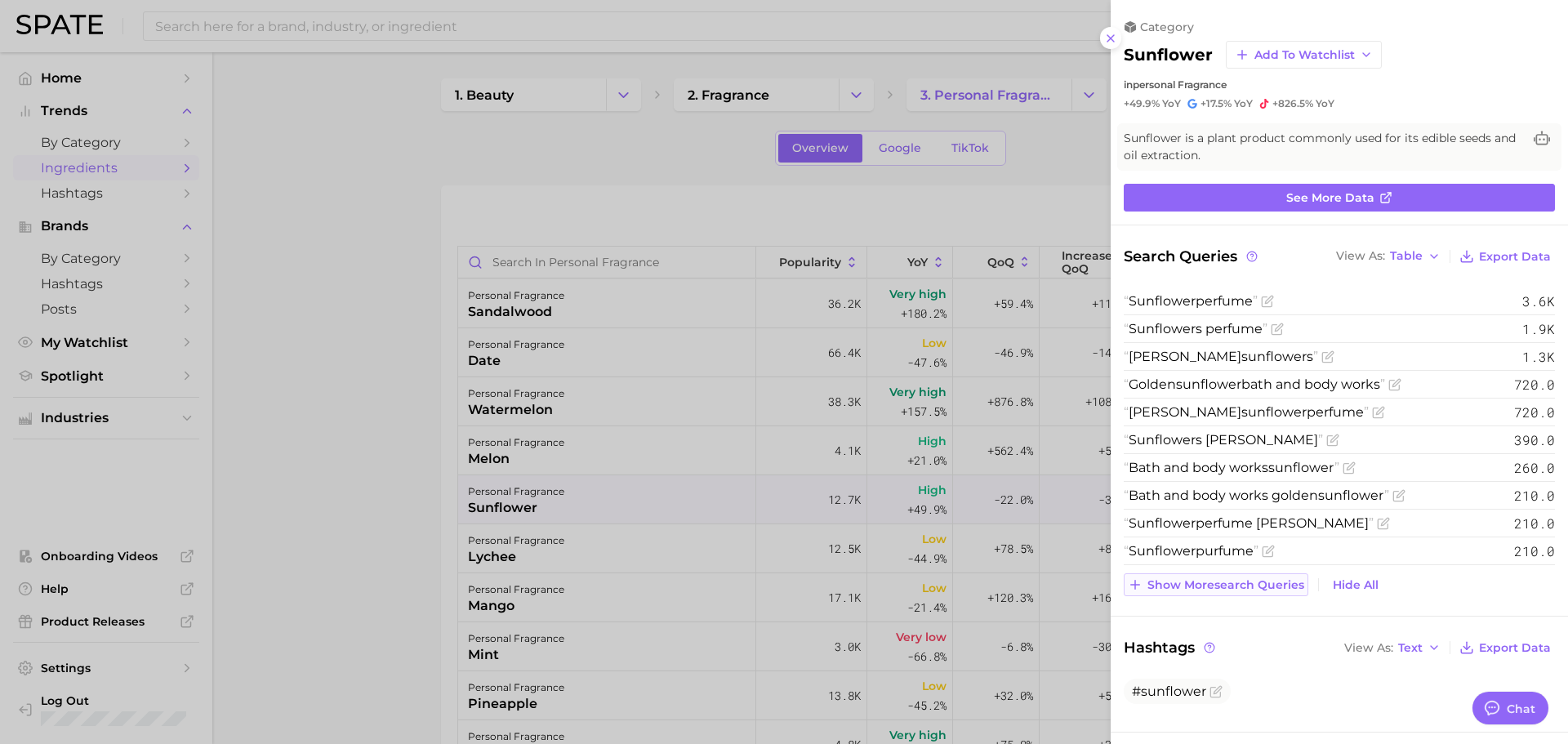 click on "Show more  search queries" at bounding box center (1226, 585) 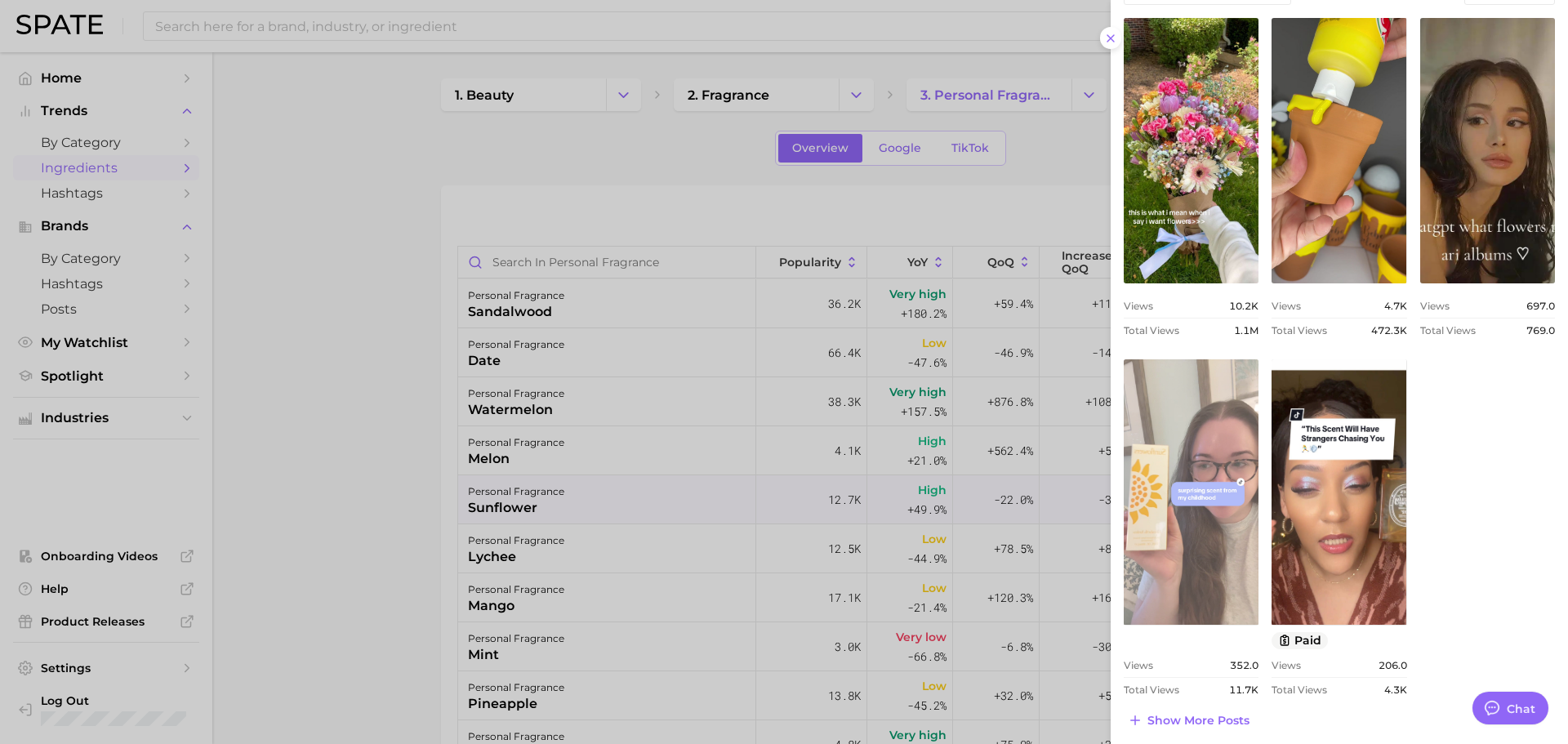 scroll, scrollTop: 957, scrollLeft: 0, axis: vertical 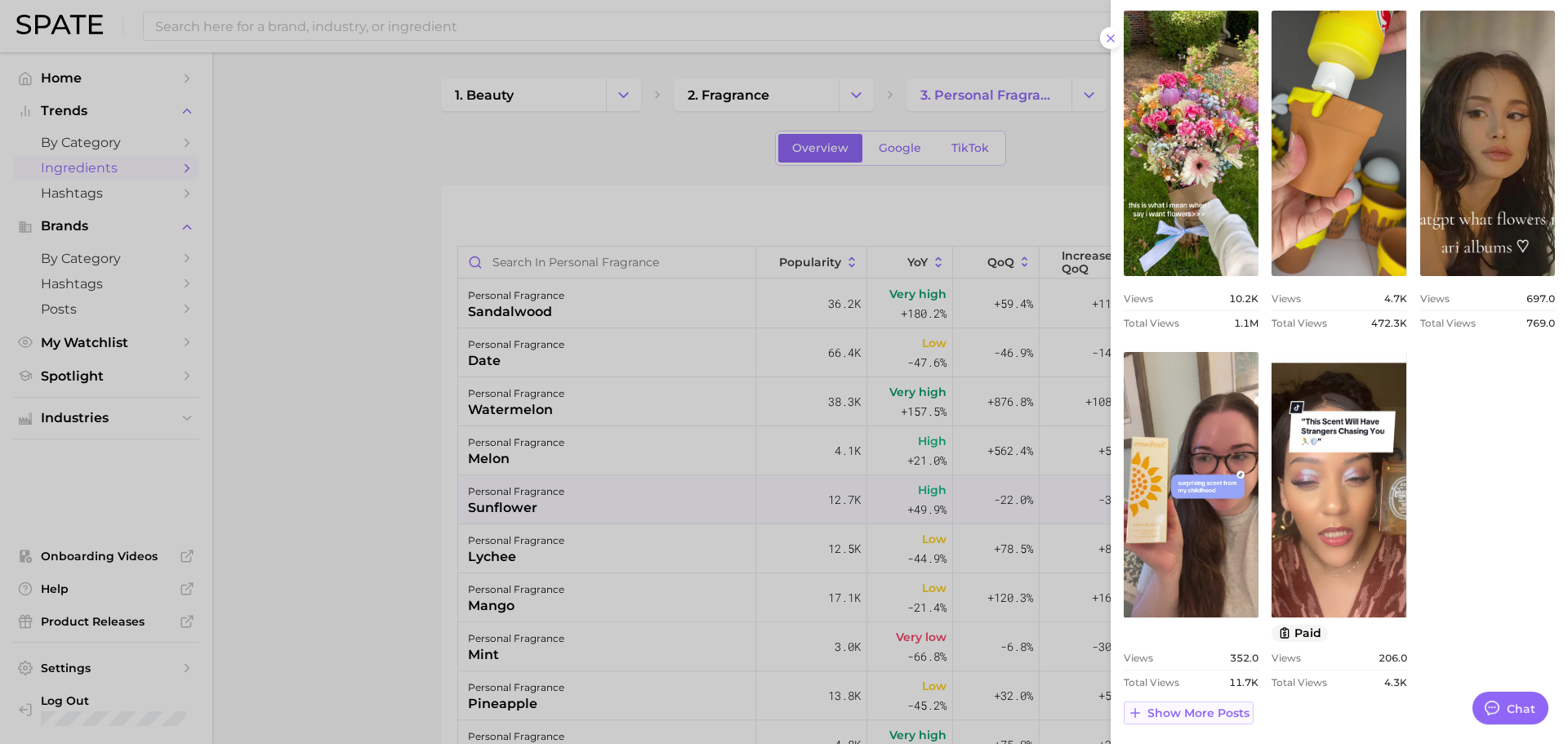 click on "Show more posts" at bounding box center [1198, 713] 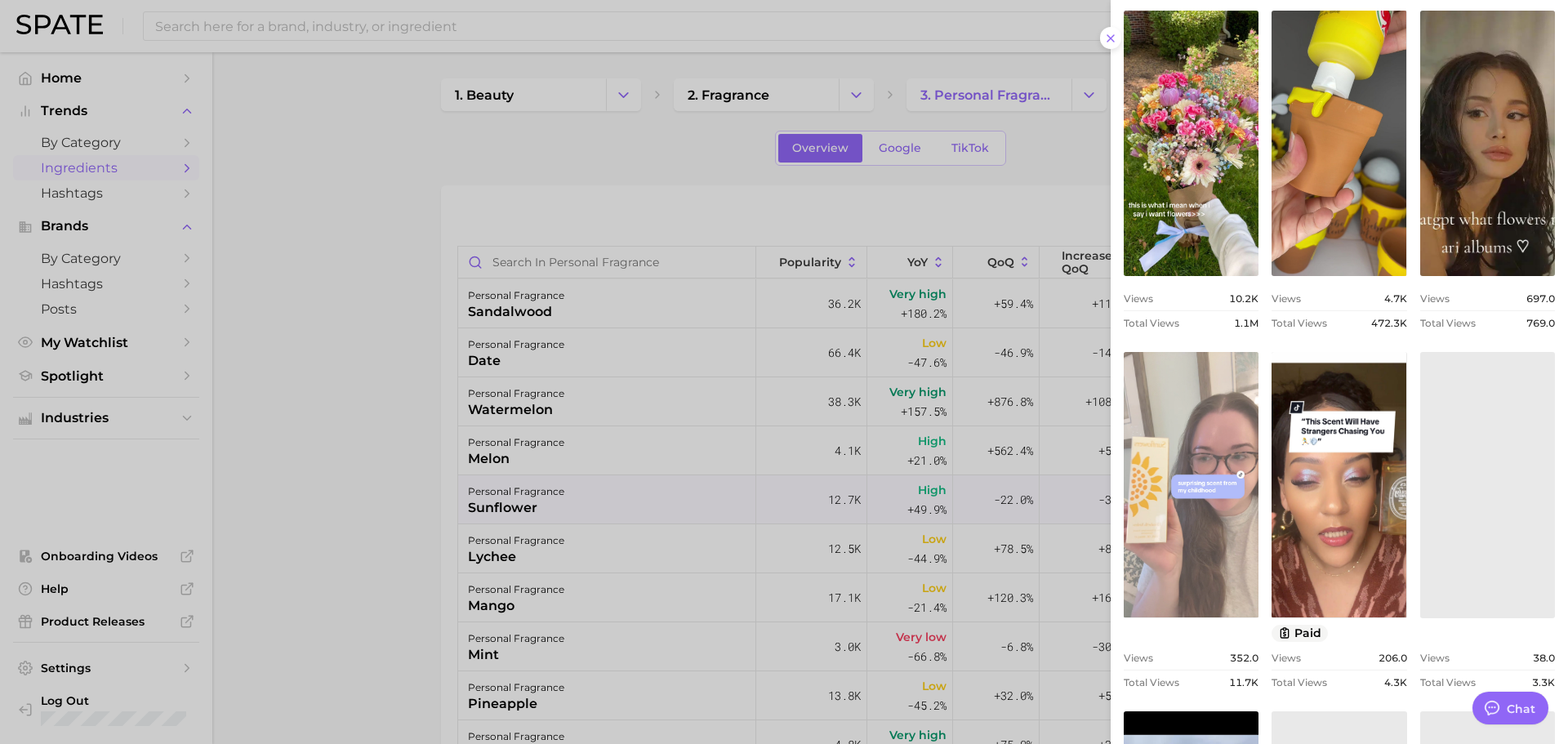 scroll, scrollTop: 0, scrollLeft: 0, axis: both 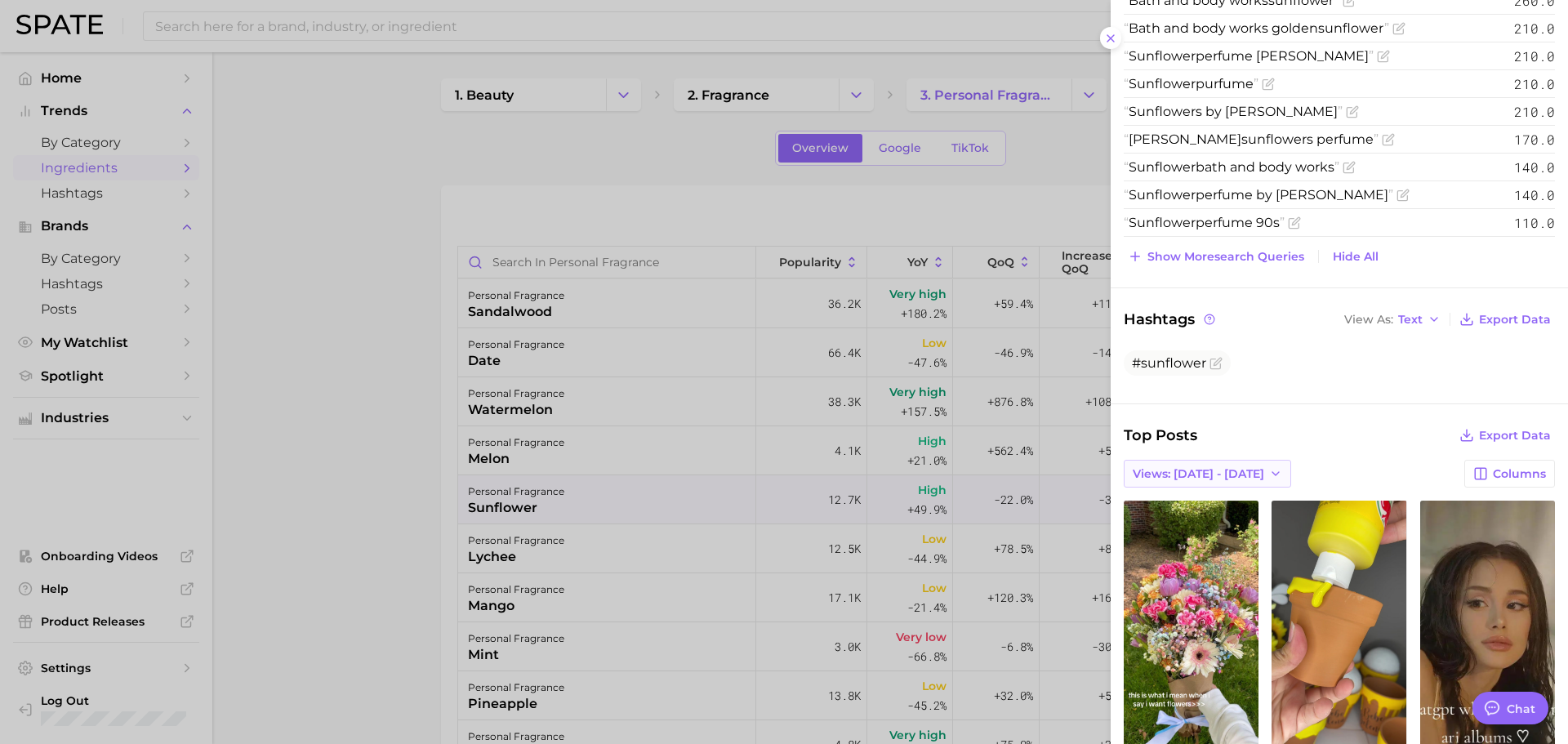 click 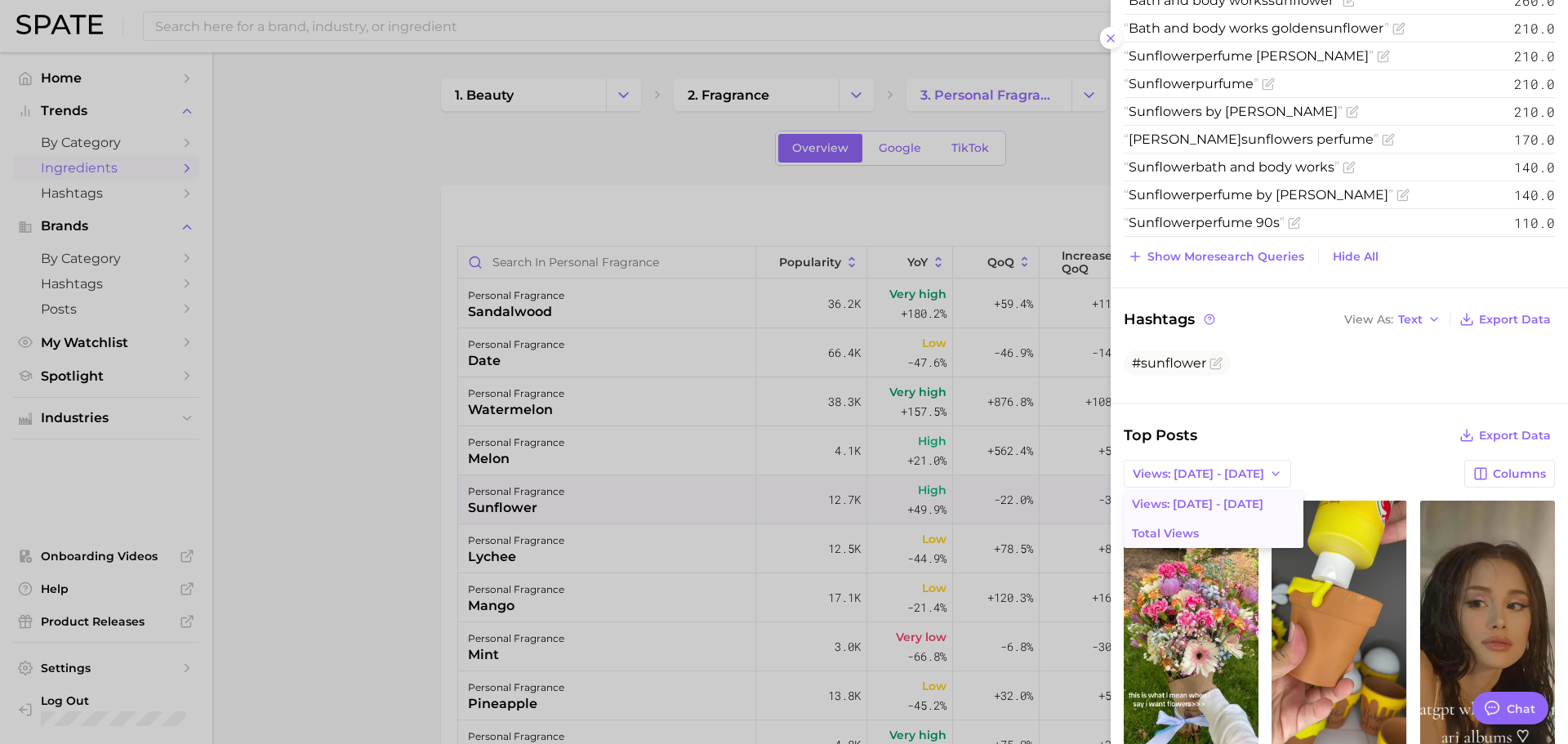 click on "Total Views" at bounding box center (1214, 533) 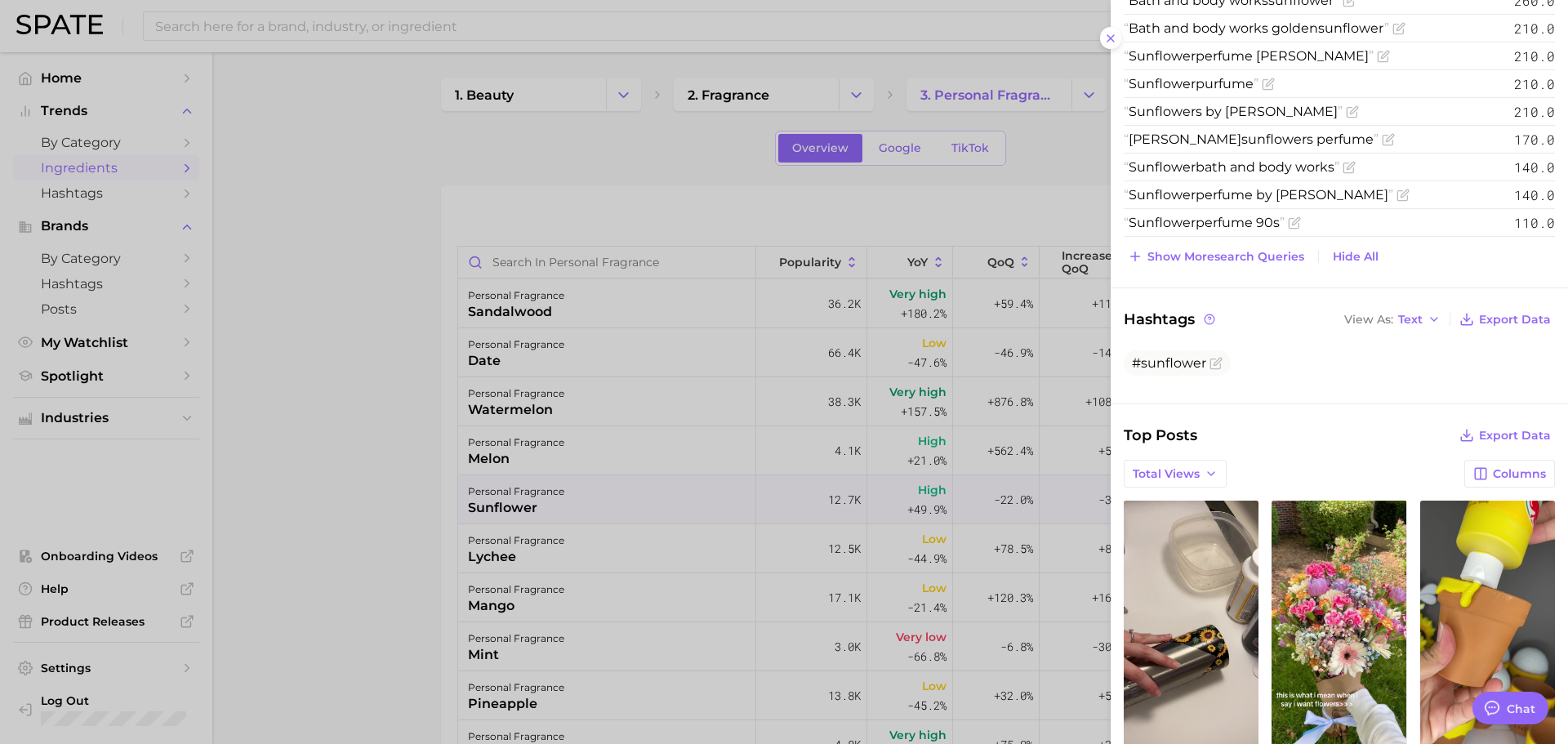 scroll, scrollTop: 0, scrollLeft: 0, axis: both 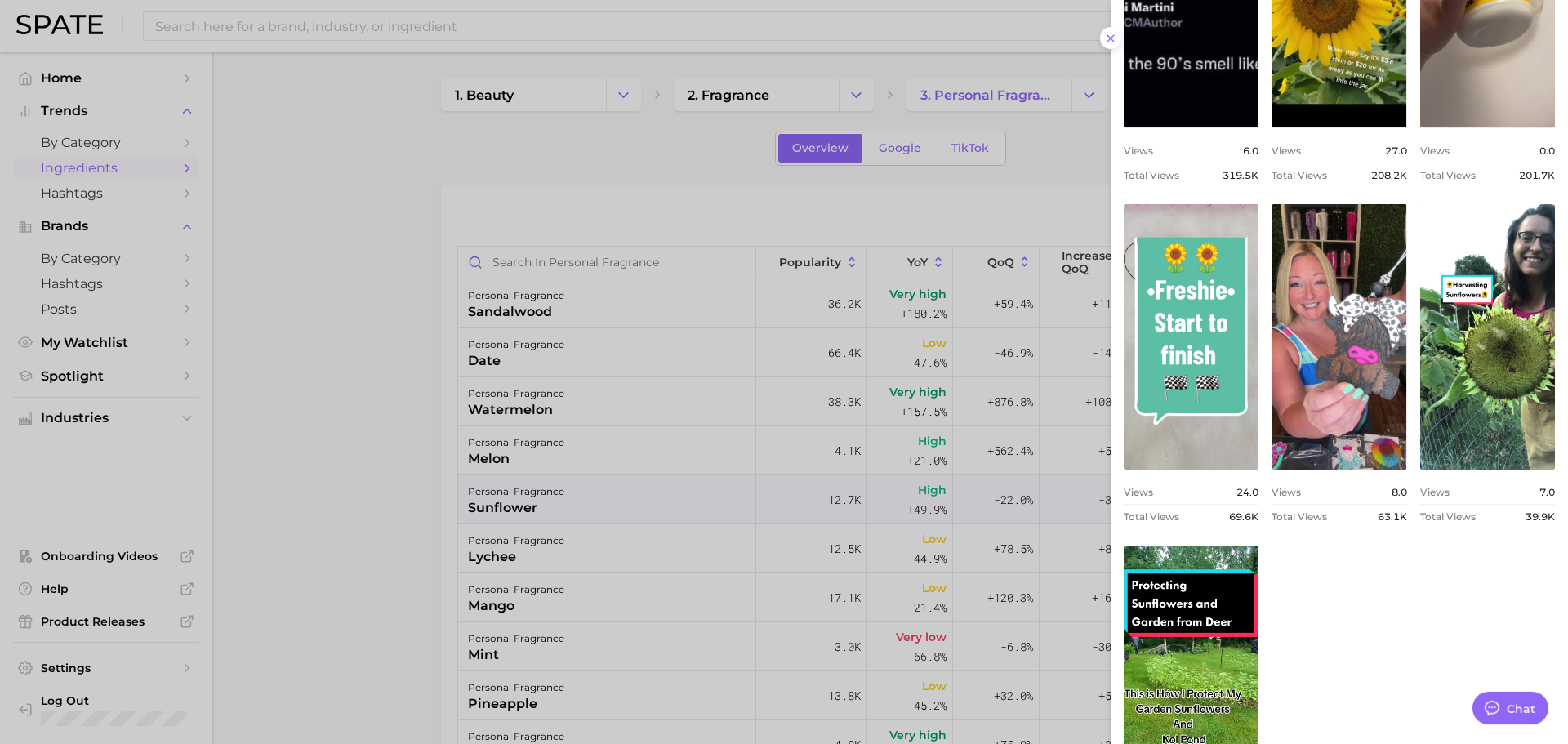 click at bounding box center [784, 372] 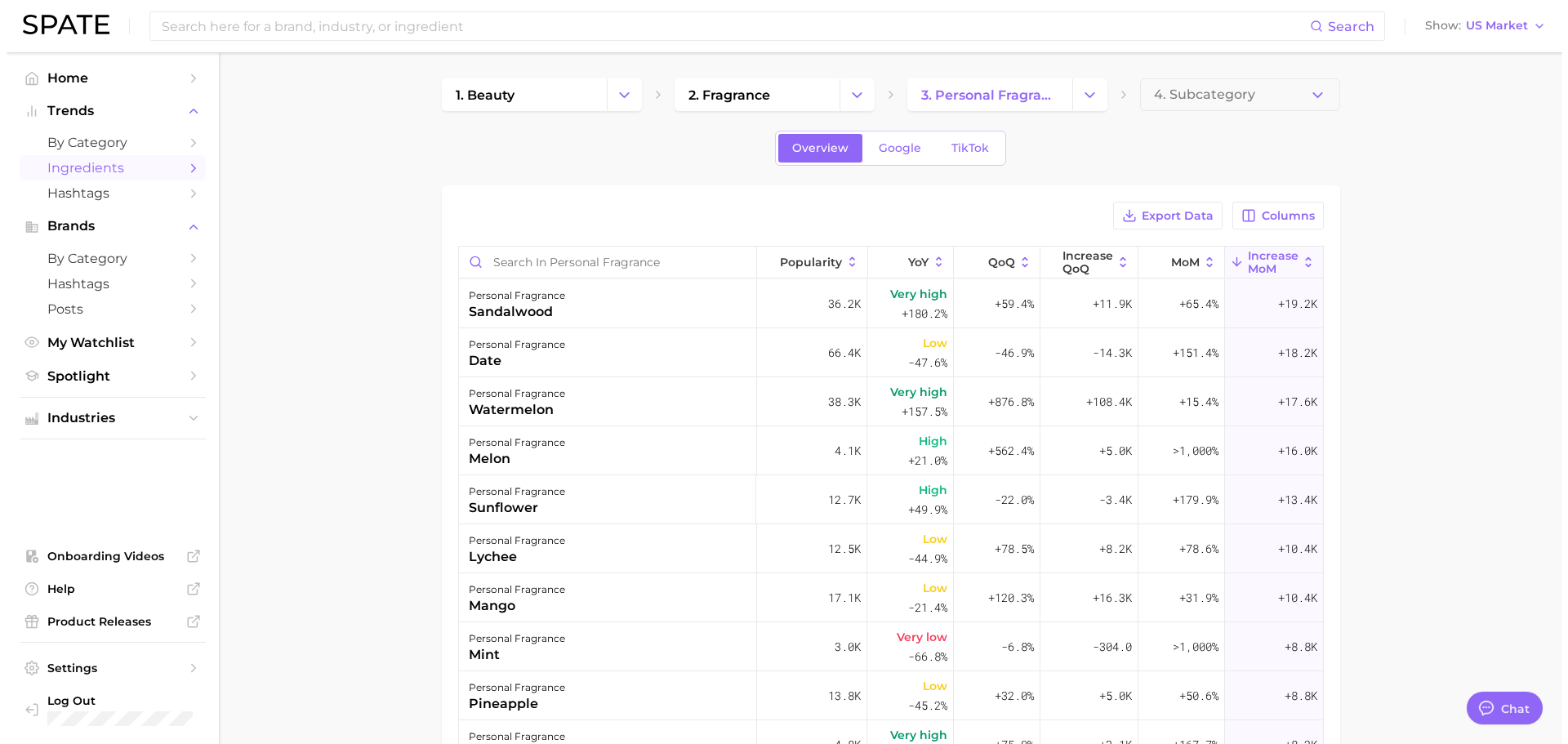 scroll, scrollTop: 82, scrollLeft: 0, axis: vertical 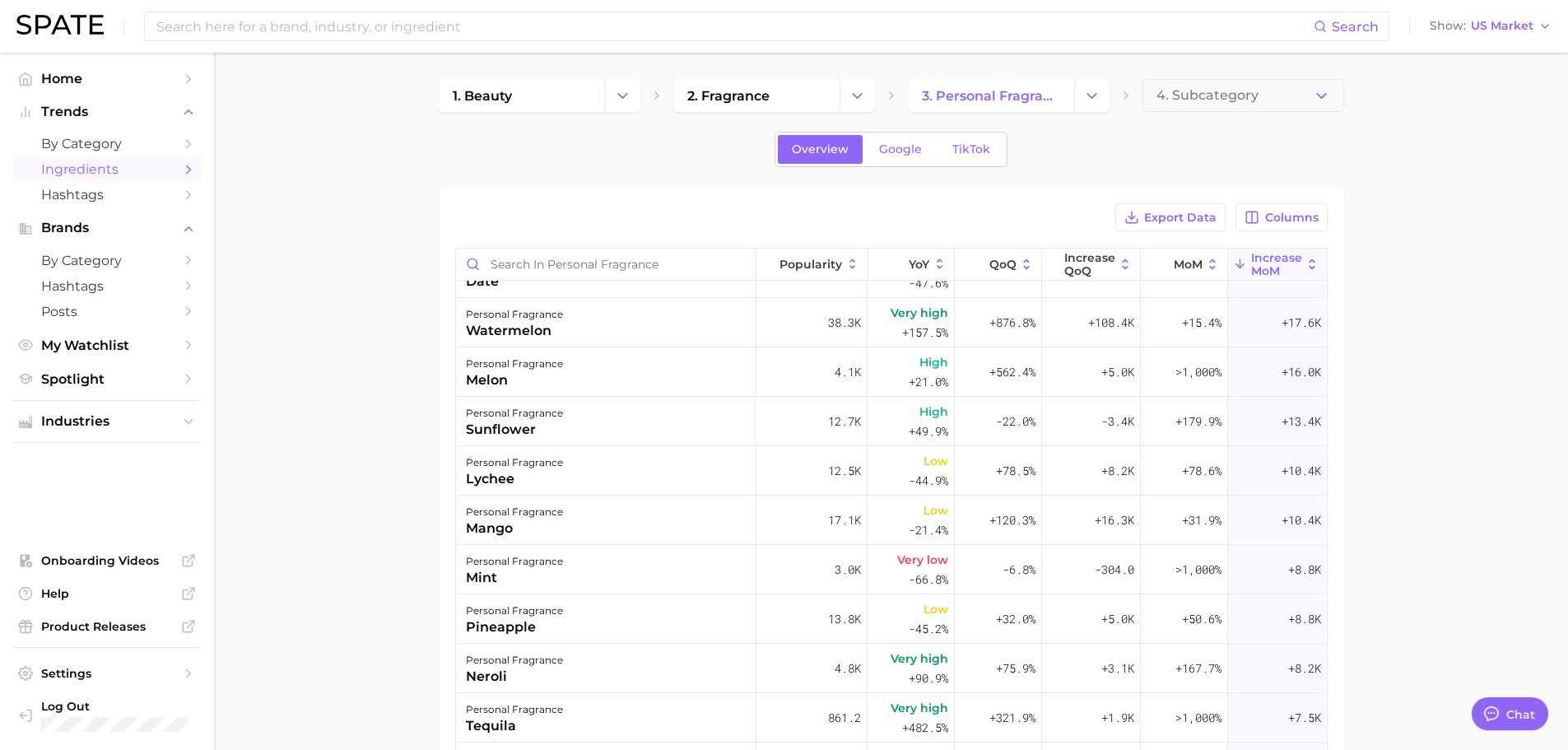 click on "personal fragrance lychee" at bounding box center (606, 471) 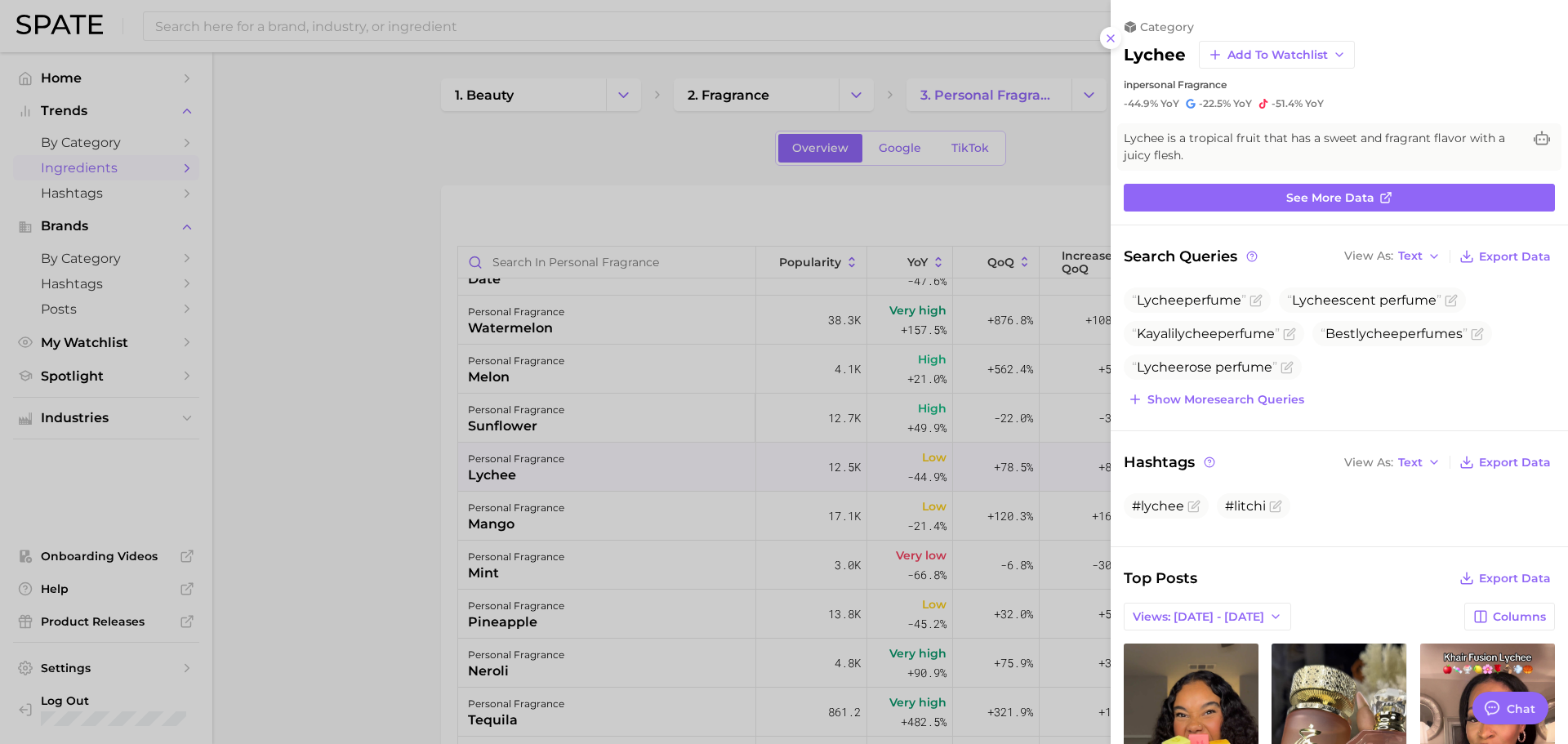 scroll, scrollTop: 0, scrollLeft: 0, axis: both 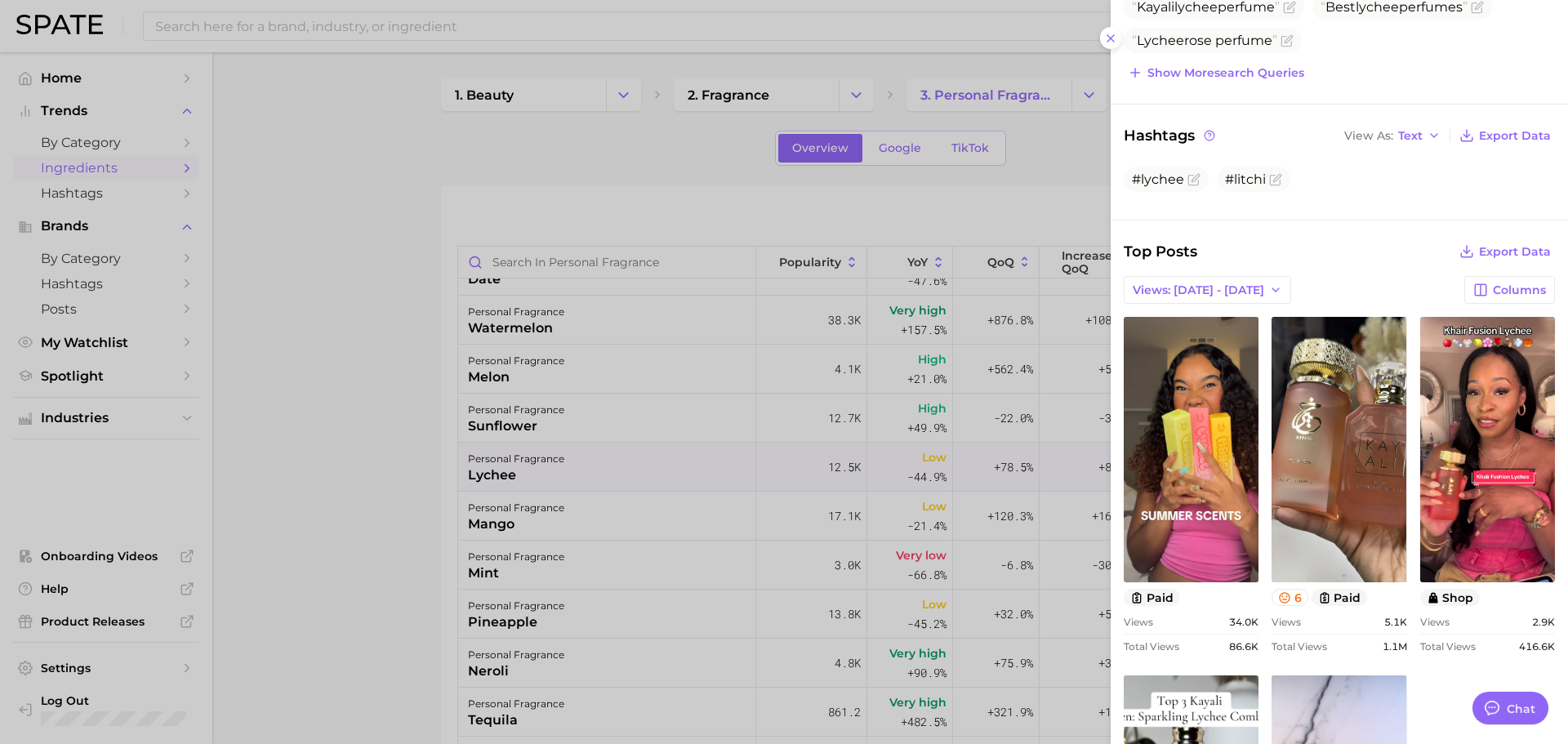 click at bounding box center [784, 372] 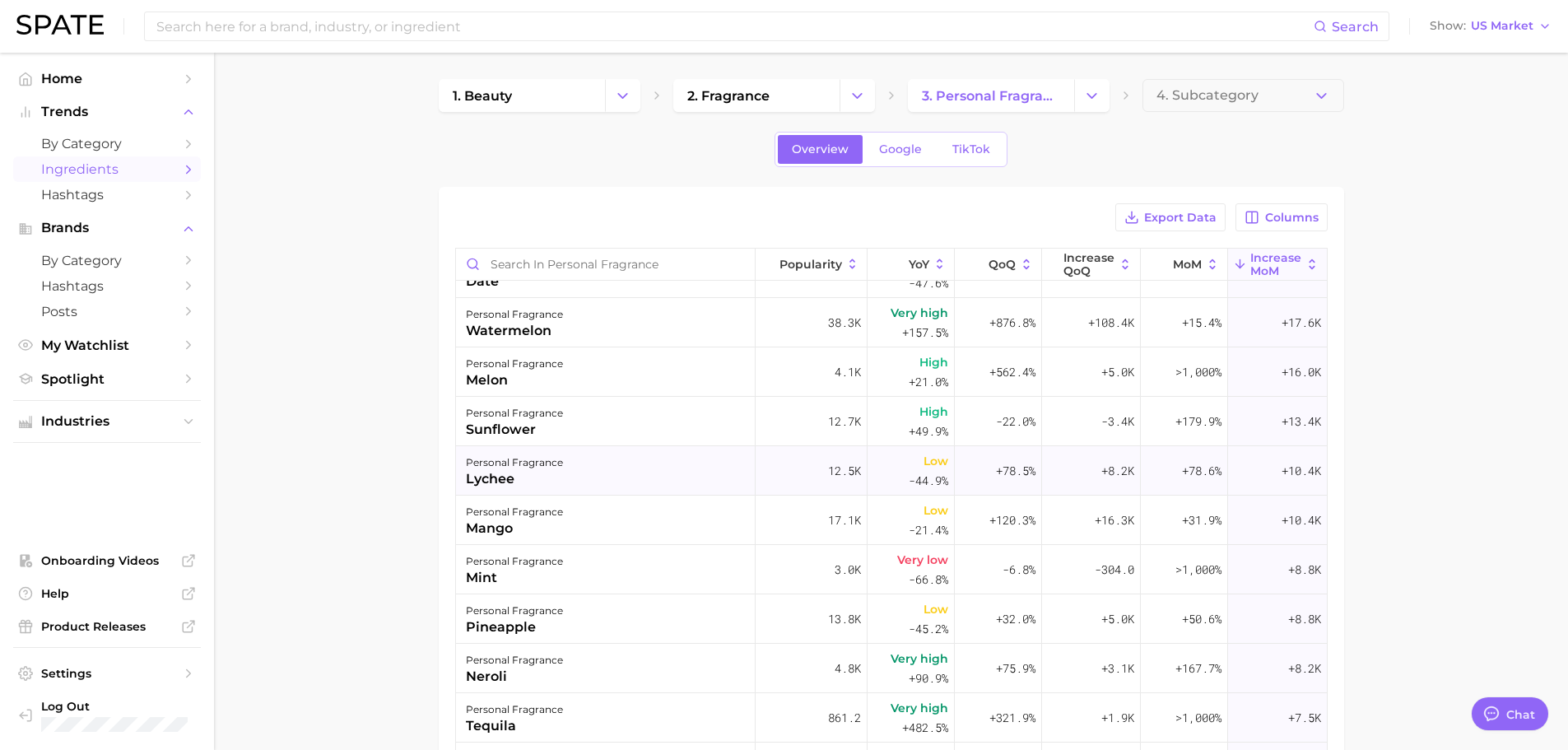 click on "12.5k" at bounding box center (812, 471) 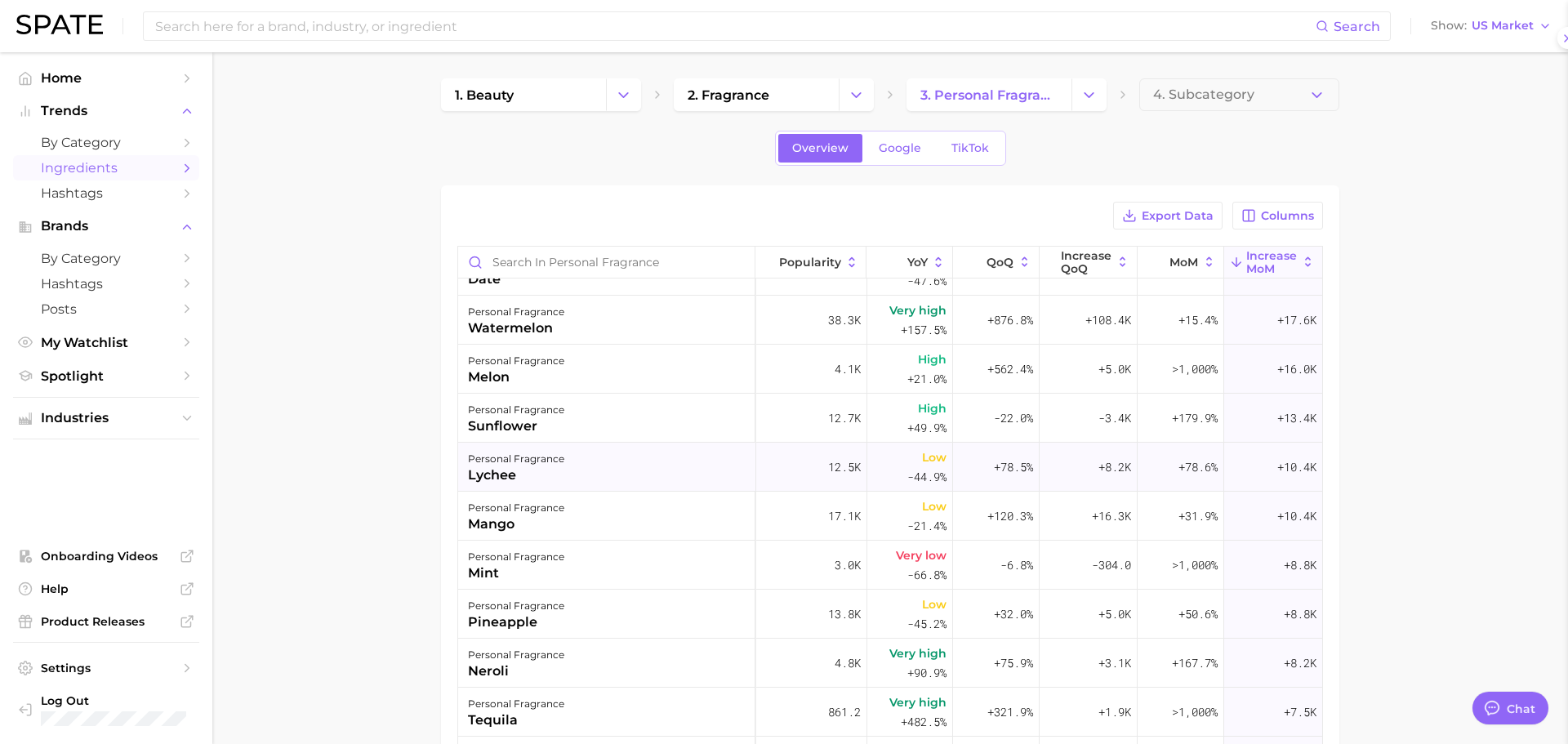 scroll, scrollTop: 0, scrollLeft: 0, axis: both 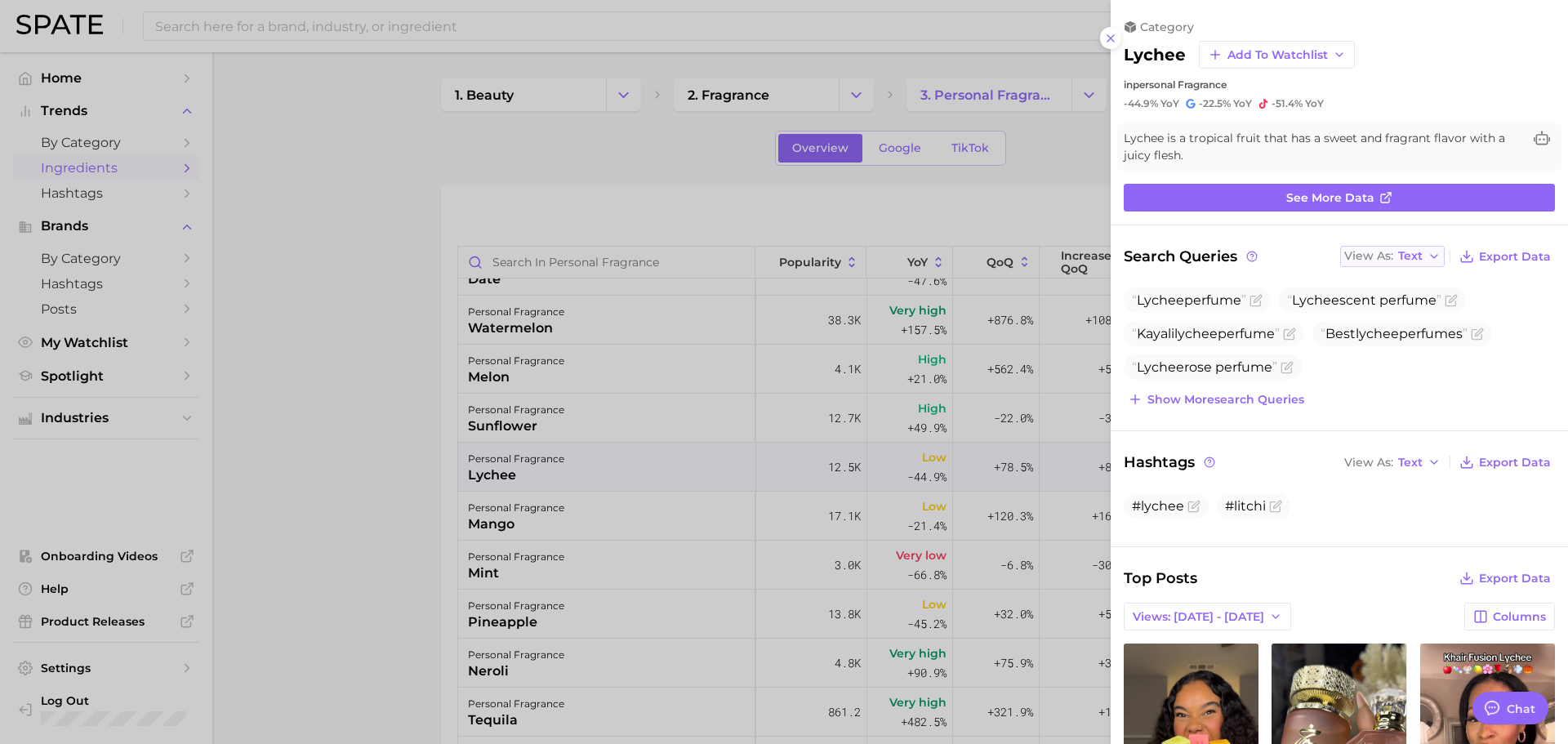 click on "Text" at bounding box center (1410, 256) 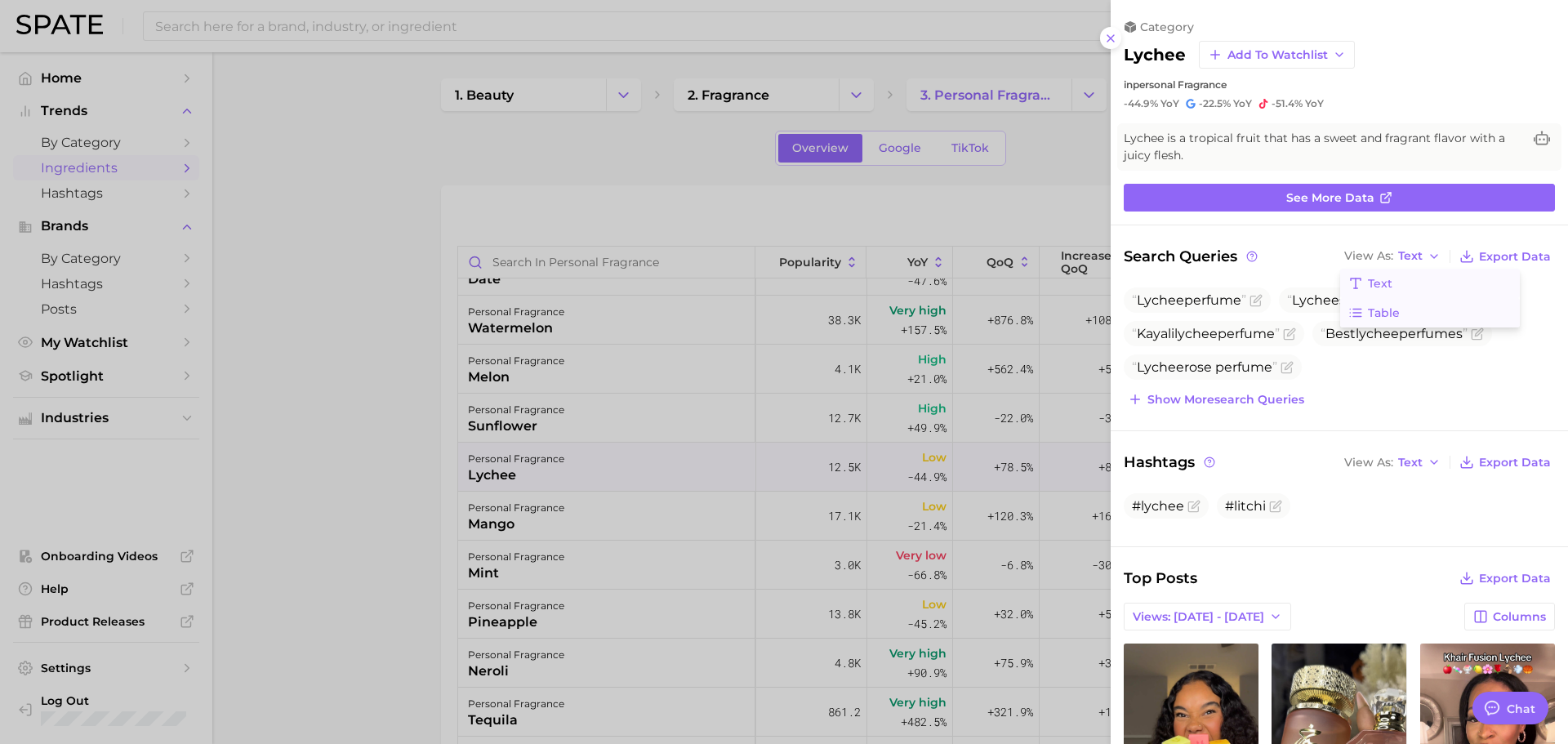 click on "Table" at bounding box center (1430, 313) 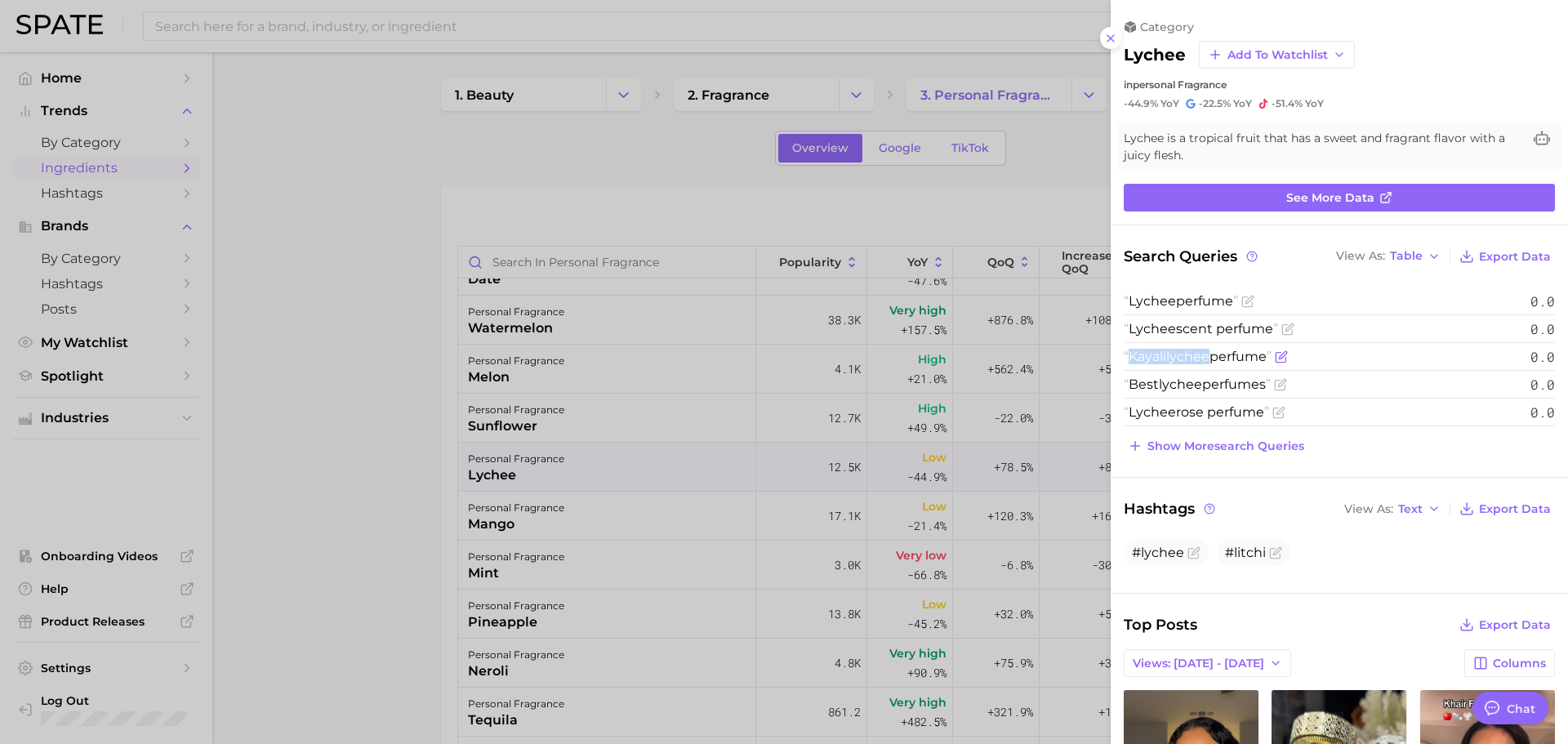 drag, startPoint x: 1126, startPoint y: 358, endPoint x: 1212, endPoint y: 359, distance: 86.00581 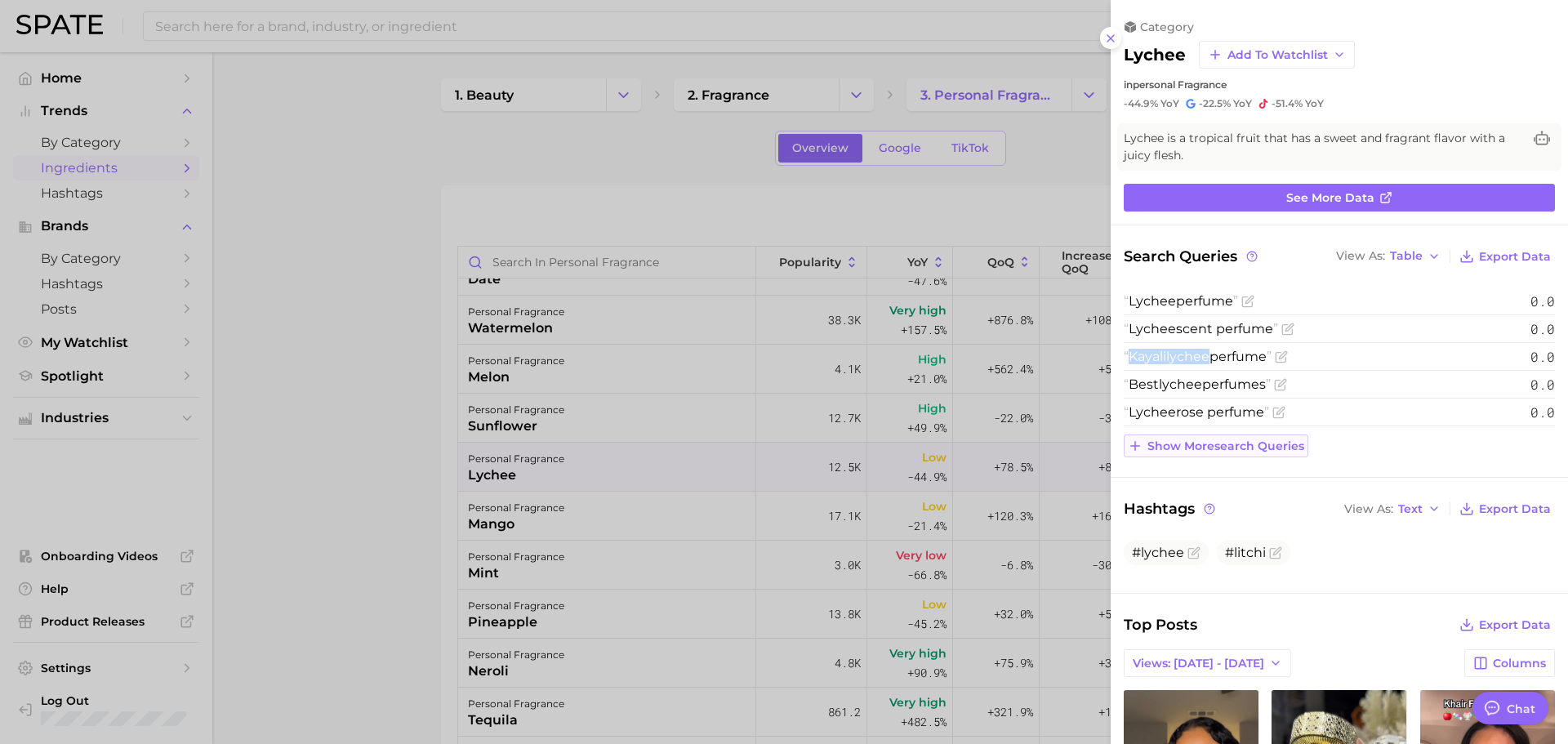 click on "Show more  search queries" at bounding box center [1226, 446] 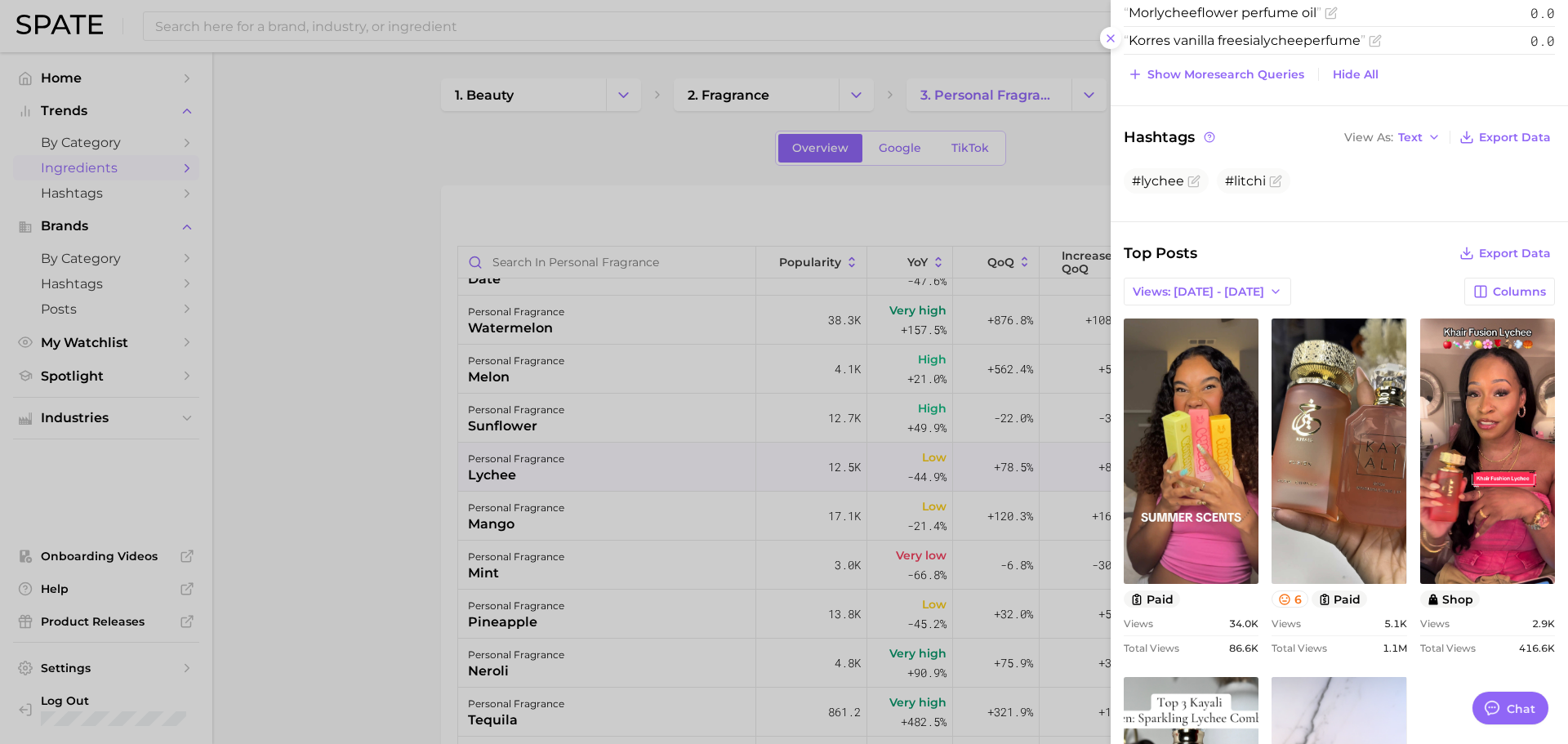 scroll, scrollTop: 735, scrollLeft: 0, axis: vertical 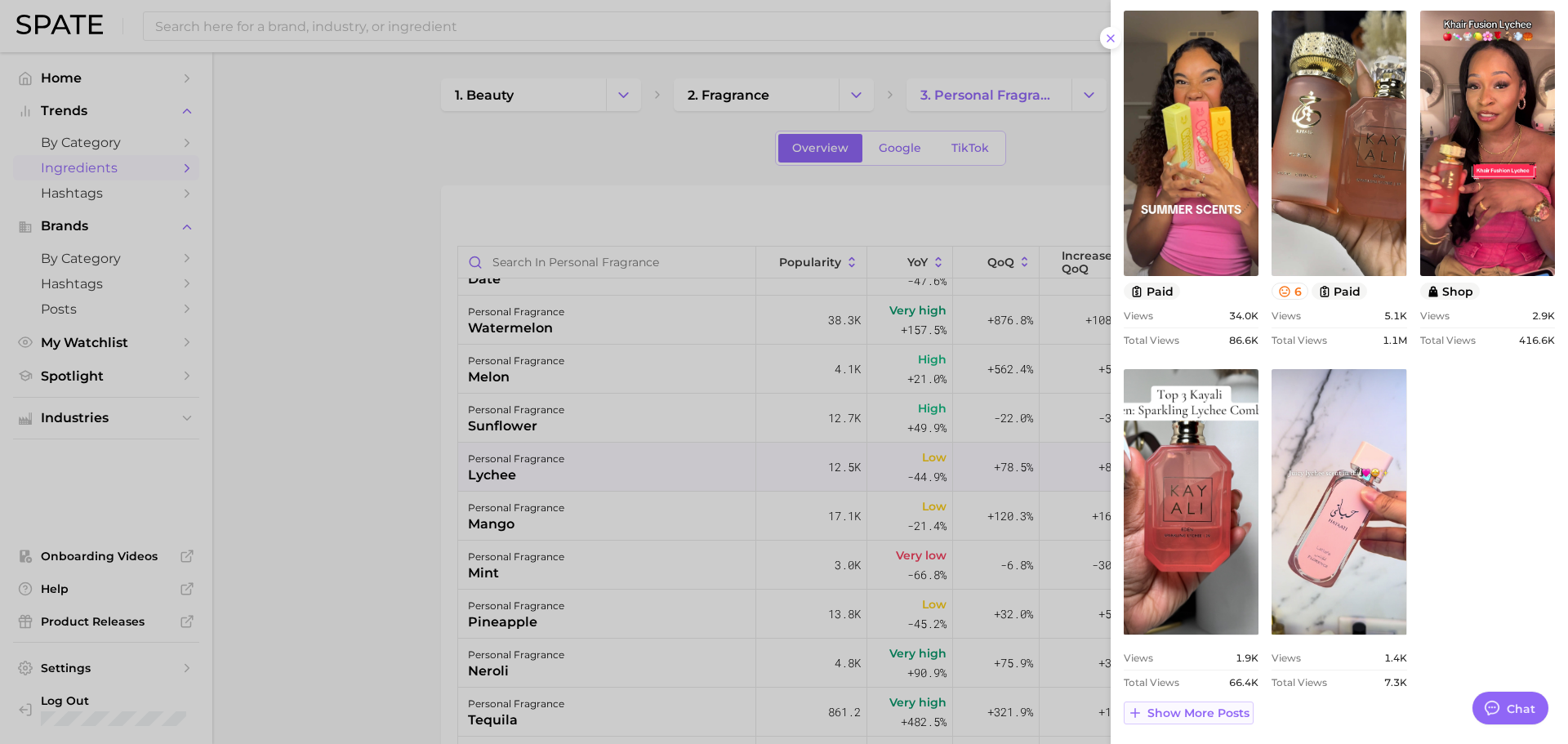click on "Show more posts" at bounding box center [1198, 713] 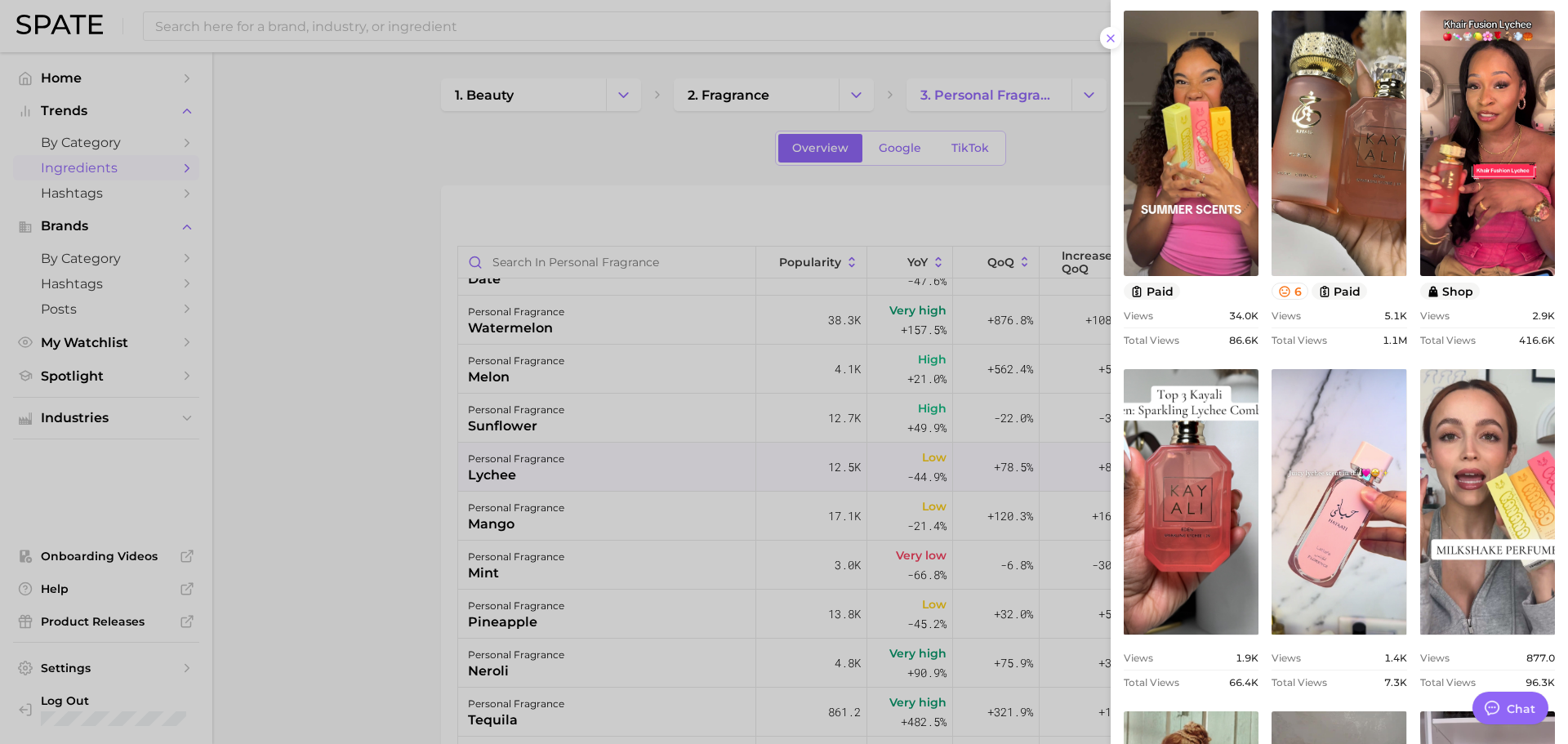scroll, scrollTop: 0, scrollLeft: 0, axis: both 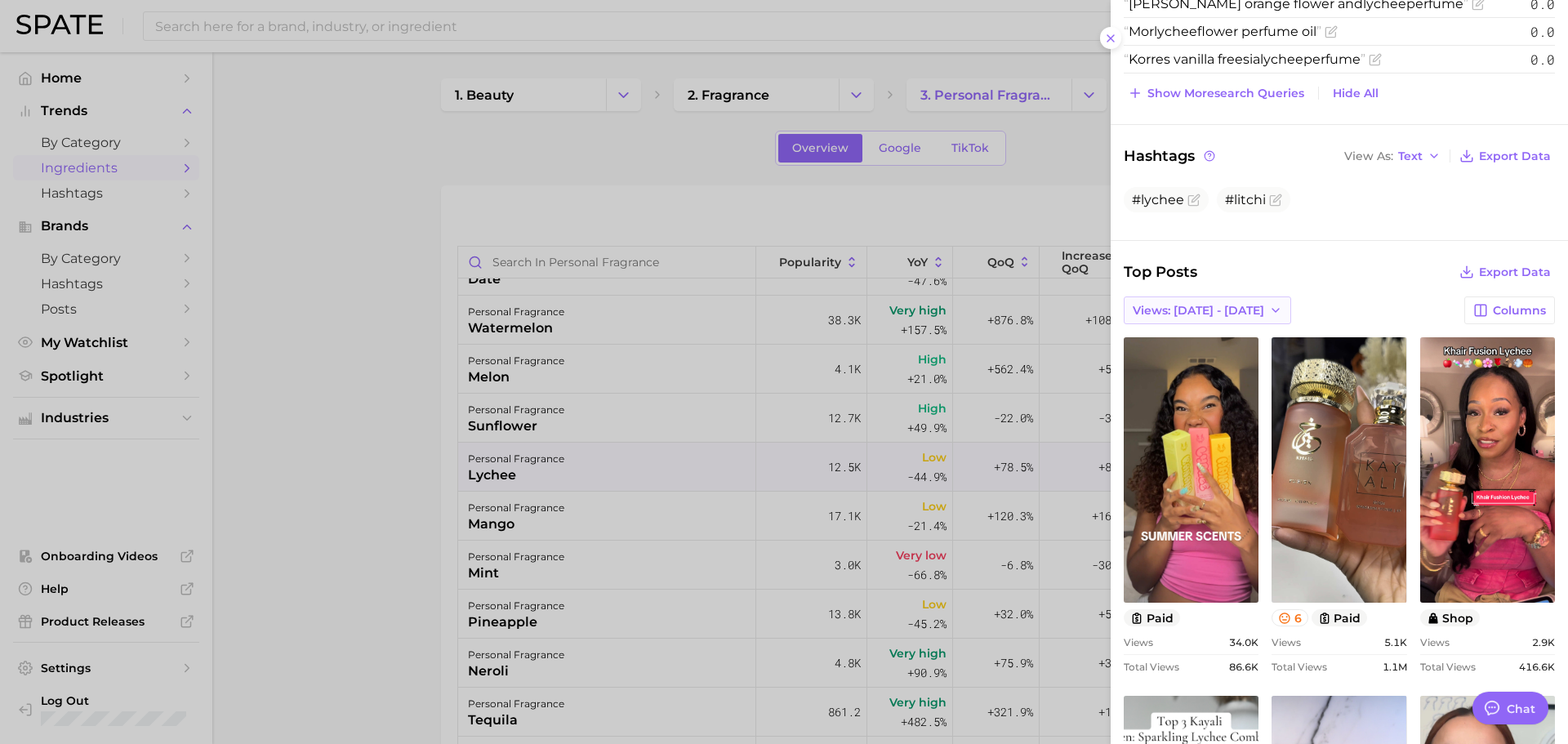 click 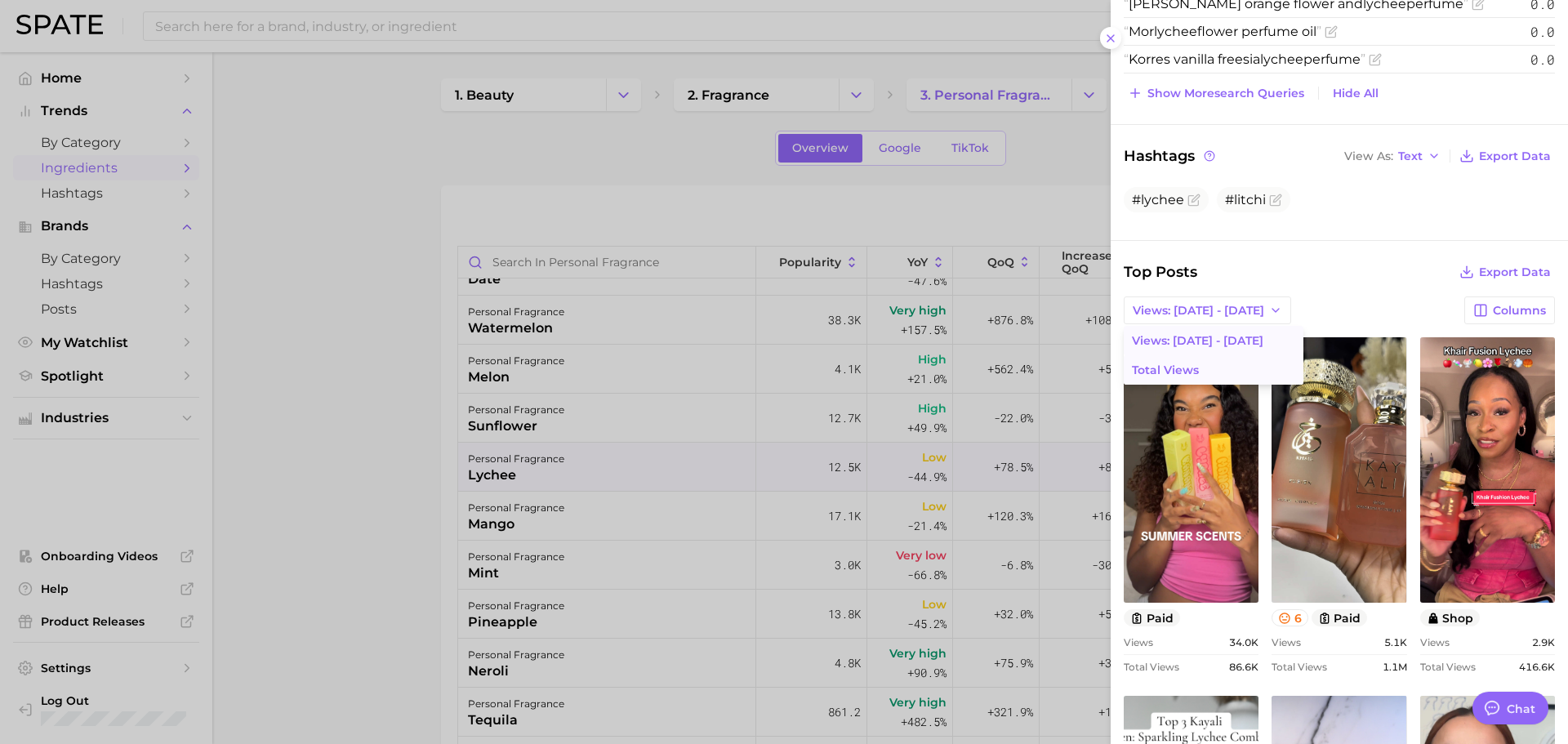 click on "Total Views" at bounding box center [1214, 370] 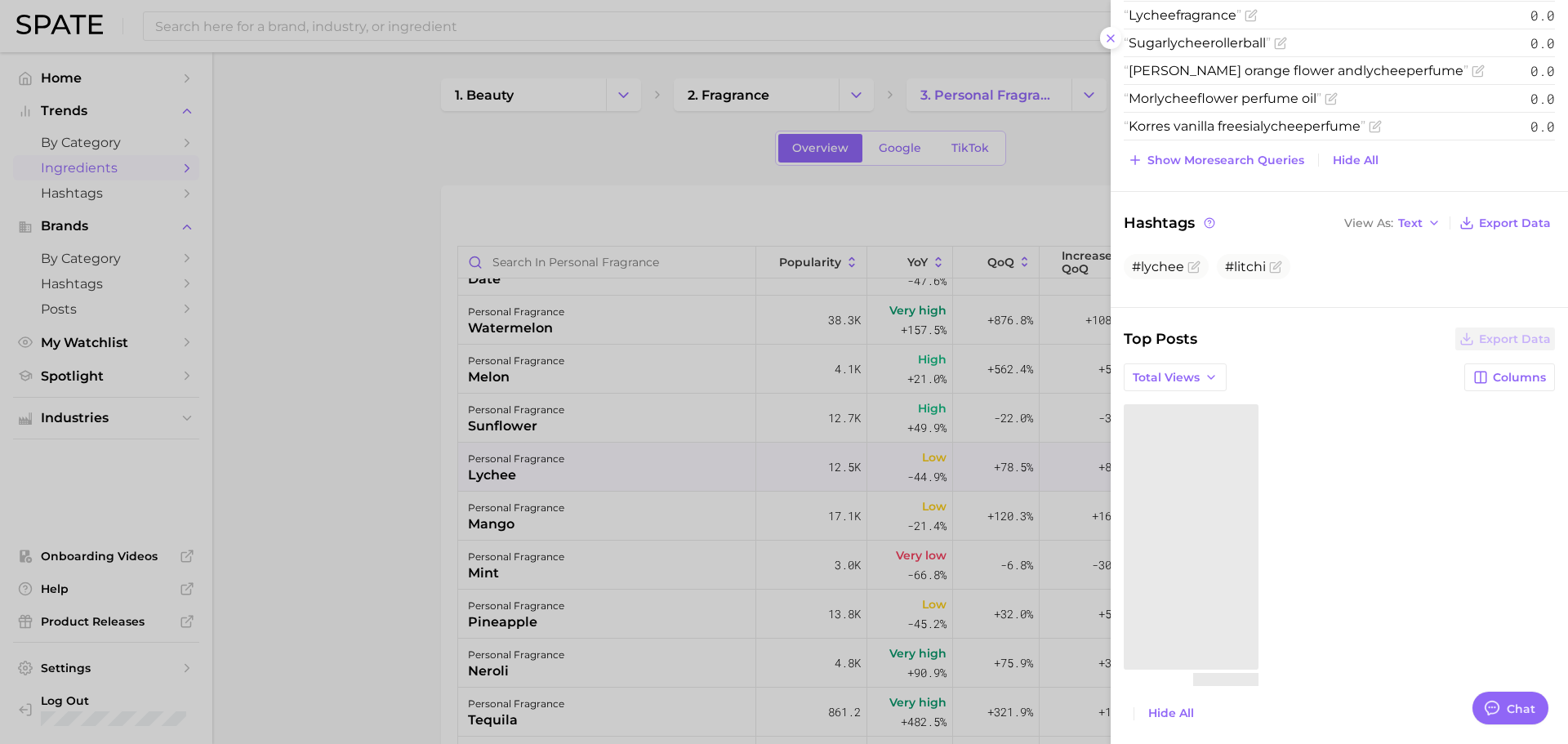 scroll, scrollTop: 492, scrollLeft: 0, axis: vertical 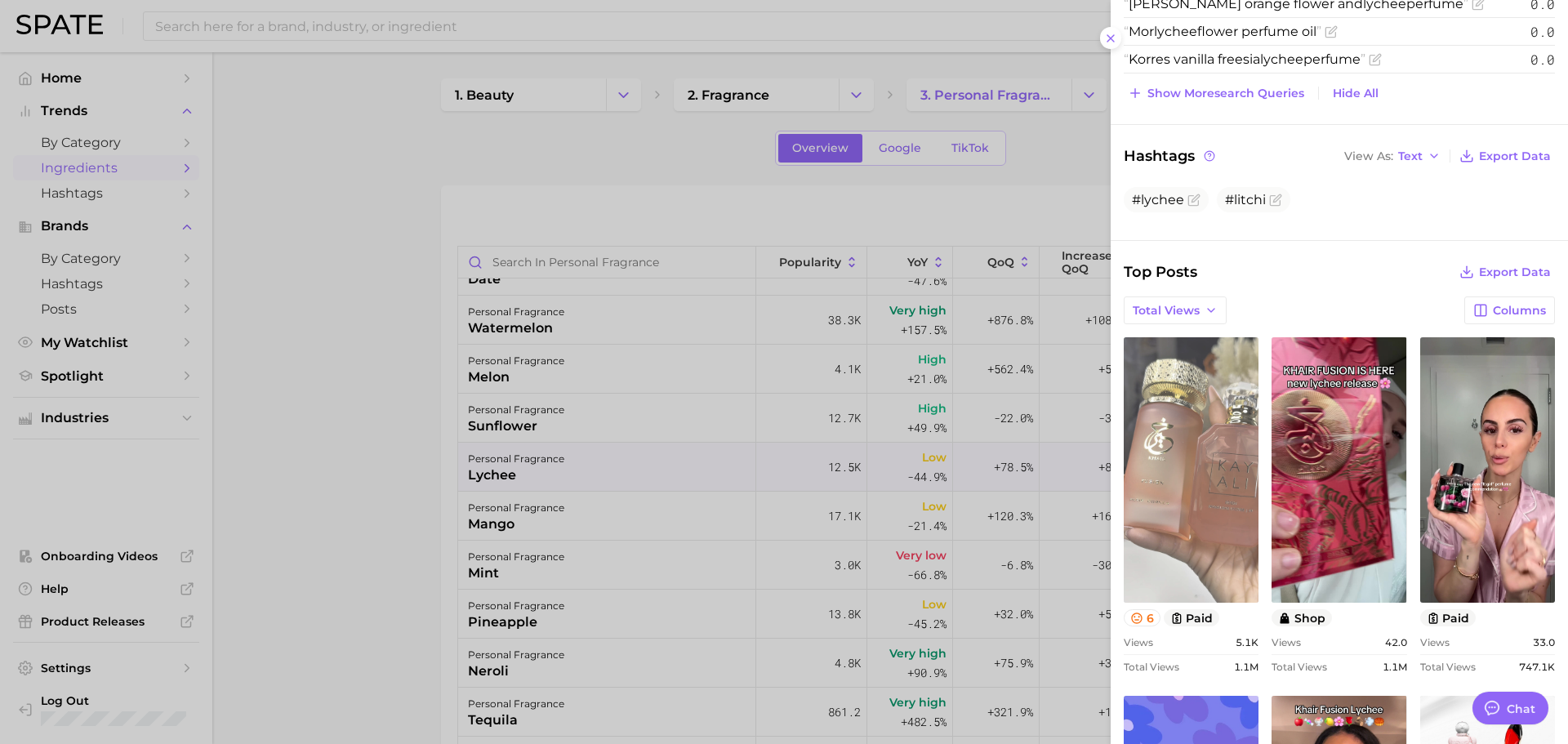 click on "view post on TikTok" at bounding box center [1191, 470] 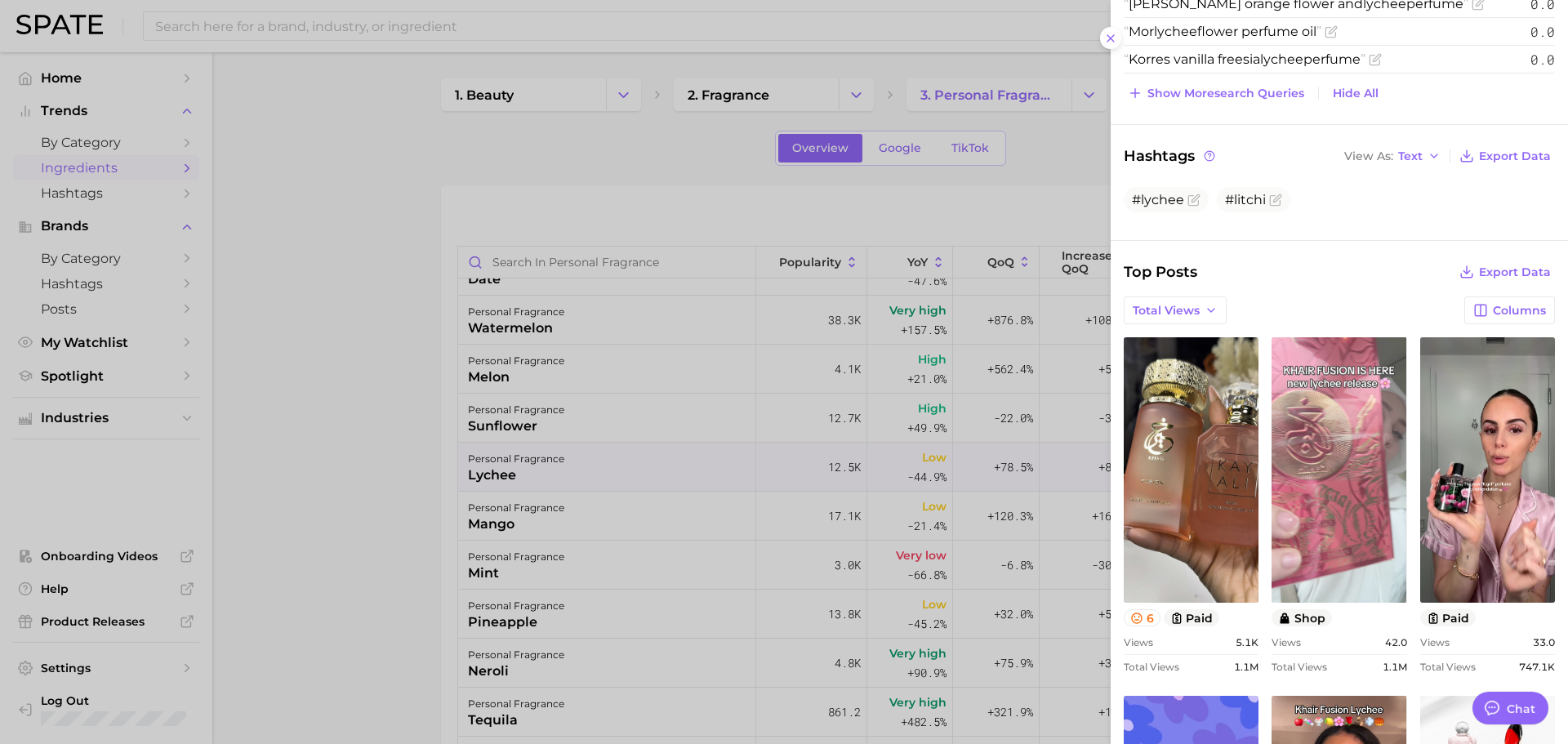 scroll, scrollTop: 818, scrollLeft: 0, axis: vertical 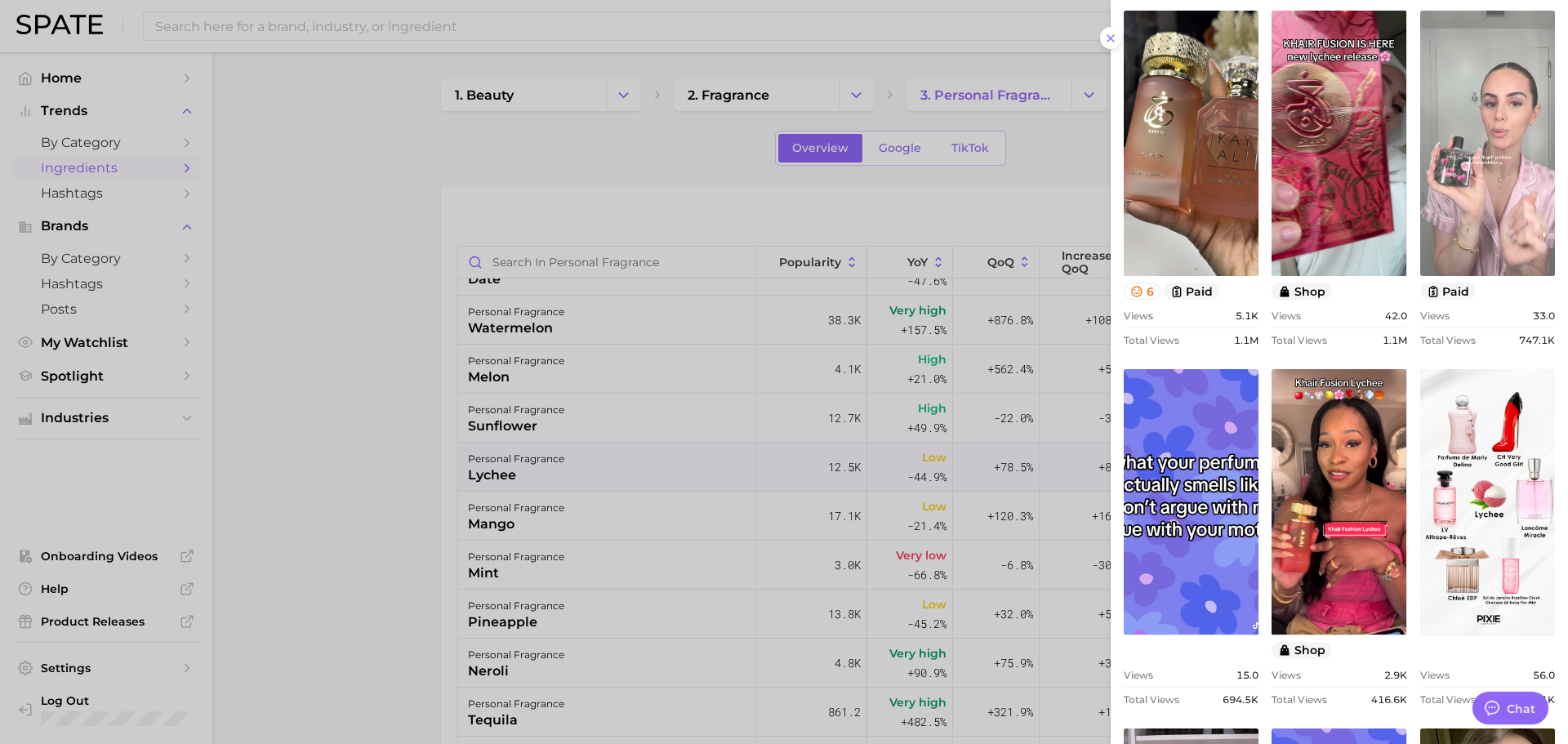 click on "view post on TikTok" at bounding box center [1487, 143] 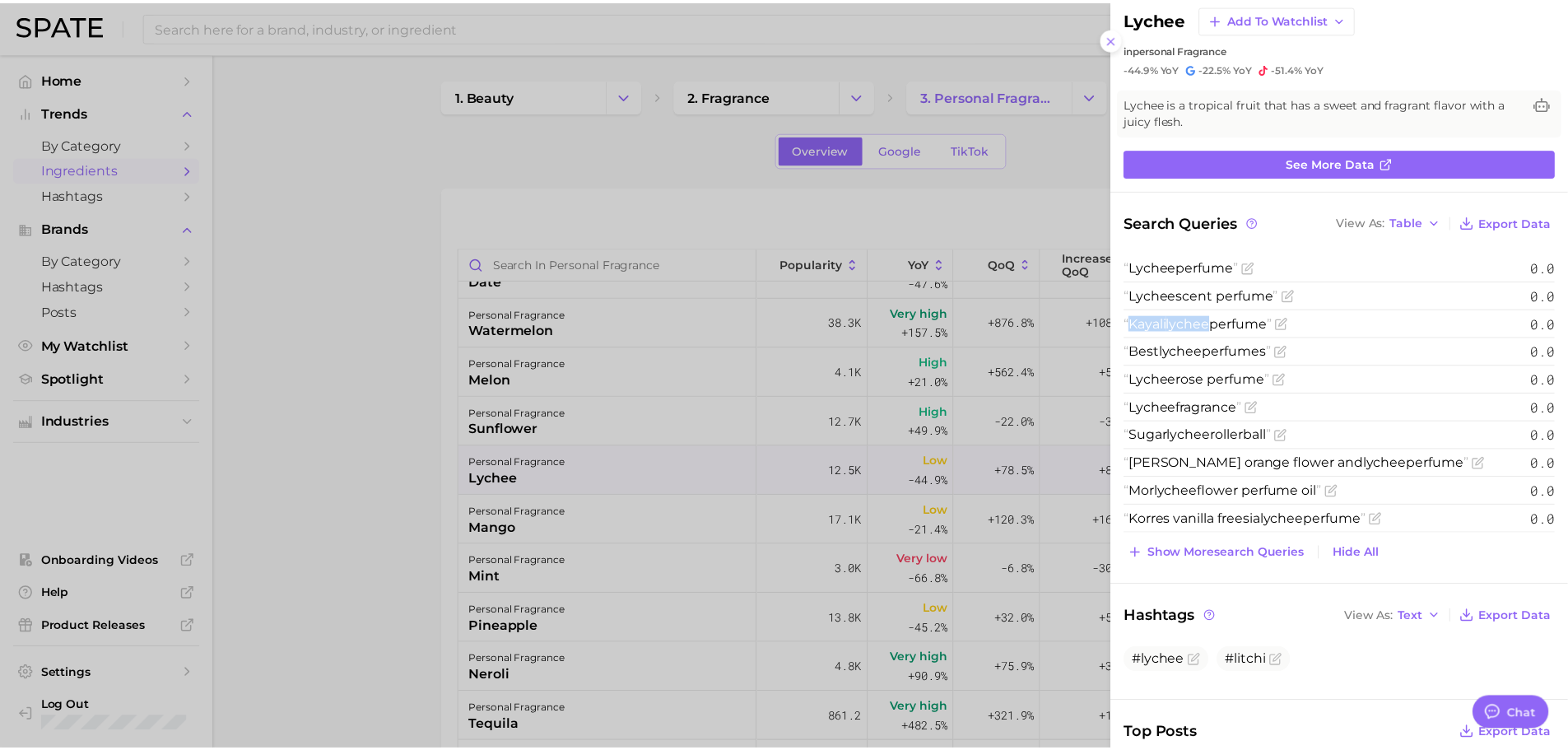 scroll, scrollTop: 0, scrollLeft: 0, axis: both 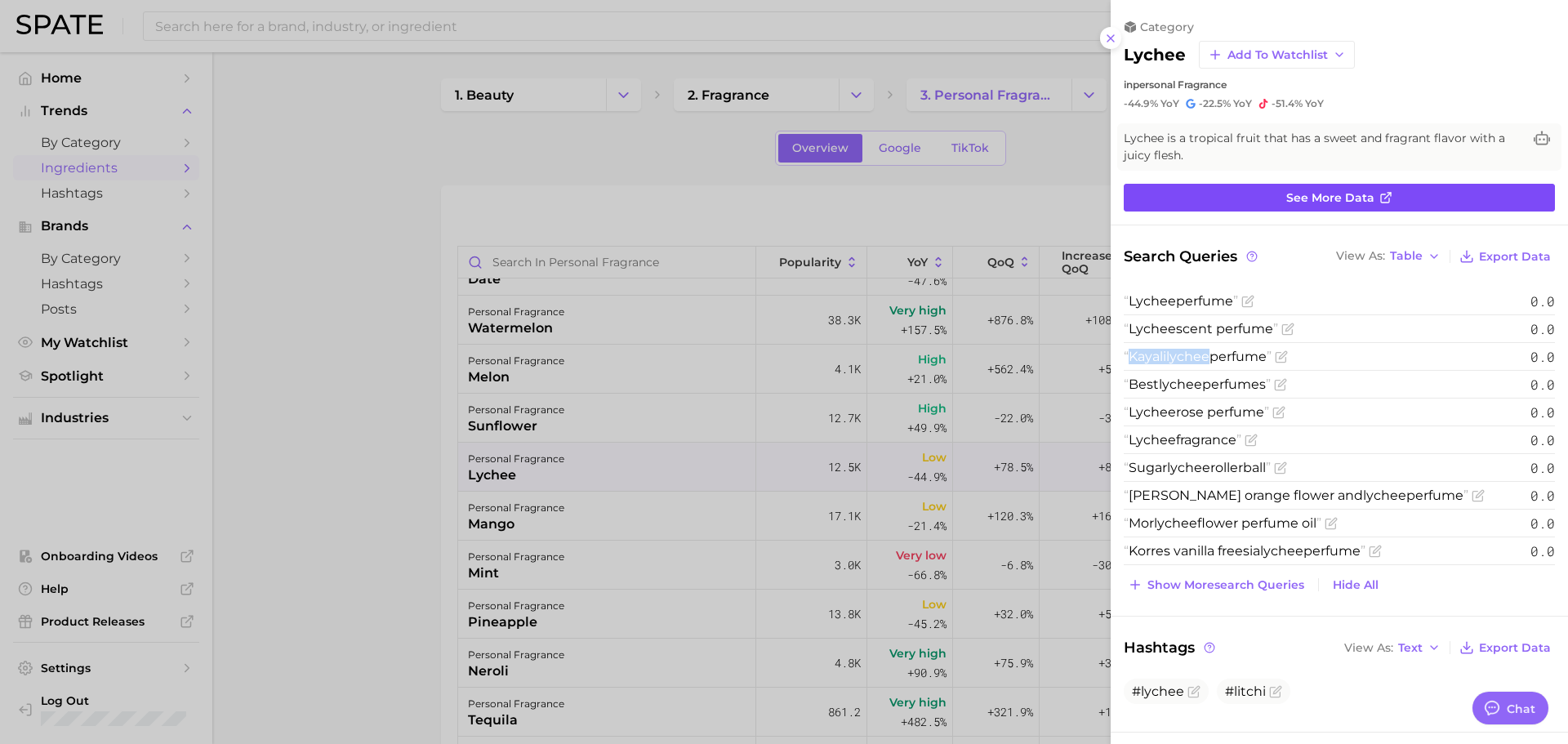 click on "See more data" at bounding box center (1339, 198) 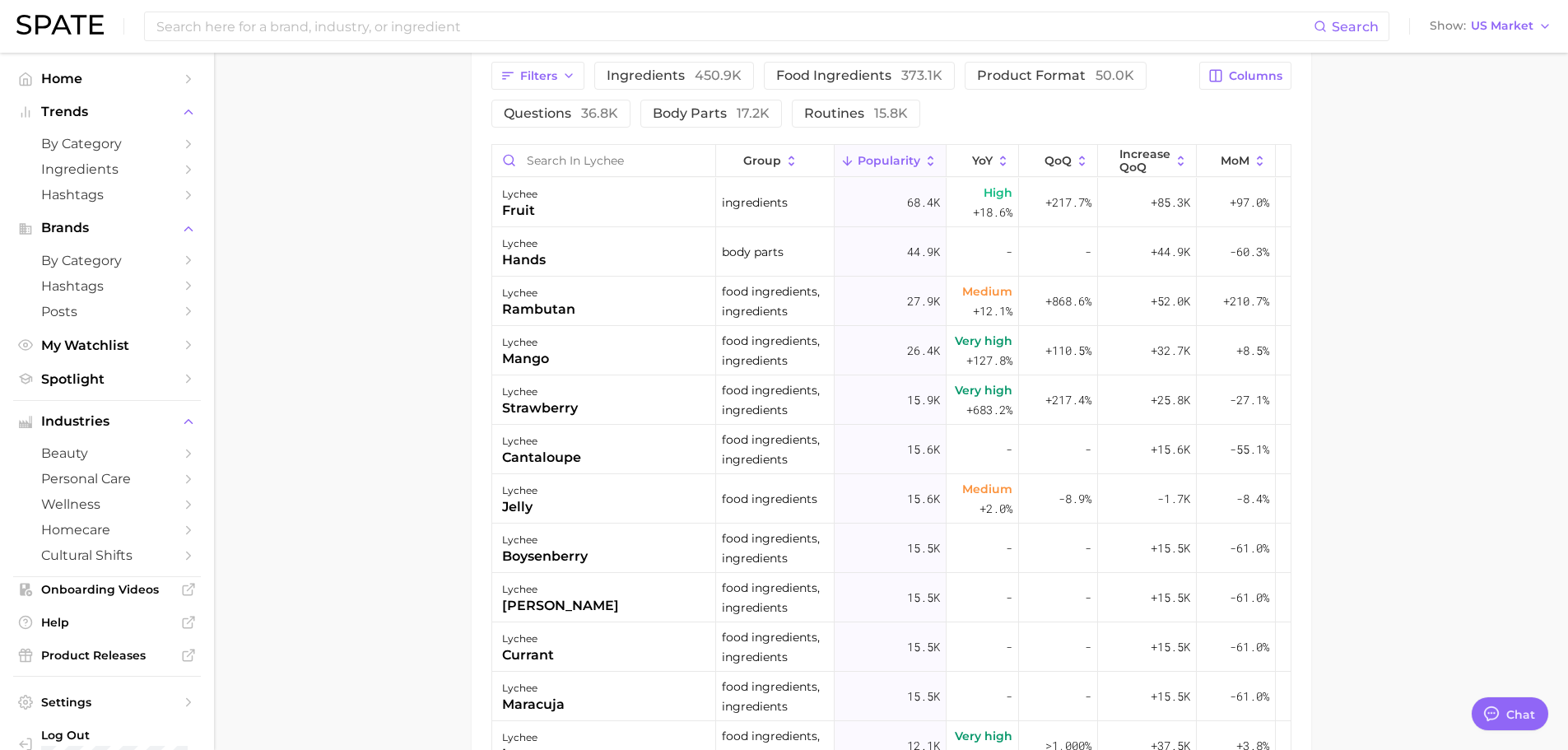 scroll, scrollTop: 659, scrollLeft: 0, axis: vertical 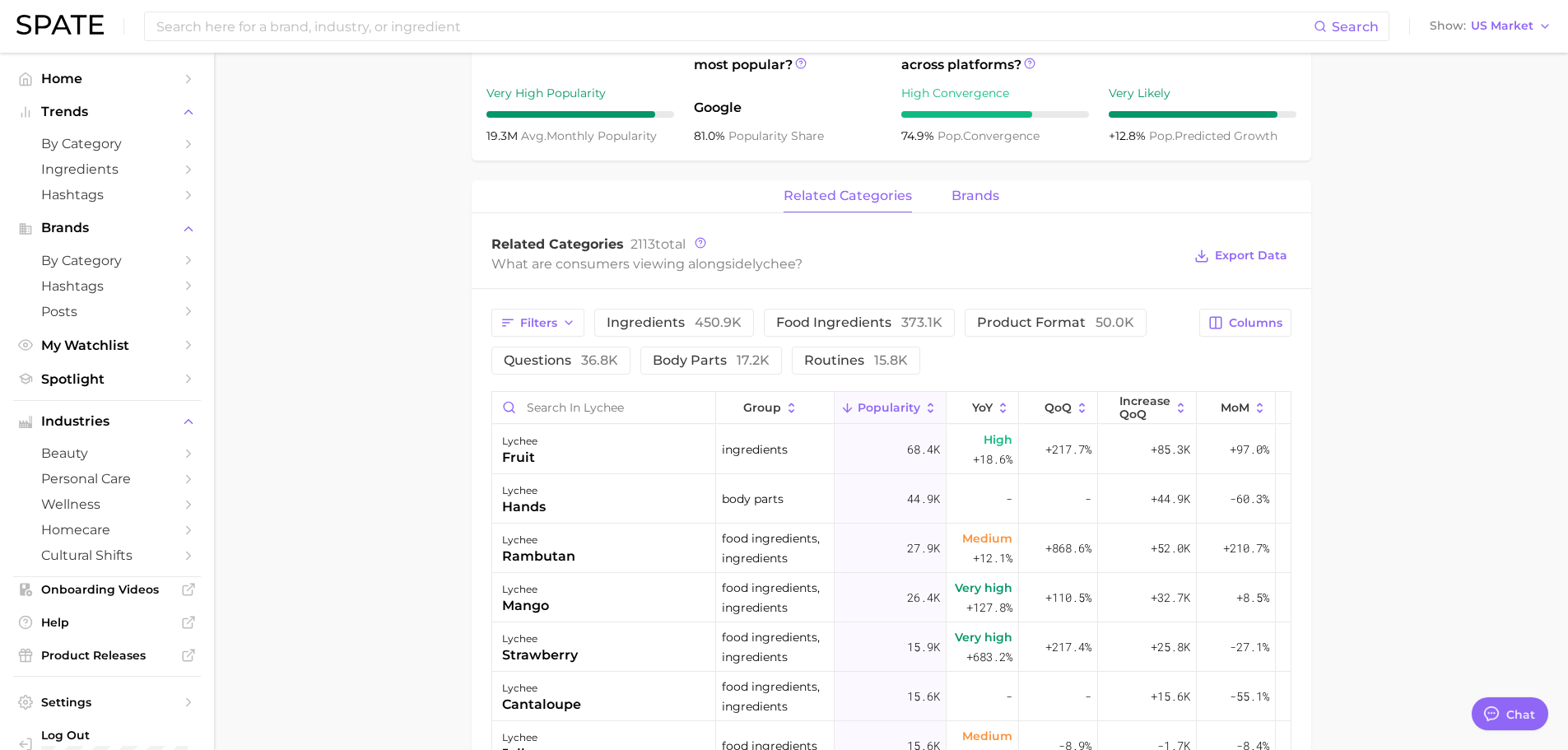 click on "brands" at bounding box center (975, 196) 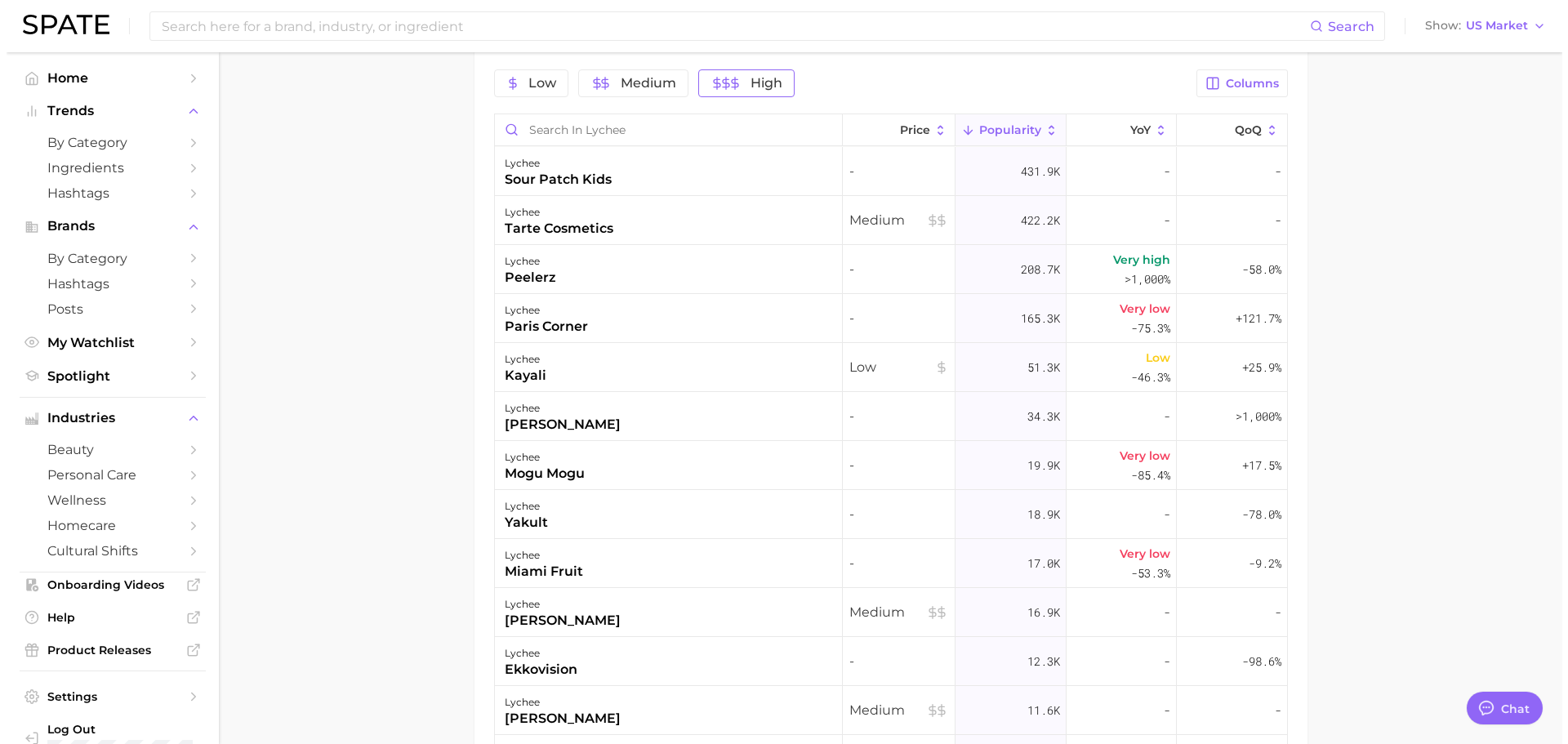 scroll, scrollTop: 891, scrollLeft: 0, axis: vertical 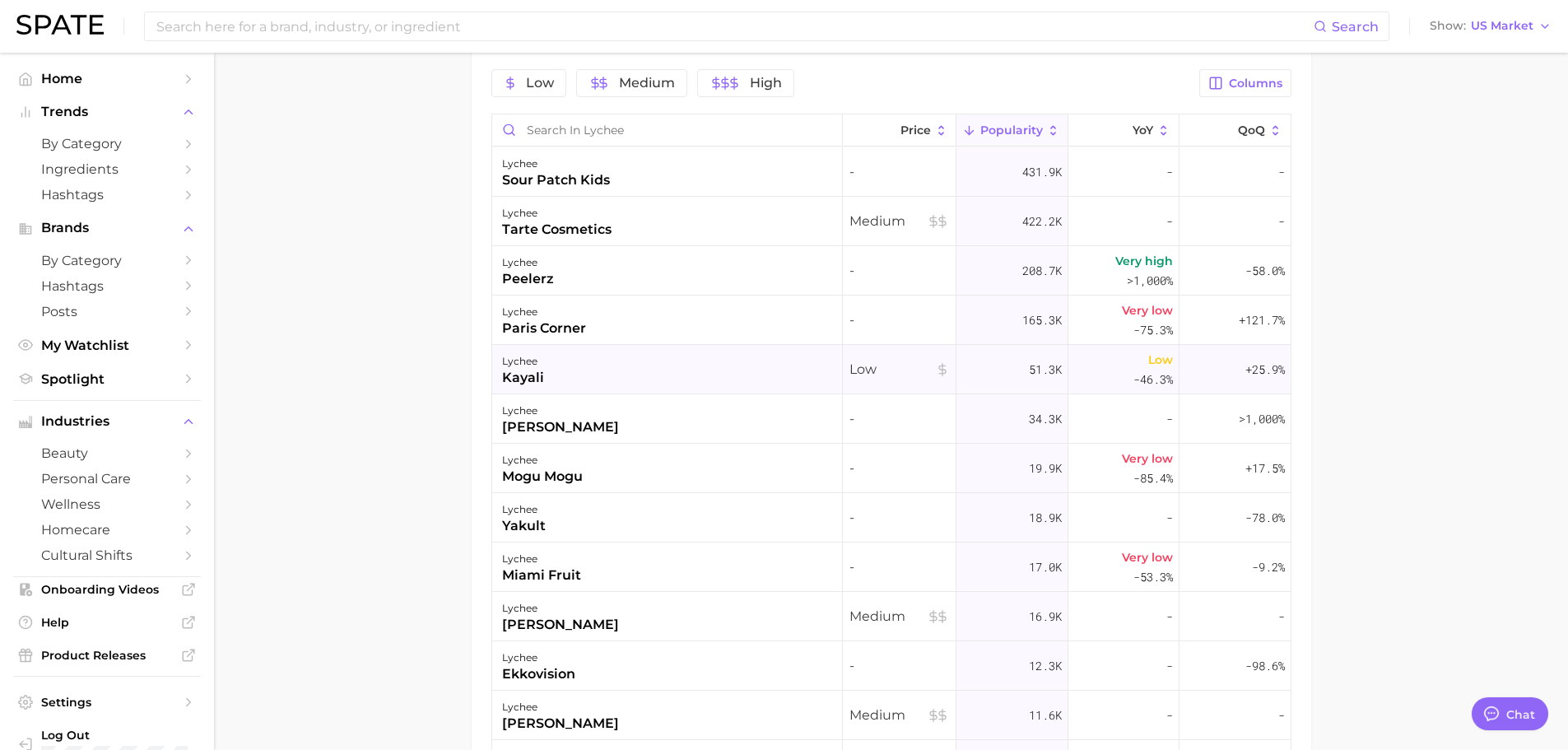 click on "lychee kayali" at bounding box center (668, 370) 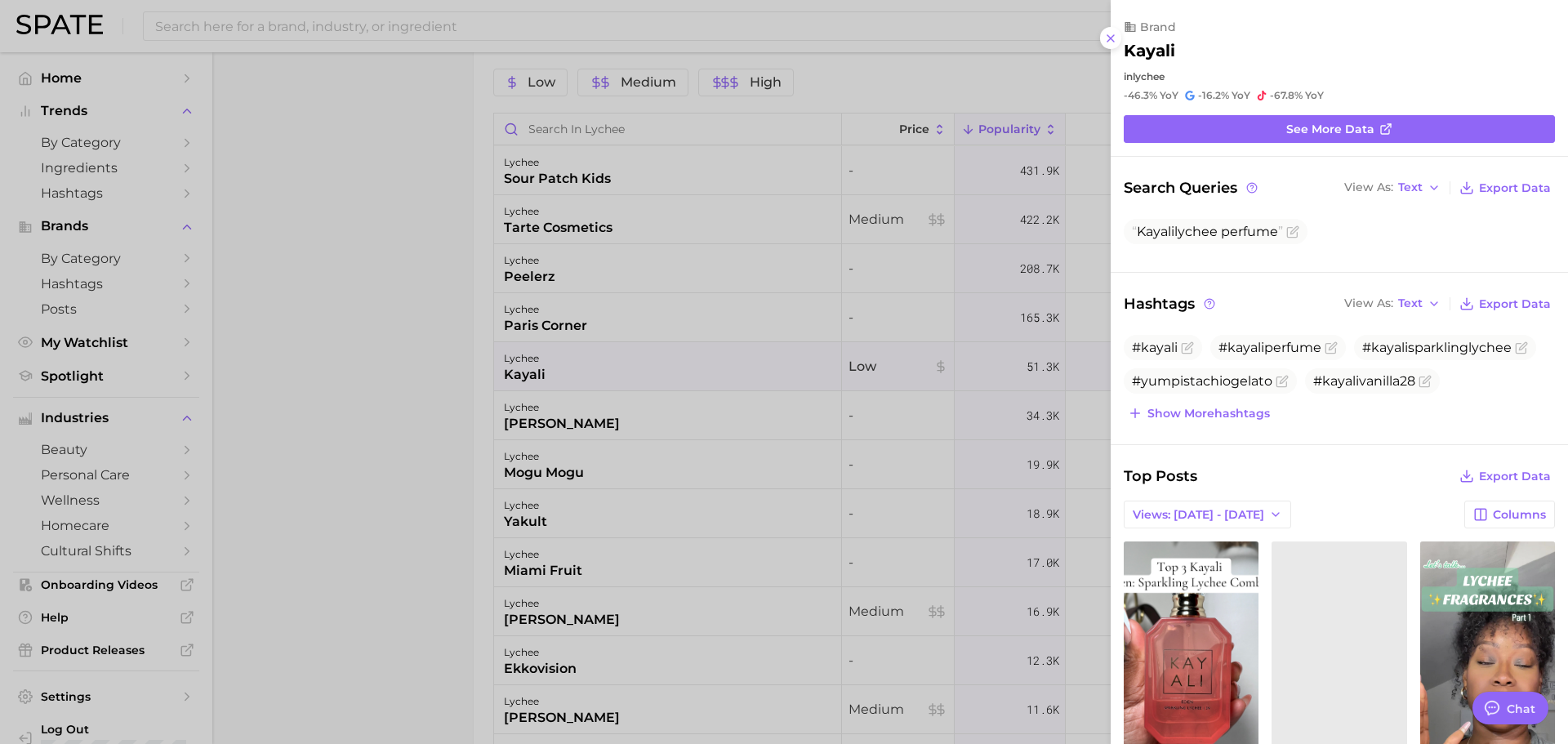 scroll, scrollTop: 0, scrollLeft: 0, axis: both 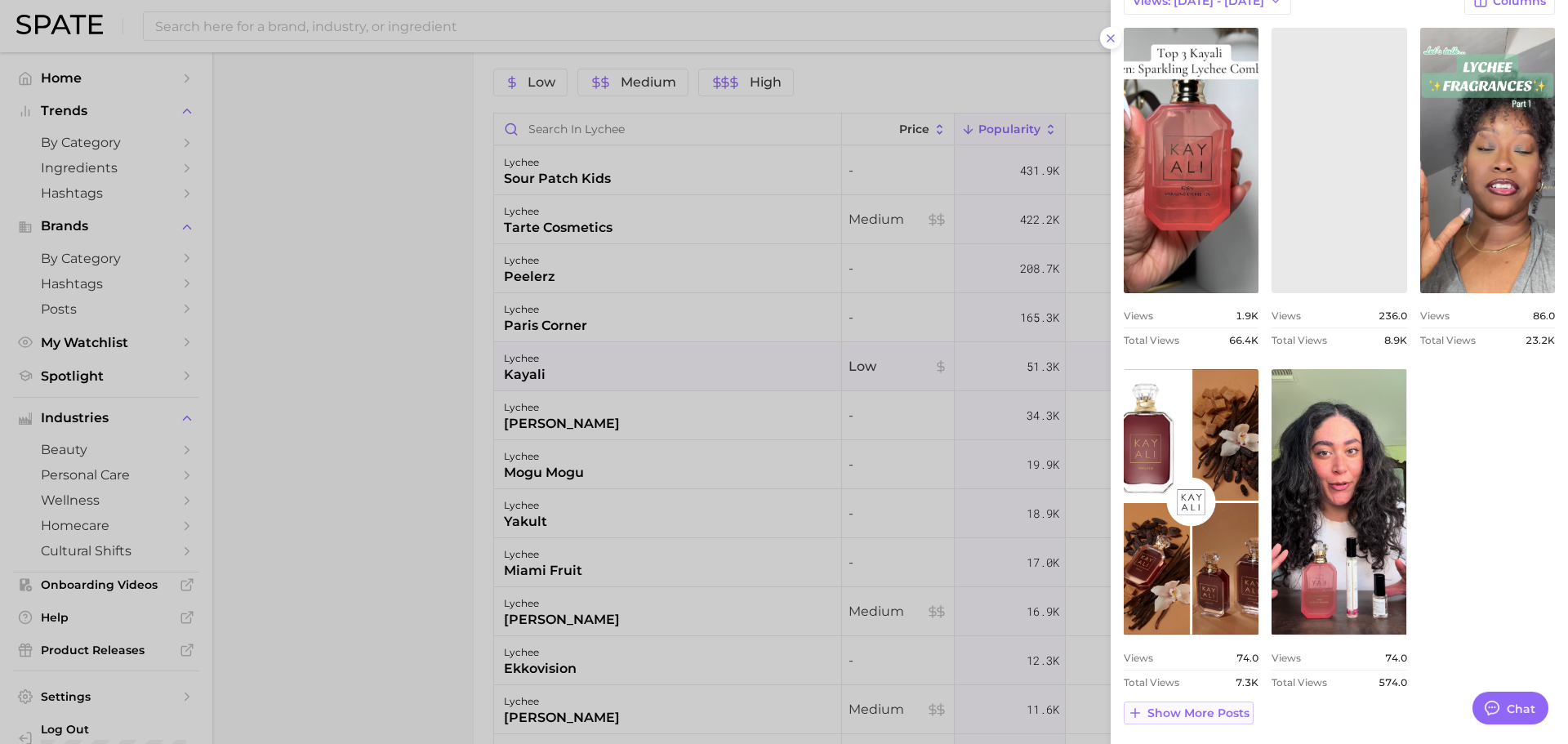 click on "Show more posts" at bounding box center [1188, 713] 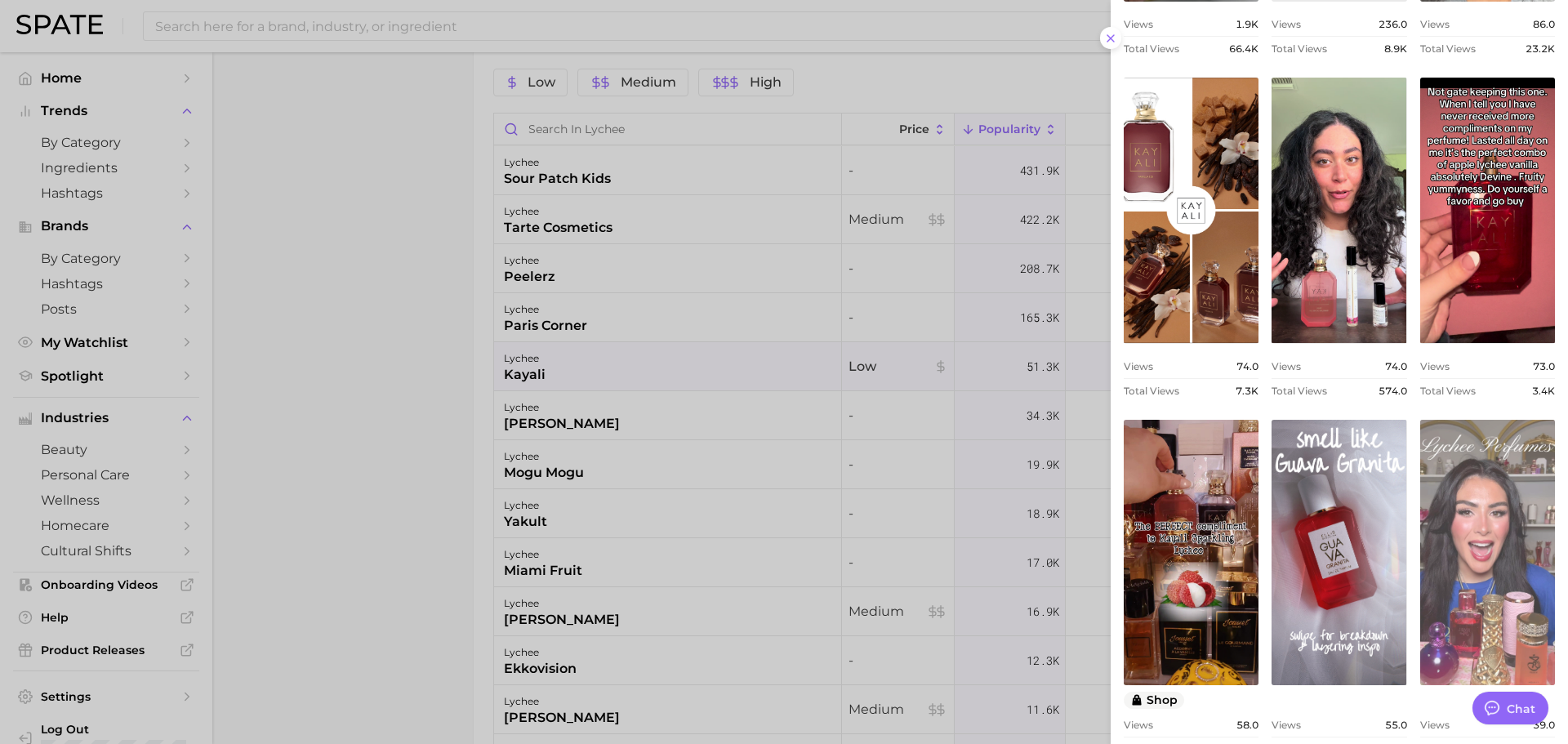click on "view post on TikTok" at bounding box center (1487, 552) 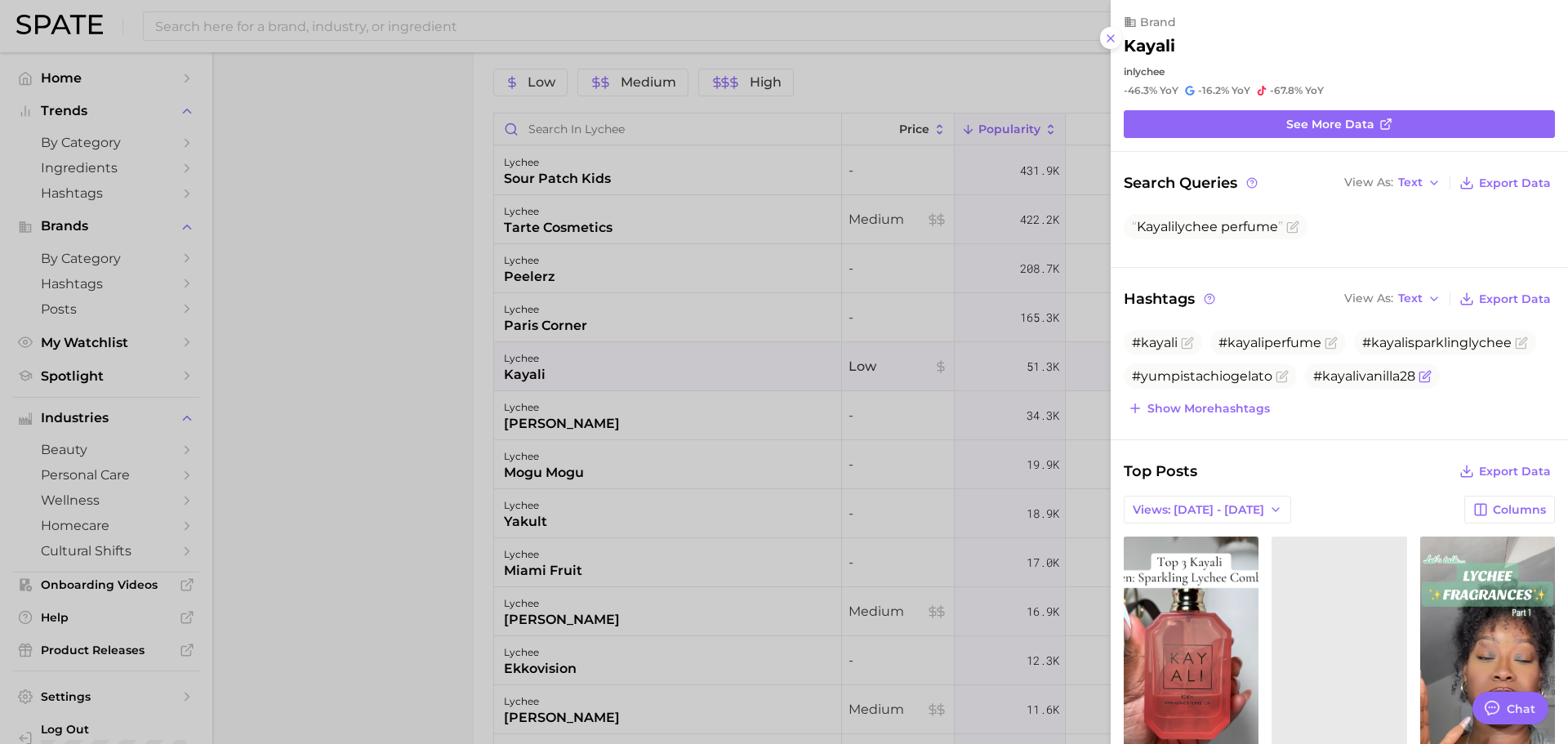 scroll, scrollTop: 0, scrollLeft: 0, axis: both 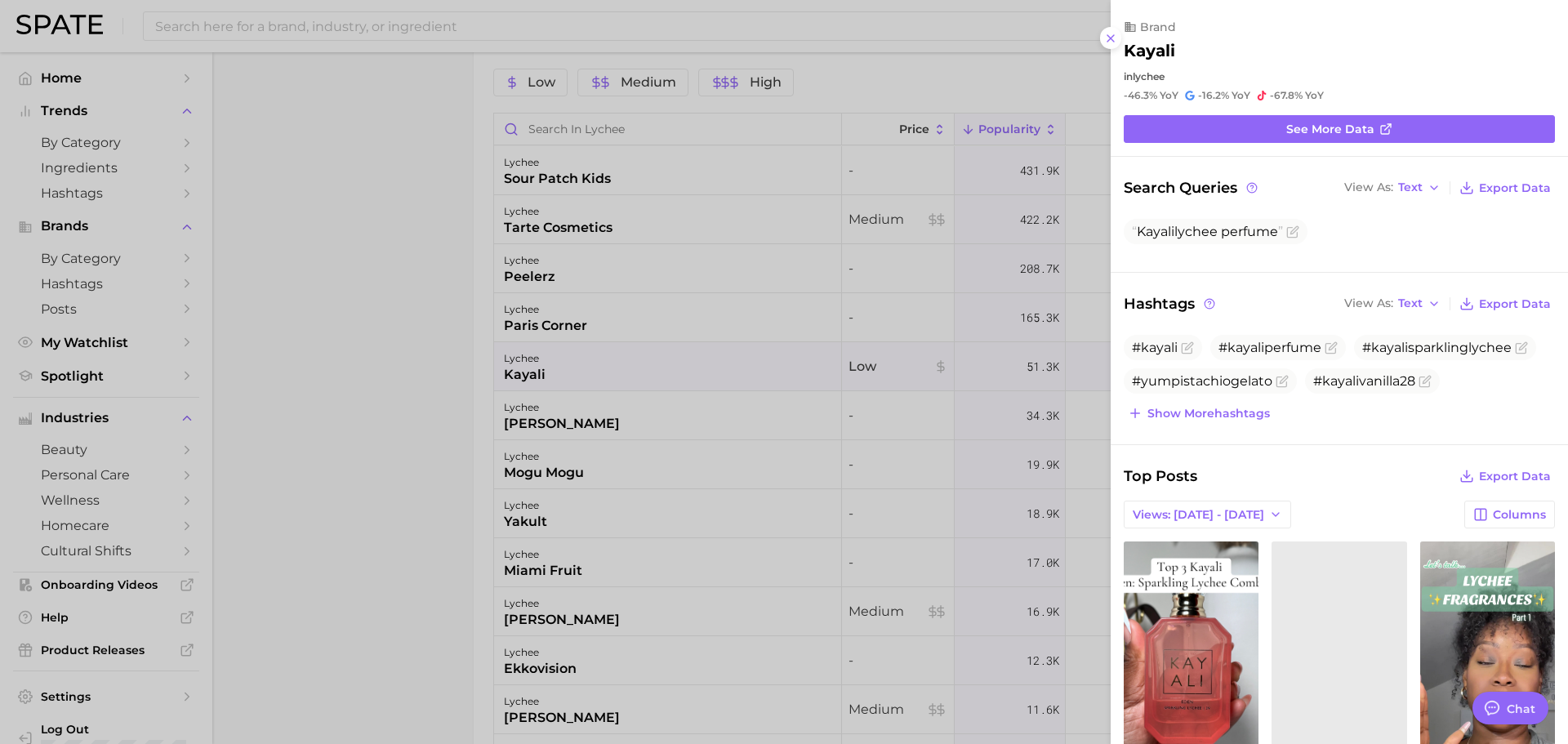 click on "Top Posts Export Data Views: Jul 6 -  13 Columns view post on TikTok Views 1.9k Total Views 66.4k Views 236.0 Total Views 8.9k view post on TikTok Views 86.0 Total Views 23.2k view post on TikTok Views 74.0 Total Views 7.3k view post on TikTok Views 74.0 Total Views 574.0 view post on TikTok Views 73.0 Total Views 3.4k view post on TikTok shop Views 58.0 Total Views 16.3k view post on TikTok Views 55.0 Total Views 666.0 view post on TikTok Views 39.0 Total Views 2.6k view post on TikTok Views 39.0 Total Views 16.0k Show more posts Hide All" at bounding box center [1339, 1201] 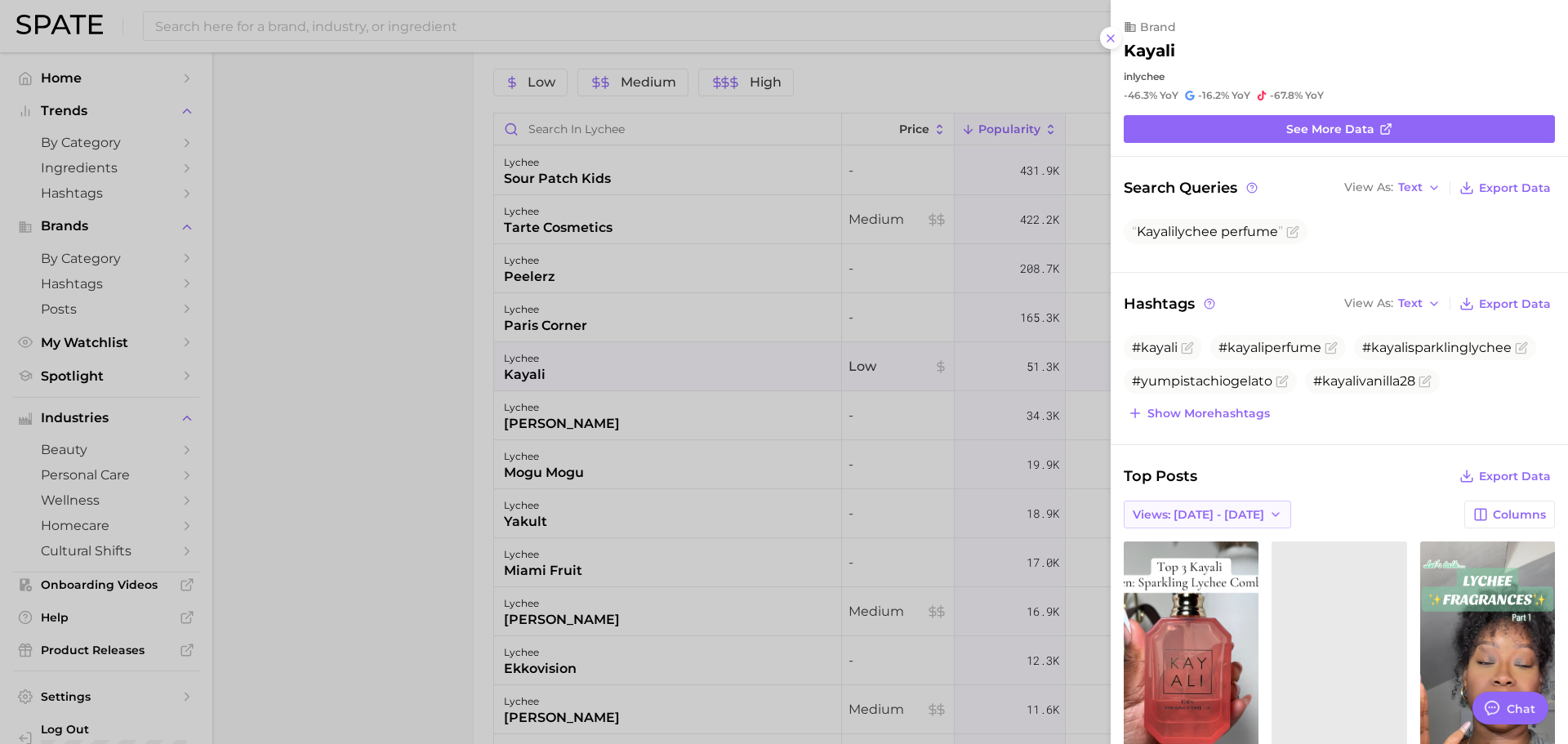 click on "Views: [DATE] -  [DATE]" at bounding box center (1207, 515) 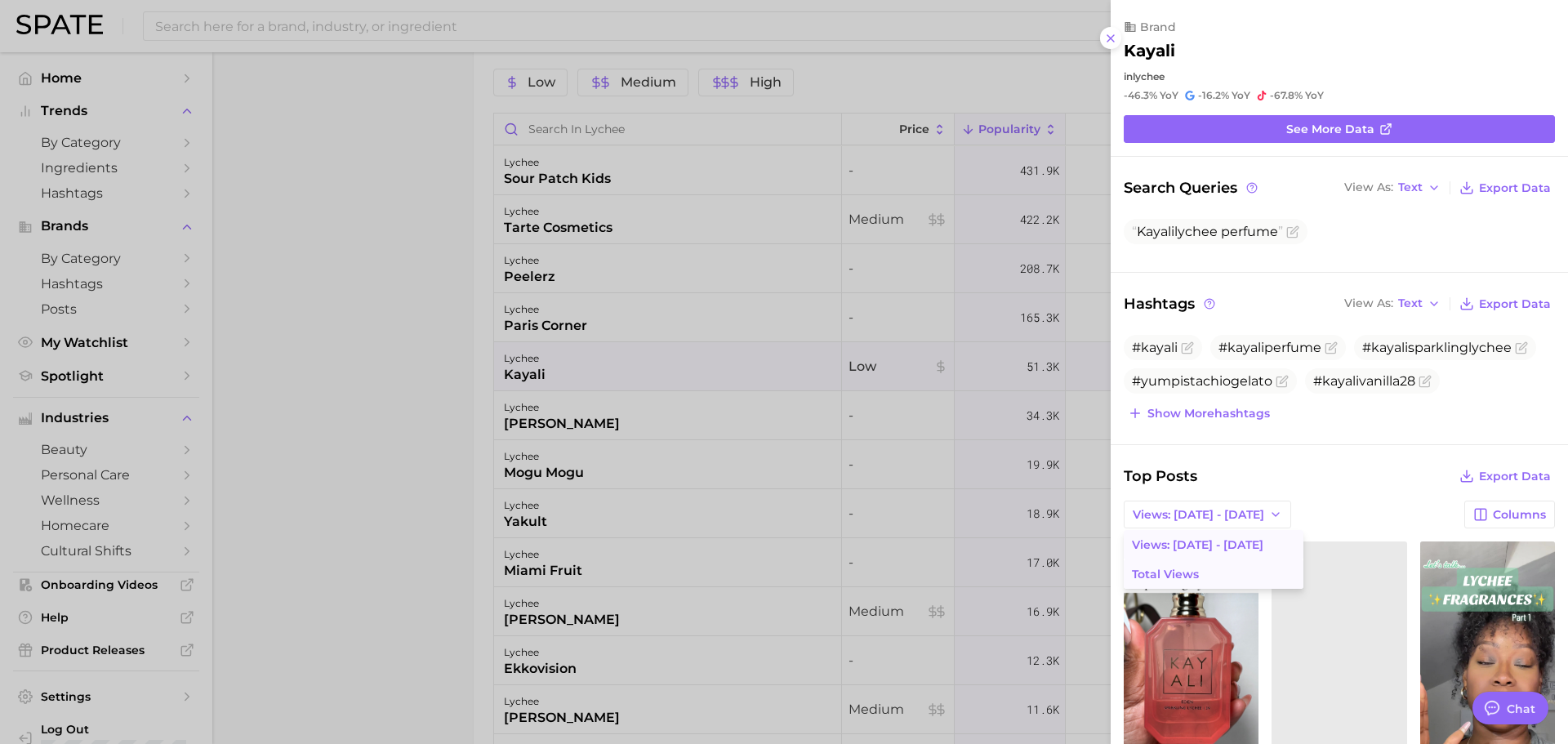 click on "Total Views" at bounding box center (1165, 574) 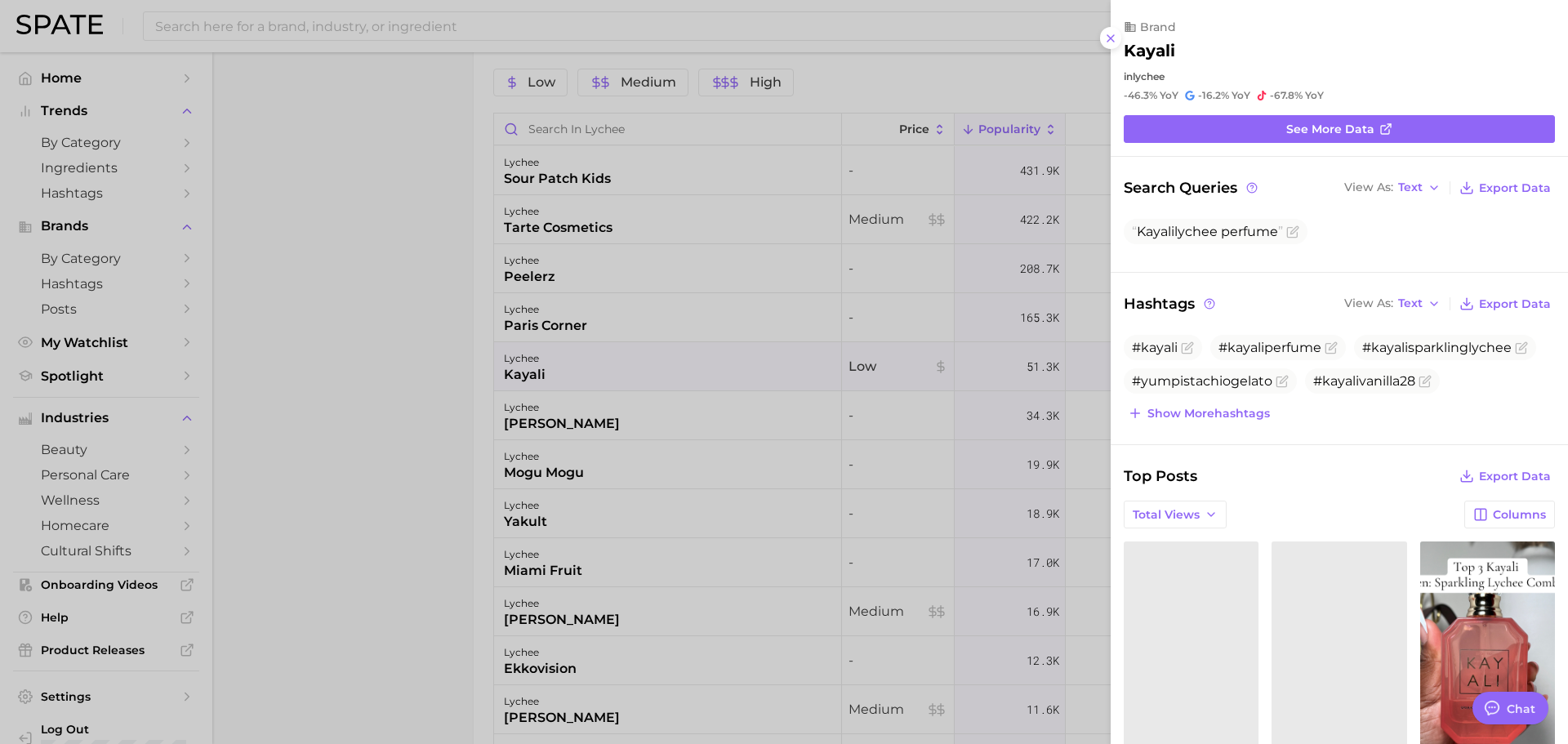 scroll, scrollTop: 0, scrollLeft: 0, axis: both 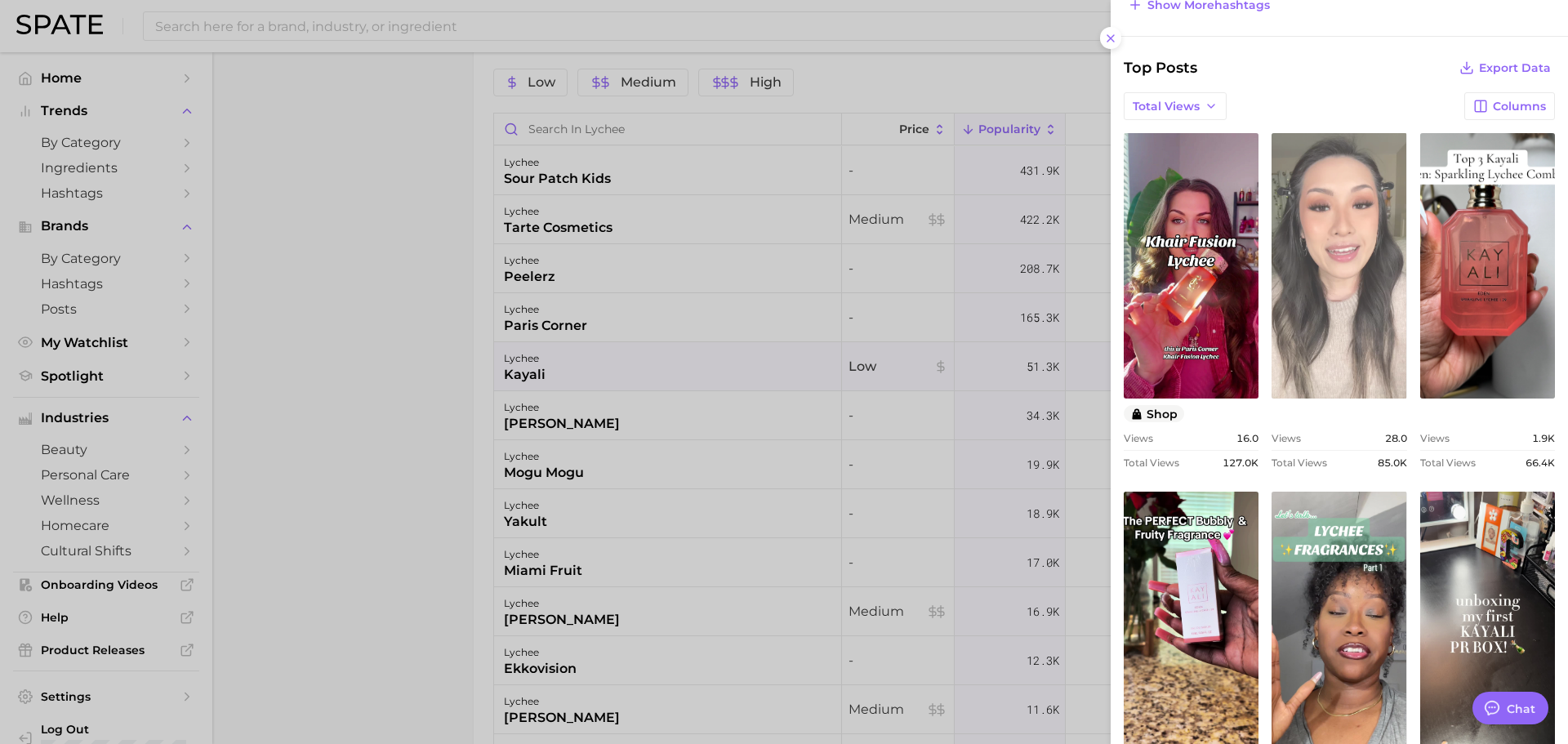 click on "view post on TikTok" at bounding box center (1339, 265) 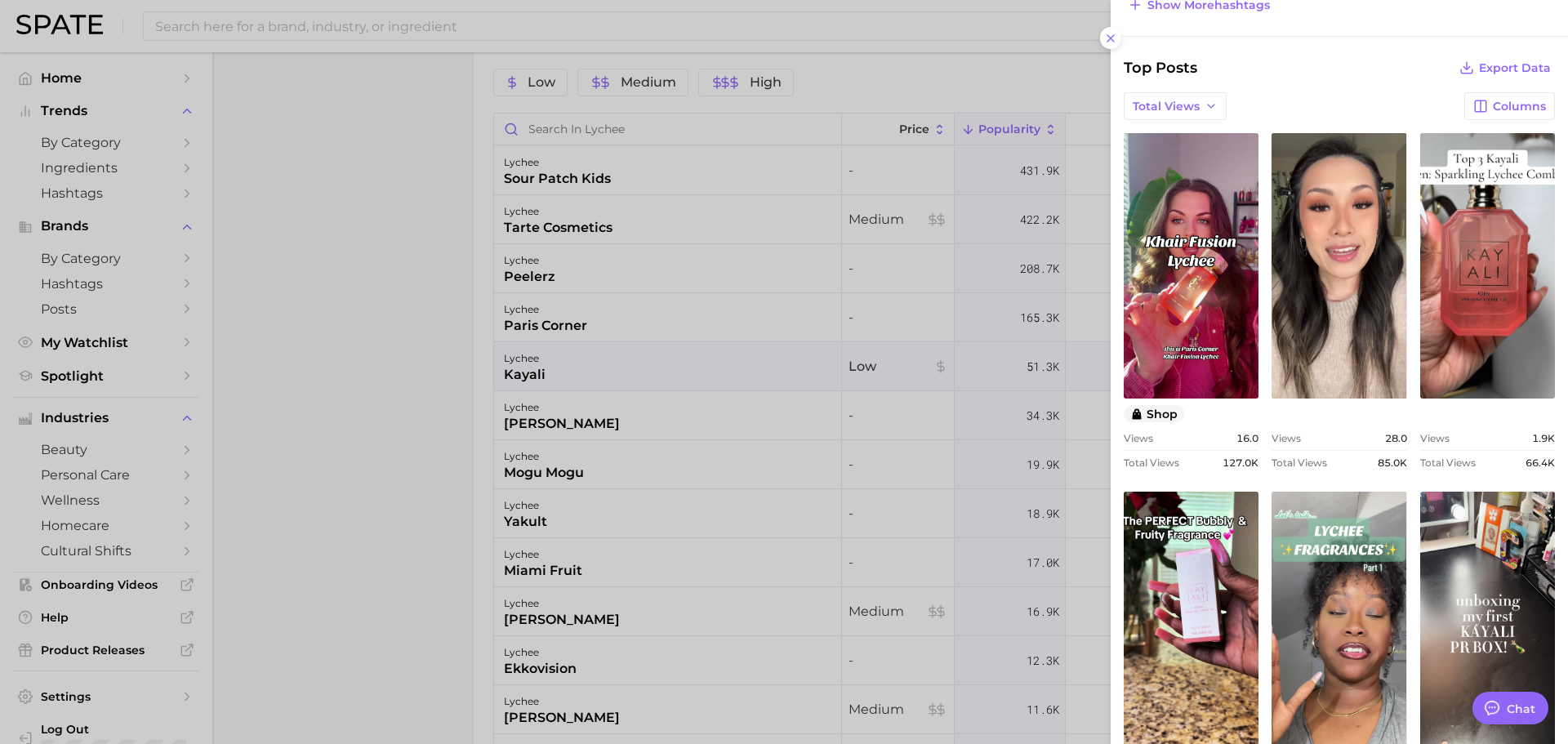 click at bounding box center [784, 372] 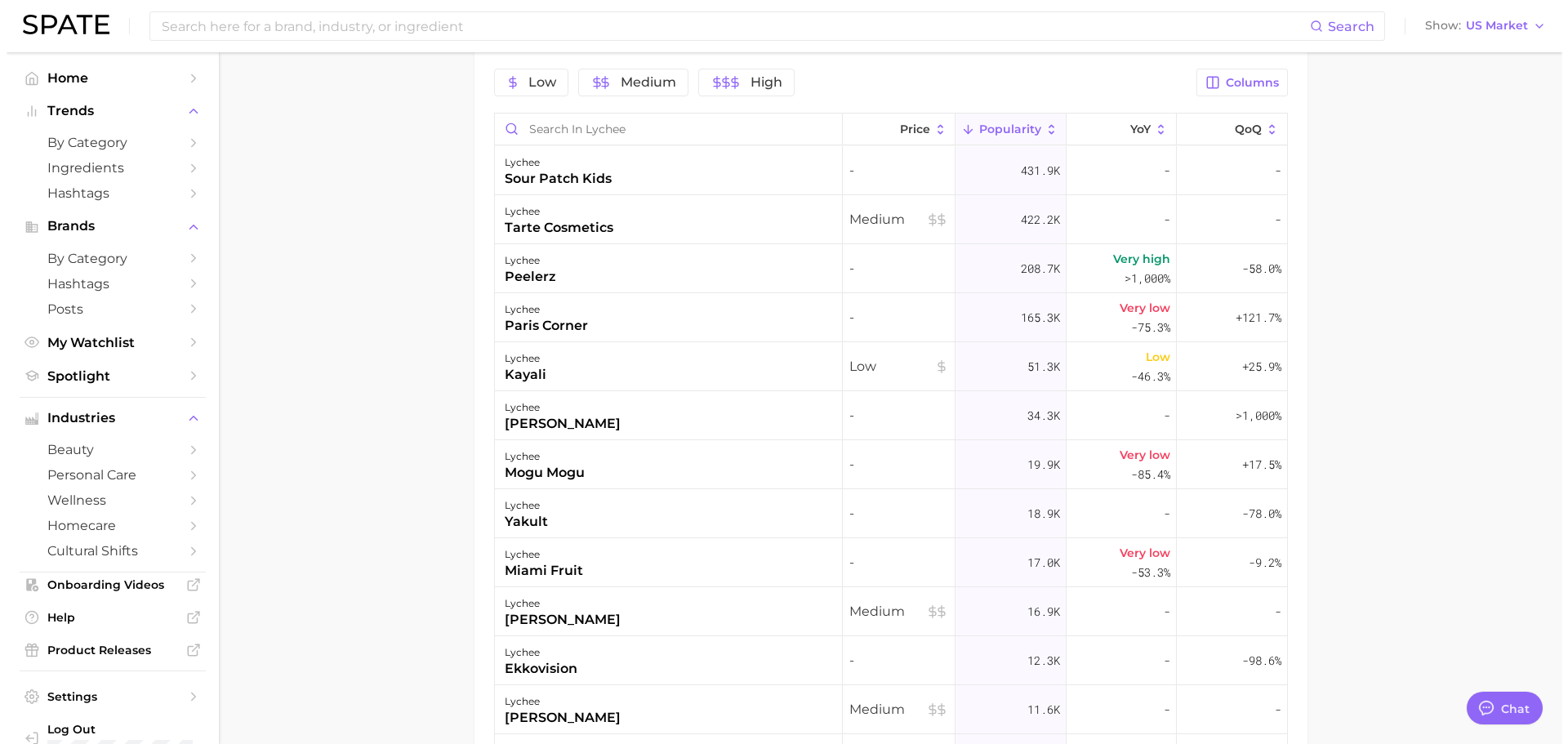 scroll, scrollTop: 0, scrollLeft: 0, axis: both 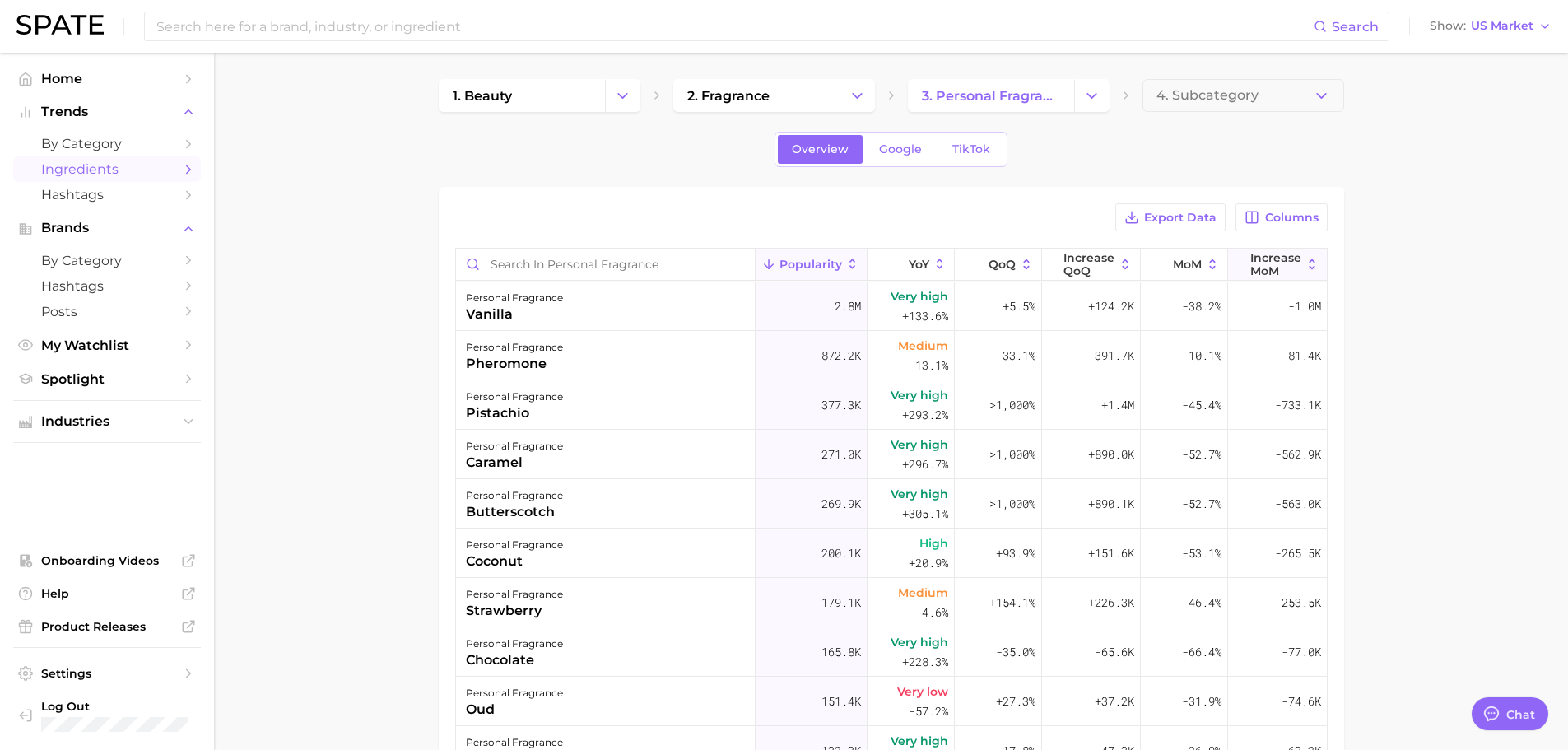 click on "Increase MoM" at bounding box center [1277, 264] 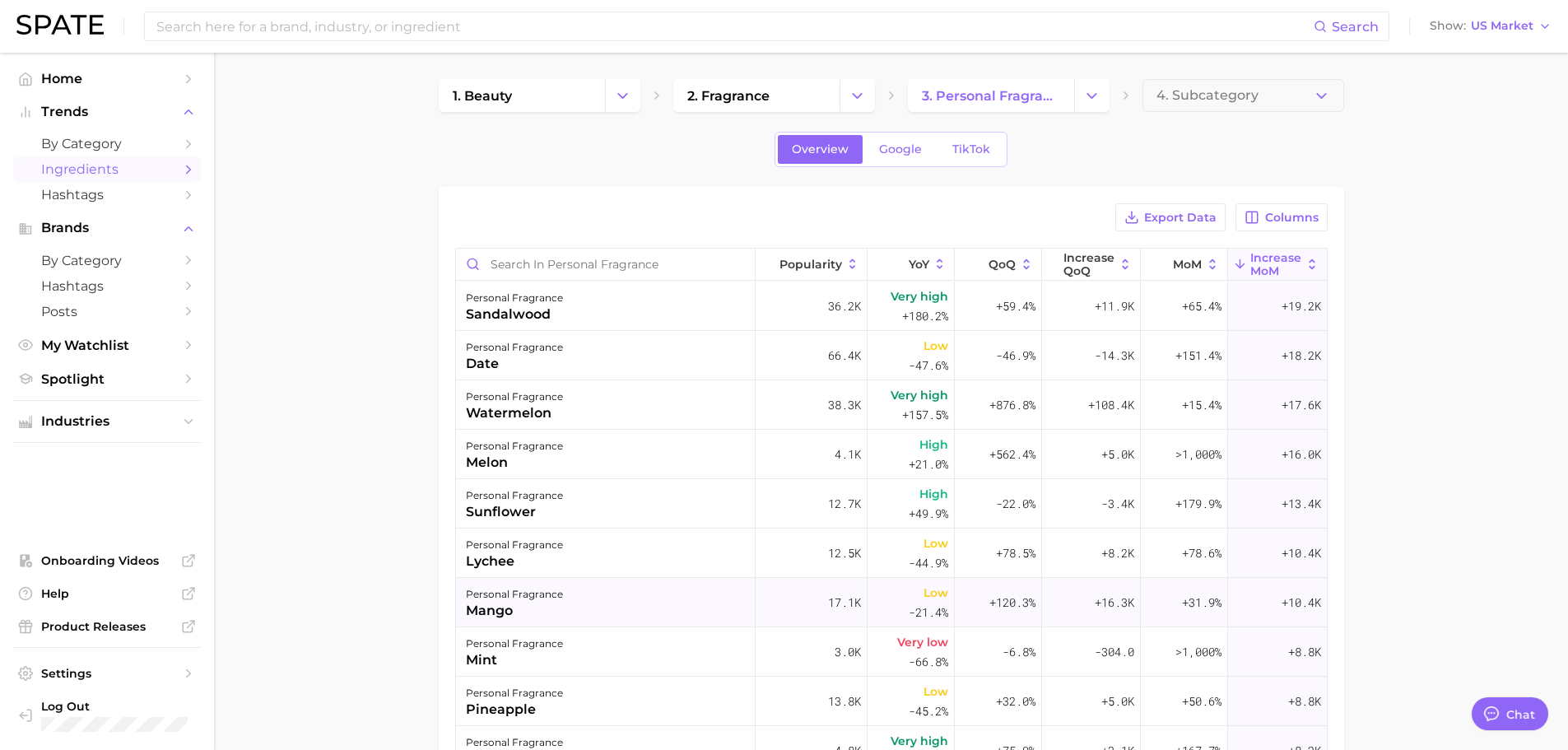 click on "personal fragrance mango" at bounding box center [606, 603] 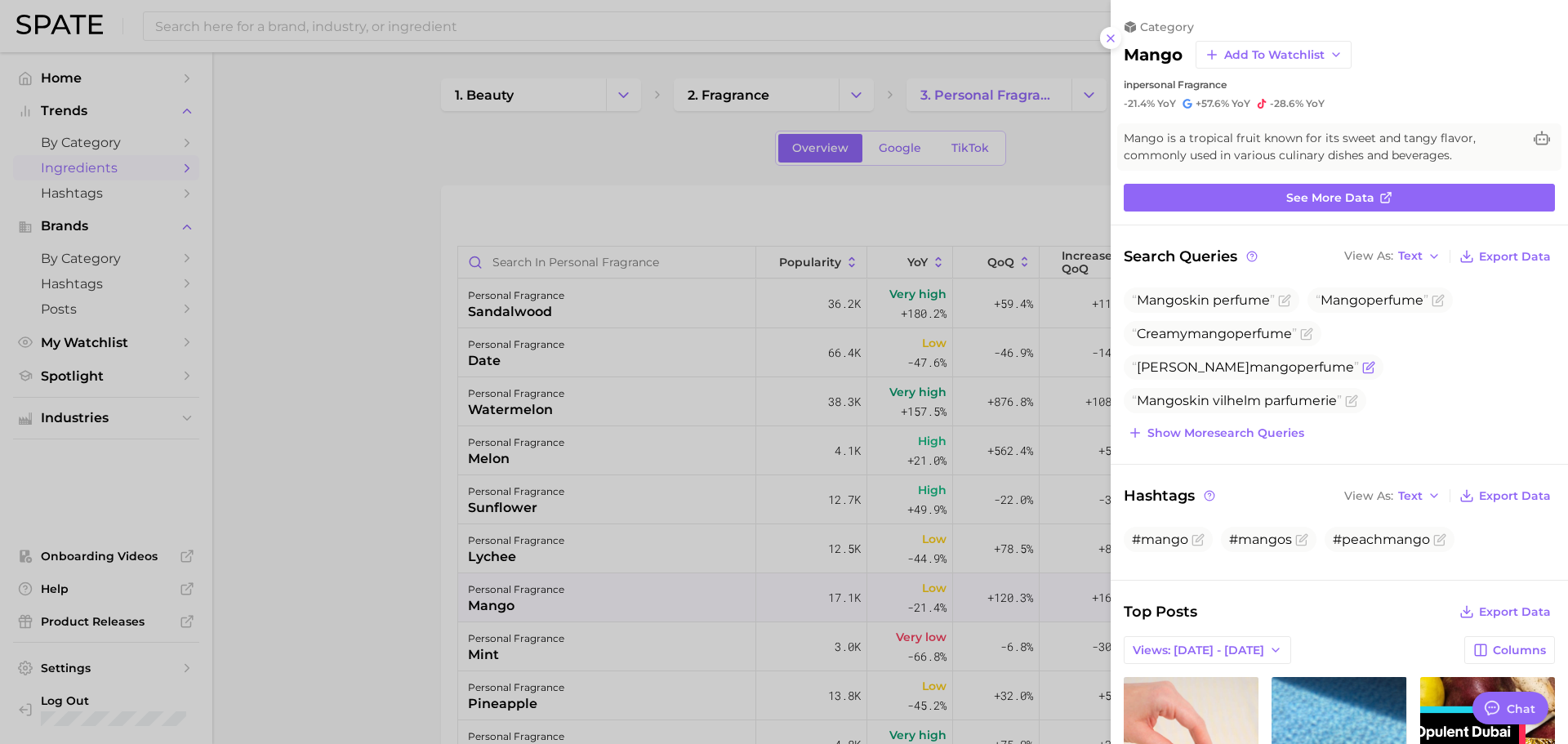 scroll, scrollTop: 0, scrollLeft: 0, axis: both 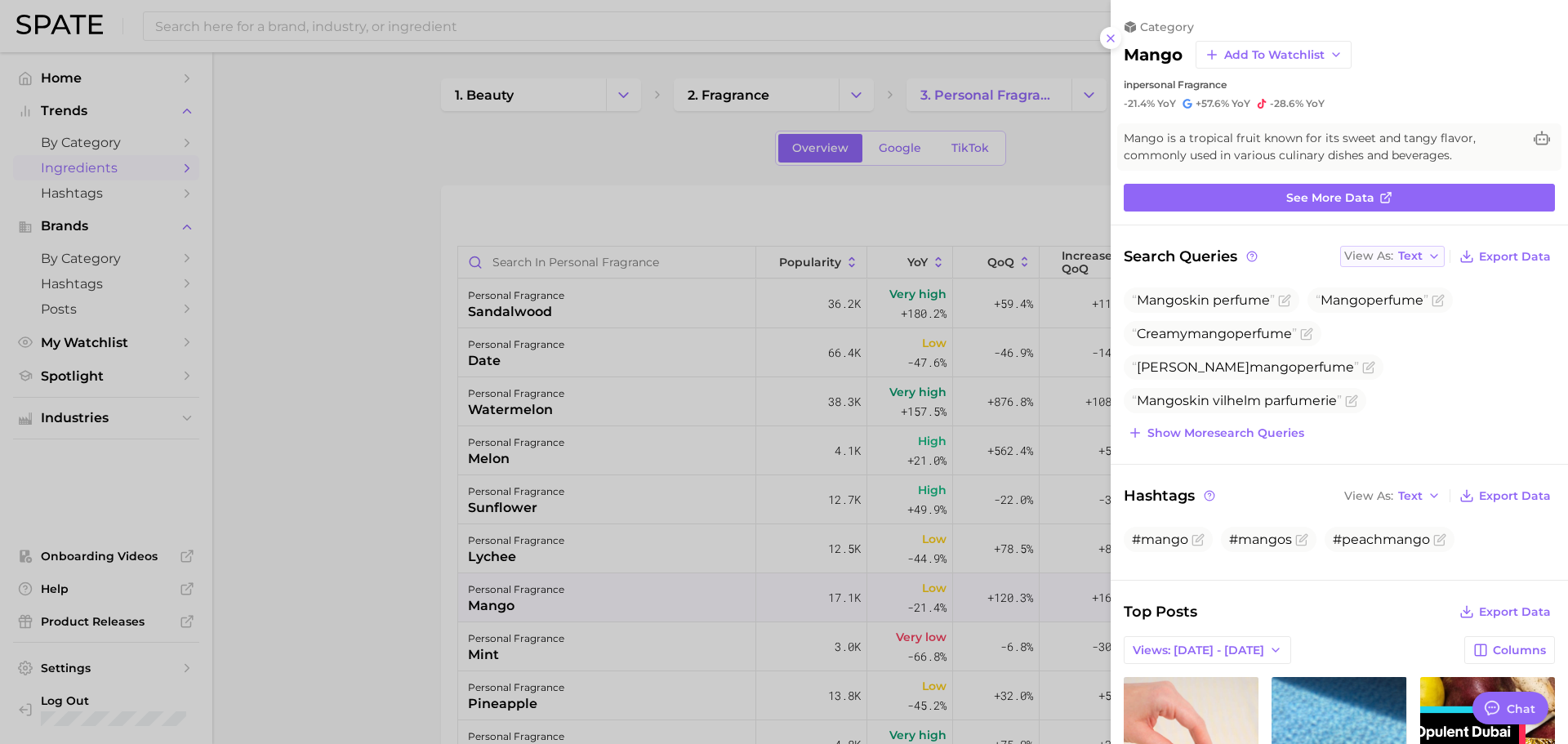 click 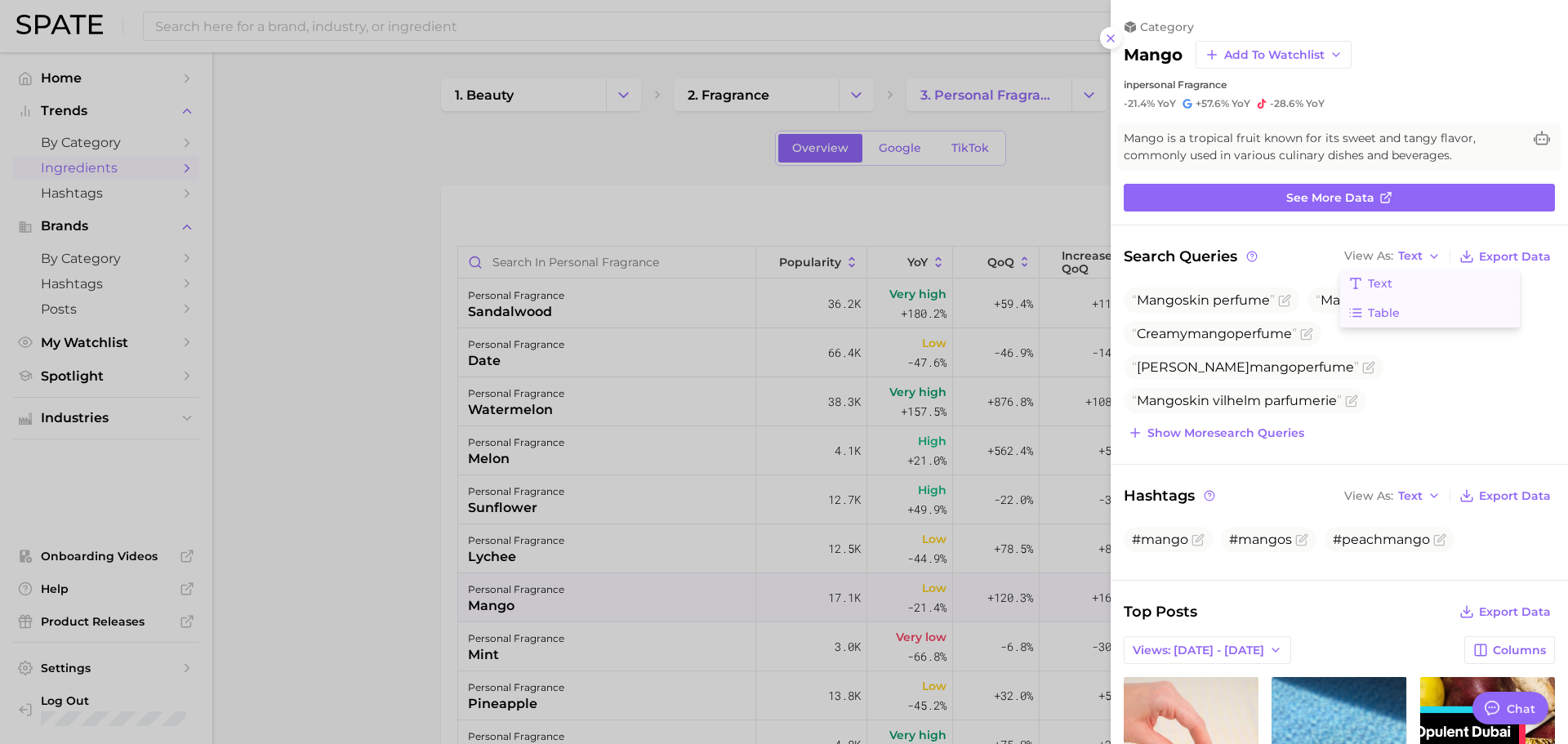 click on "Table" at bounding box center [1430, 313] 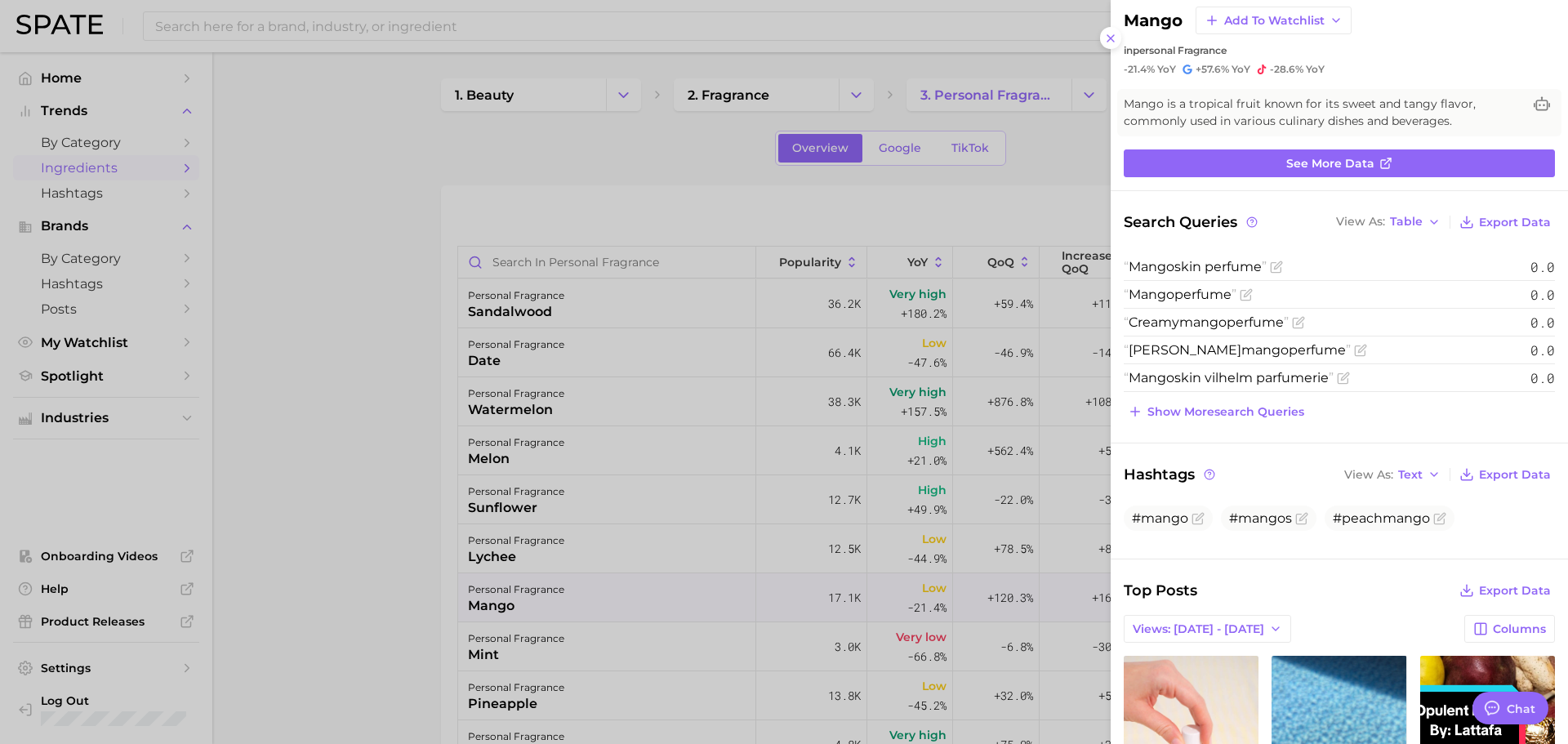 scroll, scrollTop: 0, scrollLeft: 0, axis: both 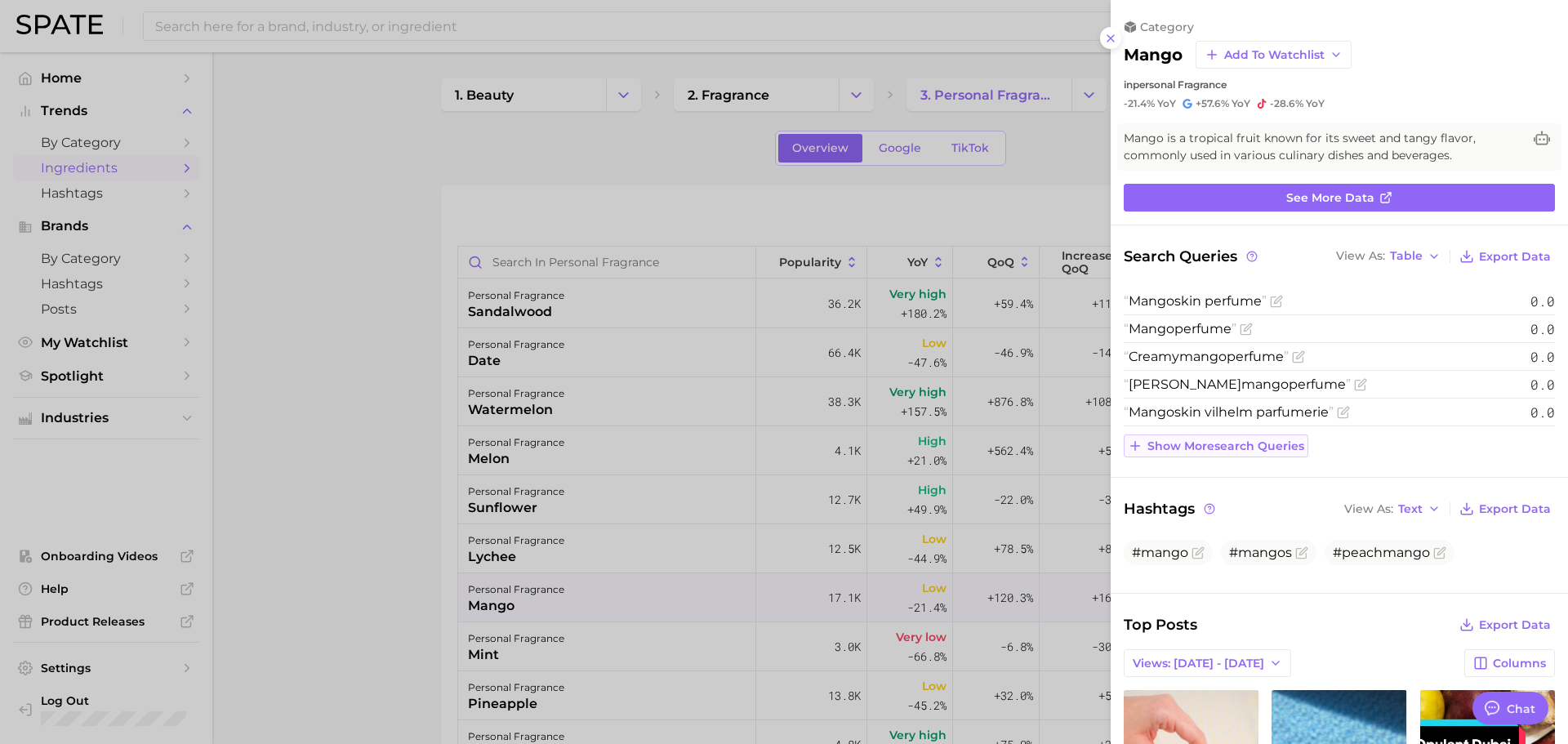 click on "Show more  search queries" at bounding box center [1226, 446] 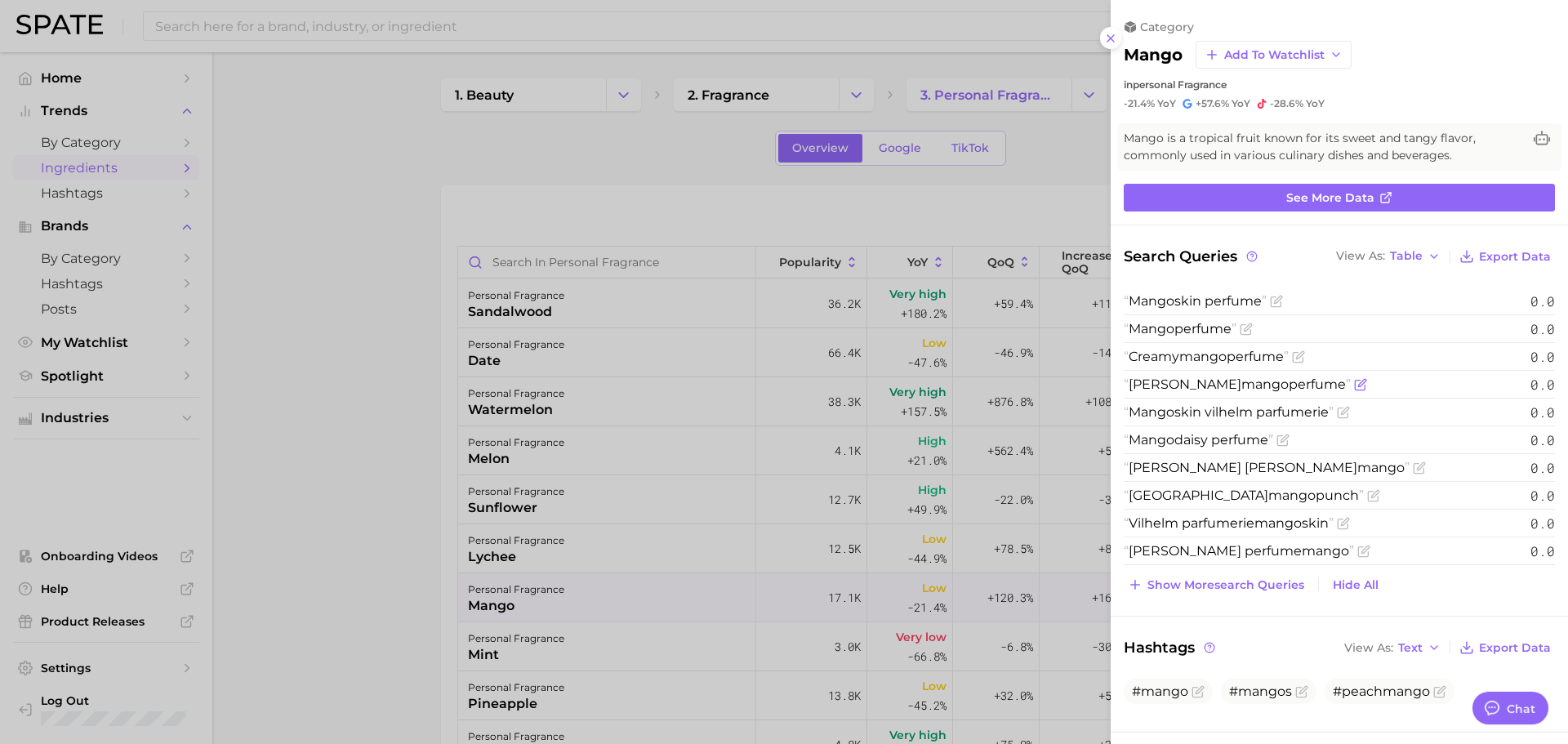 drag, startPoint x: 1126, startPoint y: 381, endPoint x: 1319, endPoint y: 391, distance: 193.25889 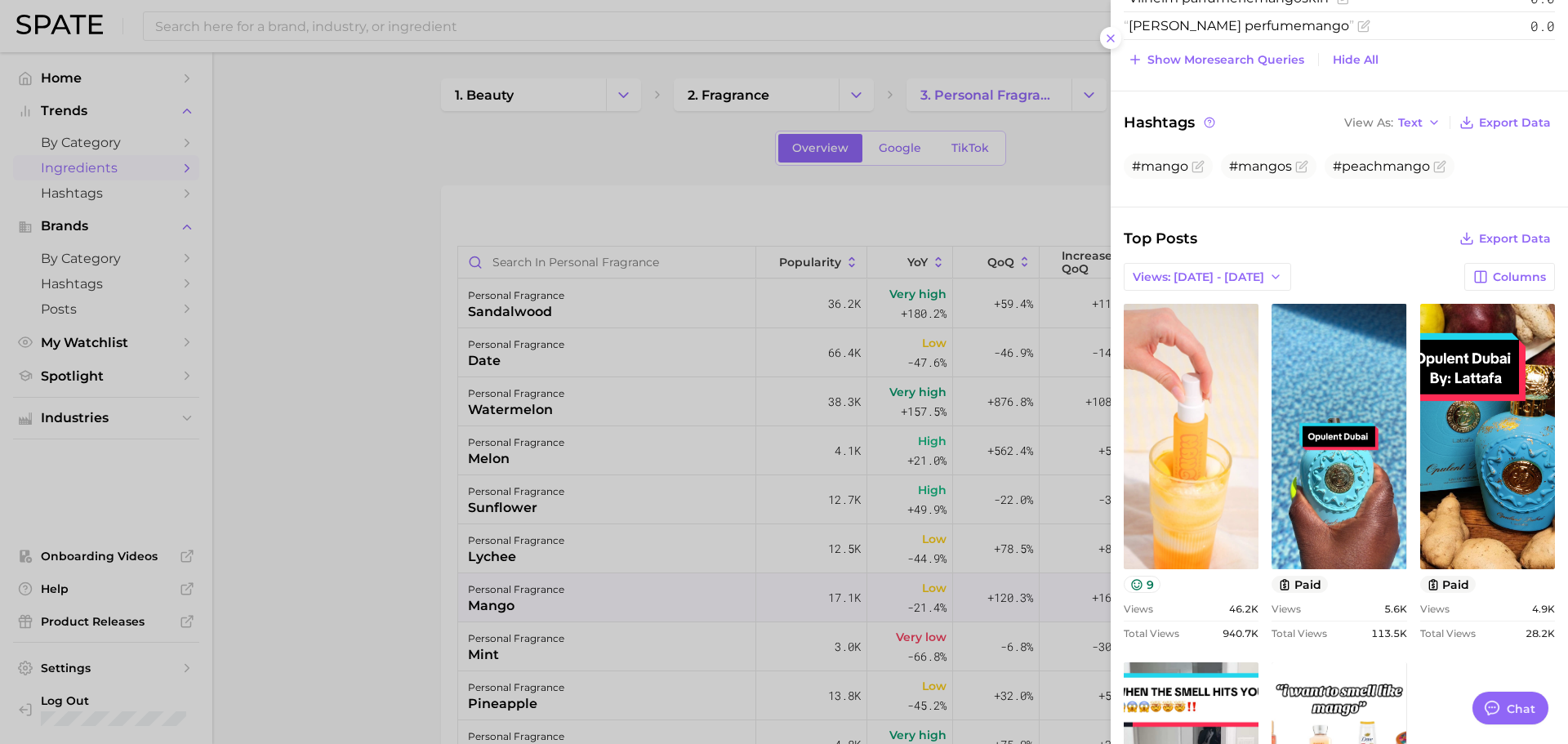 scroll, scrollTop: 509, scrollLeft: 0, axis: vertical 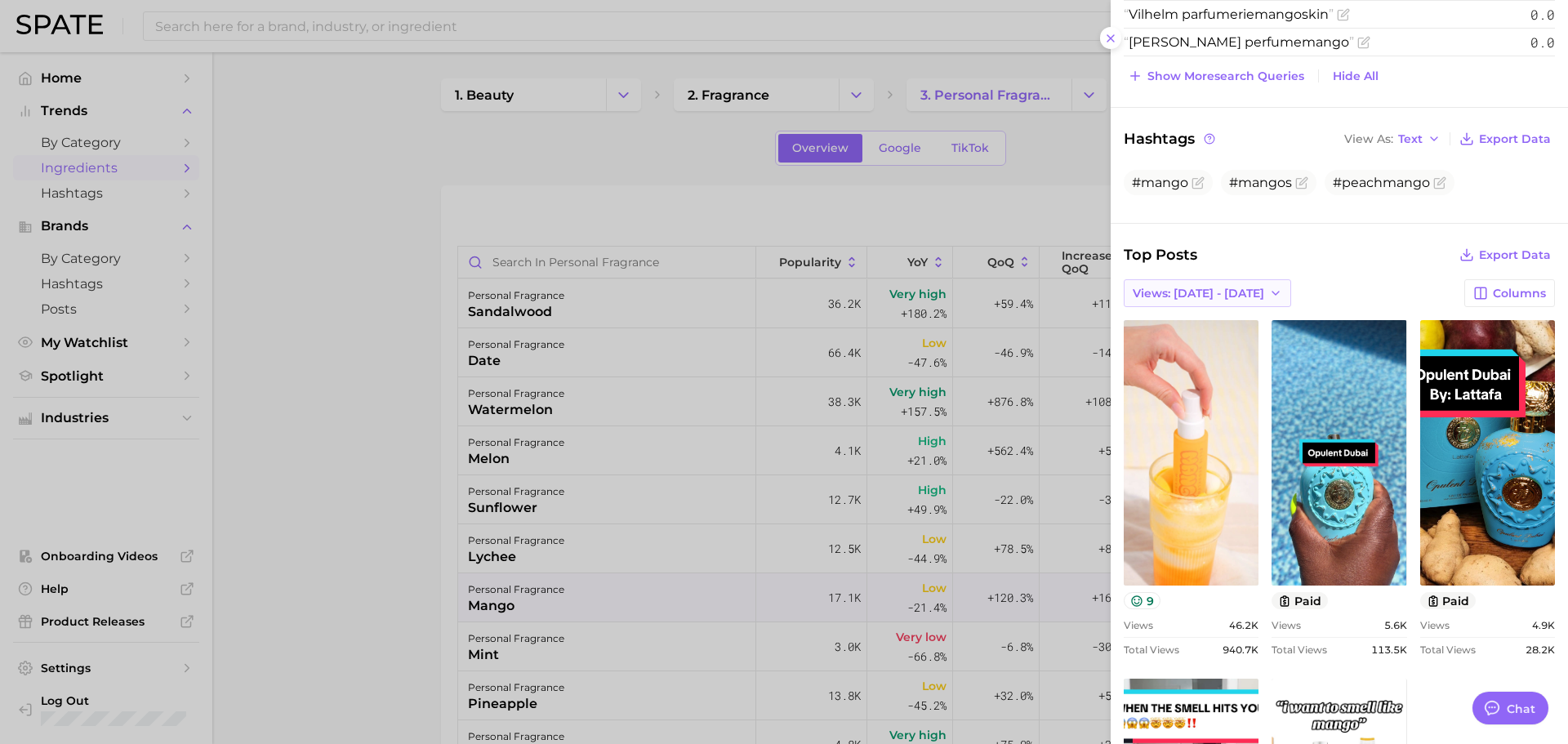 click on "Views: [DATE] -  [DATE]" at bounding box center (1207, 293) 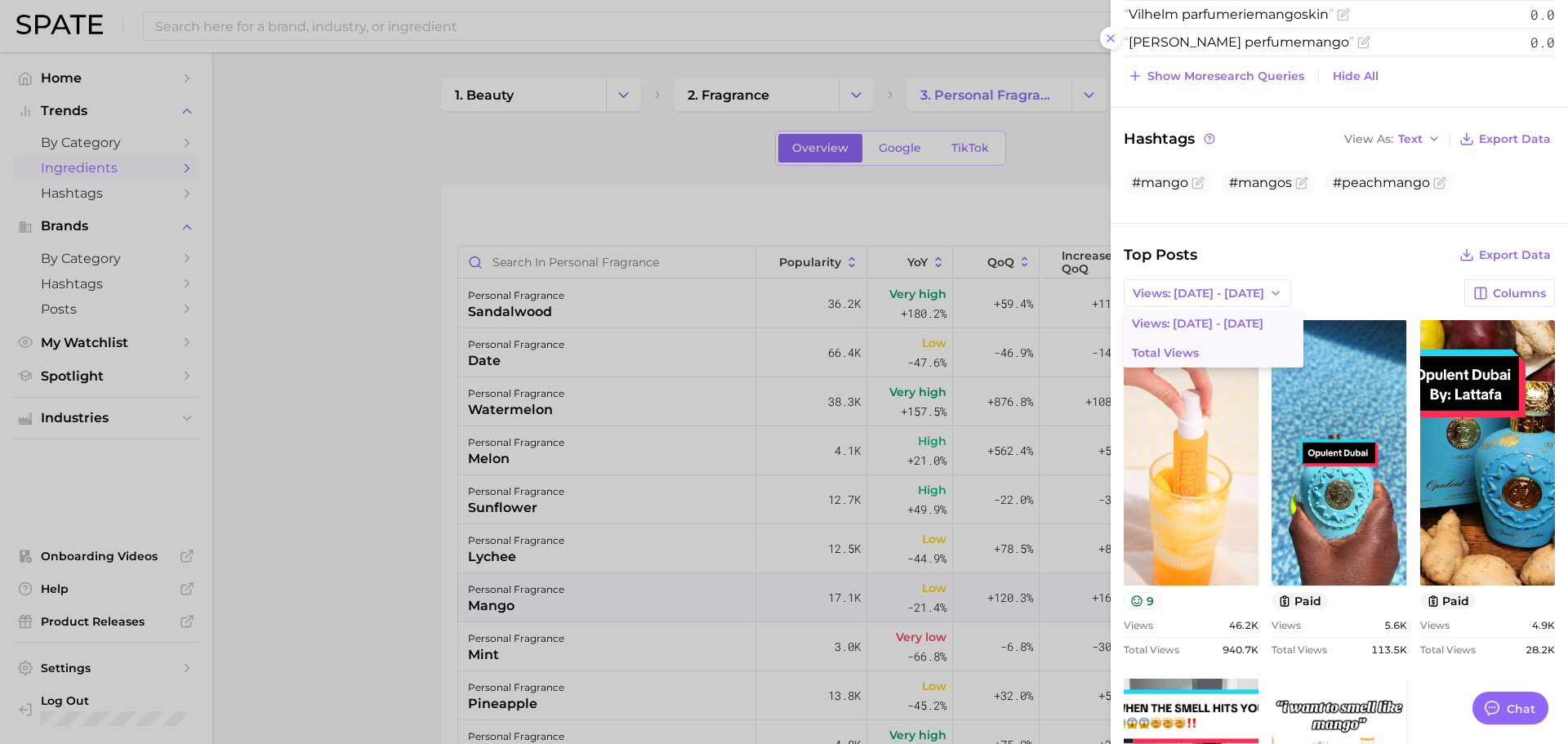 click on "Total Views" at bounding box center [1214, 353] 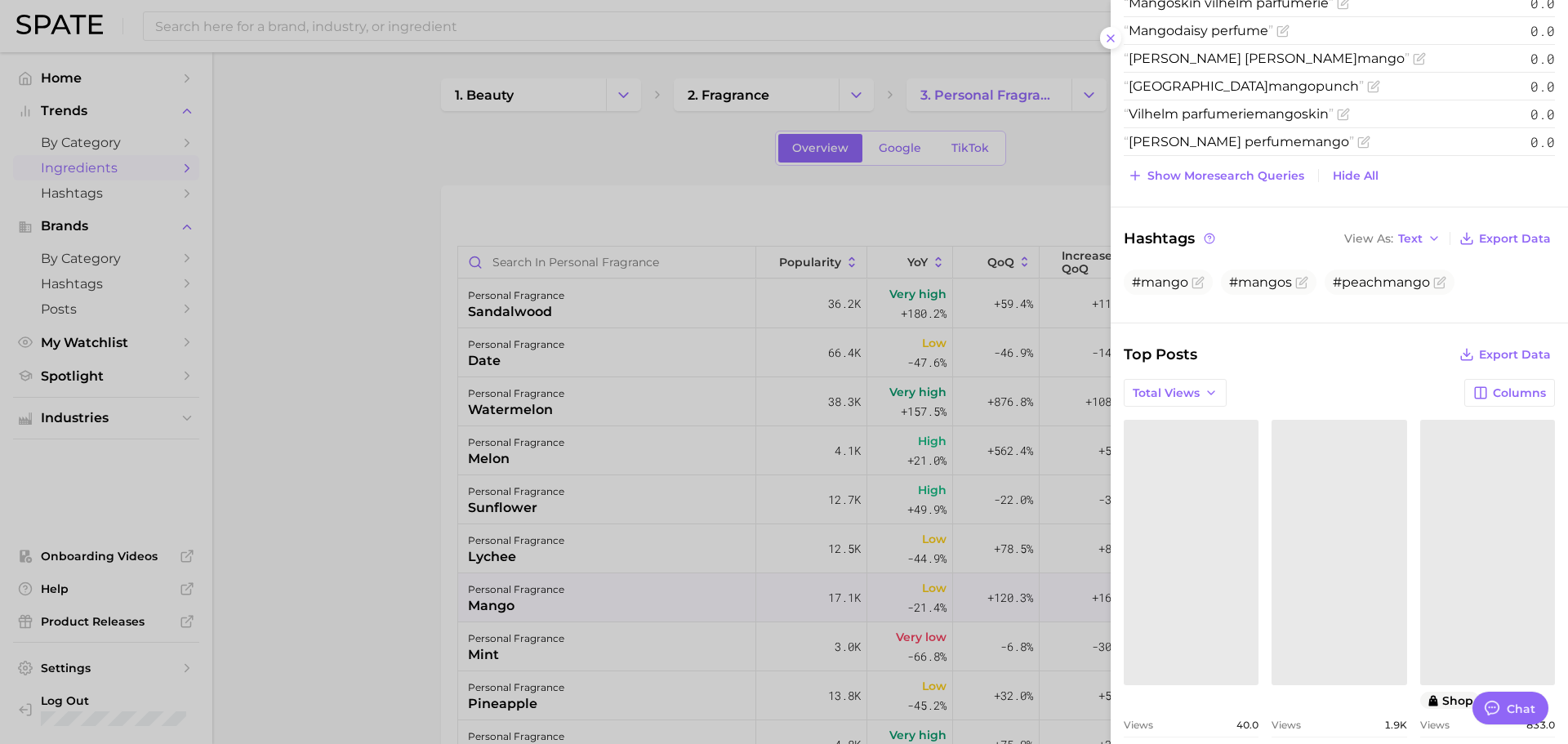 scroll, scrollTop: 509, scrollLeft: 0, axis: vertical 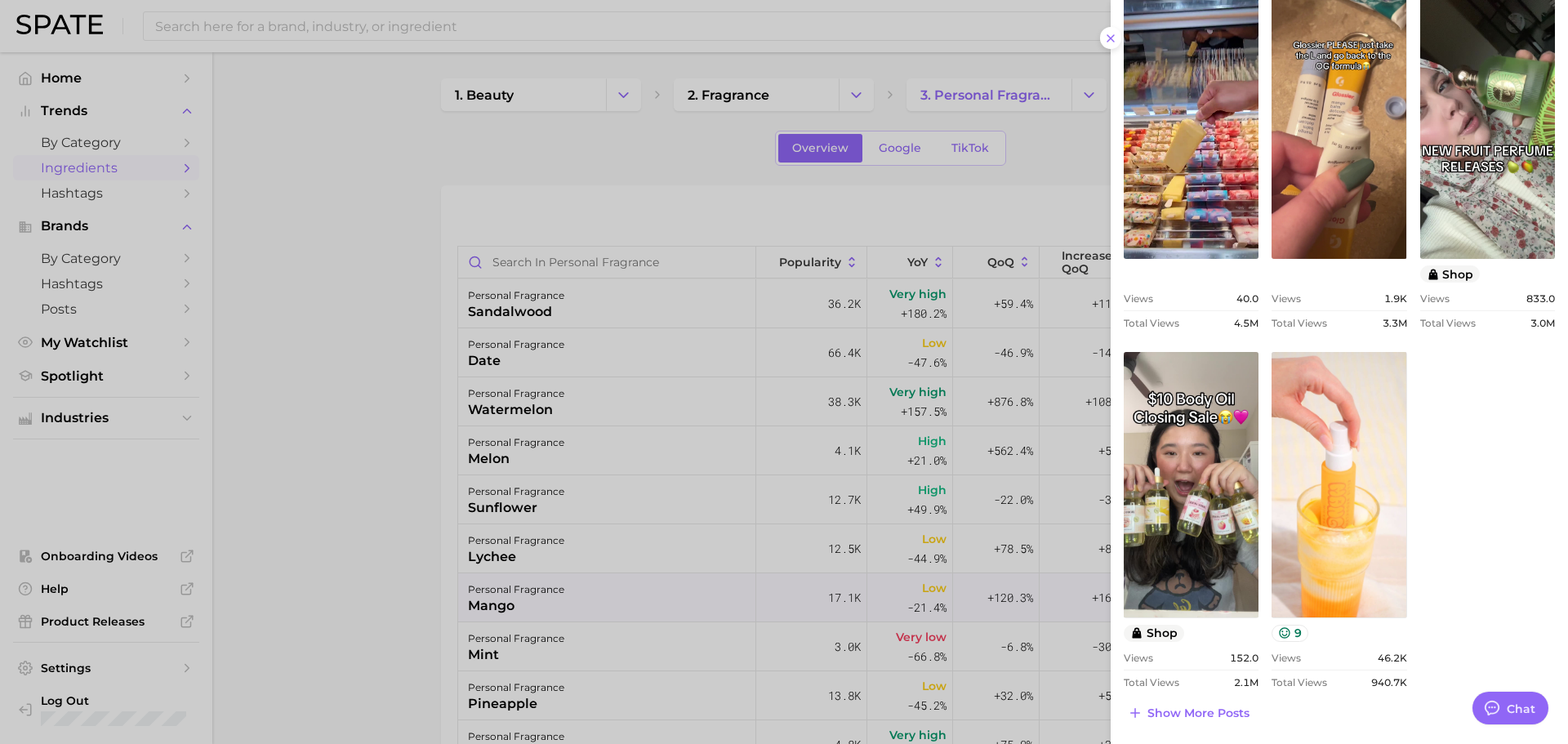 click at bounding box center (784, 372) 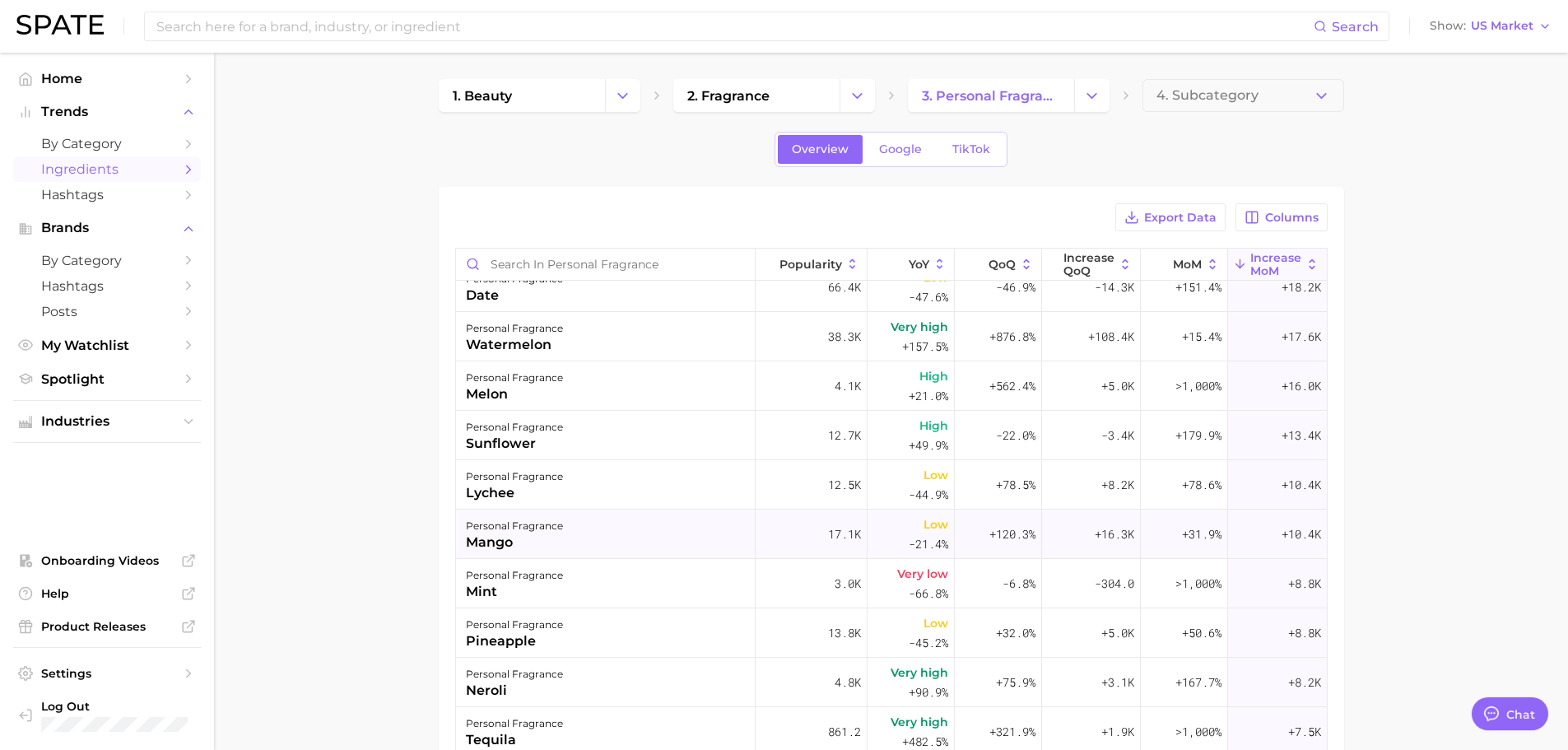 scroll, scrollTop: 82, scrollLeft: 0, axis: vertical 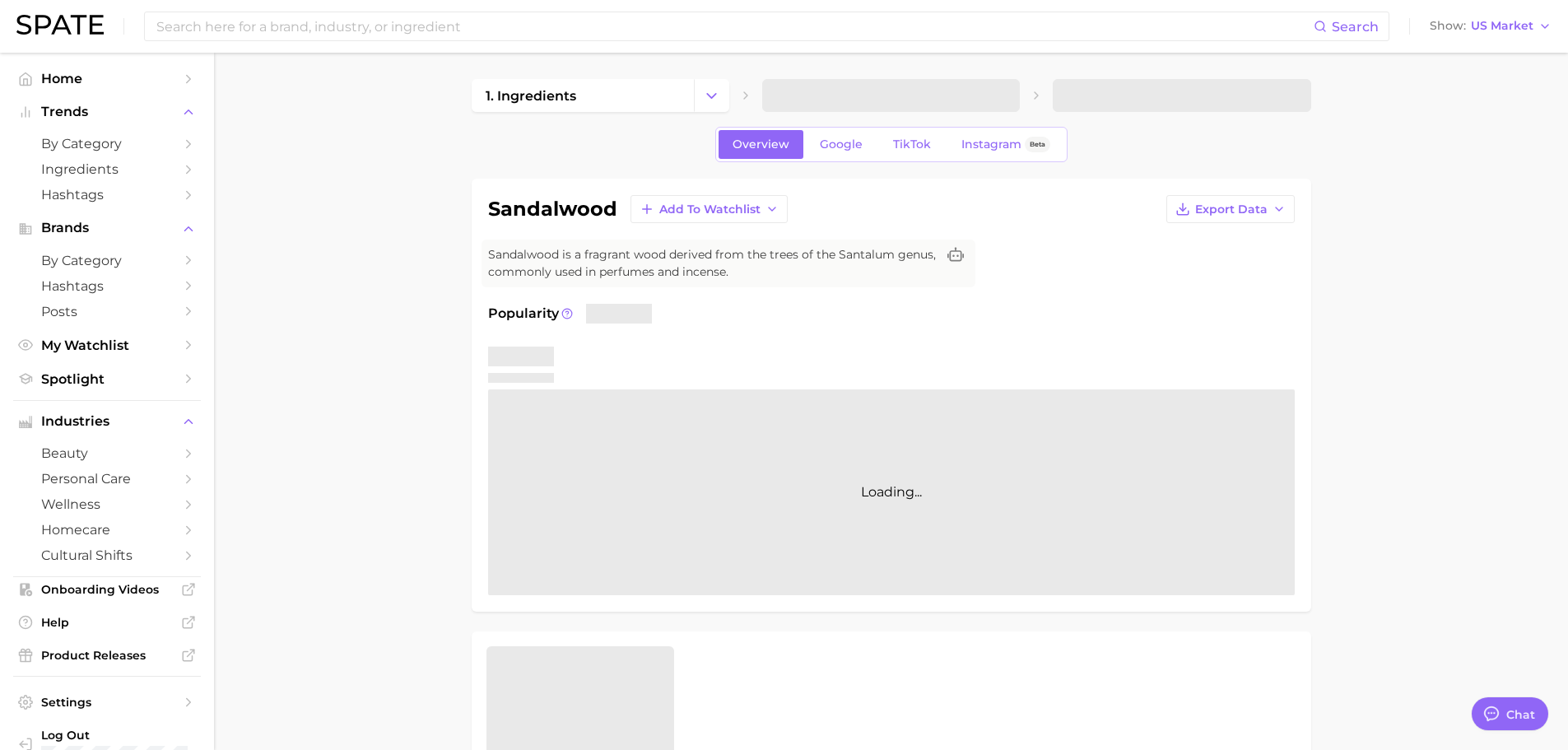 type on "x" 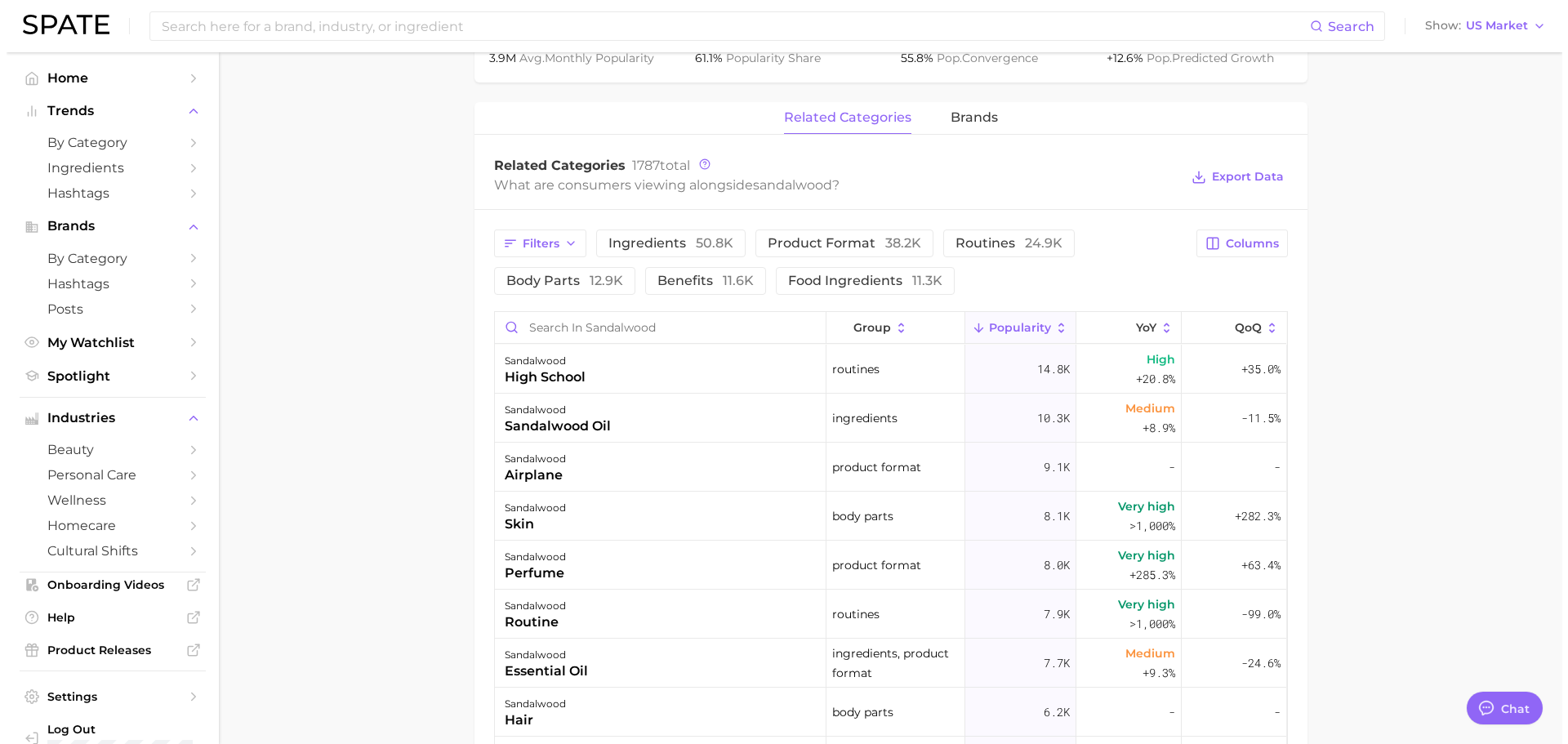 scroll, scrollTop: 735, scrollLeft: 0, axis: vertical 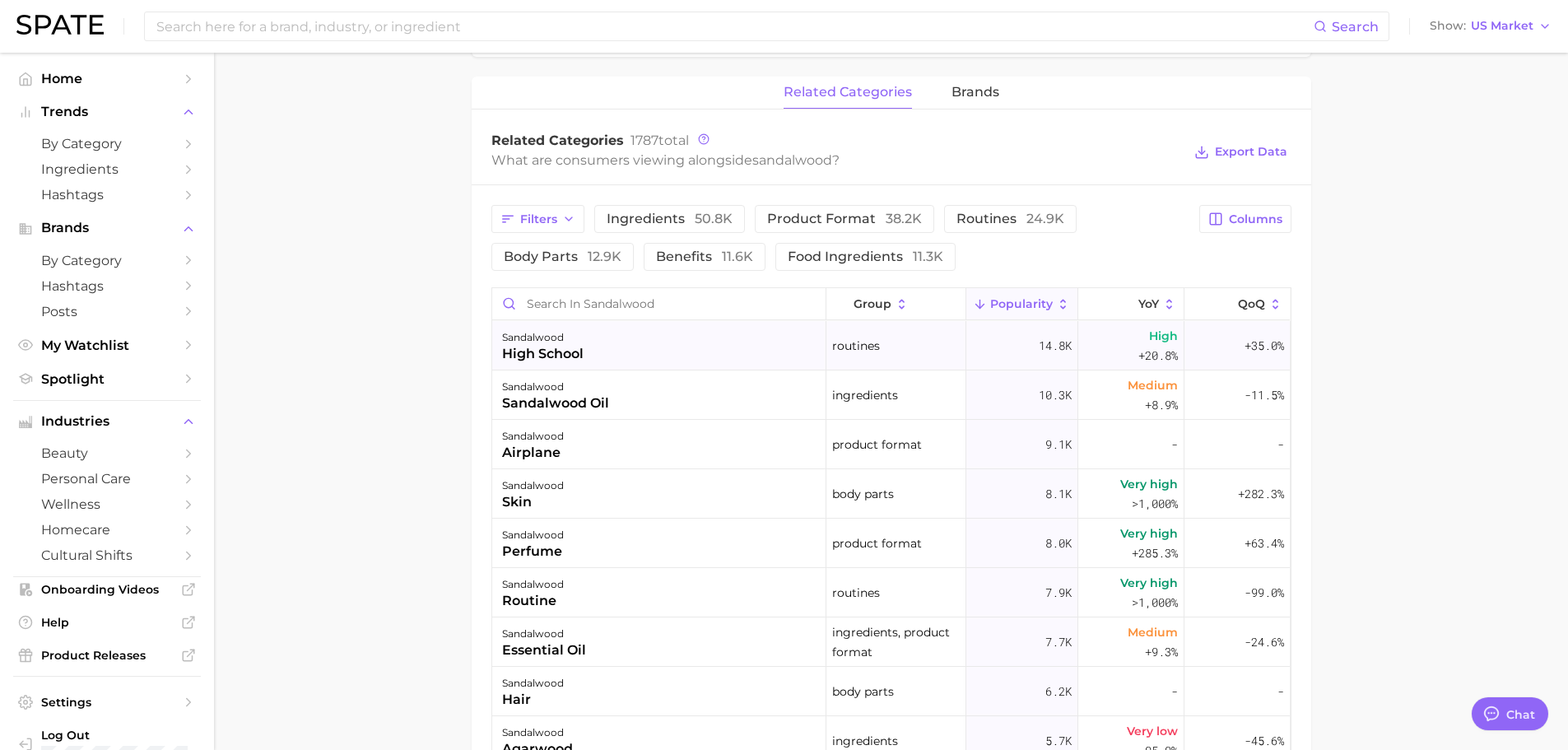 click on "sandalwood high school" at bounding box center (659, 346) 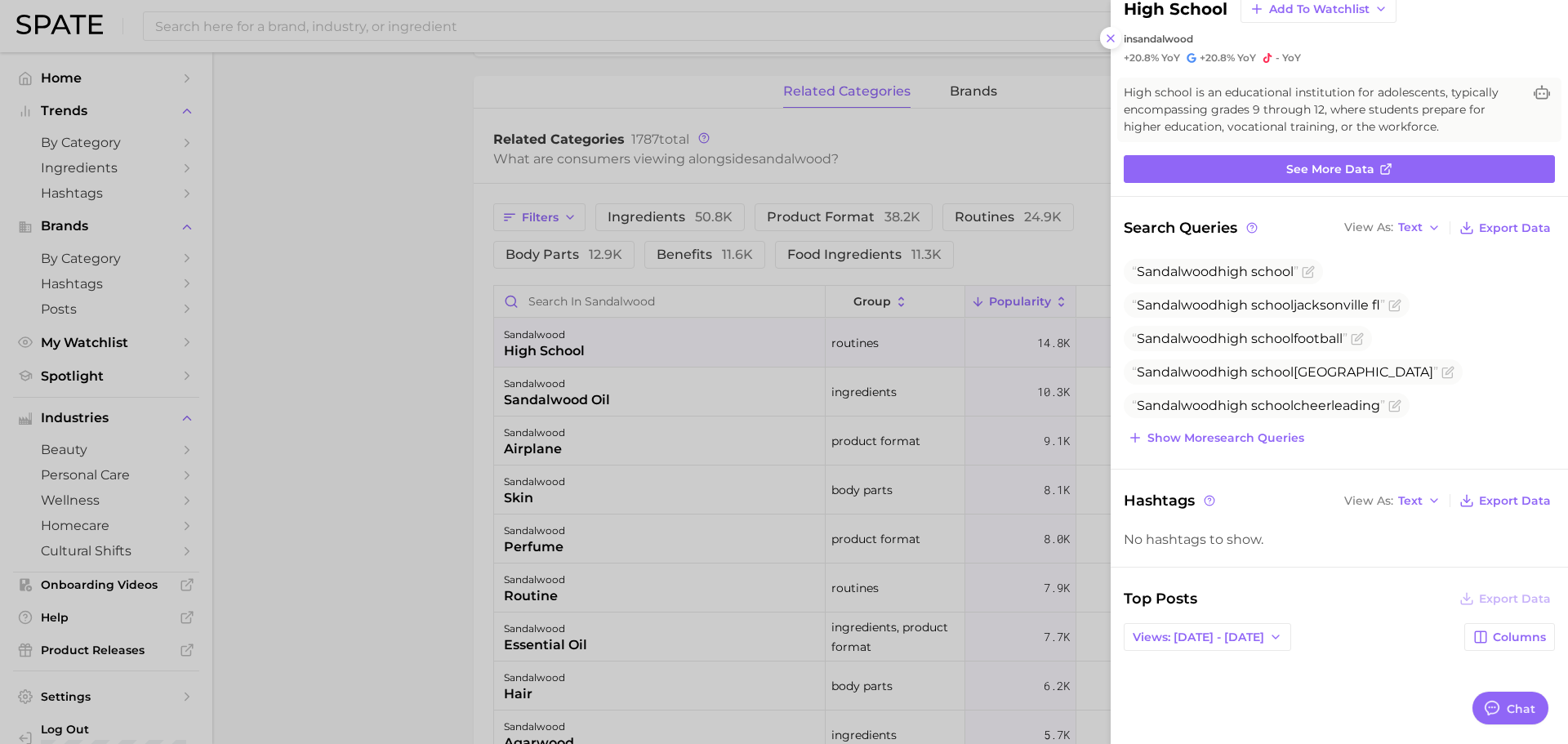 scroll, scrollTop: 82, scrollLeft: 0, axis: vertical 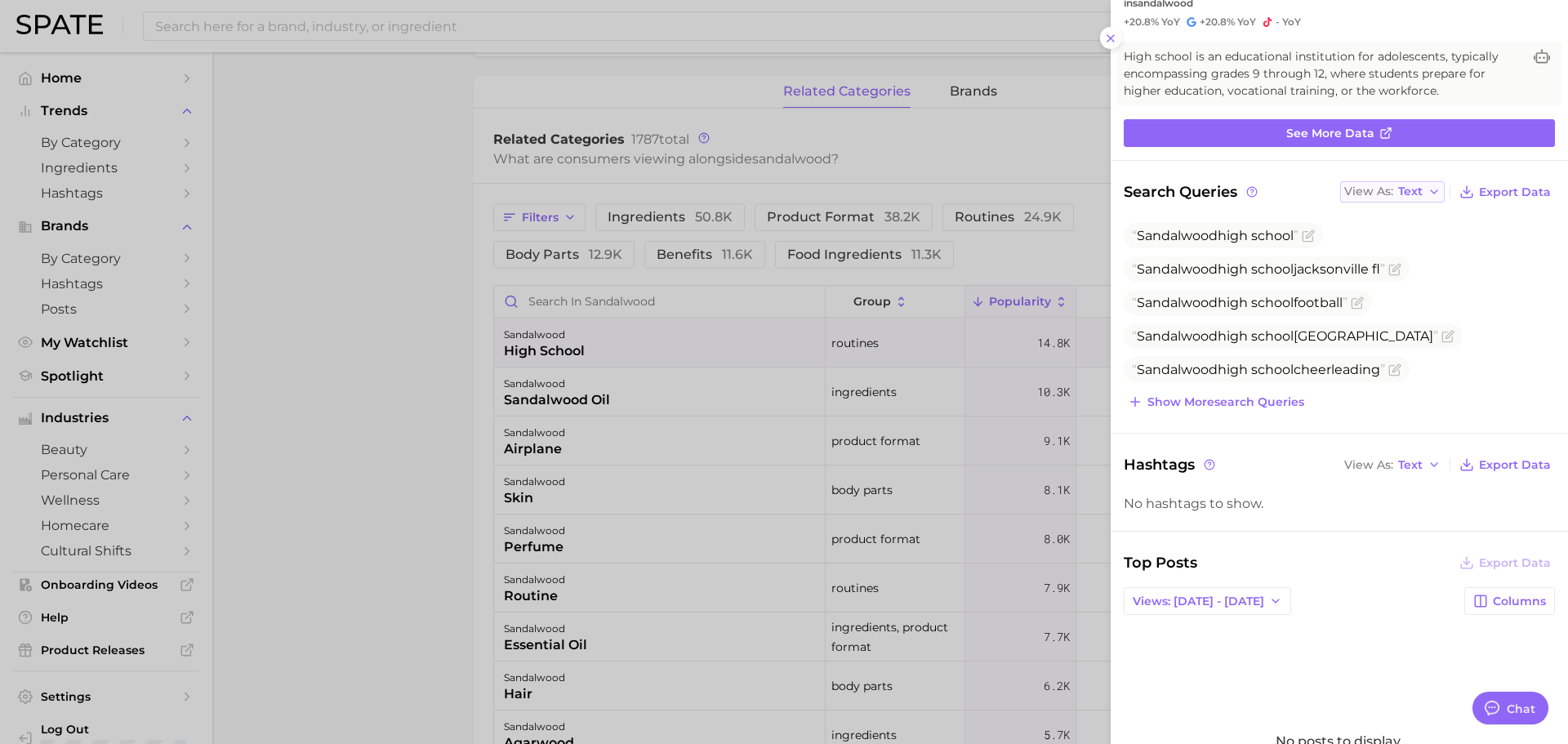 click on "View As" at bounding box center (1369, 191) 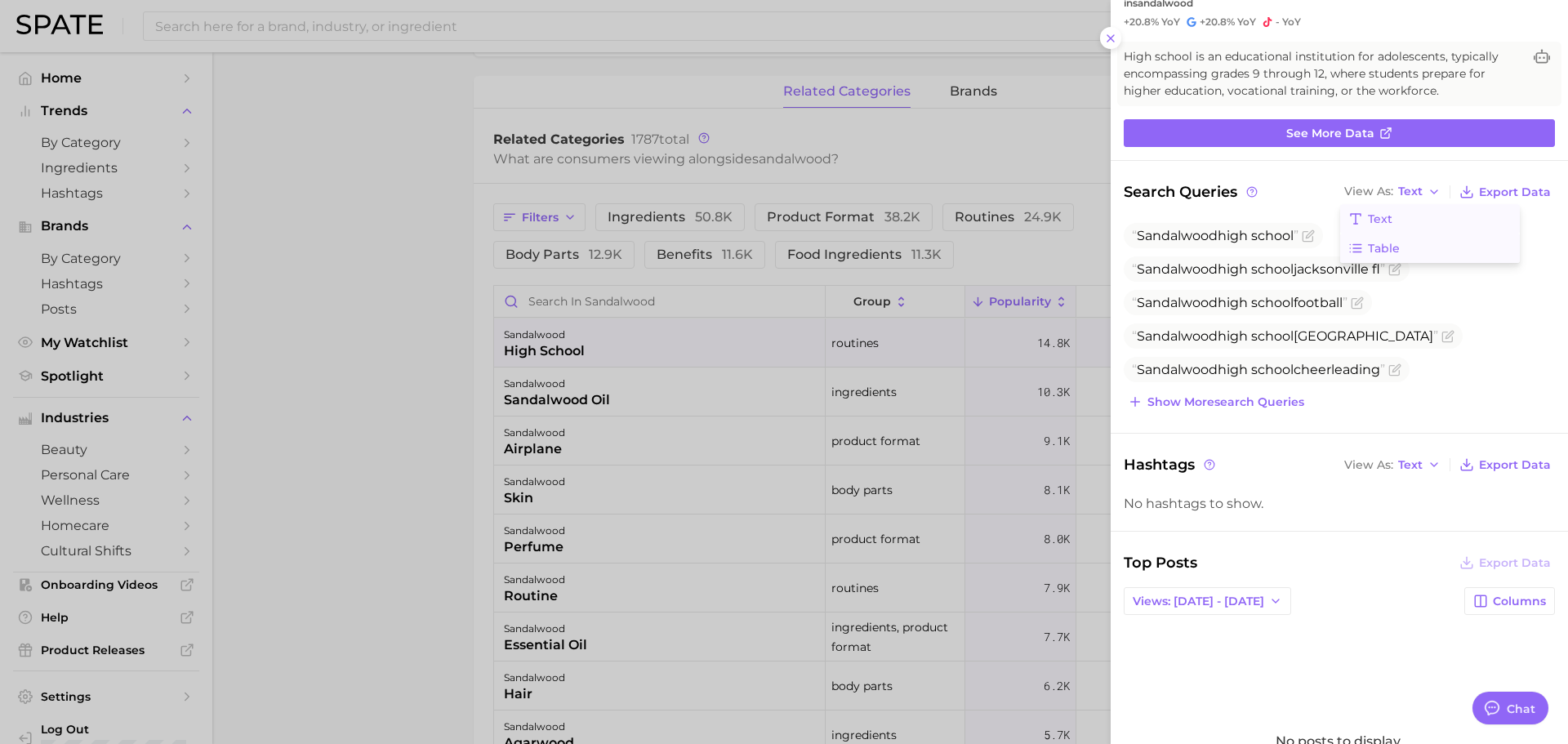 click on "Table" at bounding box center [1383, 248] 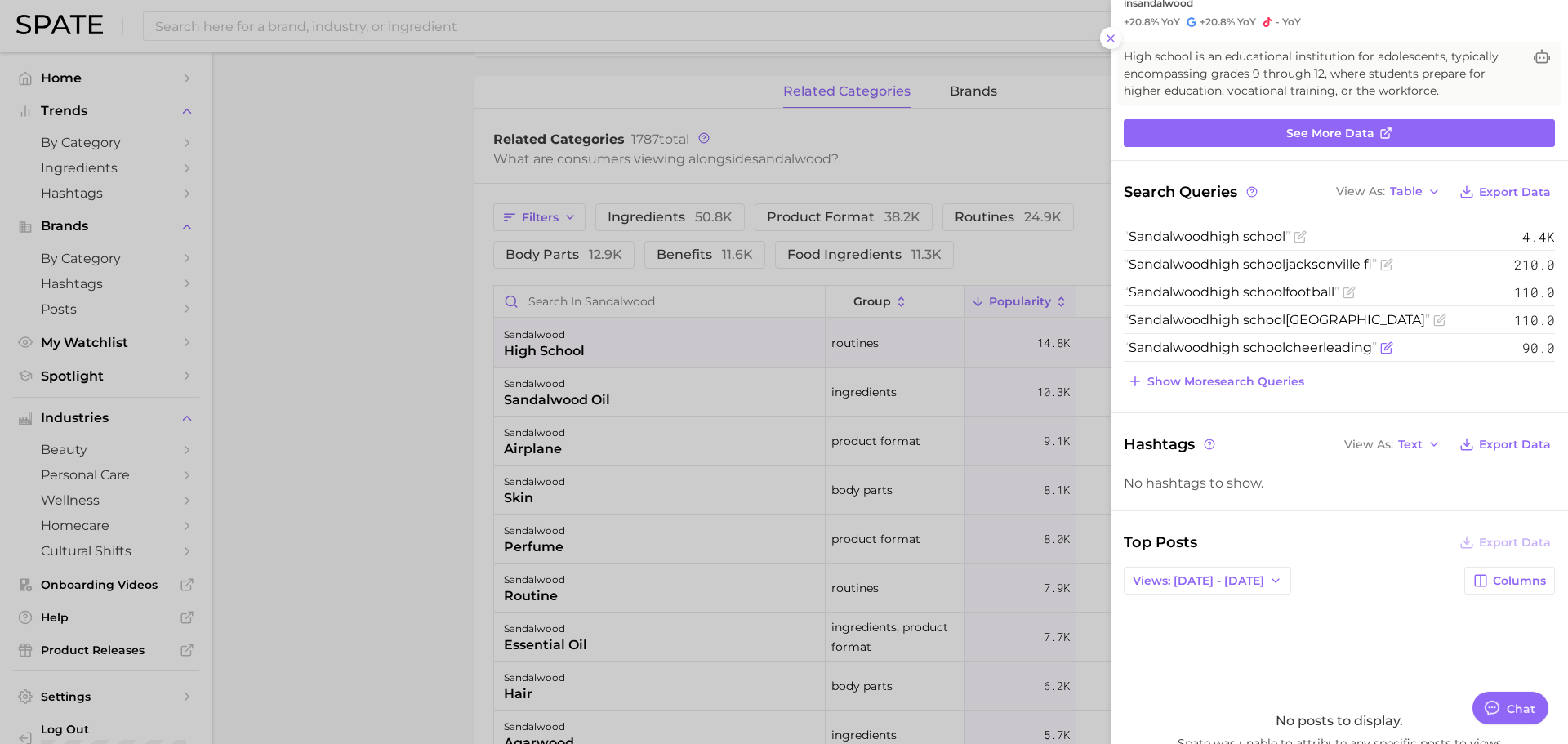 scroll, scrollTop: 243, scrollLeft: 0, axis: vertical 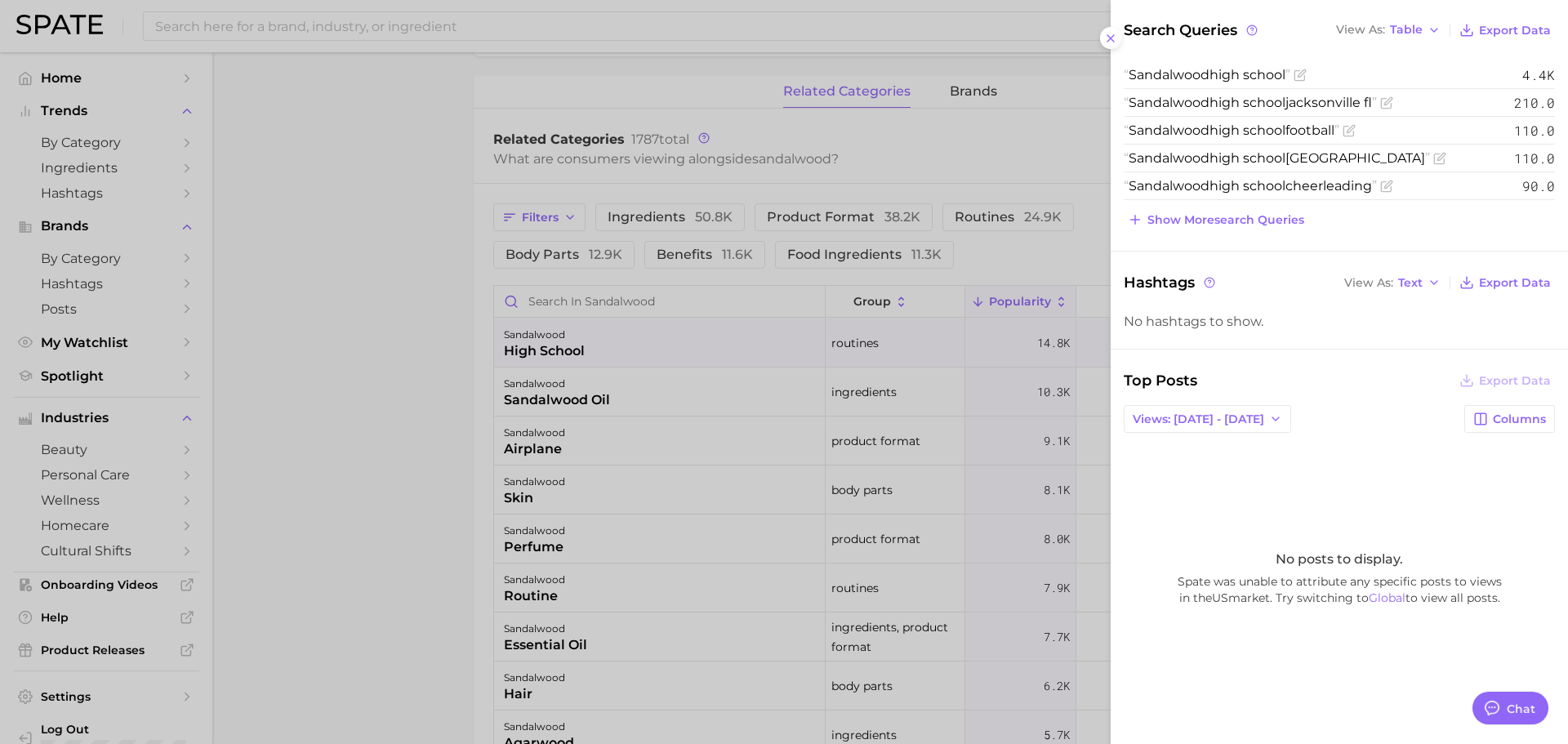 click at bounding box center [784, 372] 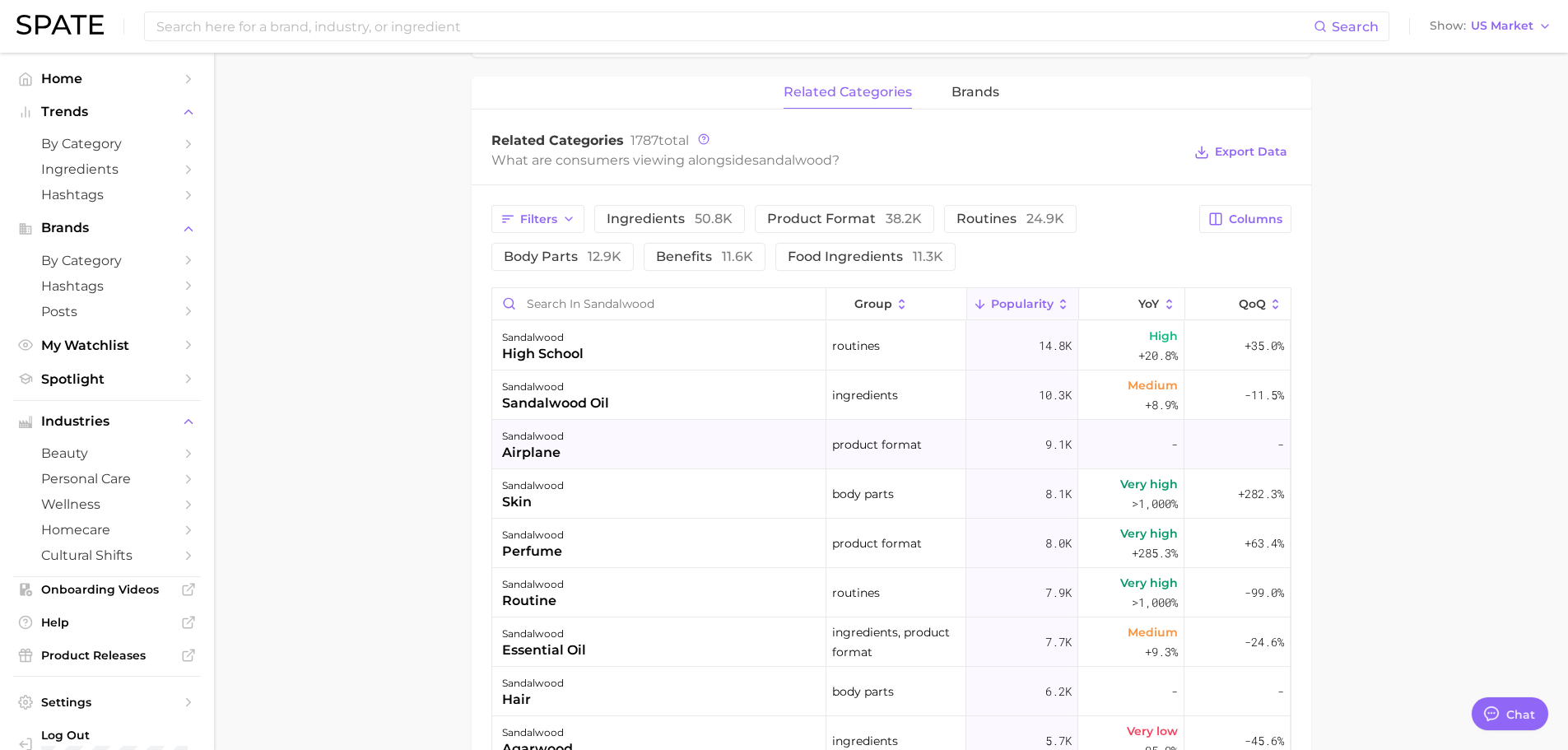 click on "sandalwood airplane" at bounding box center [659, 445] 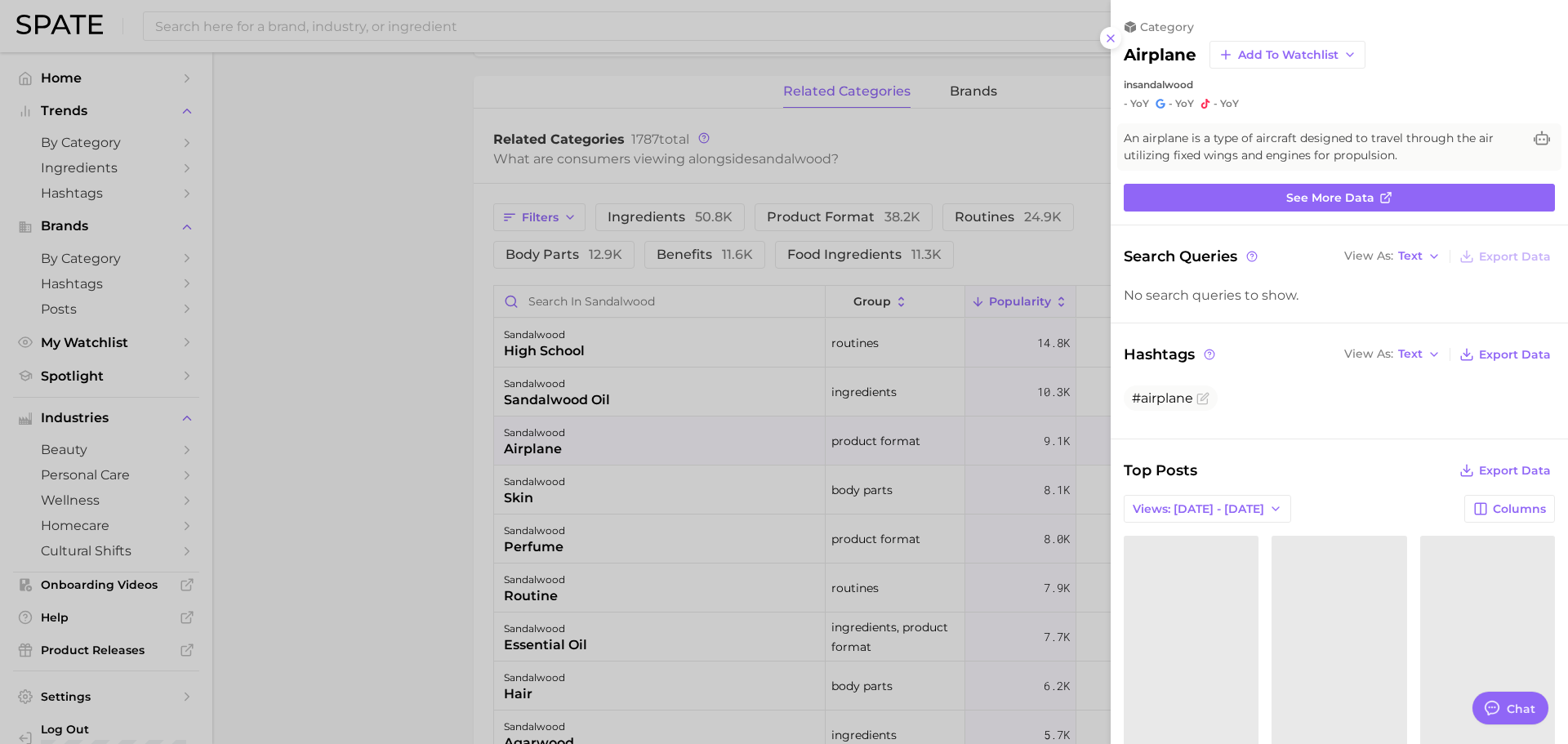 click at bounding box center (784, 372) 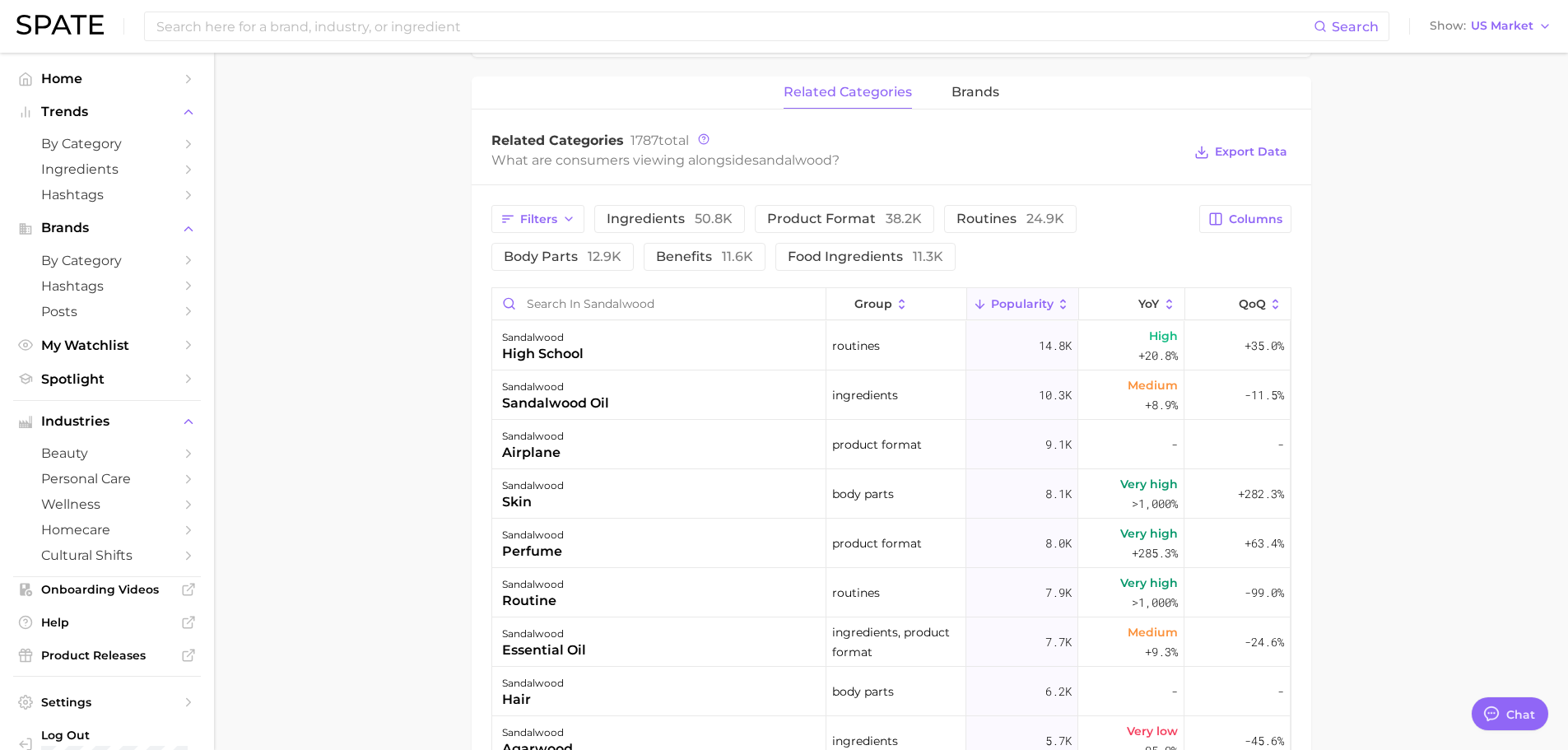 click on "sandalwood sandalwood oil" at bounding box center (659, 395) 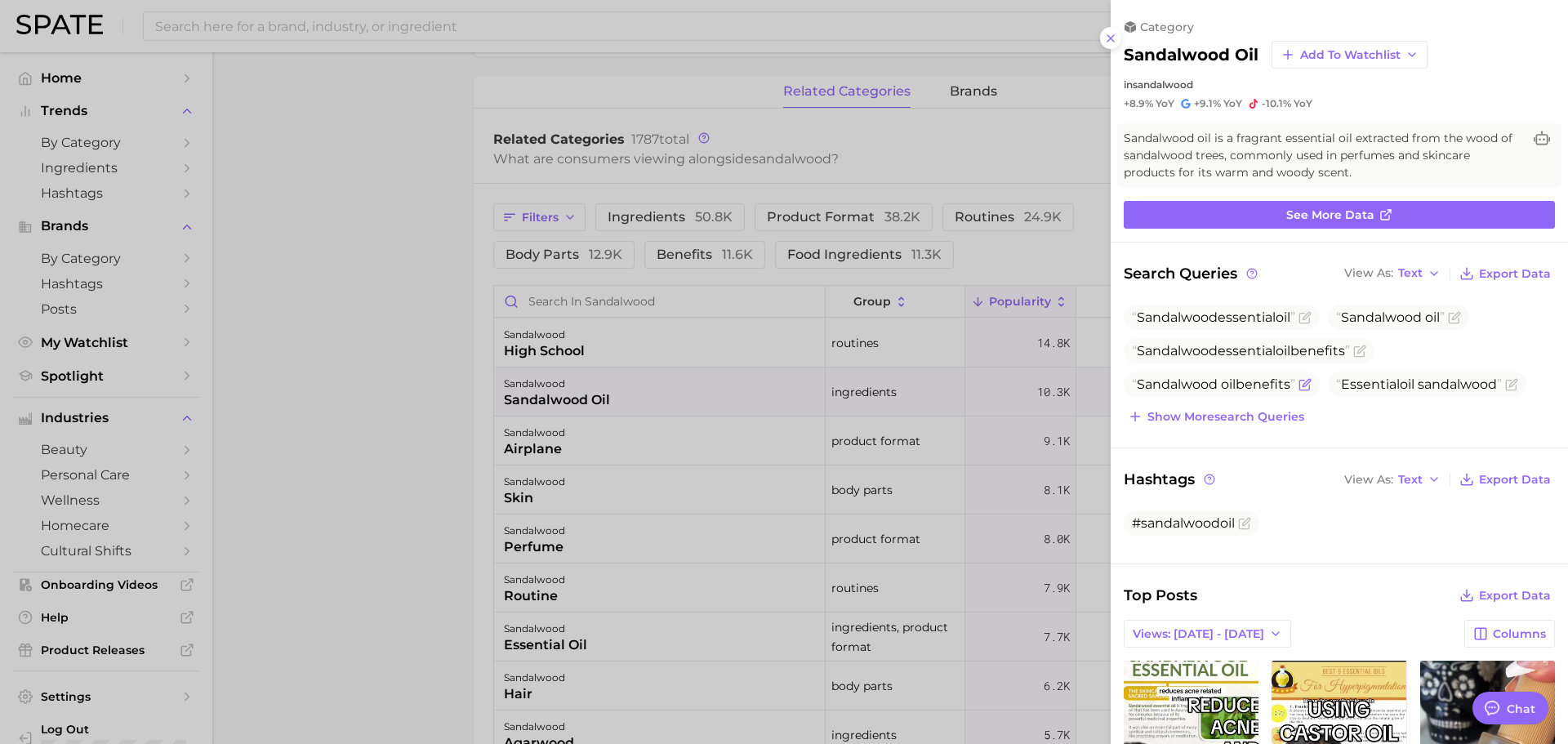 scroll, scrollTop: 0, scrollLeft: 0, axis: both 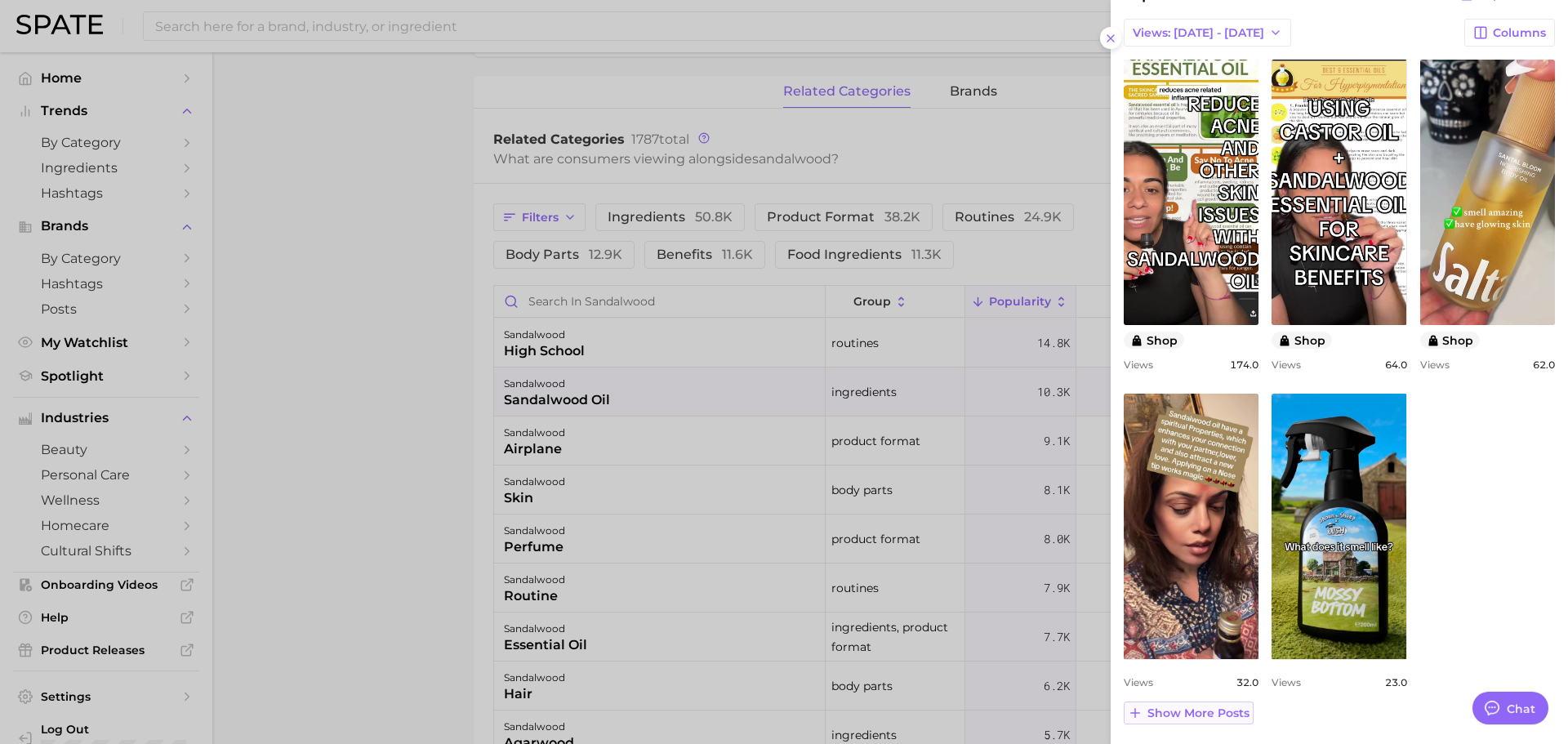 click on "Show more posts" at bounding box center [1198, 713] 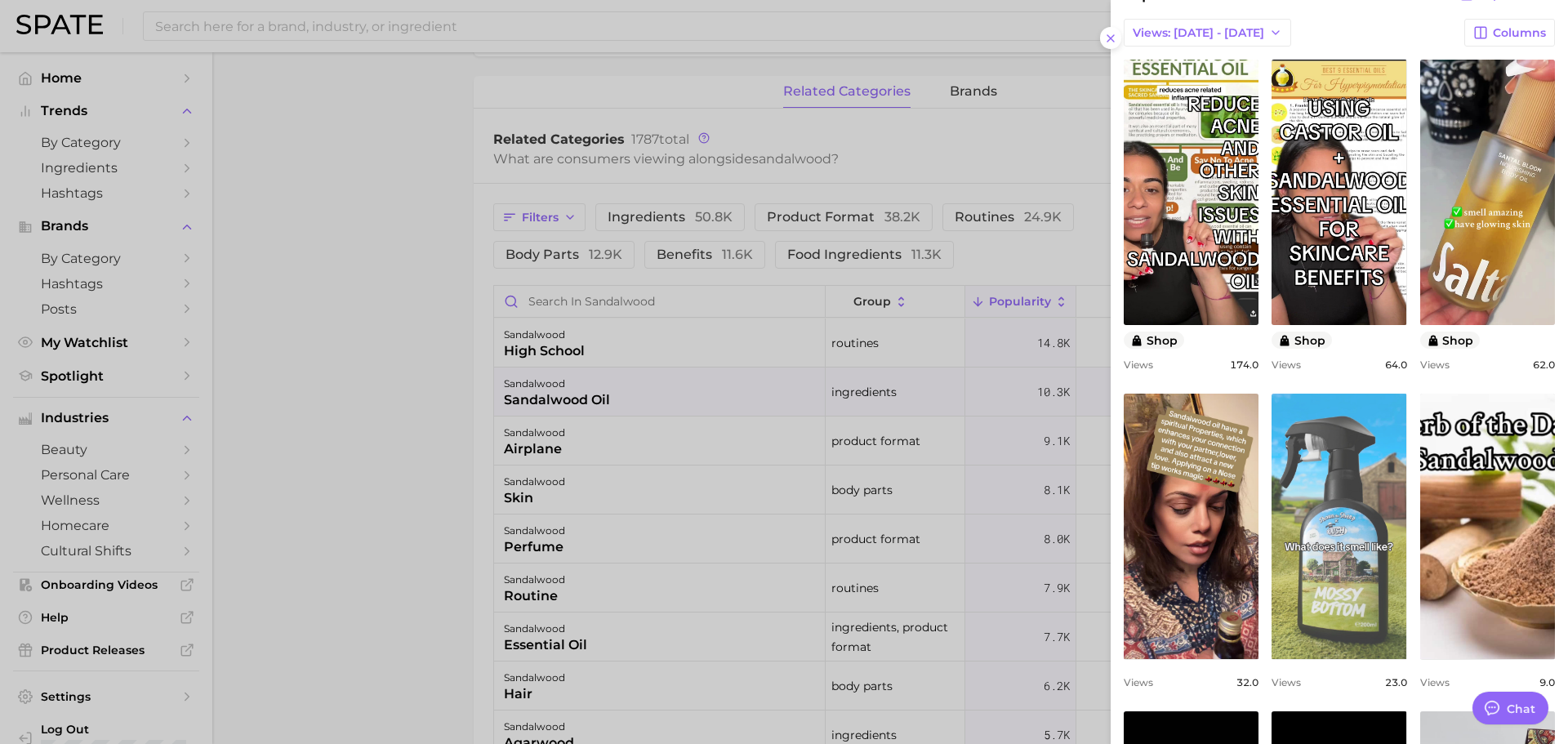 scroll, scrollTop: 0, scrollLeft: 0, axis: both 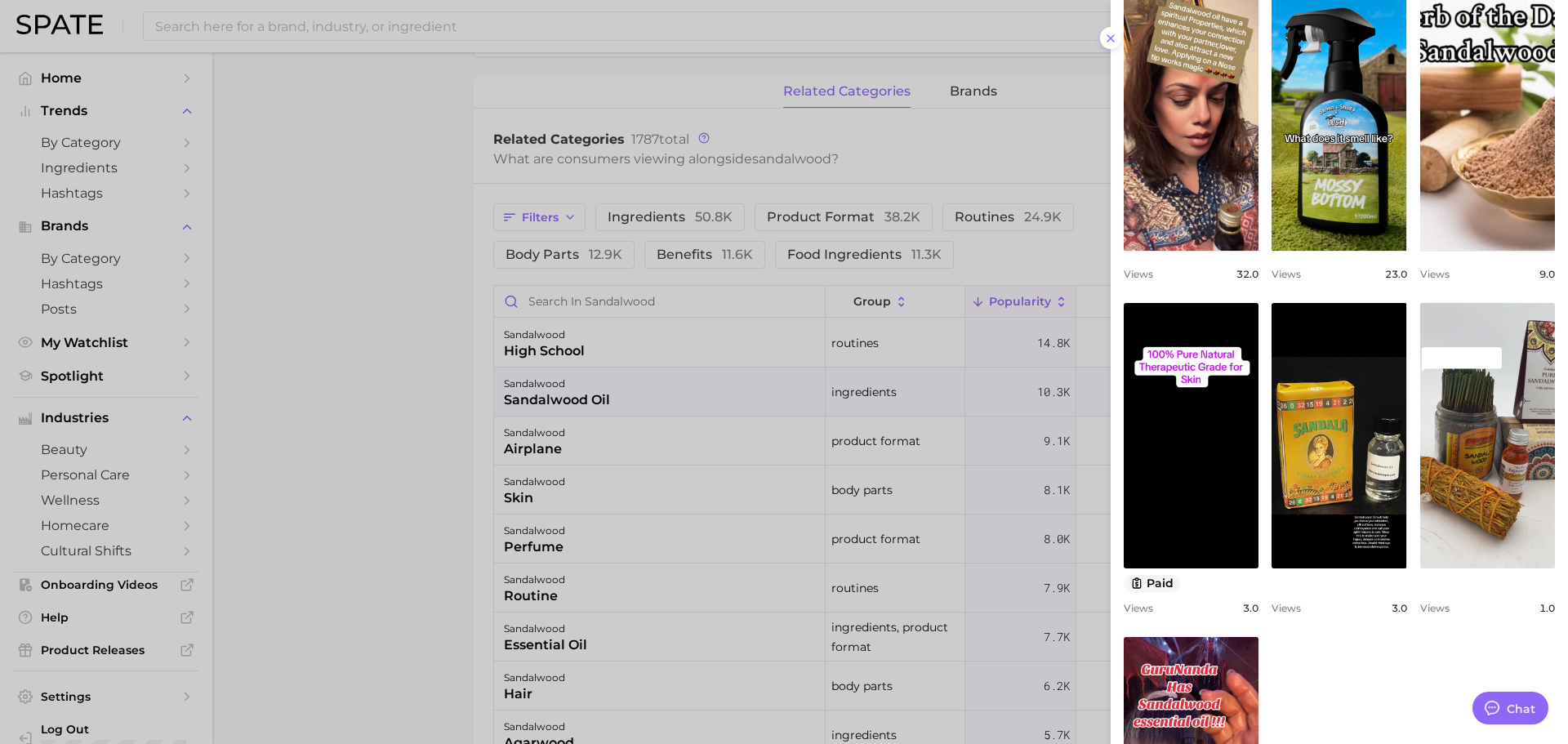 click at bounding box center (784, 372) 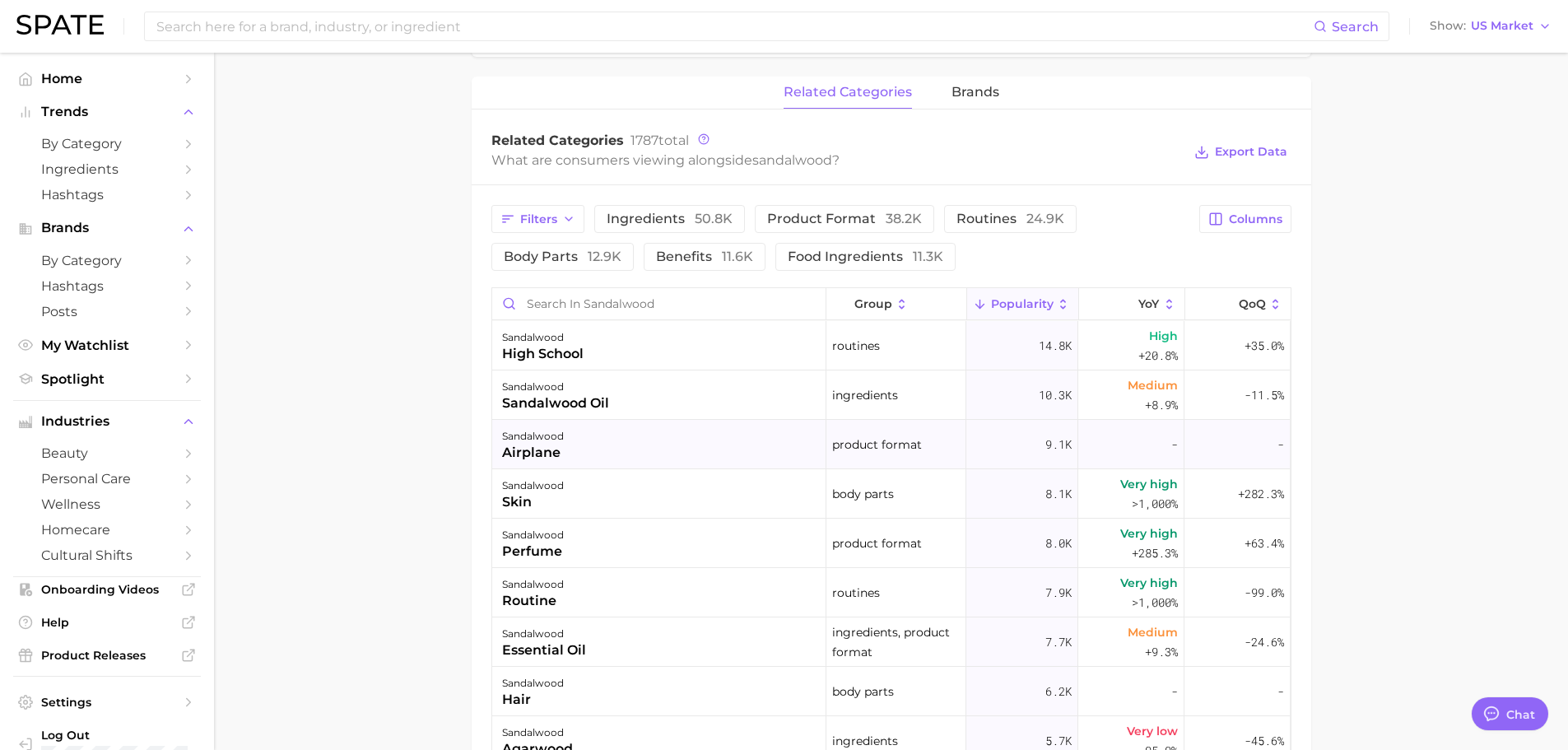 click on "sandalwood airplane" at bounding box center (659, 445) 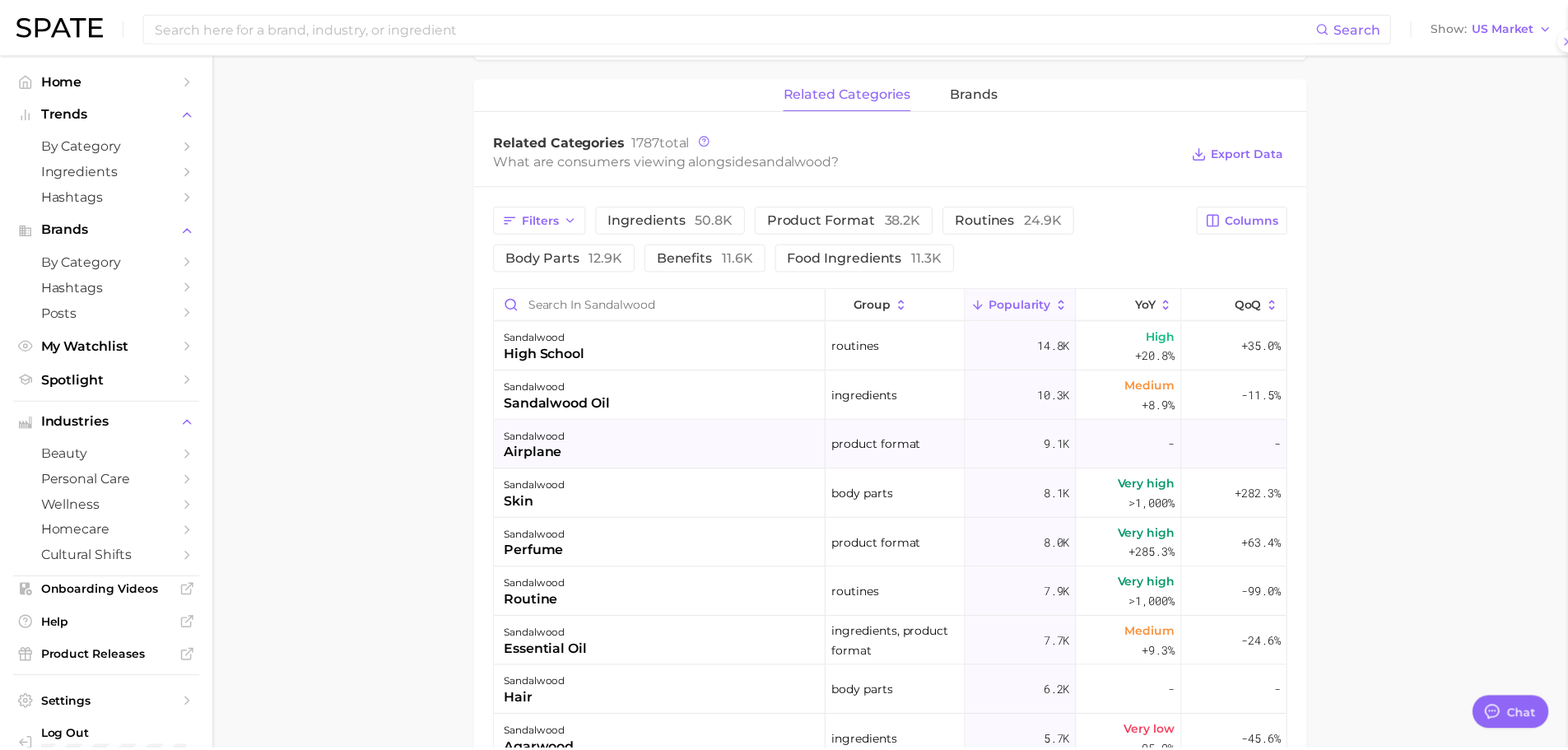 scroll, scrollTop: 0, scrollLeft: 0, axis: both 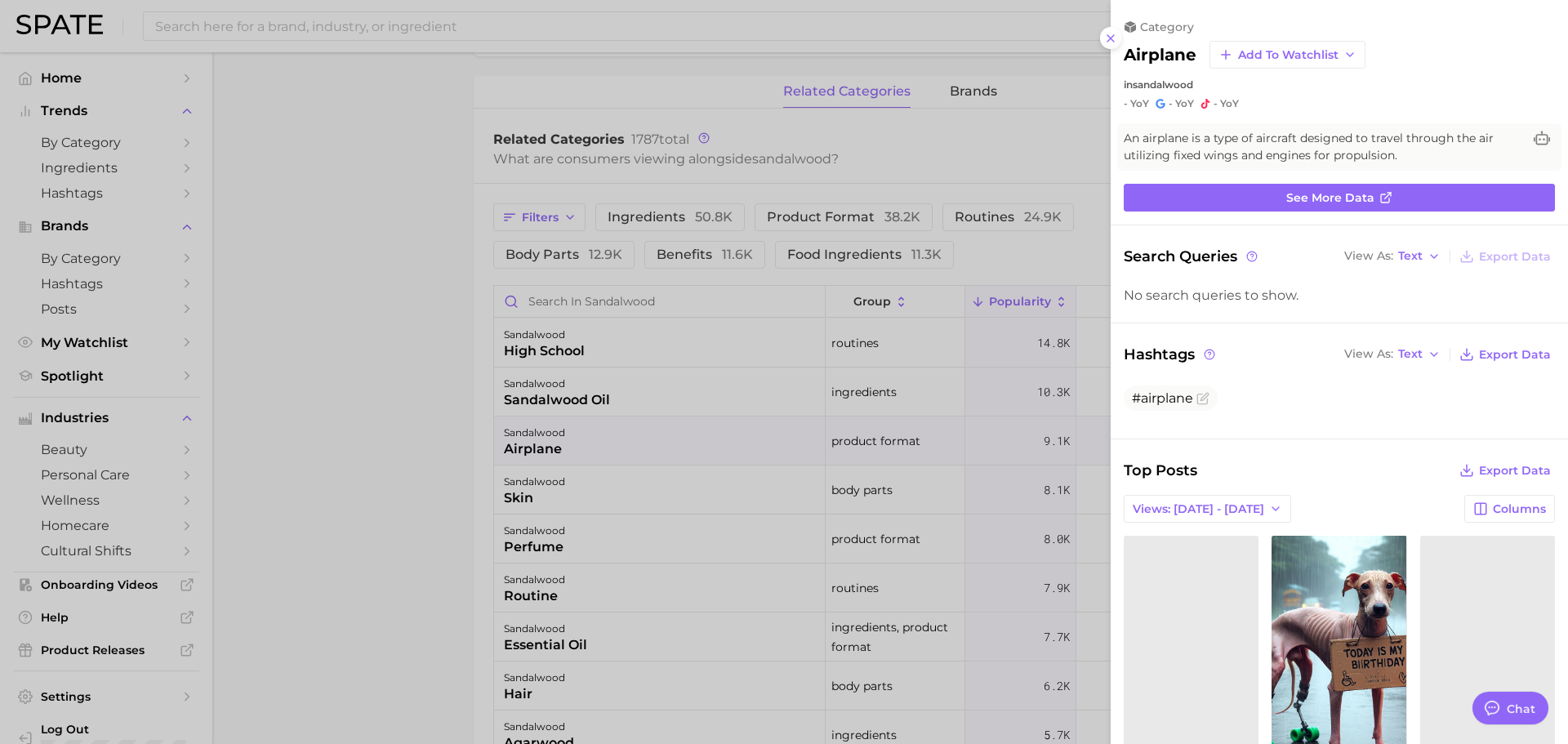 click at bounding box center (784, 372) 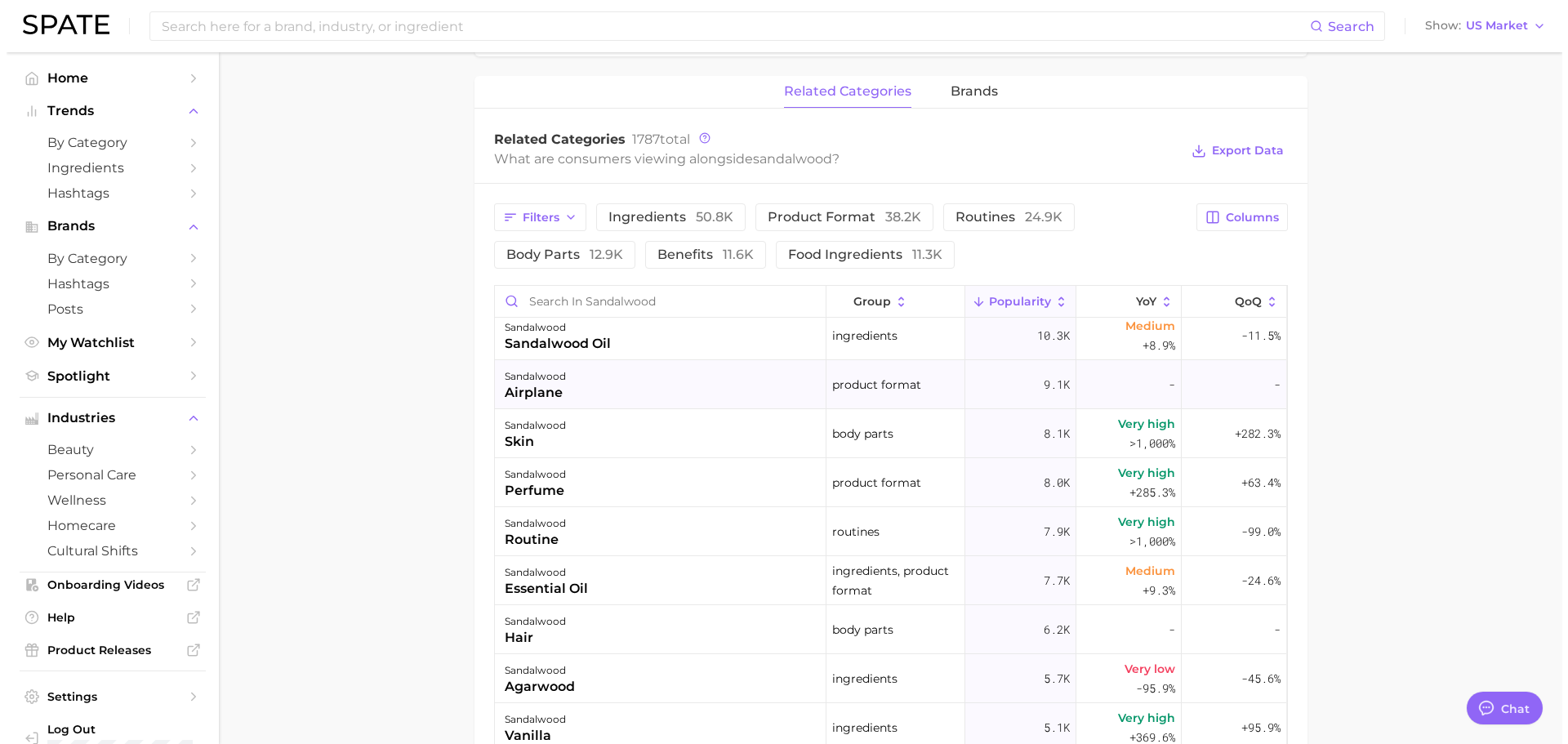 scroll, scrollTop: 82, scrollLeft: 0, axis: vertical 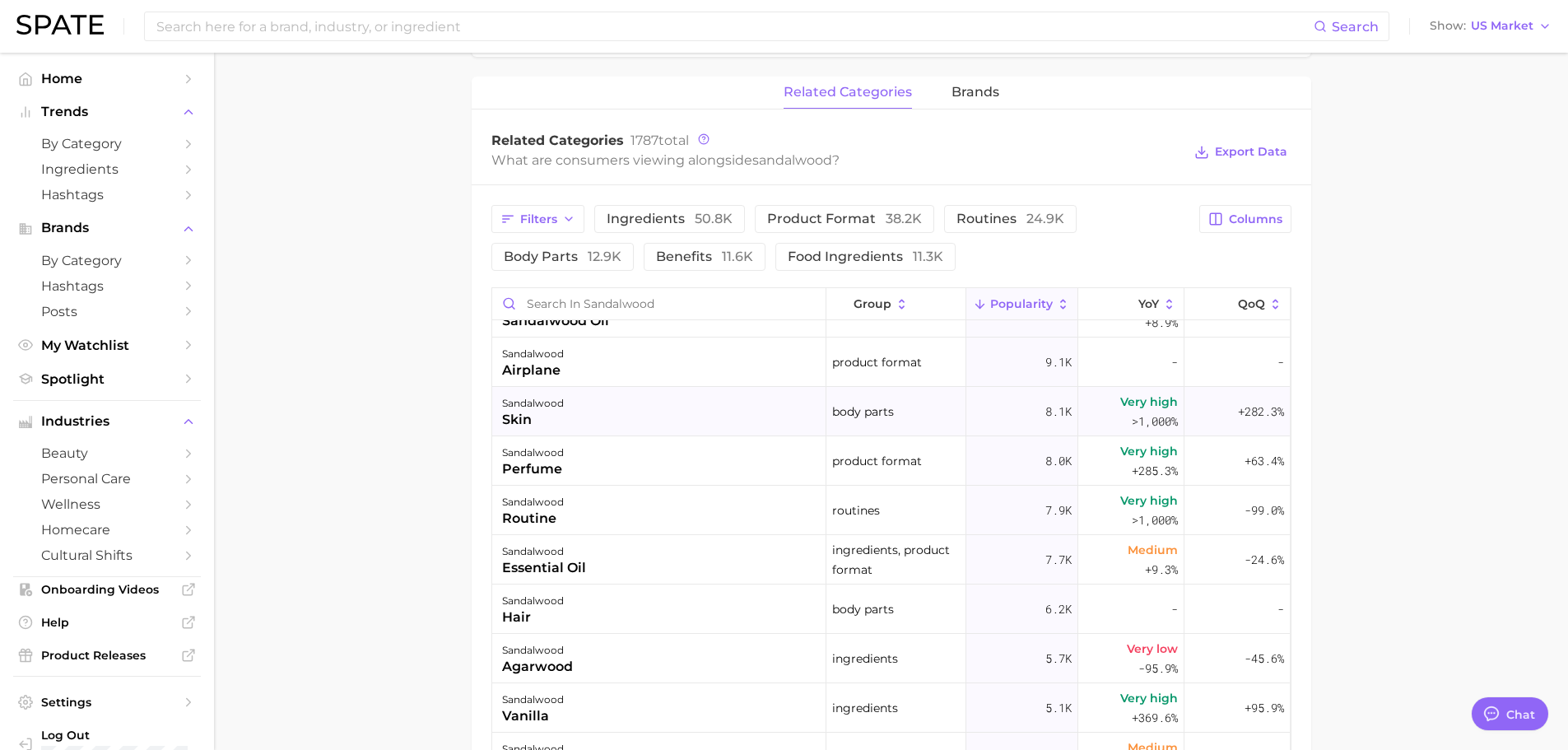click on "sandalwood skin" at bounding box center (659, 412) 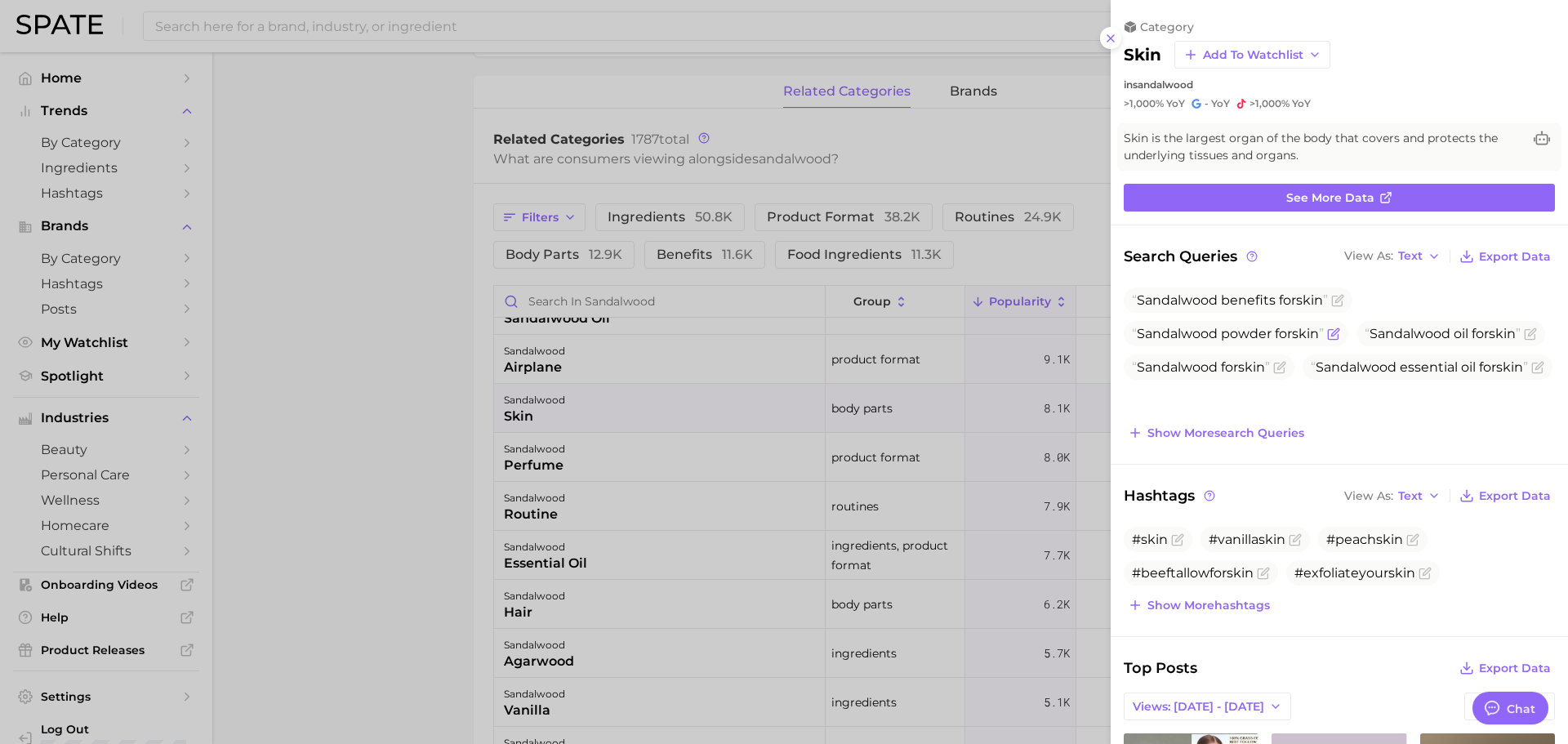 scroll, scrollTop: 0, scrollLeft: 0, axis: both 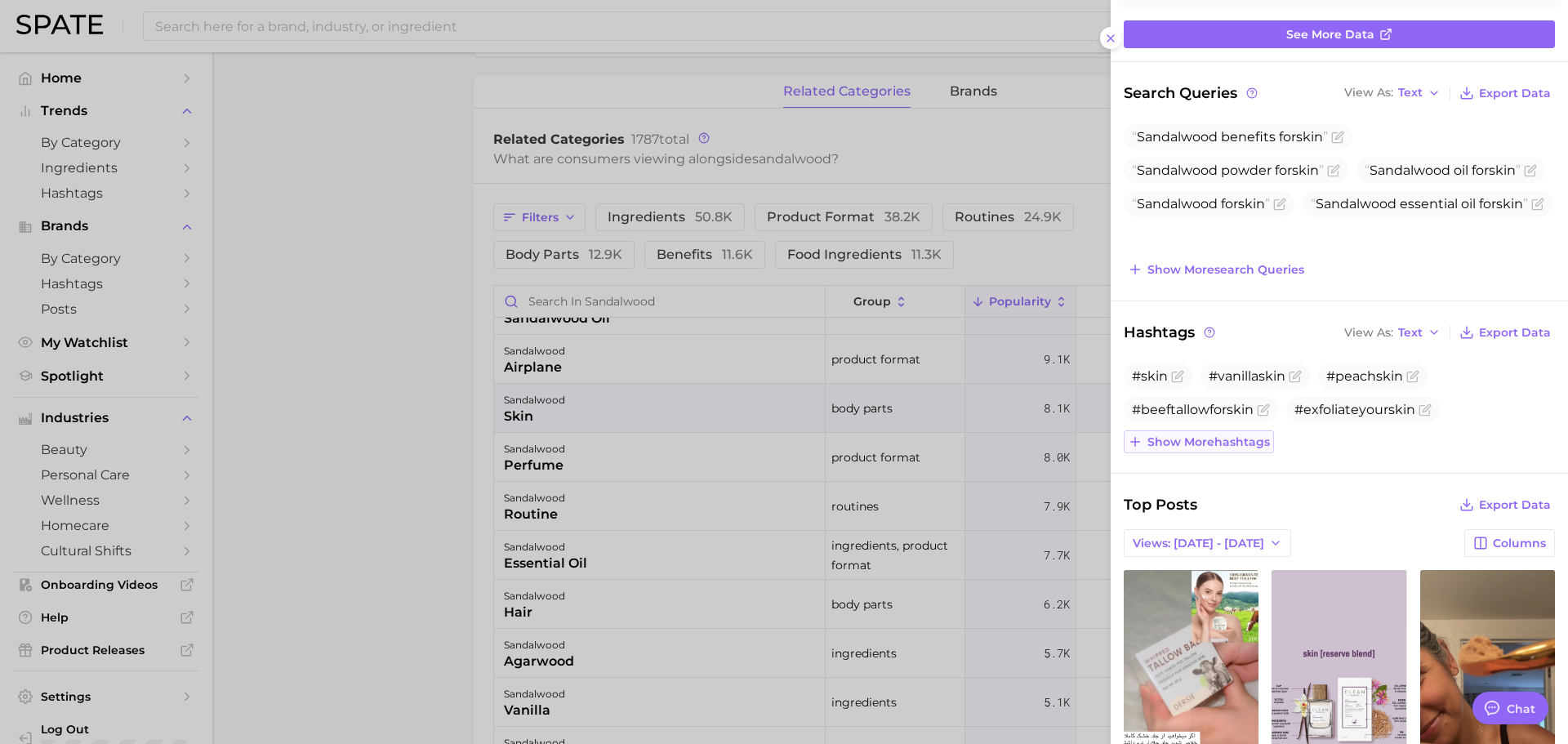 click on "Show more  hashtags" at bounding box center [1209, 442] 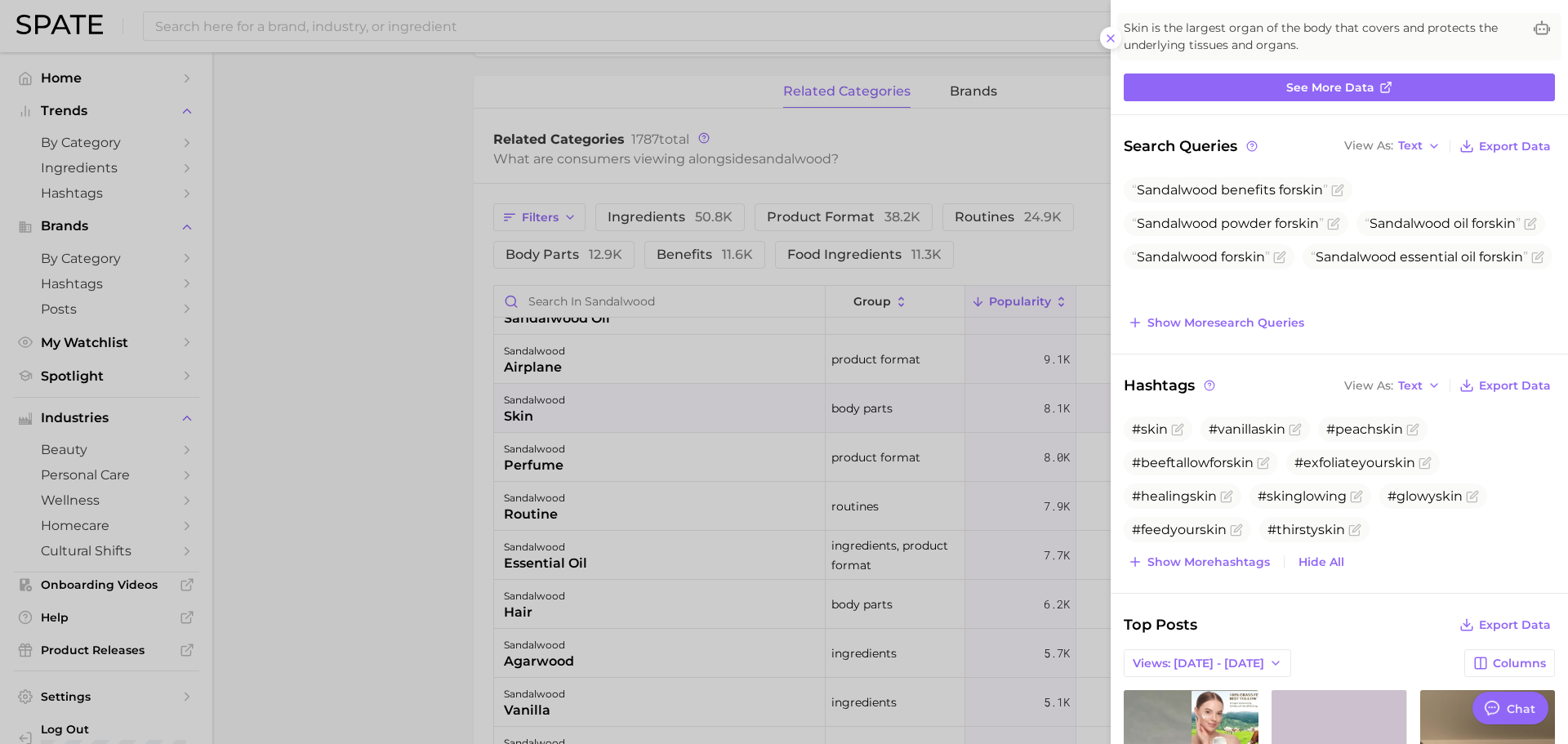 scroll 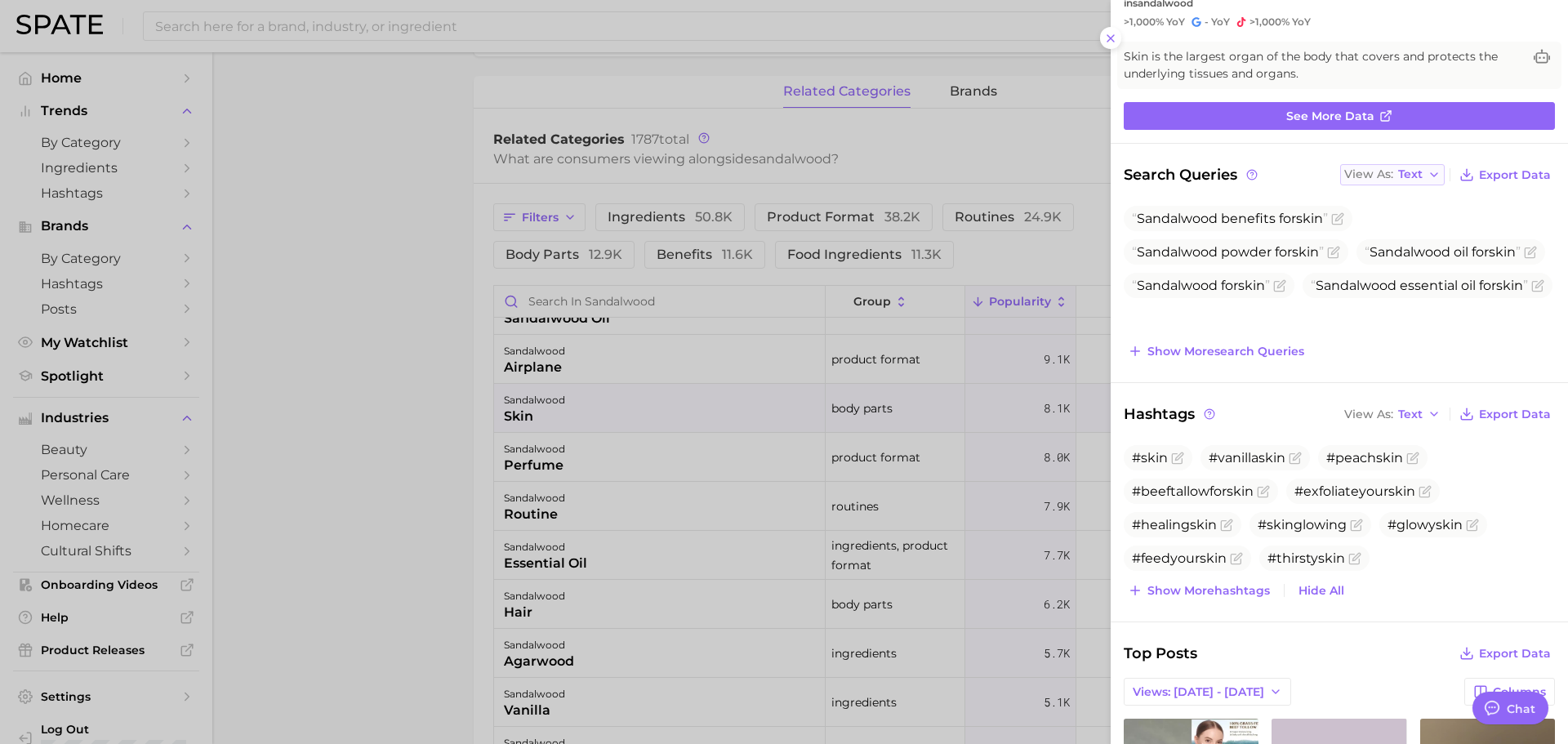 click on "Text" at bounding box center (1410, 174) 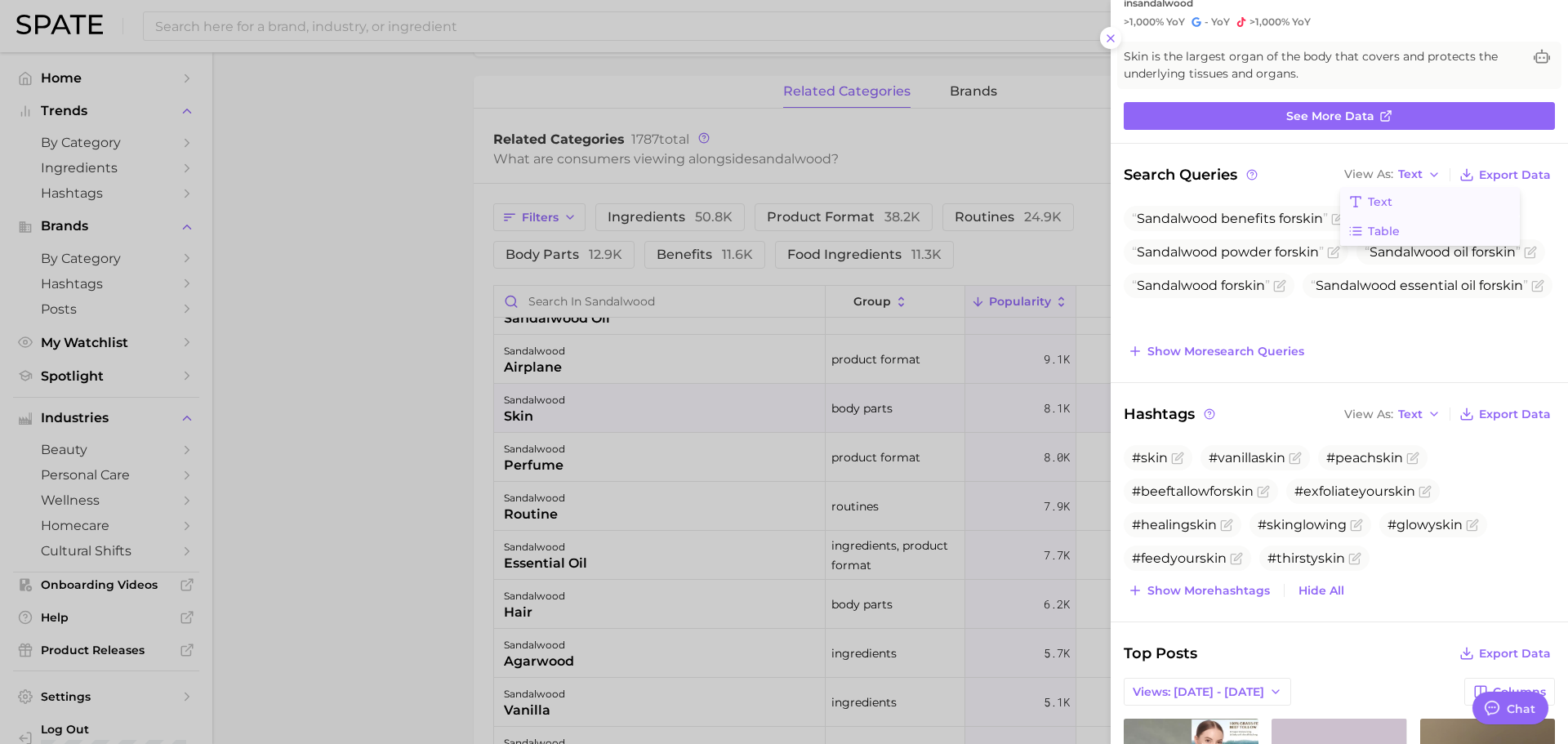 click on "Table" at bounding box center [1383, 231] 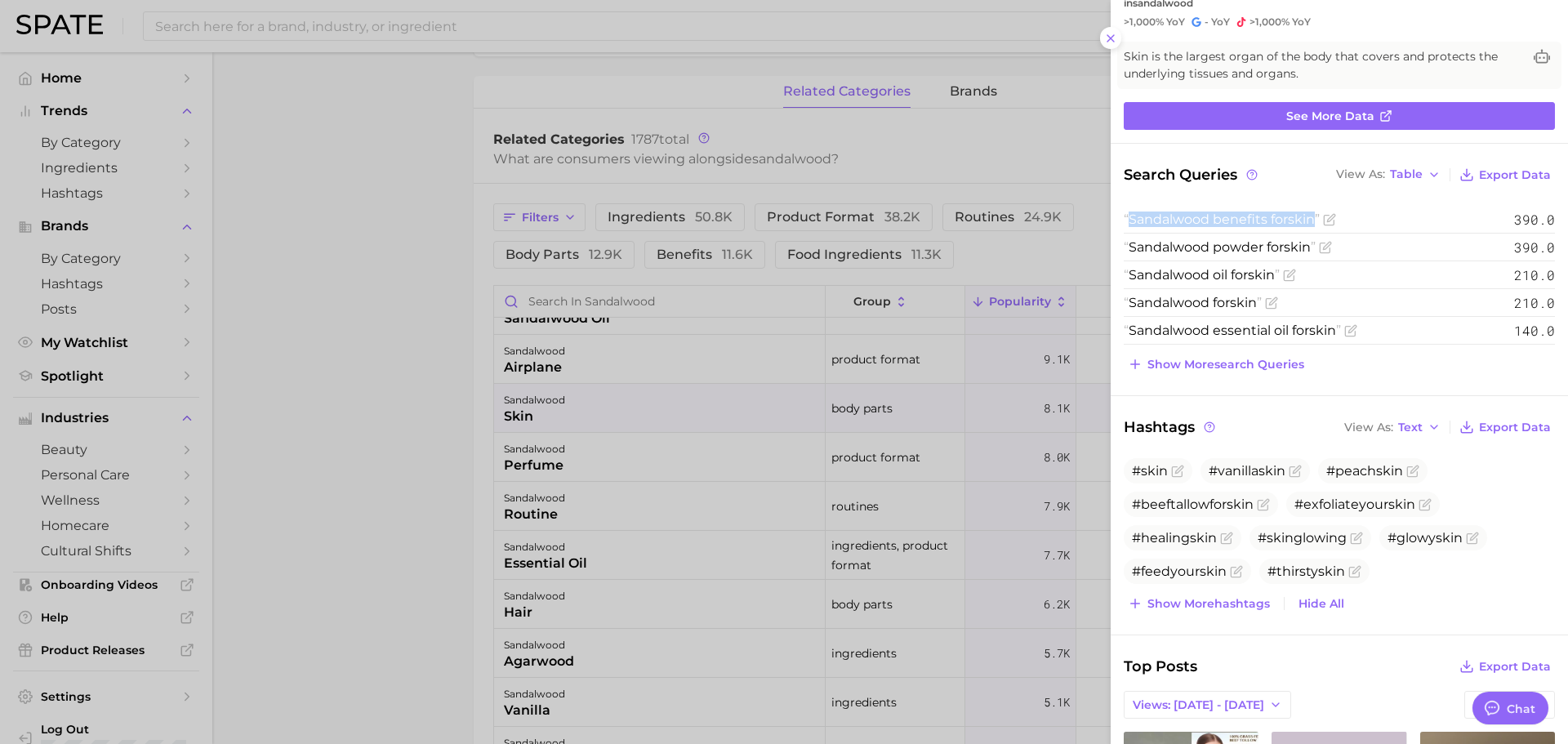 drag, startPoint x: 1317, startPoint y: 220, endPoint x: 1133, endPoint y: 210, distance: 184.27154 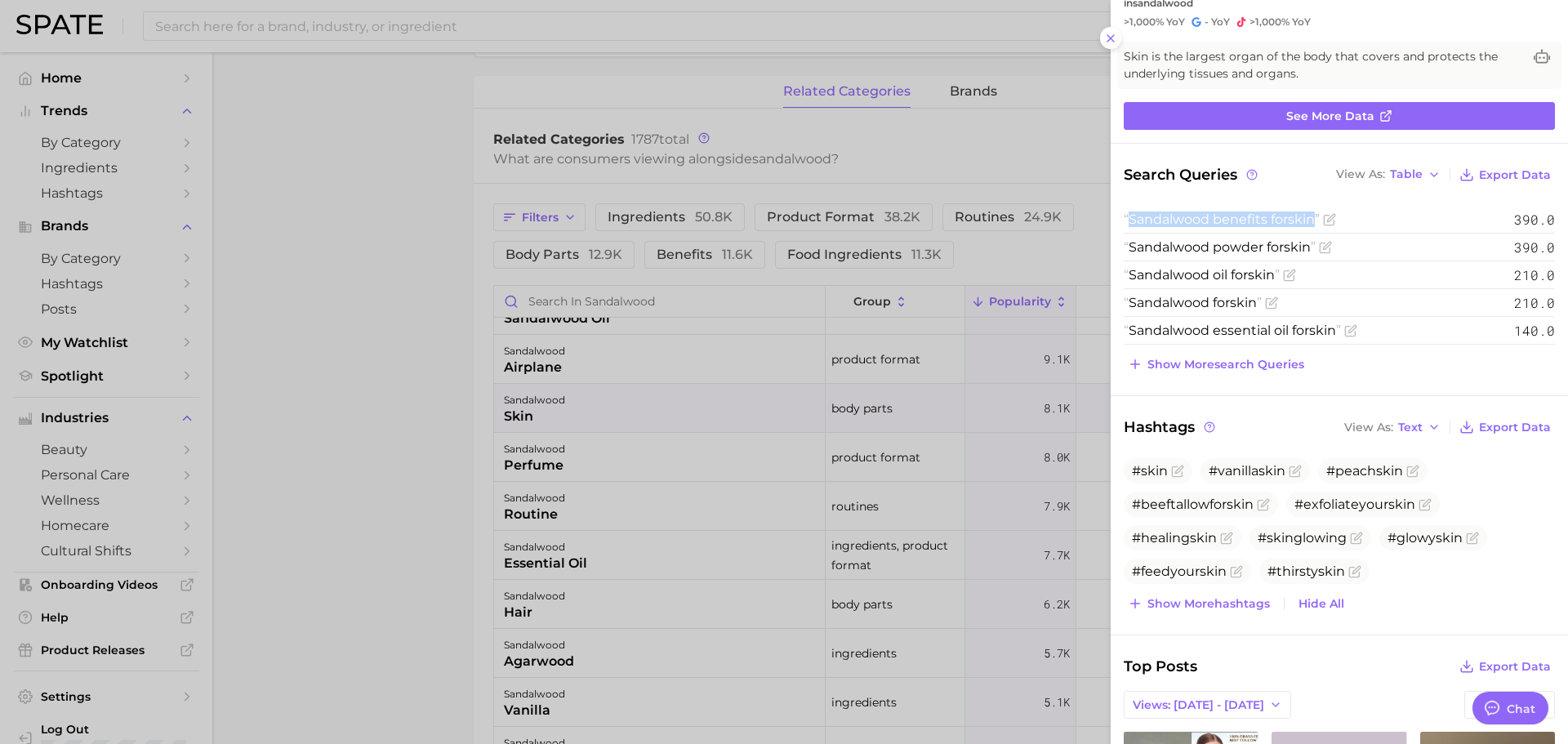 click on "Hashtags View As Text Export Data" at bounding box center [1339, 427] 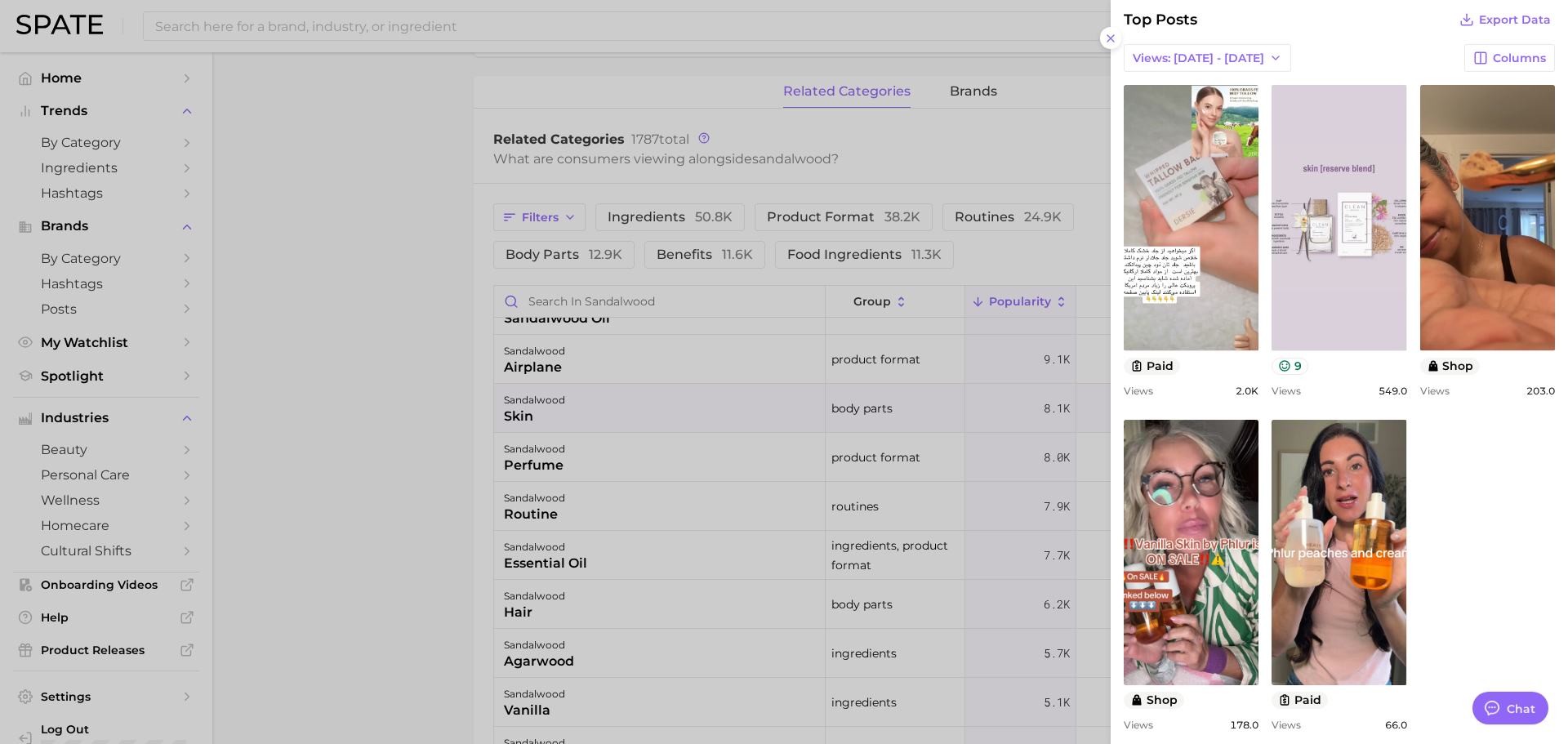 scroll, scrollTop: 771, scrollLeft: 0, axis: vertical 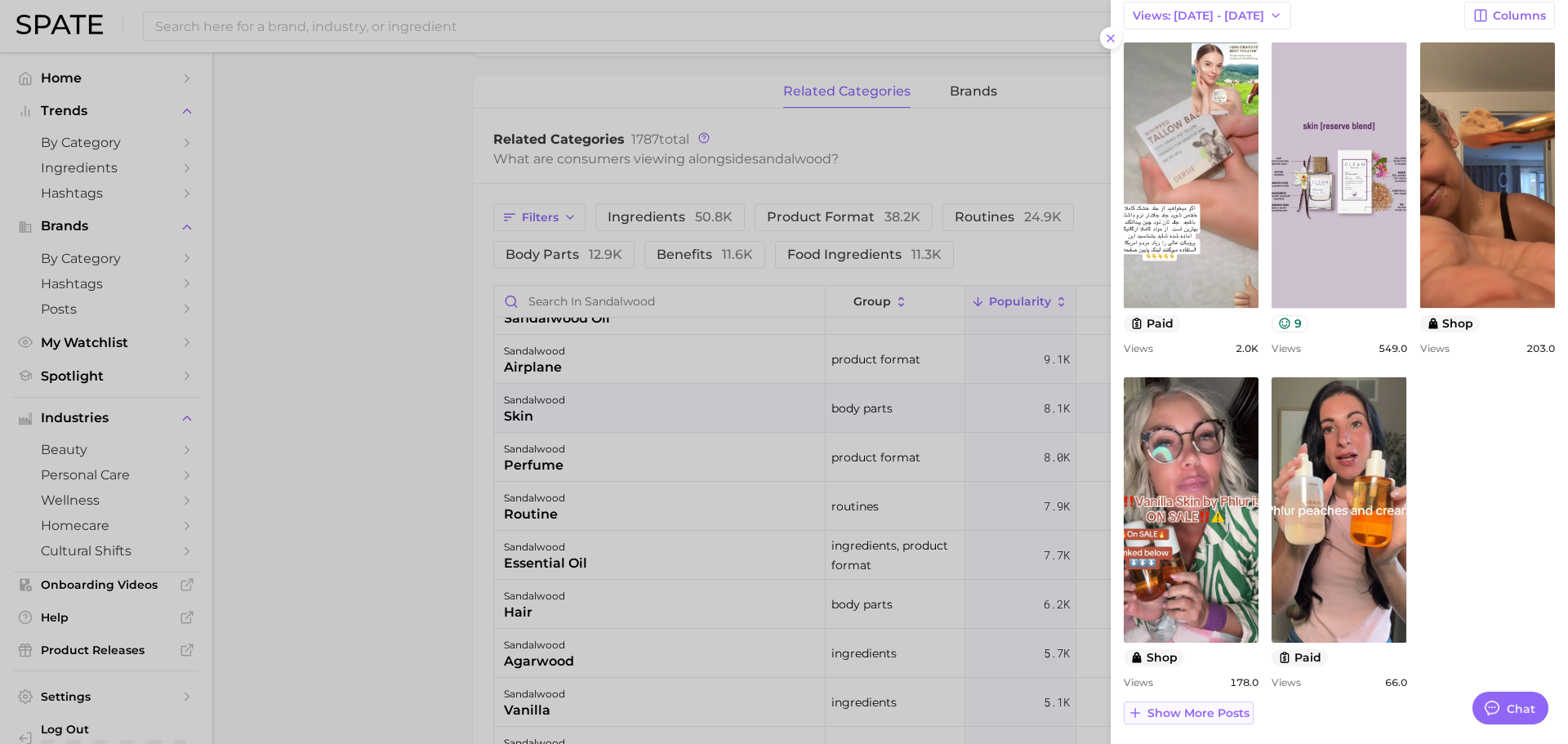click on "Show more posts" at bounding box center (1198, 713) 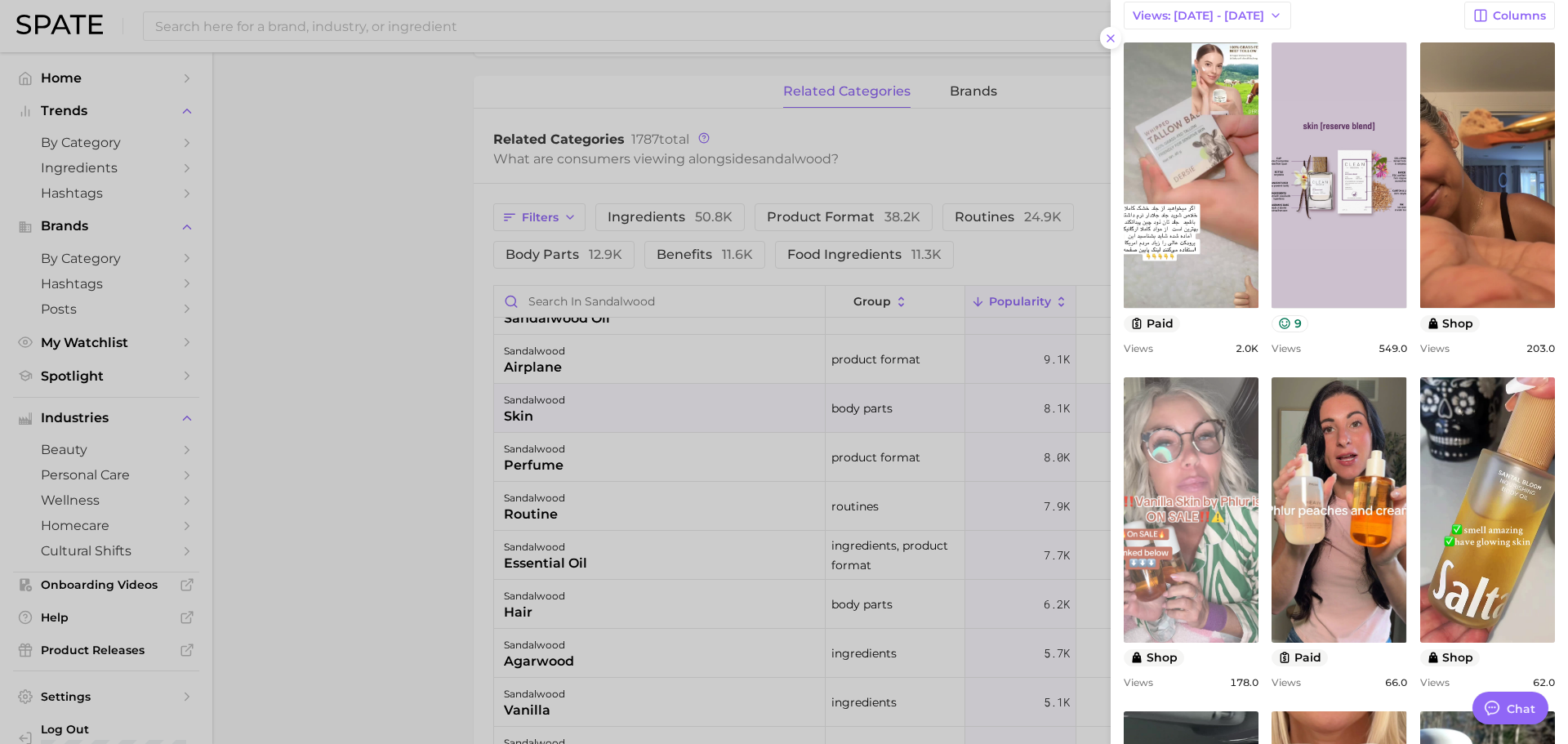 scroll, scrollTop: 0, scrollLeft: 0, axis: both 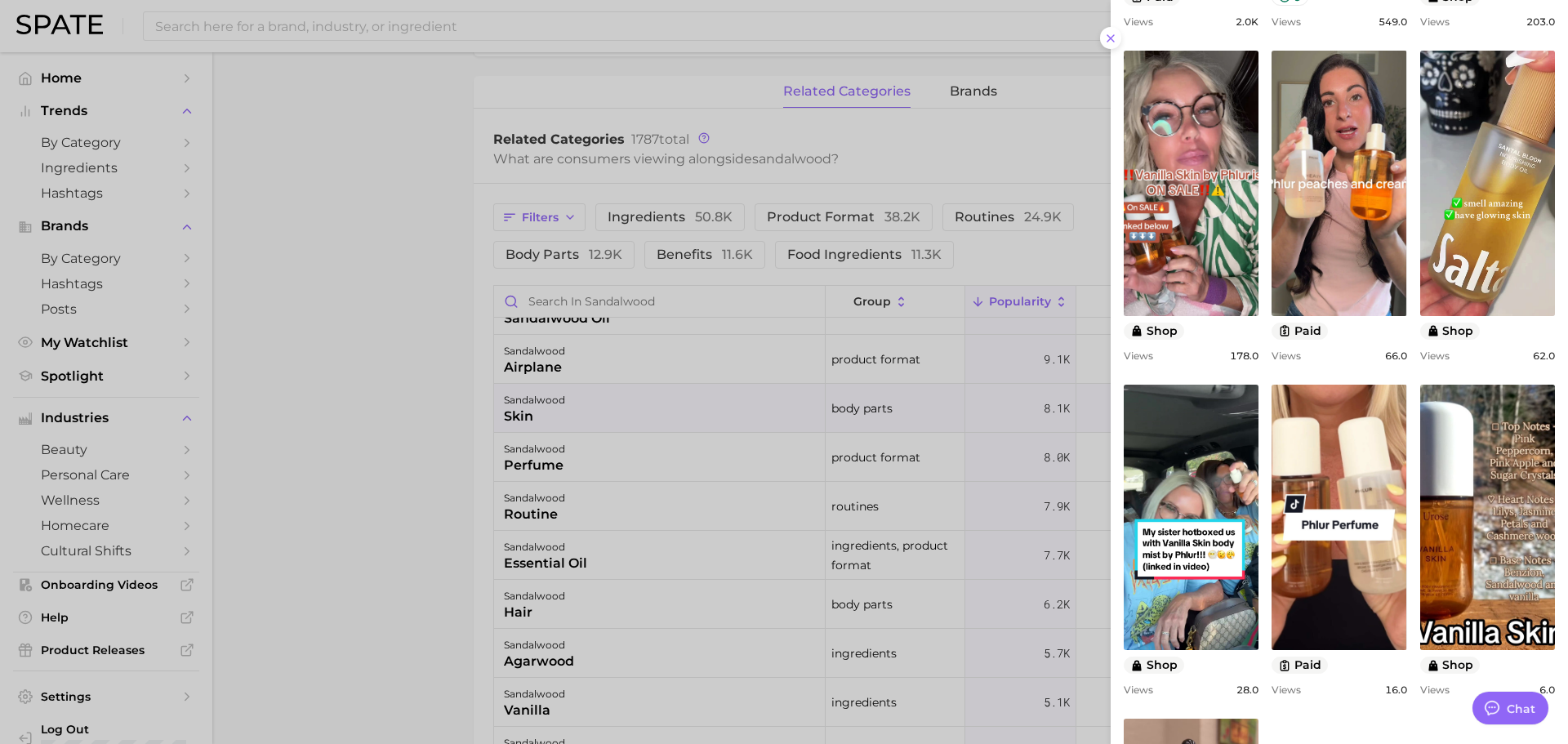click at bounding box center (784, 372) 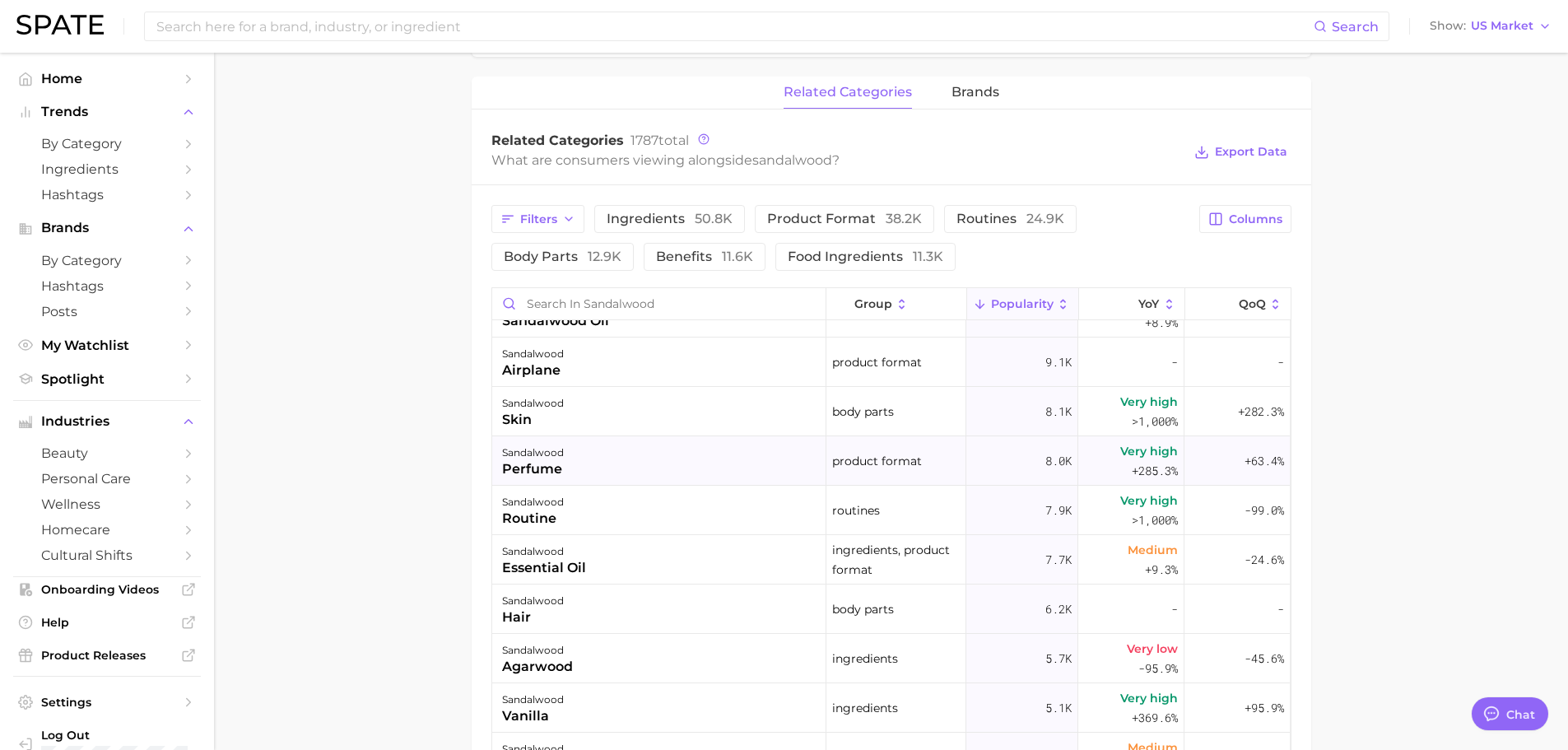 click on "sandalwood perfume" at bounding box center [659, 461] 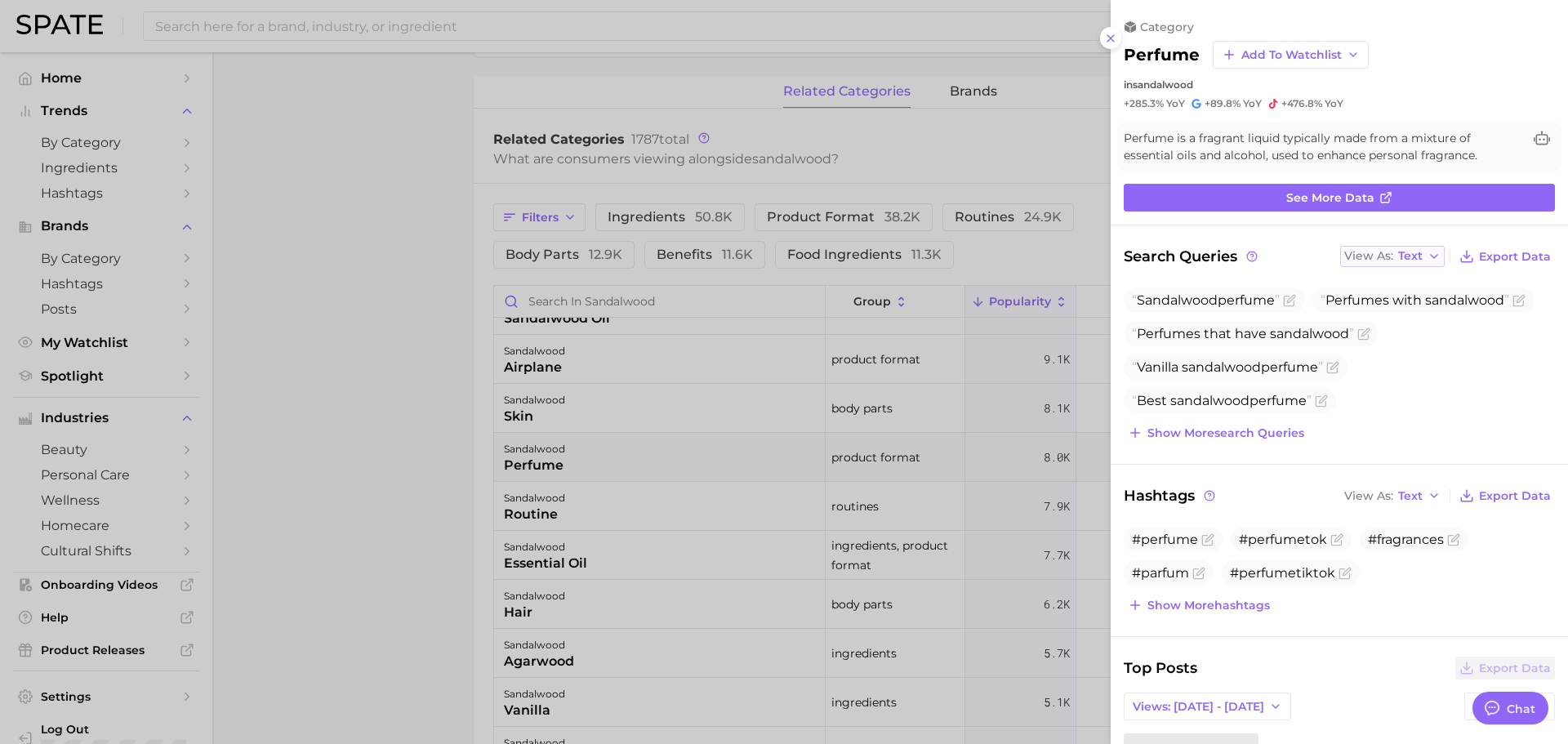 click on "View As" at bounding box center (1369, 256) 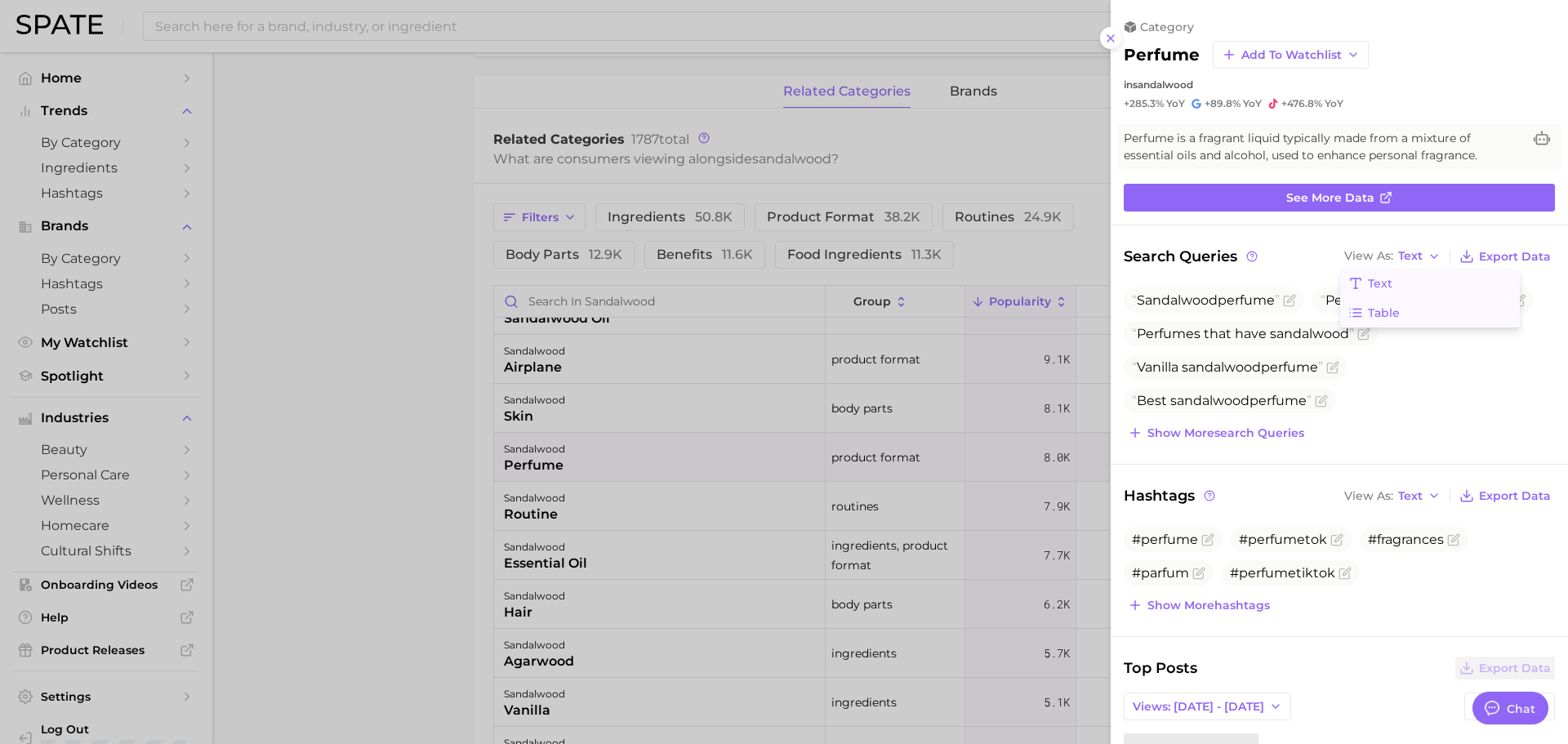 click on "Table" at bounding box center (1383, 313) 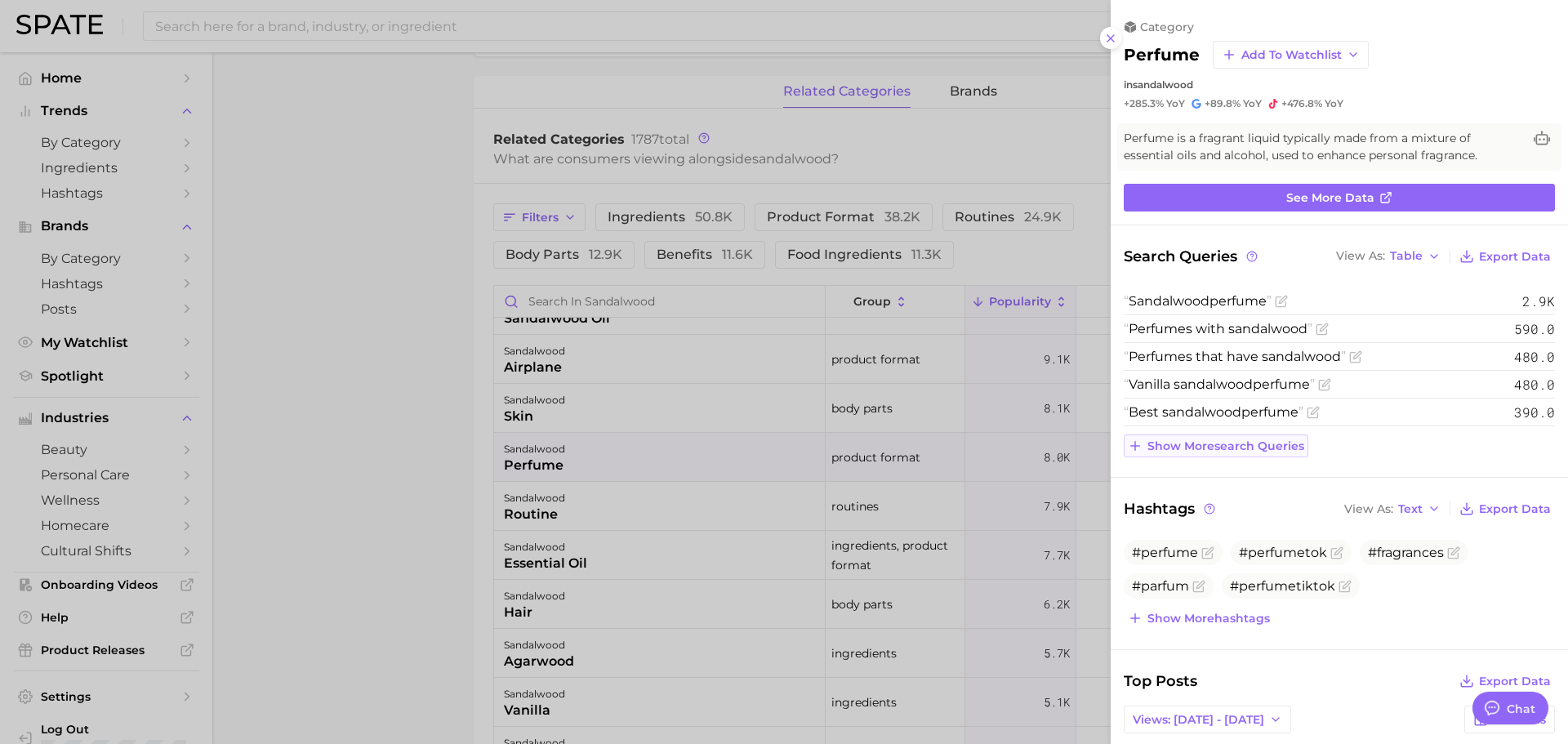scroll, scrollTop: 0, scrollLeft: 0, axis: both 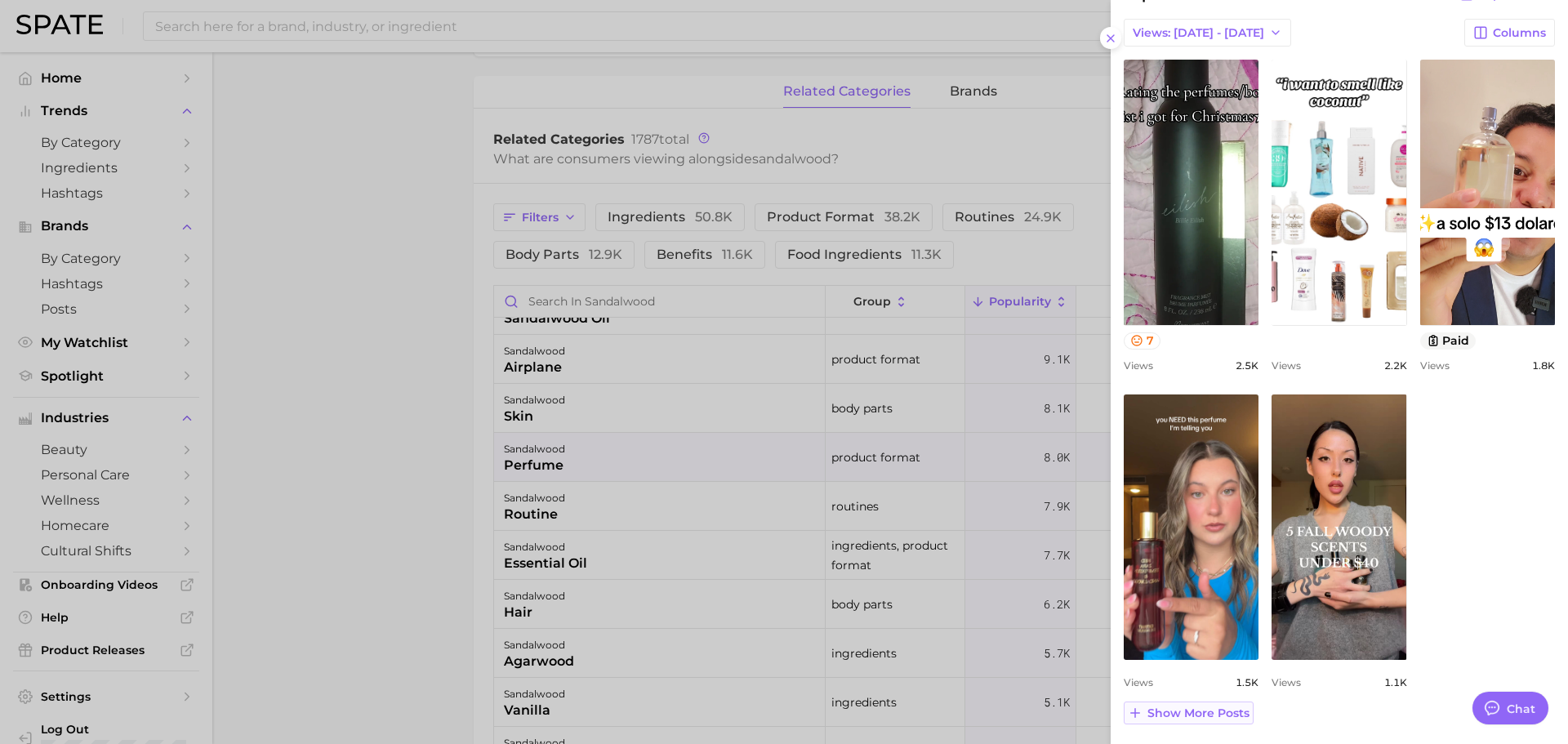 click on "Show more posts" at bounding box center [1198, 713] 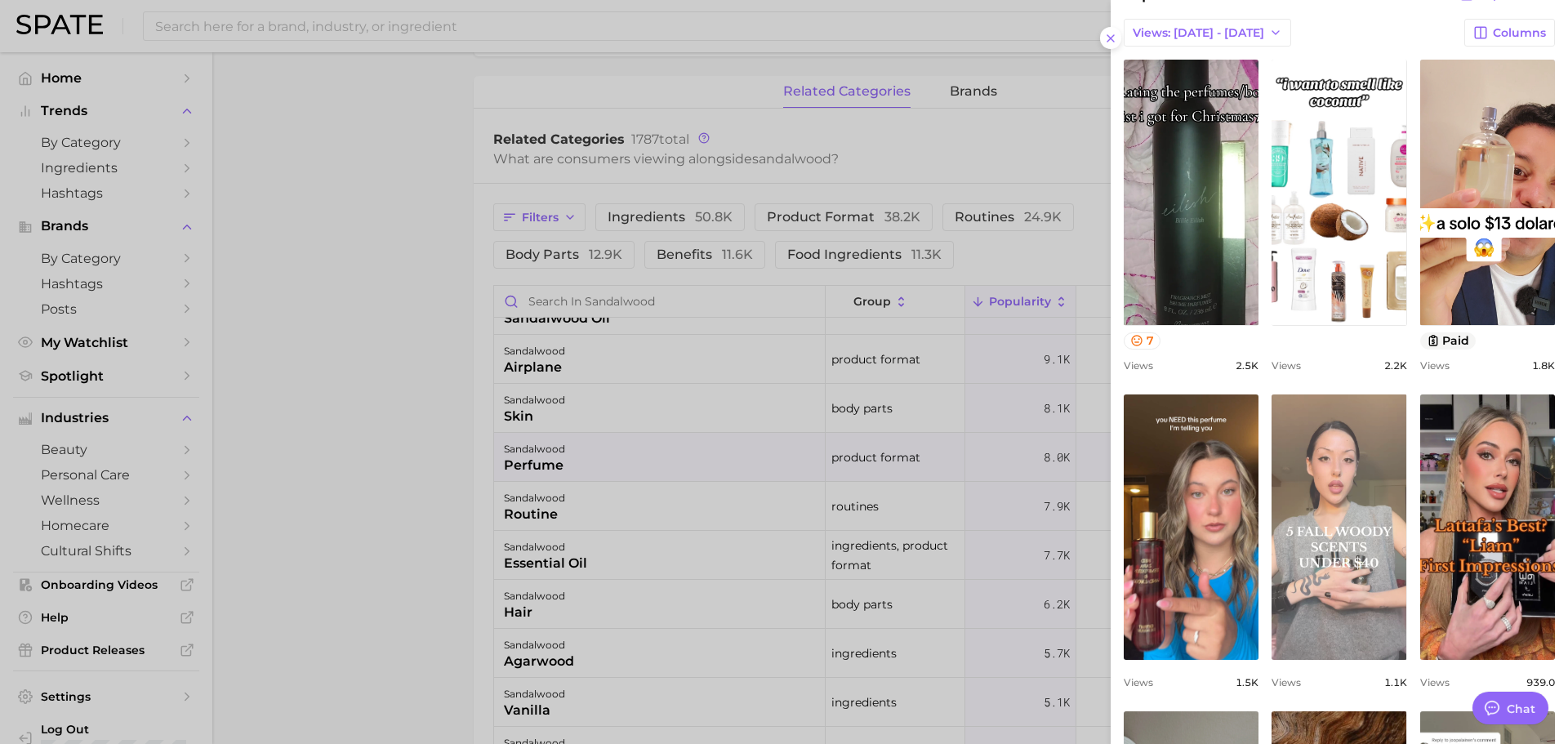 scroll, scrollTop: 0, scrollLeft: 0, axis: both 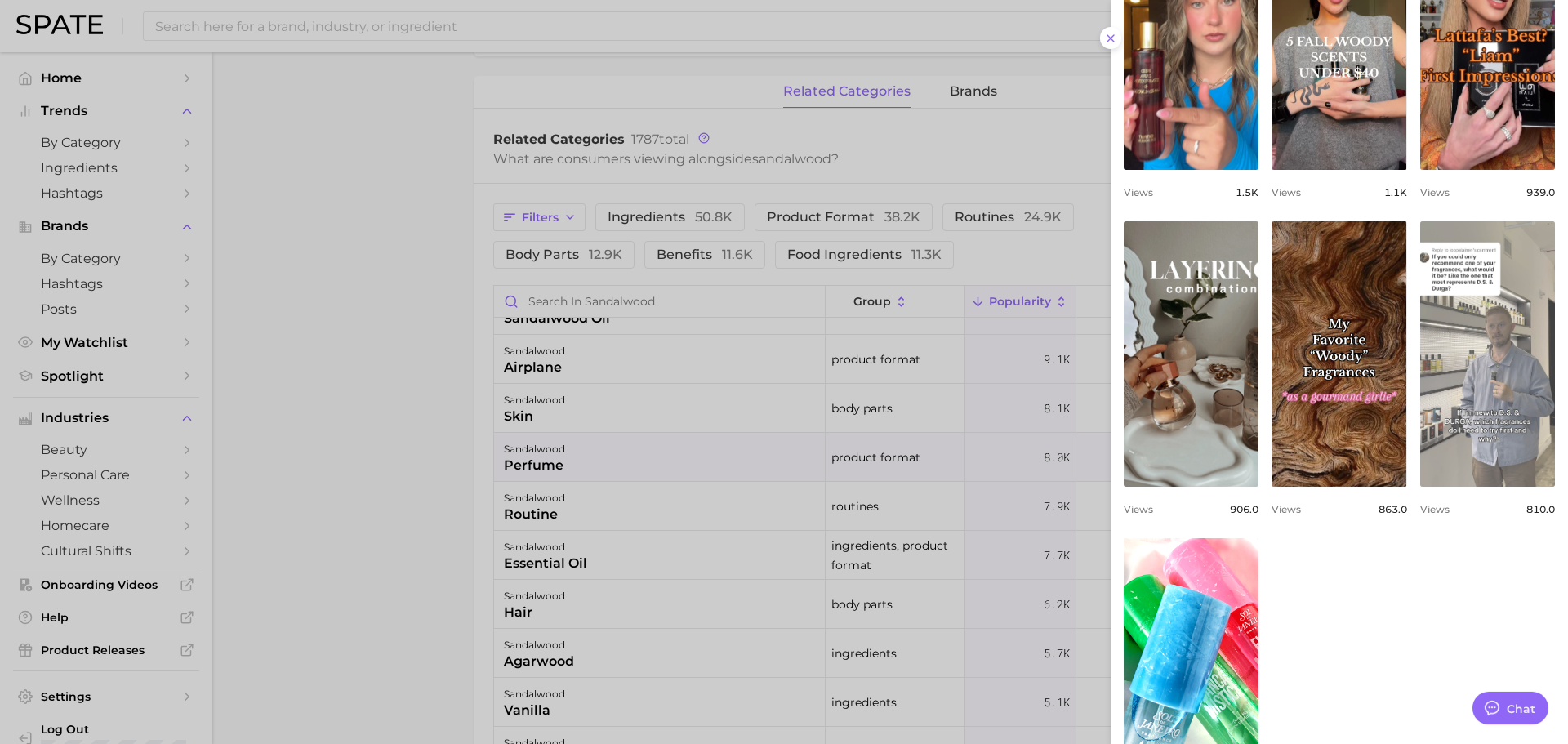 click on "view post on TikTok" at bounding box center [1487, 354] 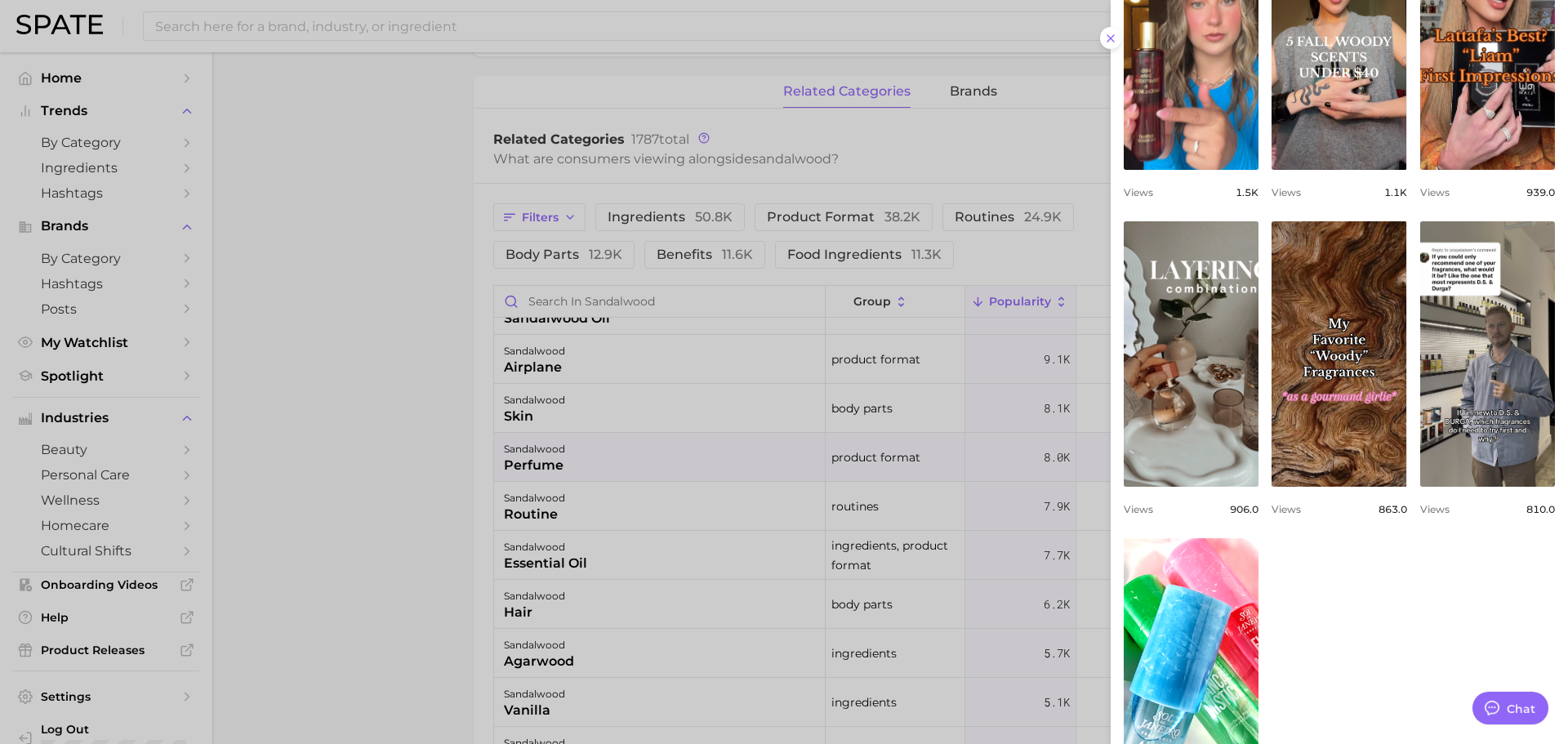 click at bounding box center (784, 372) 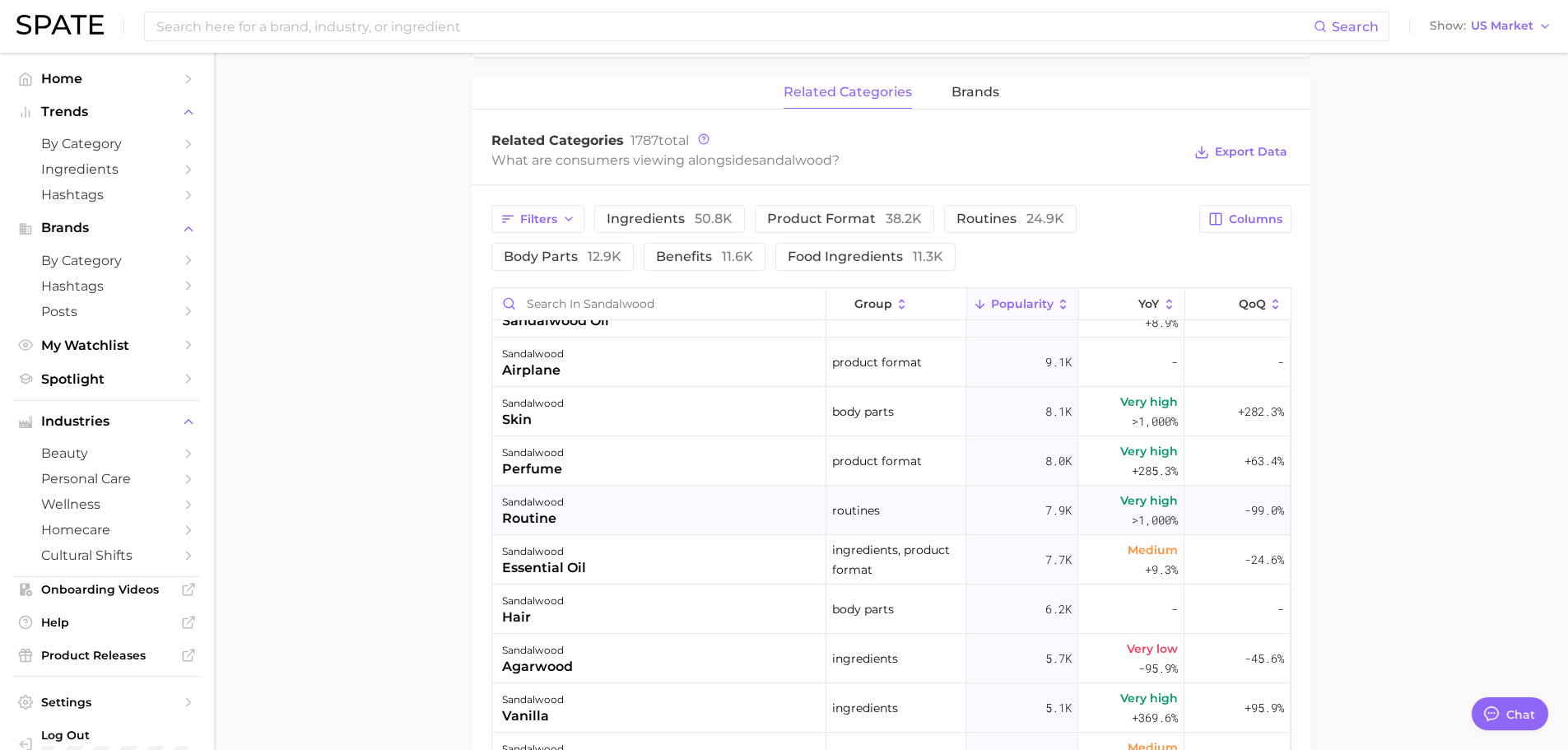 click on "sandalwood routine" at bounding box center (659, 510) 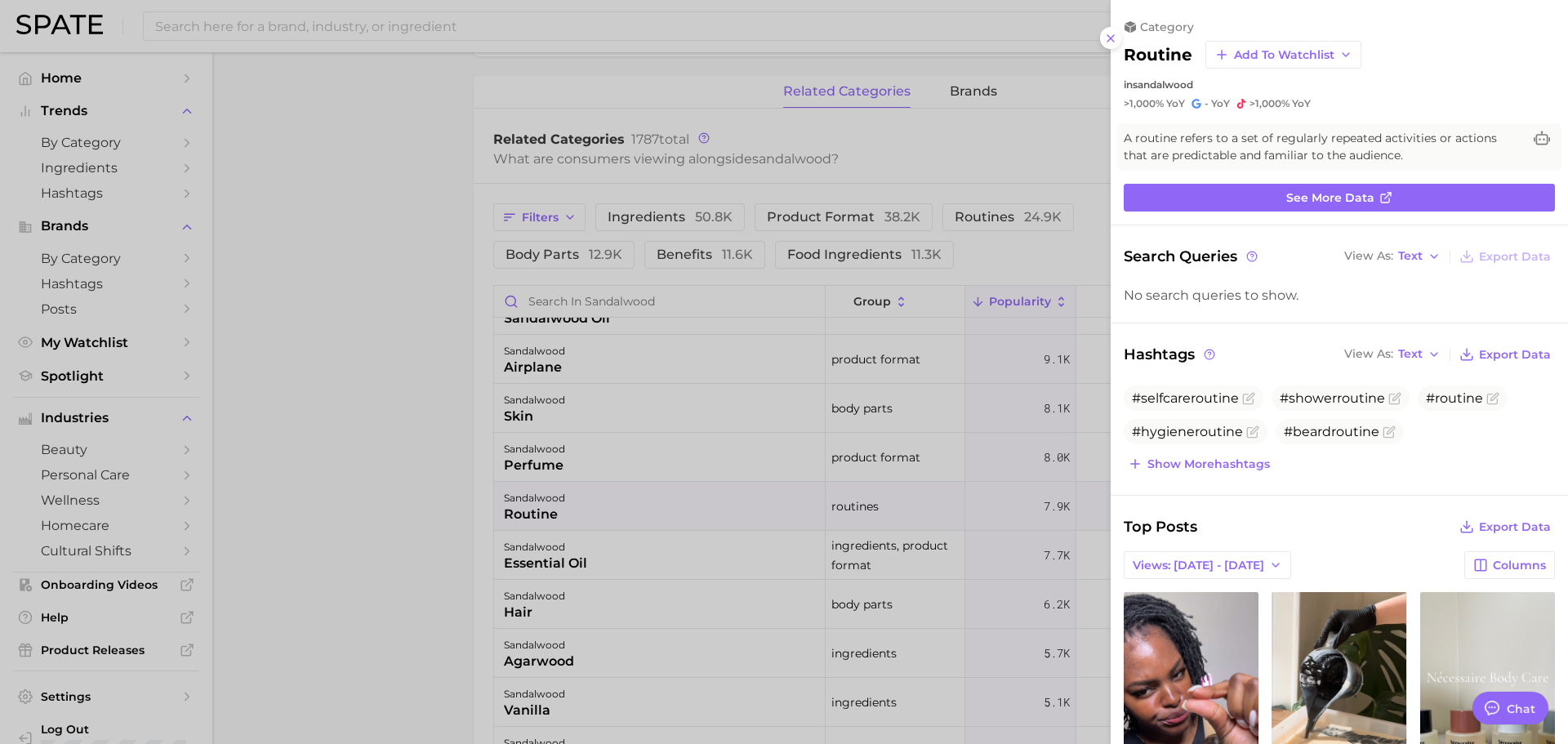 scroll, scrollTop: 0, scrollLeft: 0, axis: both 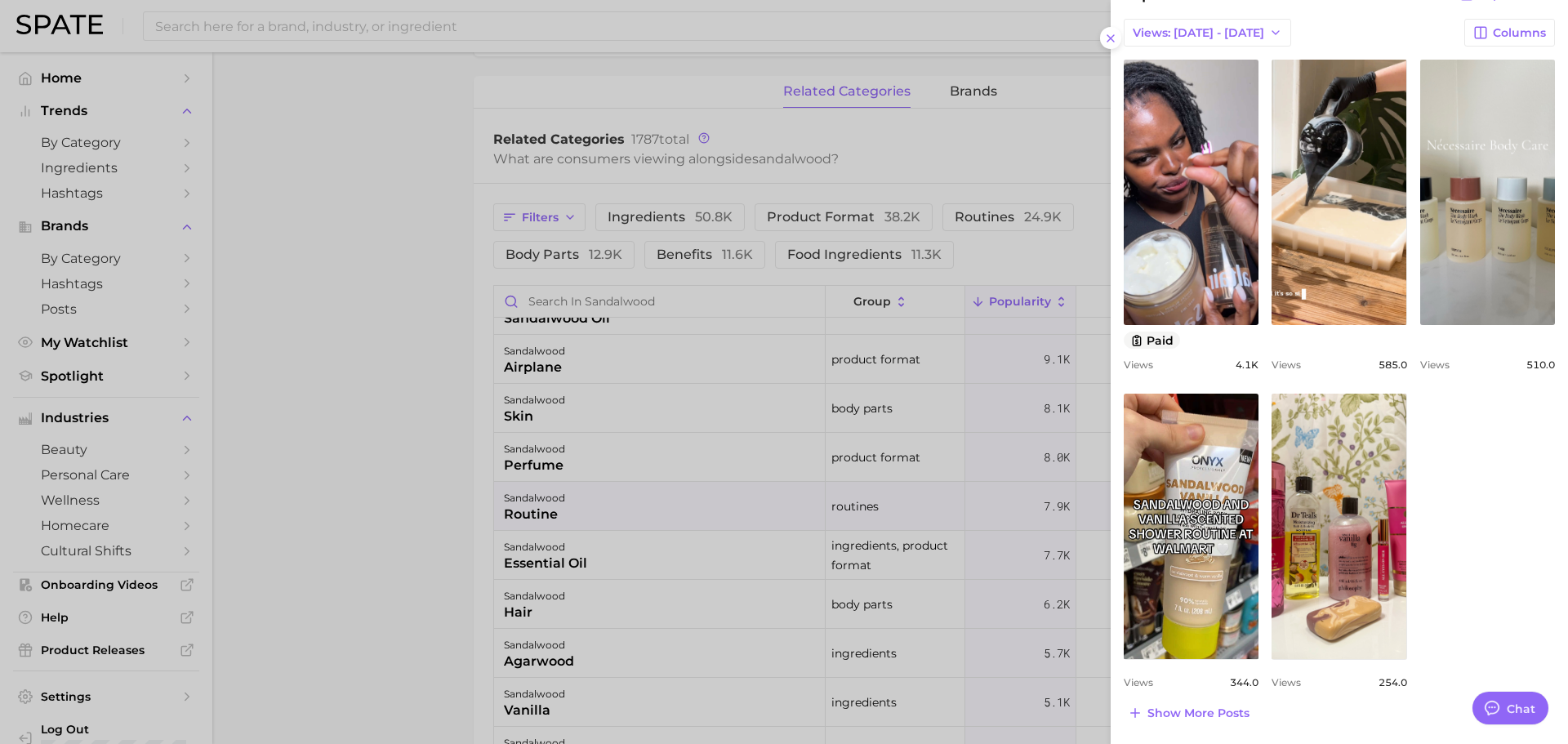 click at bounding box center (784, 372) 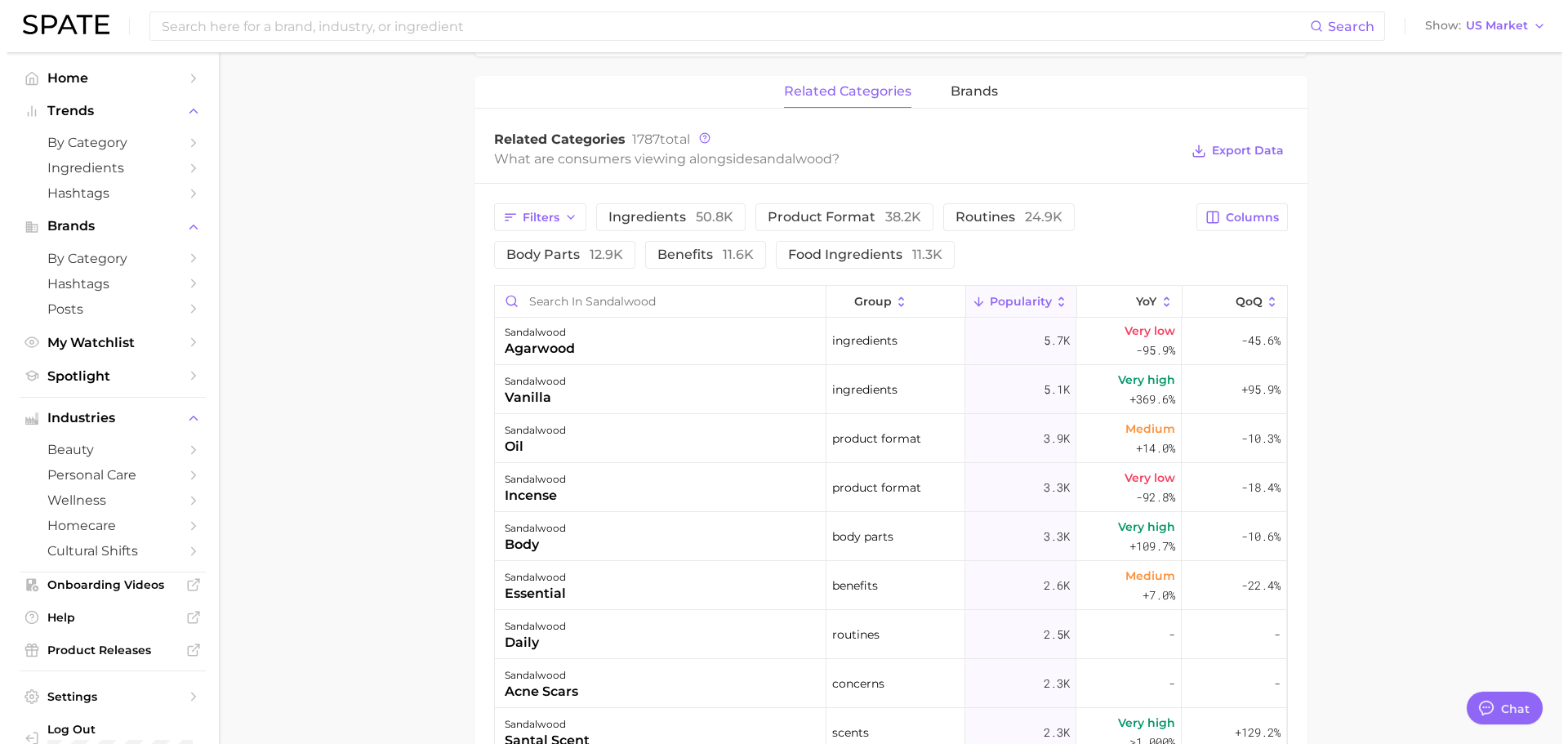 scroll, scrollTop: 408, scrollLeft: 0, axis: vertical 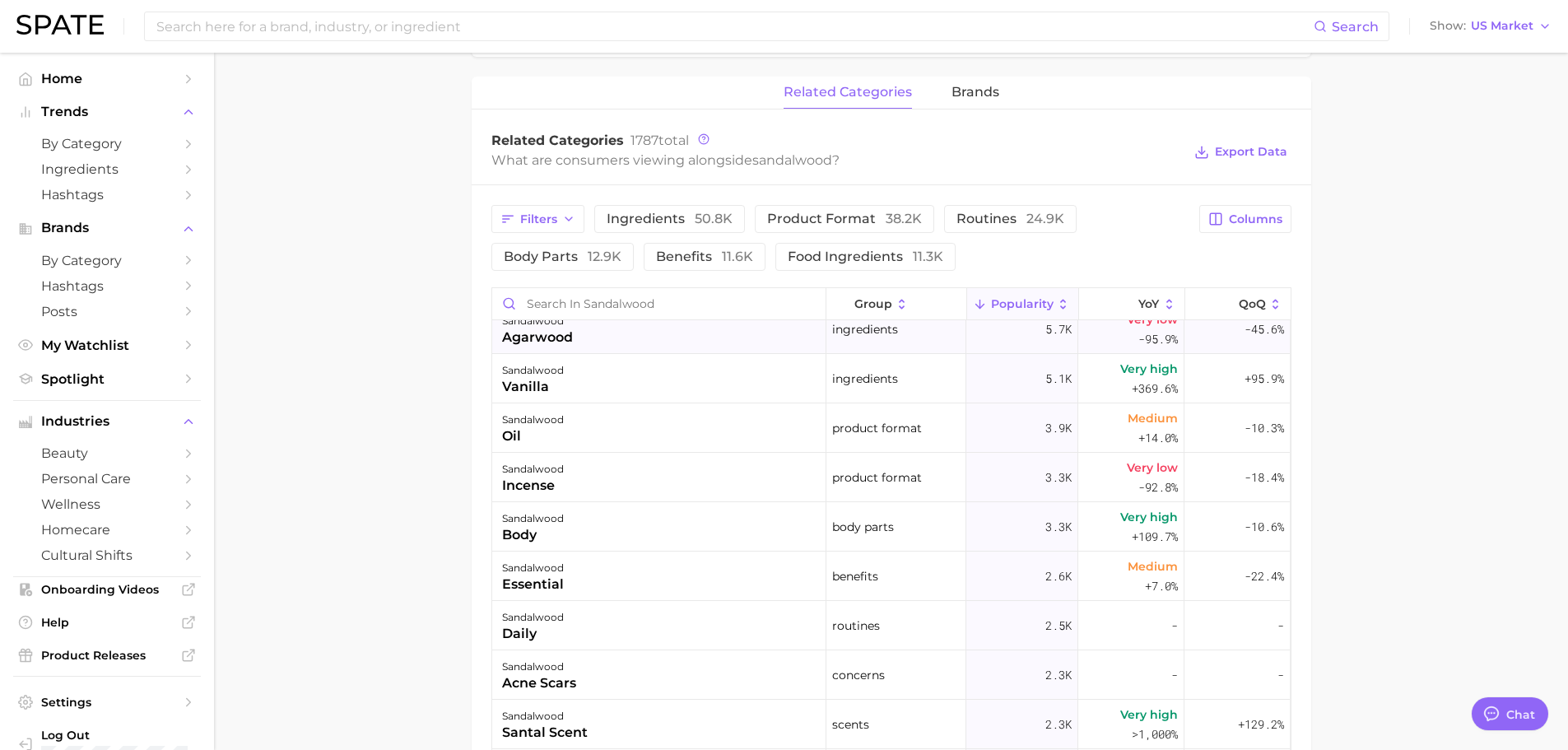 click on "sandalwood agarwood" at bounding box center [659, 329] 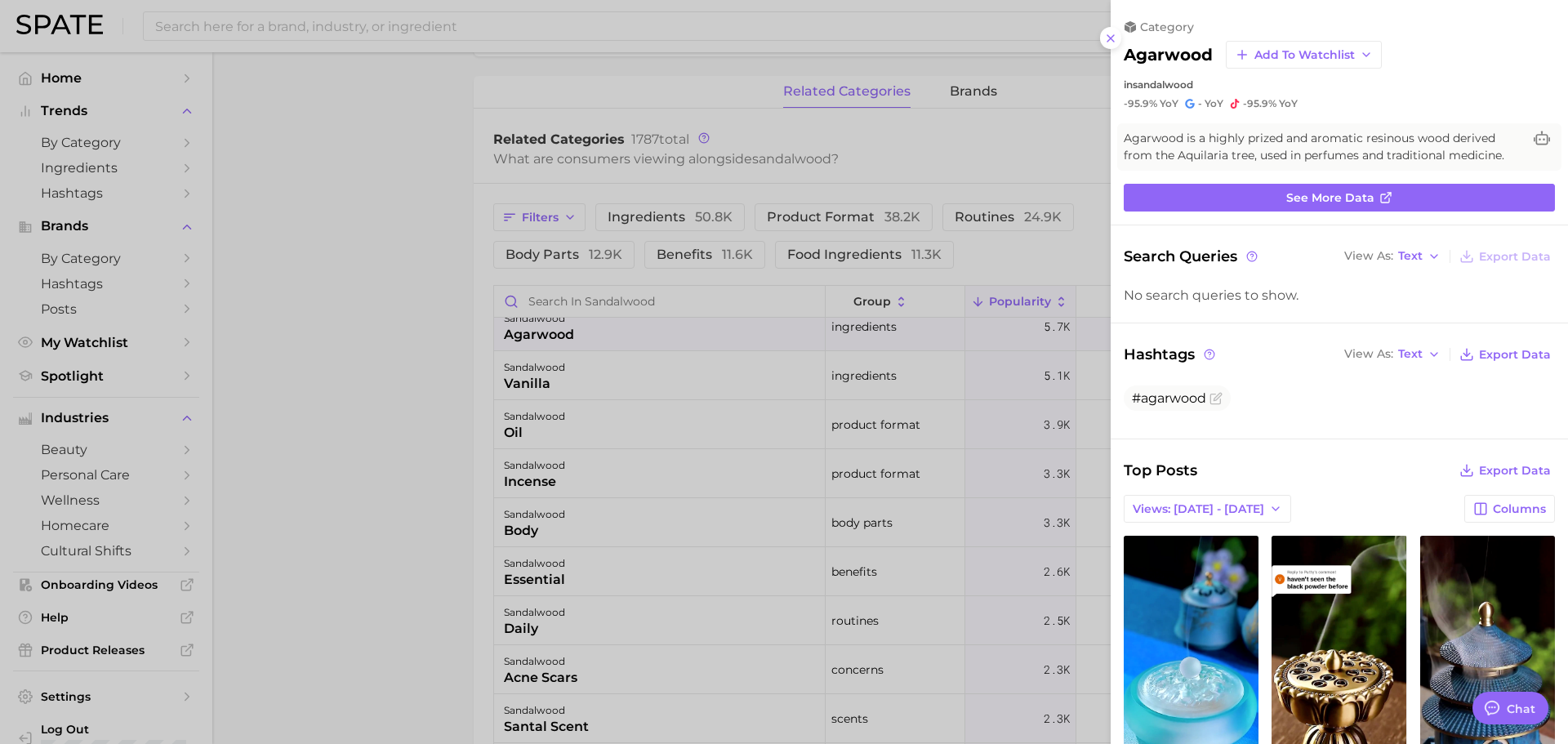 scroll, scrollTop: 0, scrollLeft: 0, axis: both 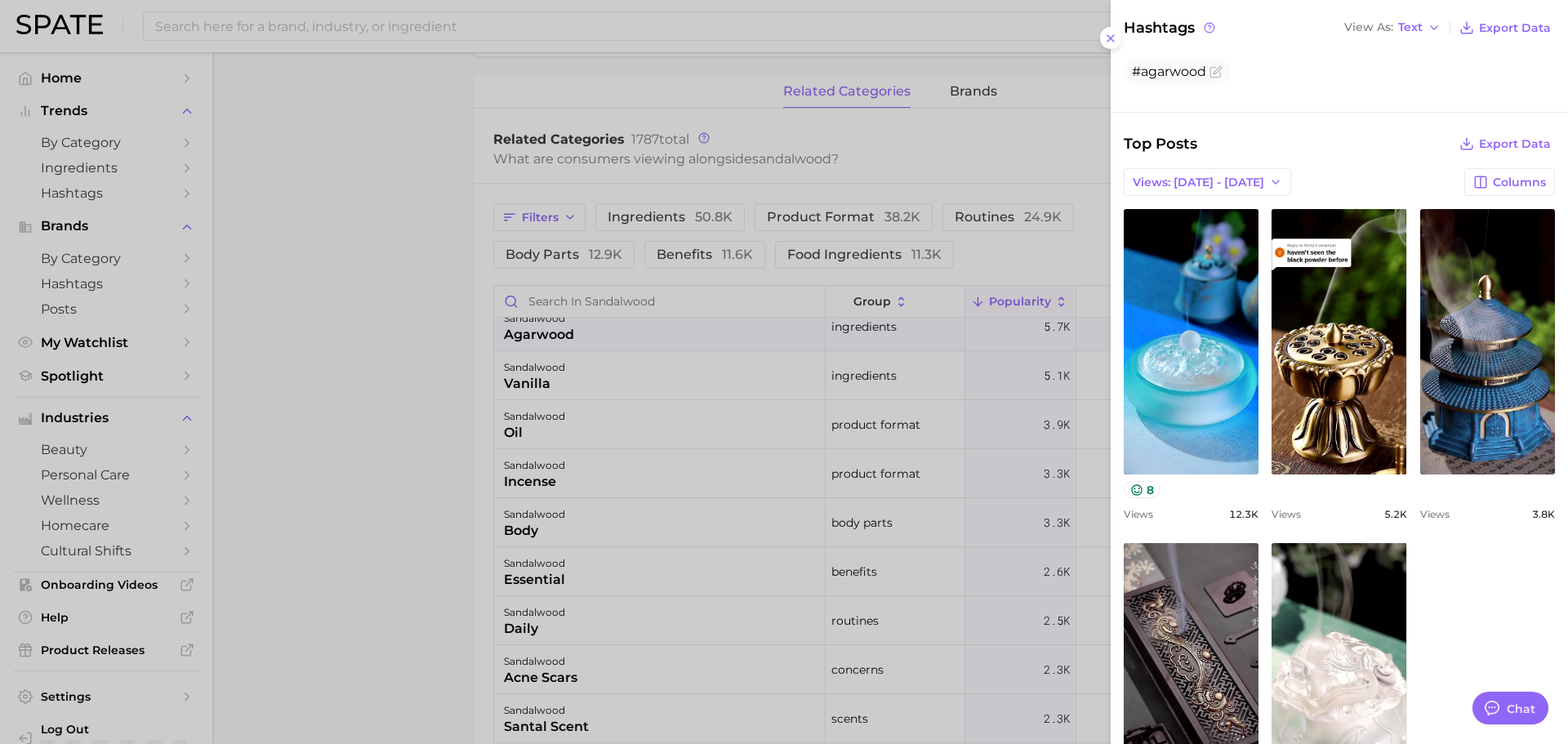 click at bounding box center (784, 372) 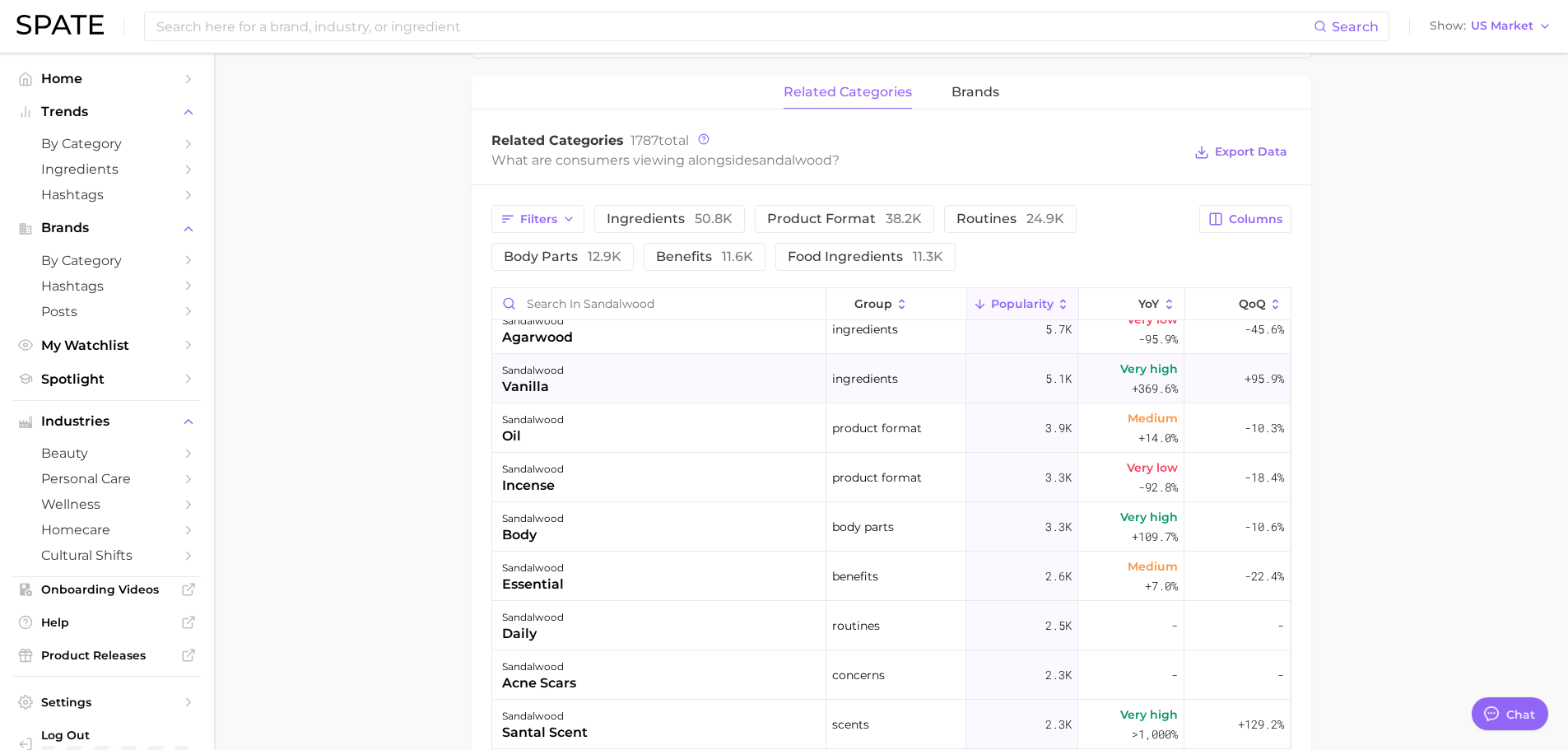 click on "sandalwood vanilla" at bounding box center (659, 379) 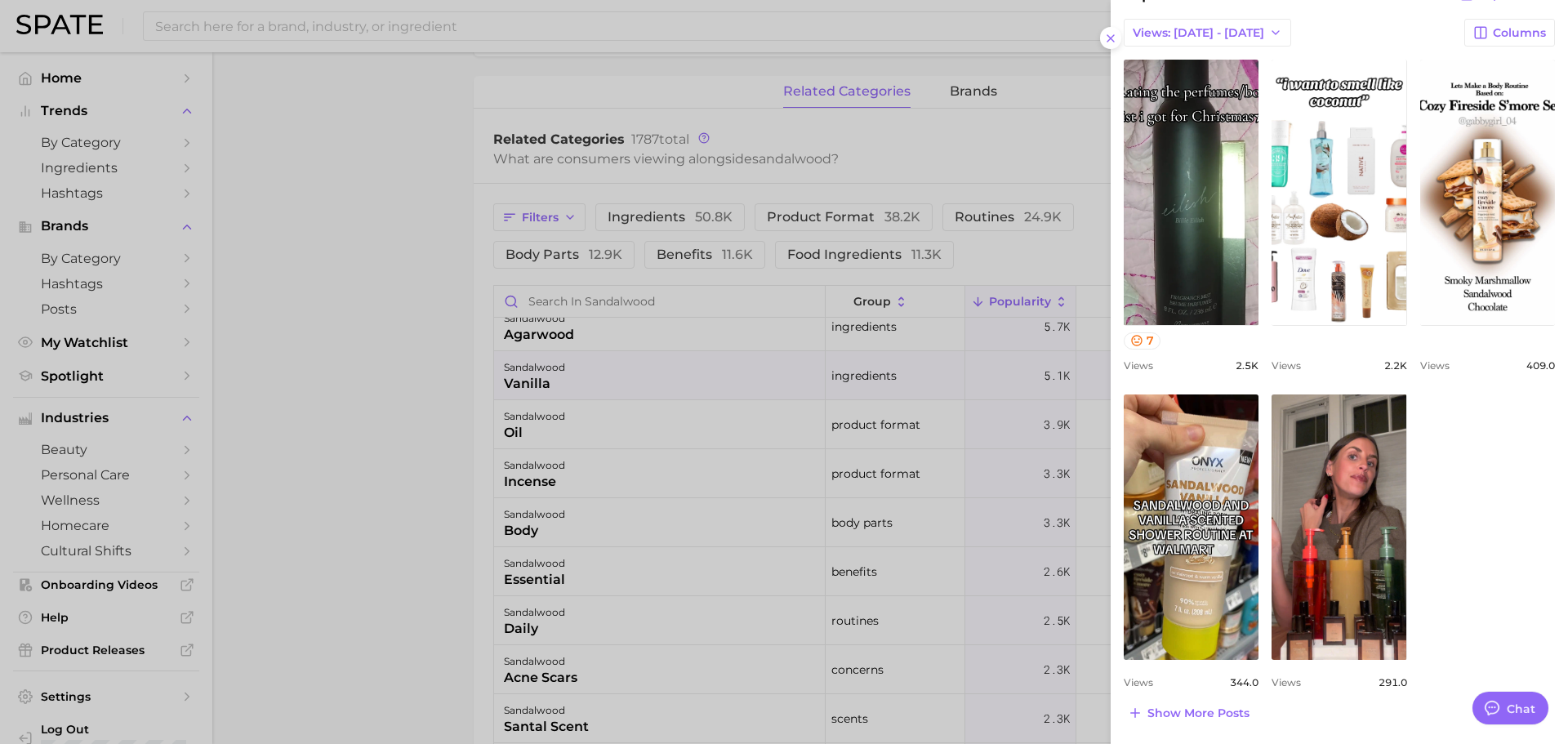 click at bounding box center [784, 372] 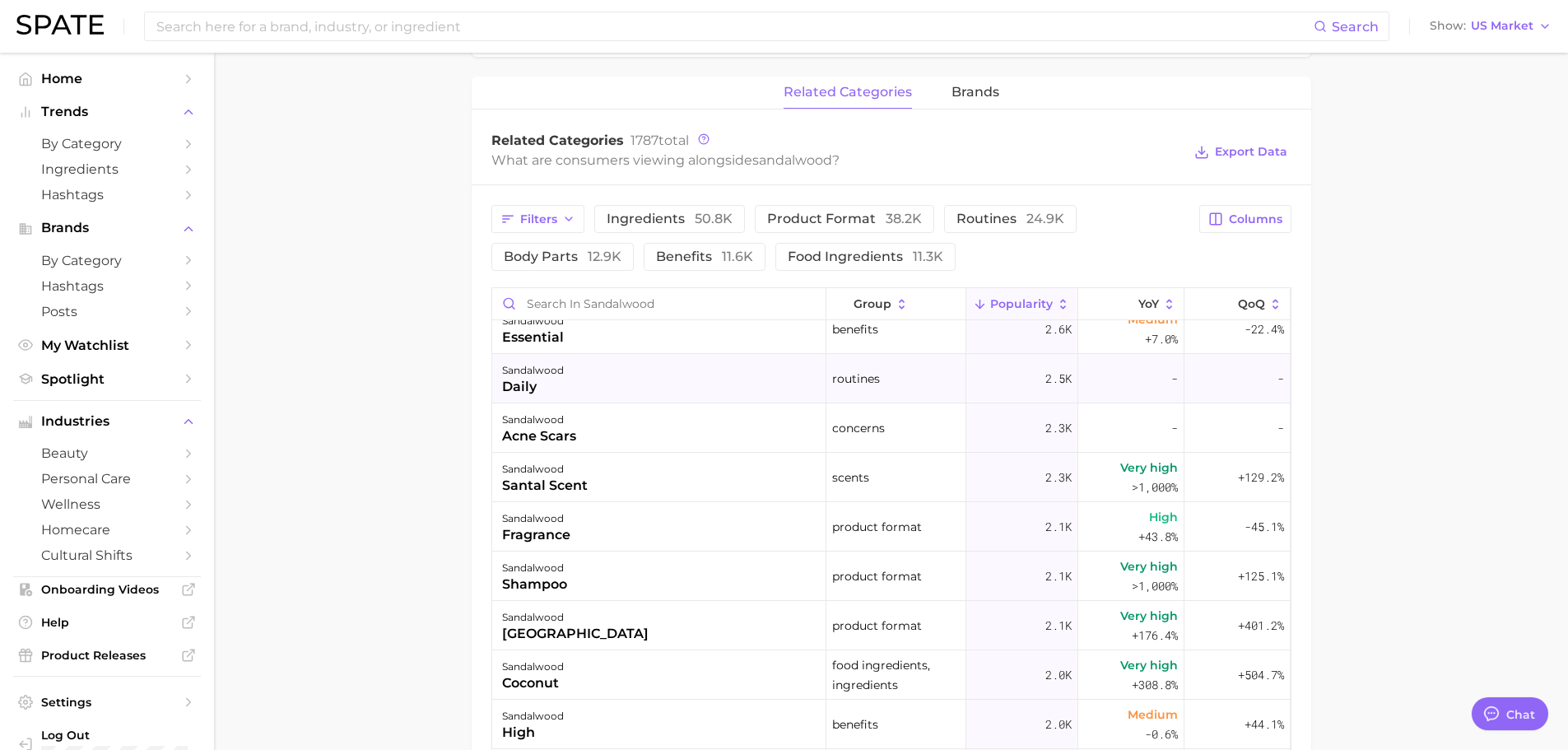 click on "sandalwood daily" at bounding box center (659, 379) 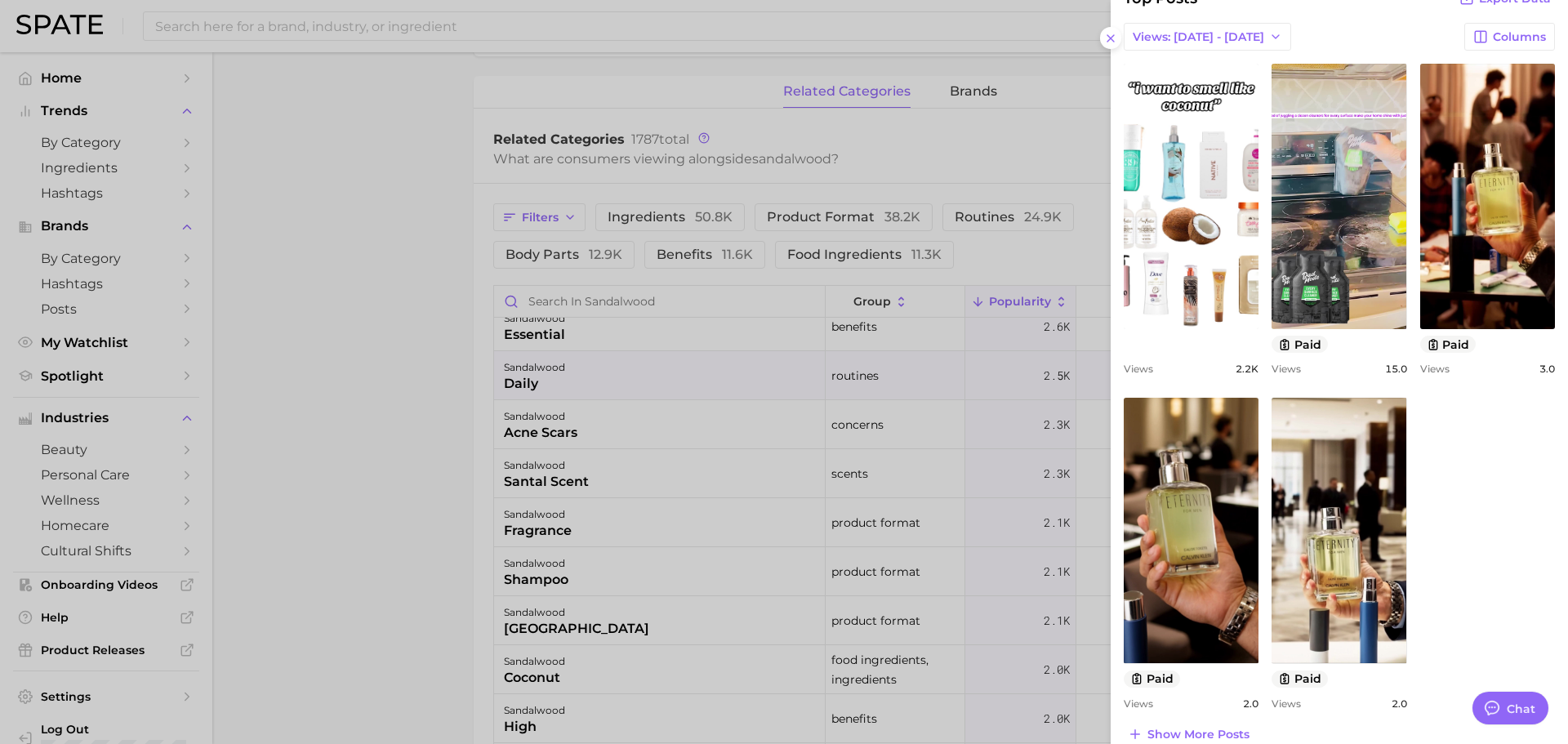 click at bounding box center [784, 372] 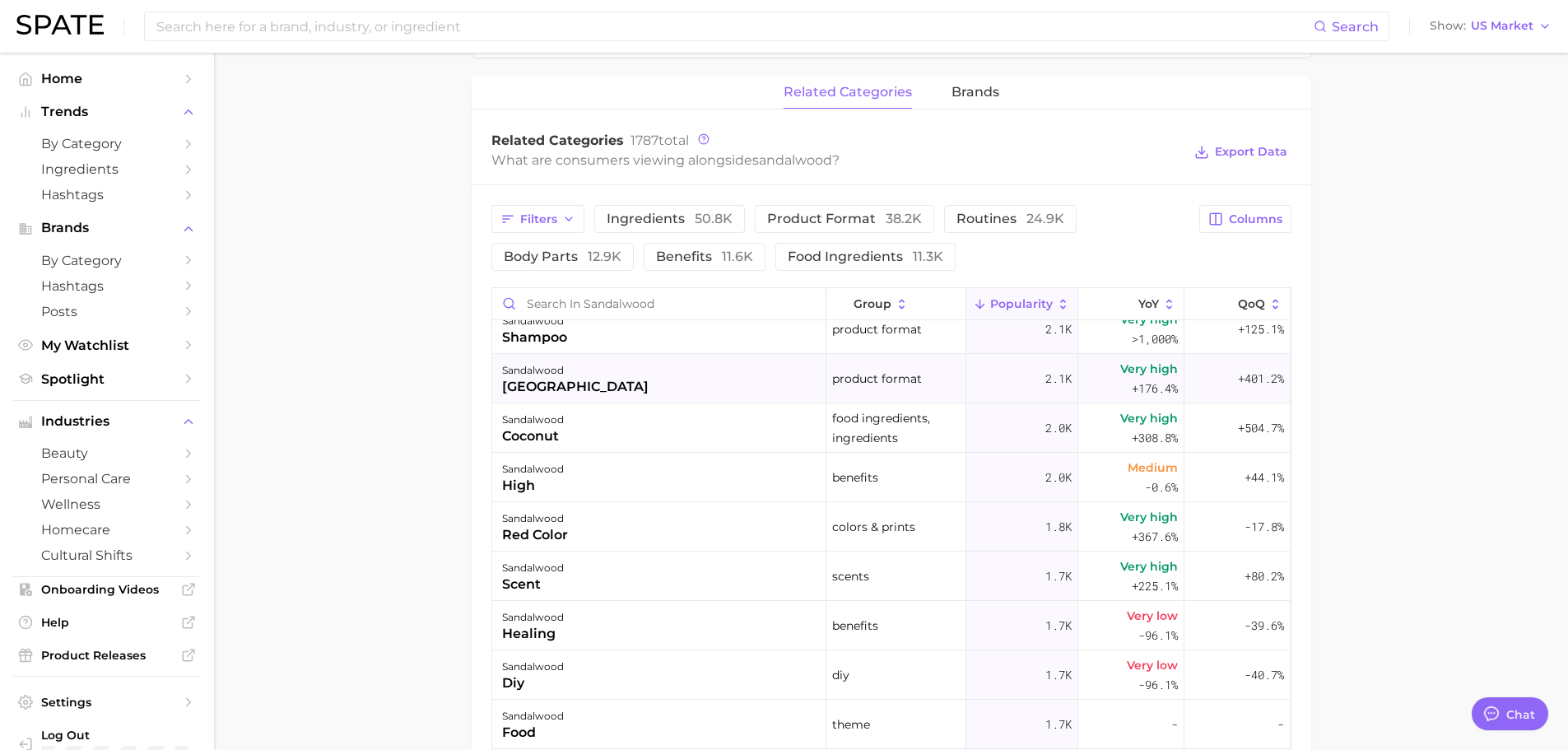 click on "sandalwood cologne" at bounding box center (659, 379) 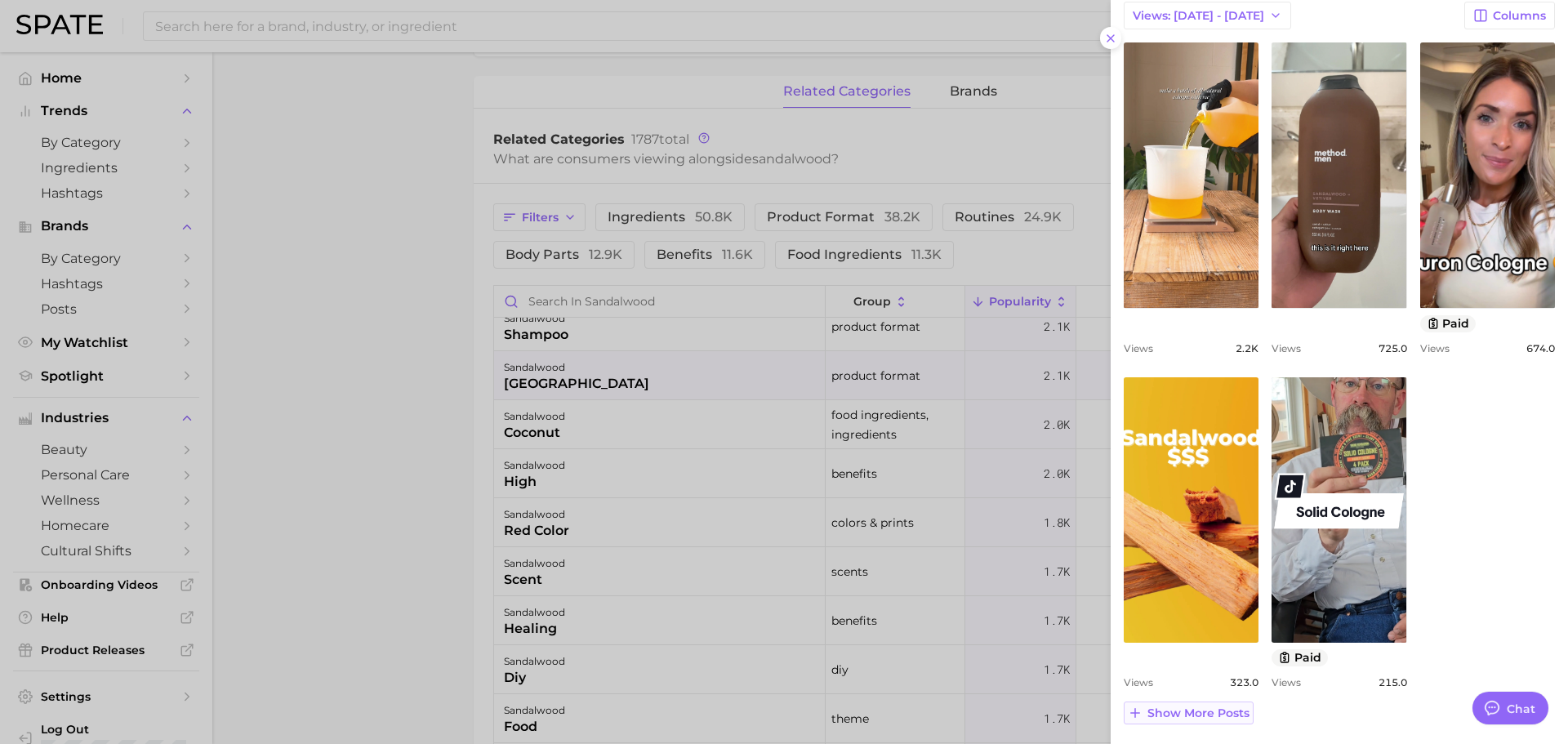 click on "Show more posts" at bounding box center [1198, 713] 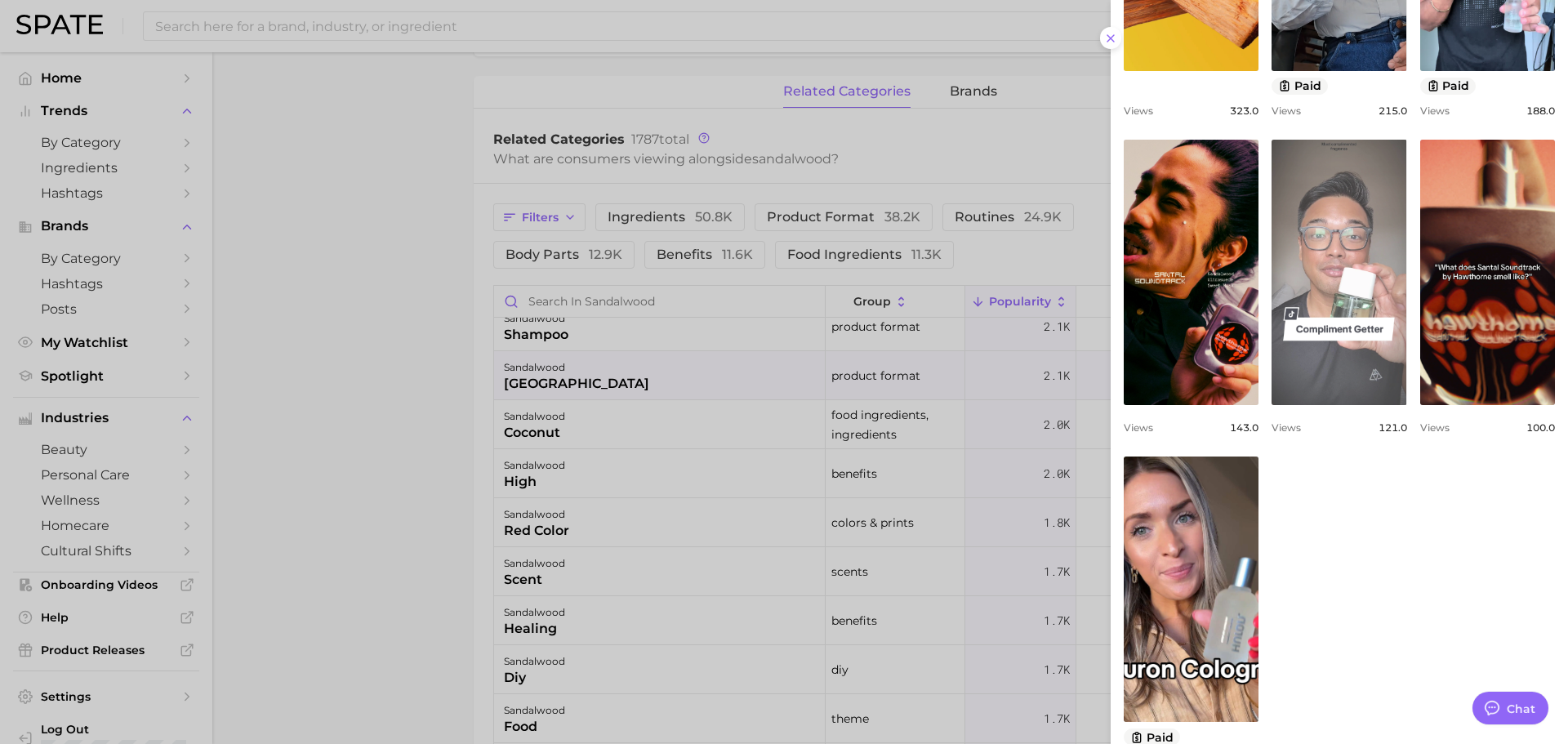 click on "view post on TikTok" at bounding box center [1339, 272] 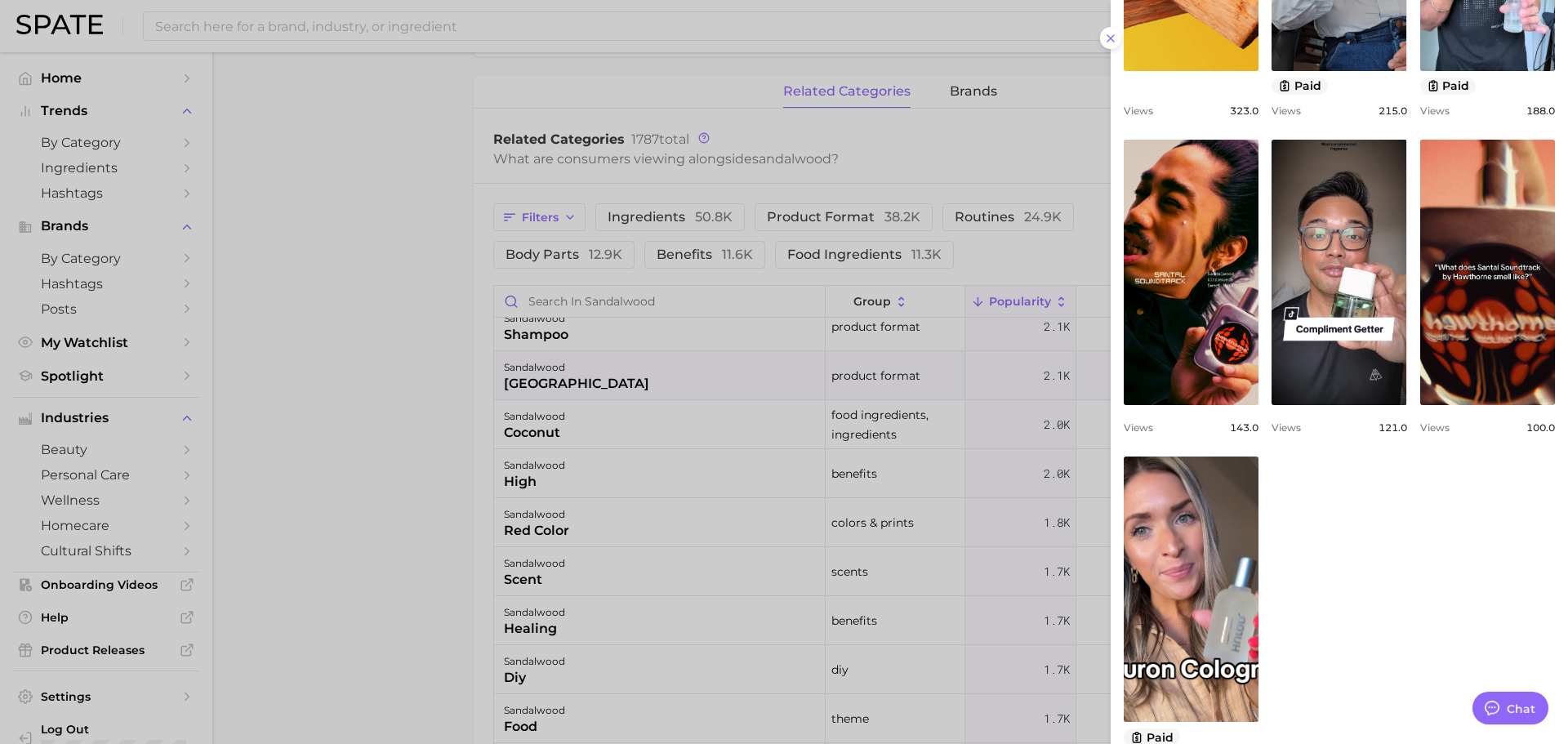 click at bounding box center [784, 372] 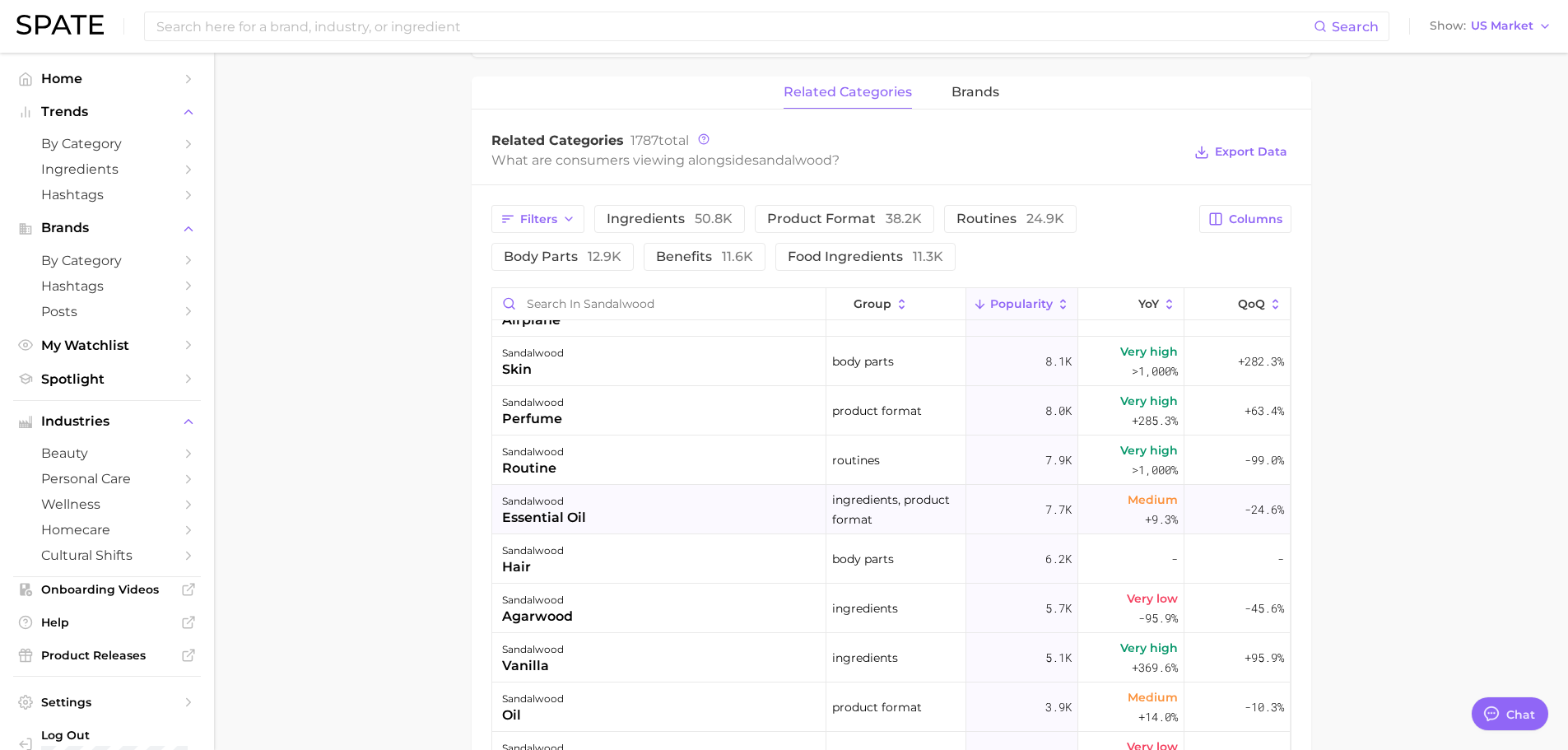 scroll, scrollTop: 0, scrollLeft: 0, axis: both 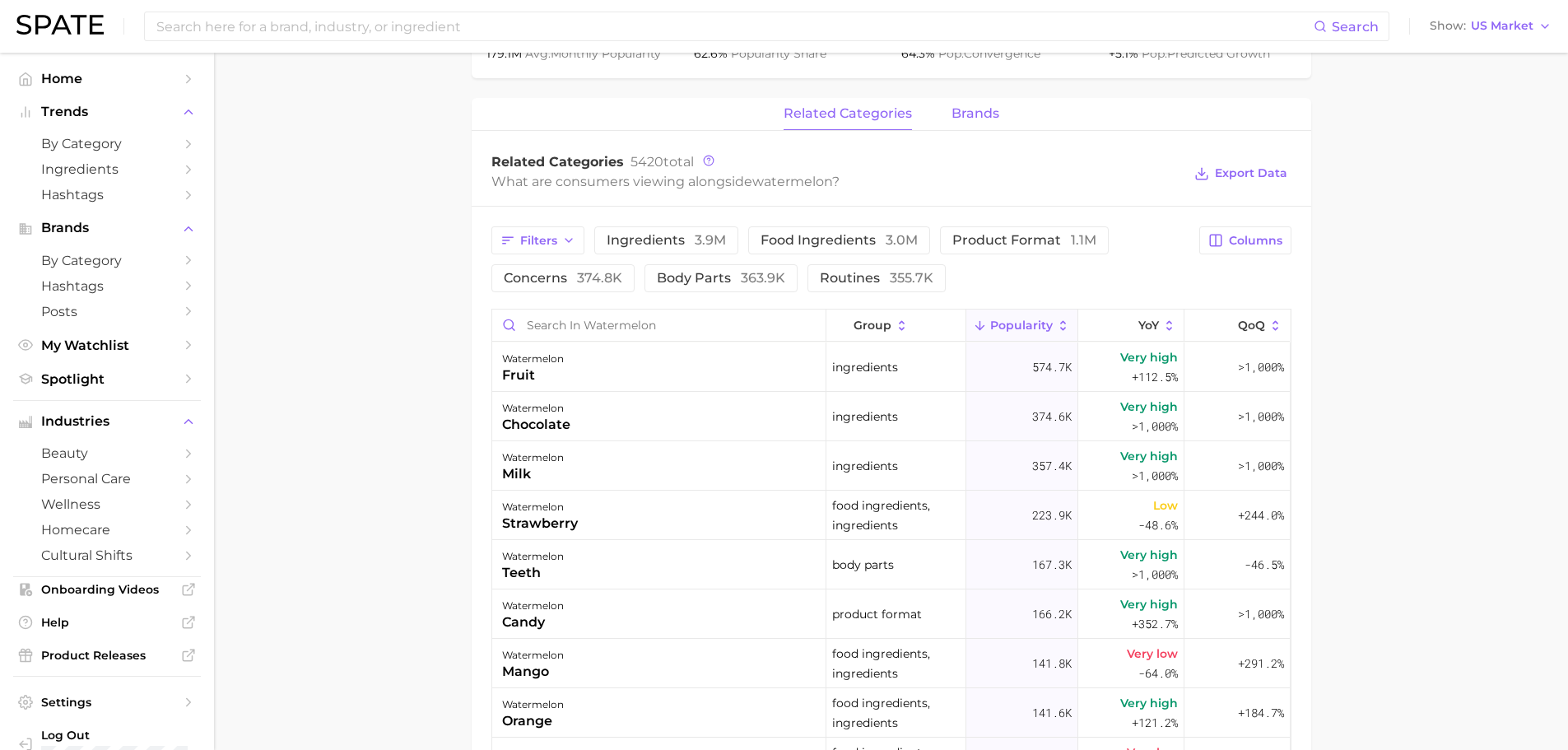 click on "brands" at bounding box center [975, 114] 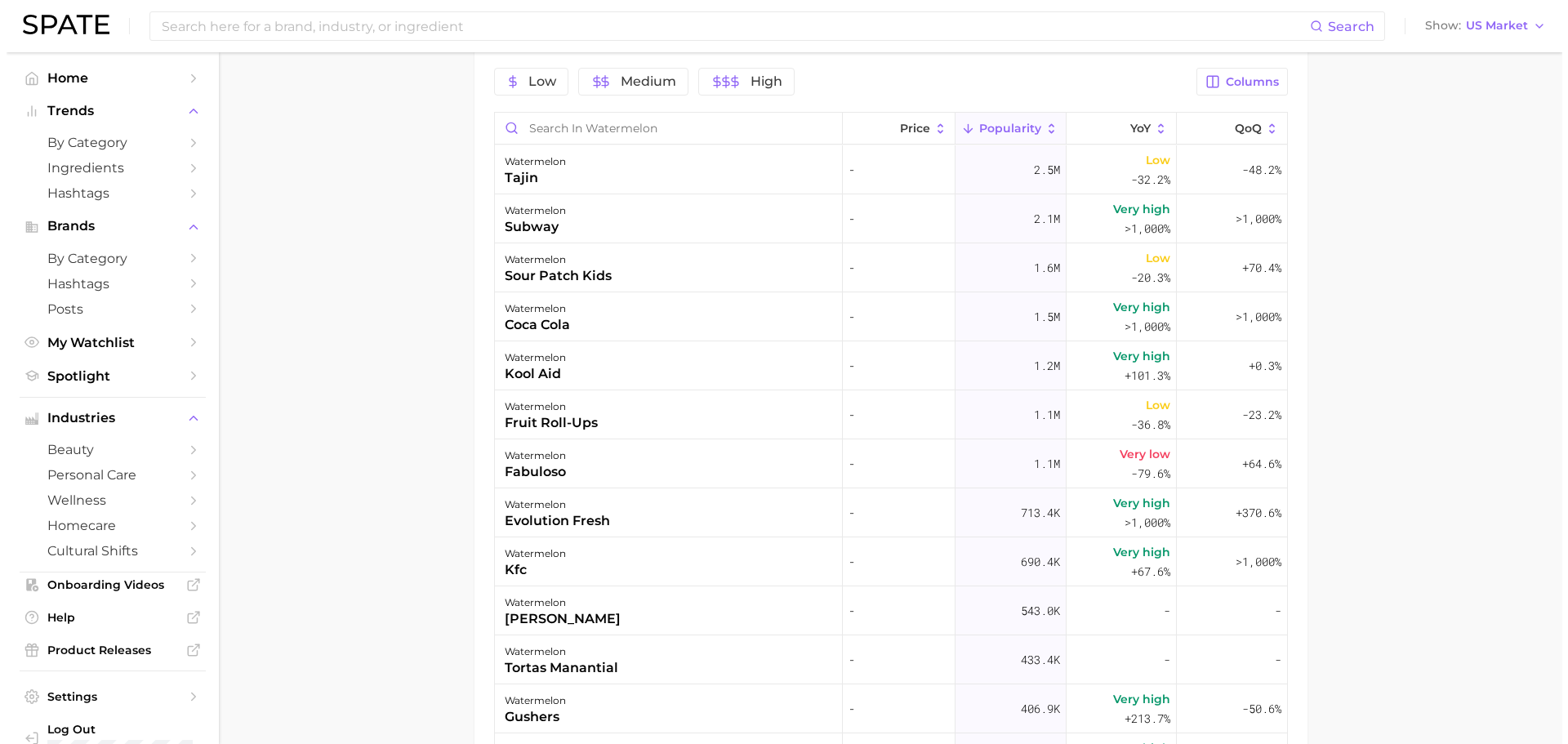 scroll, scrollTop: 898, scrollLeft: 0, axis: vertical 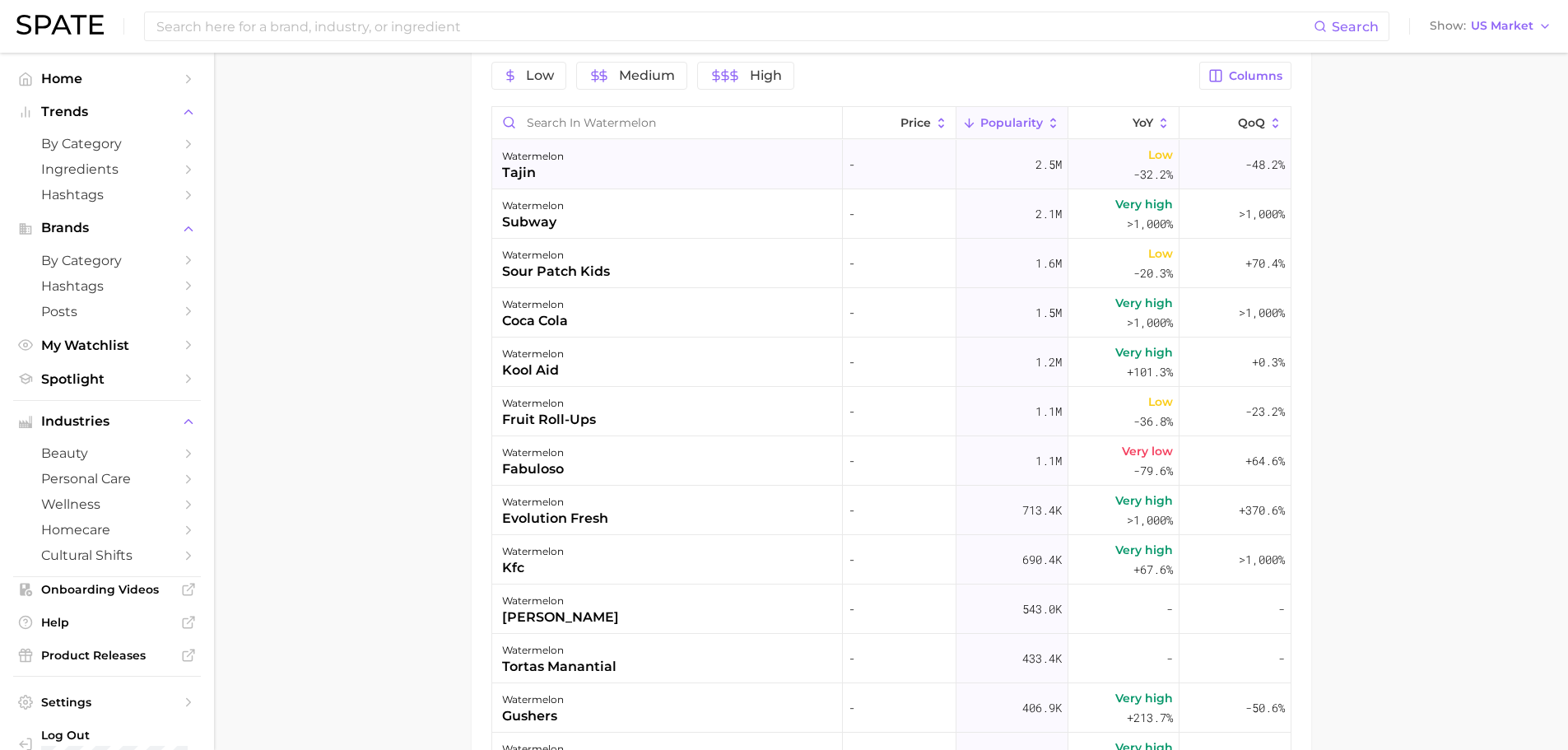click on "watermelon tajin" at bounding box center [668, 165] 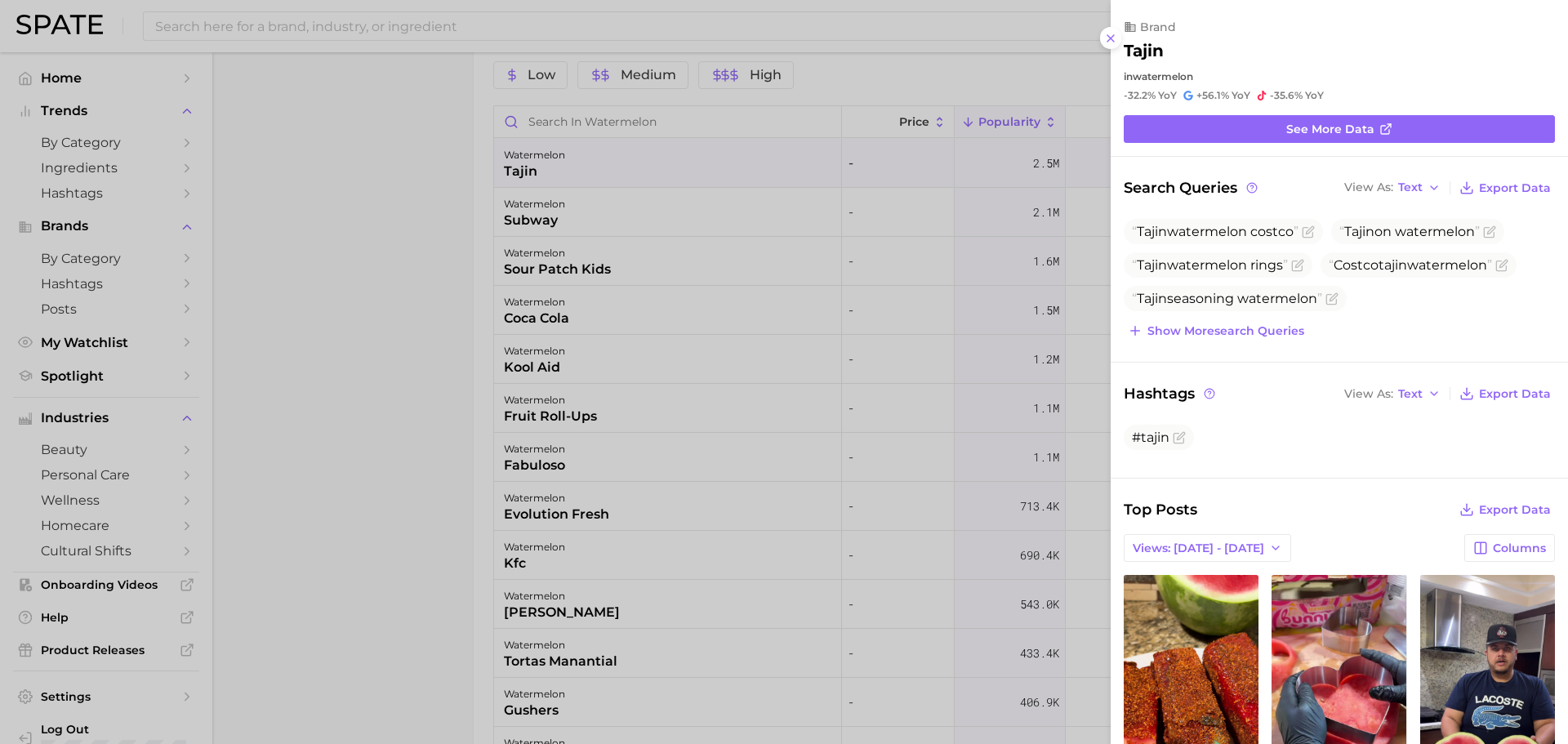 scroll, scrollTop: 0, scrollLeft: 0, axis: both 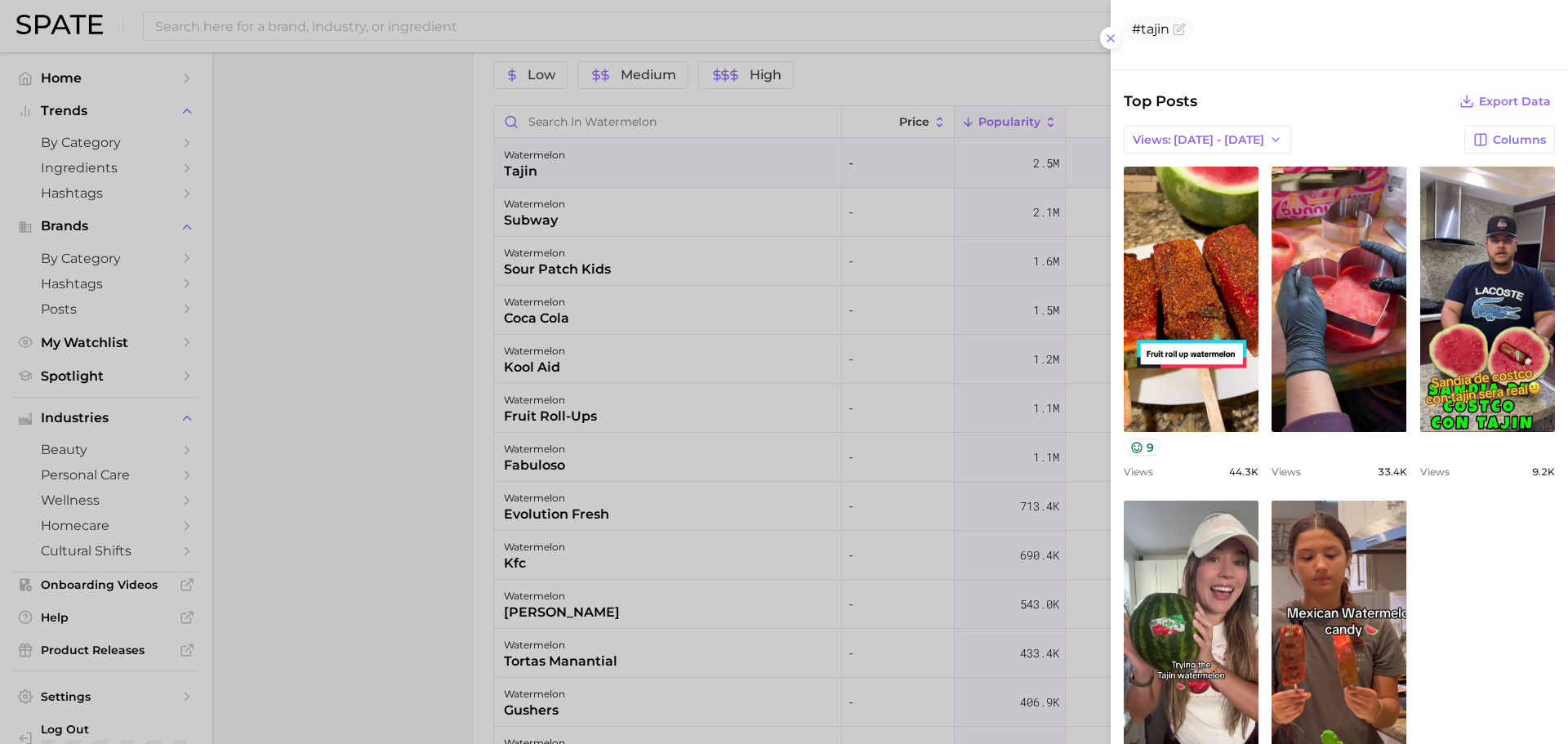 click at bounding box center (784, 372) 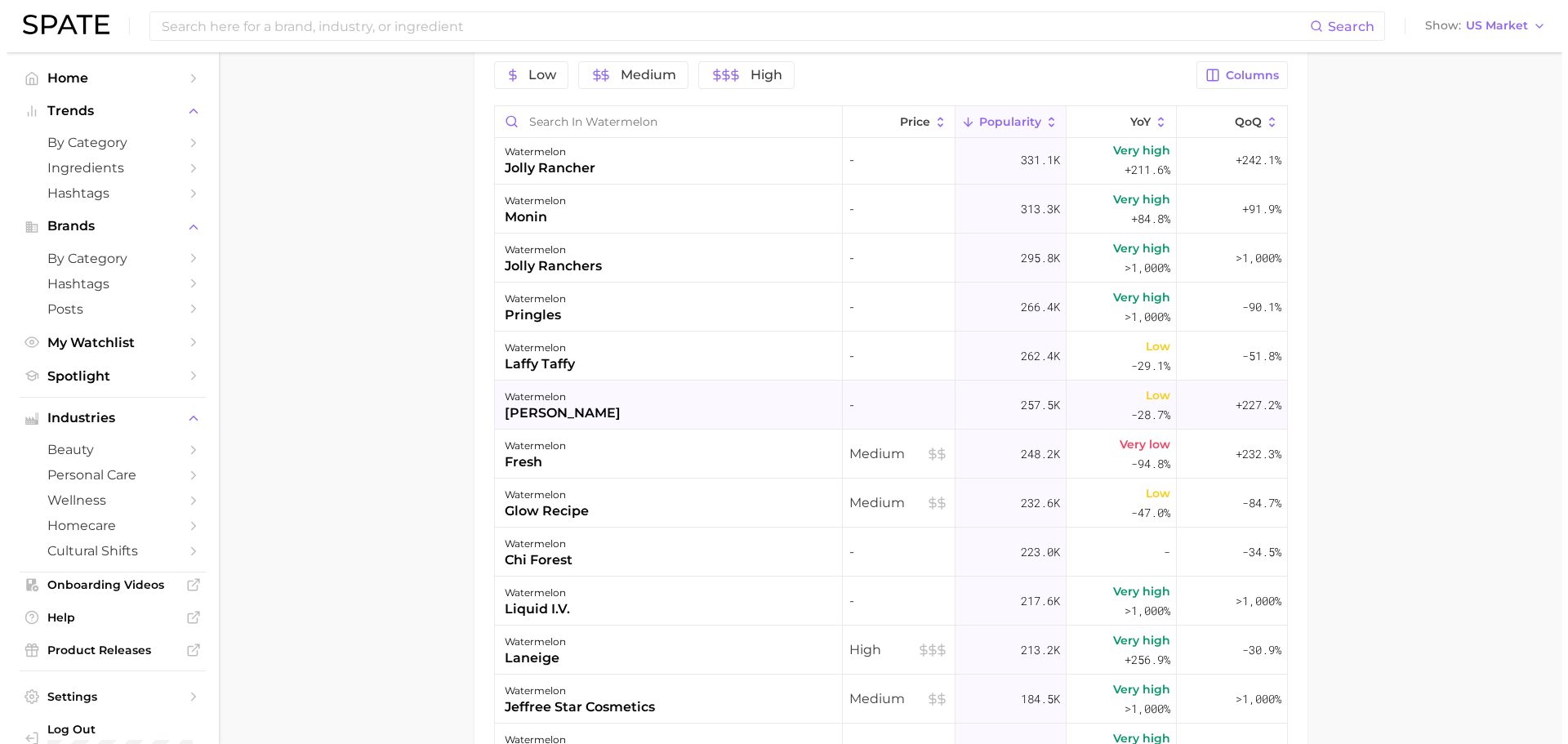 scroll, scrollTop: 653, scrollLeft: 0, axis: vertical 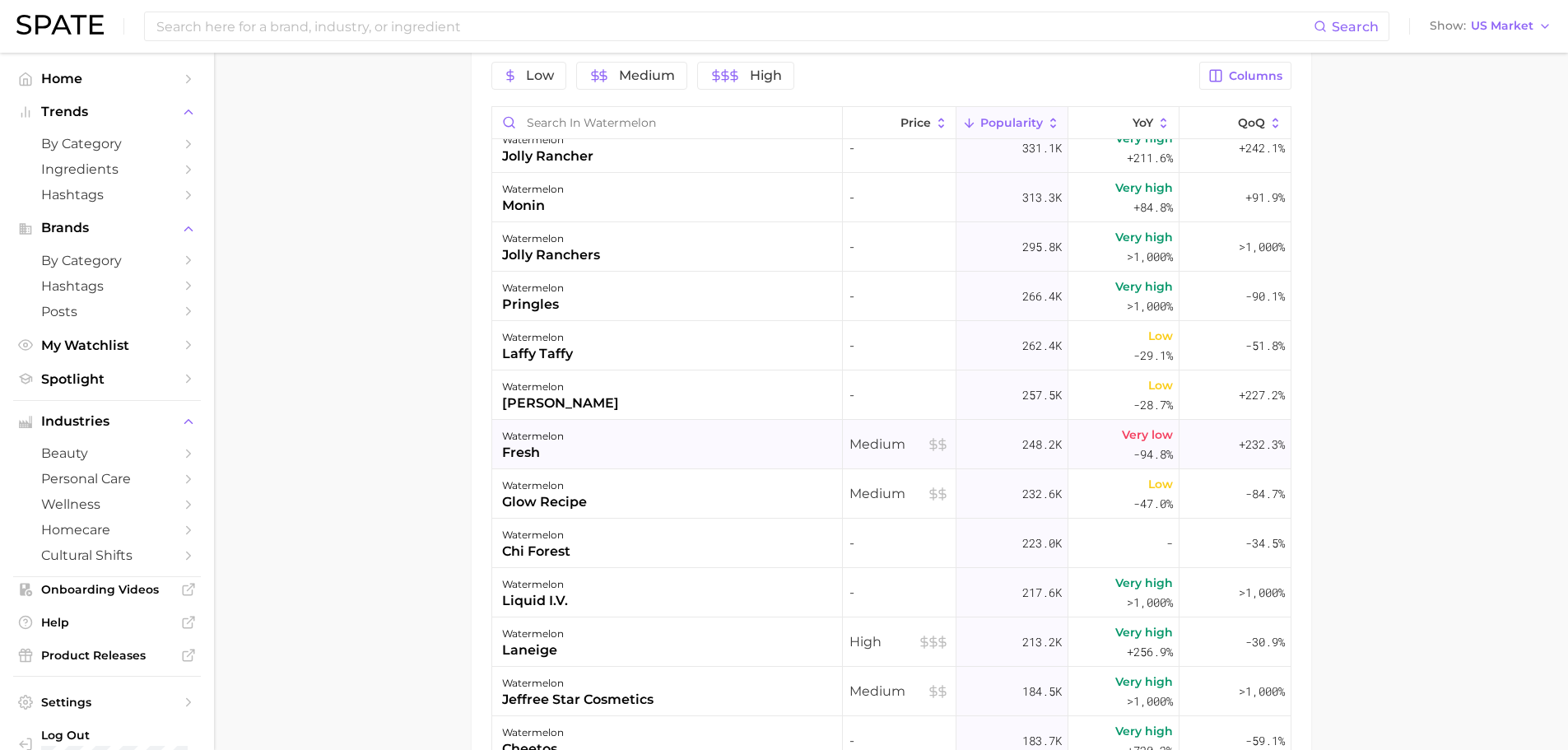 click on "watermelon fresh" at bounding box center [668, 445] 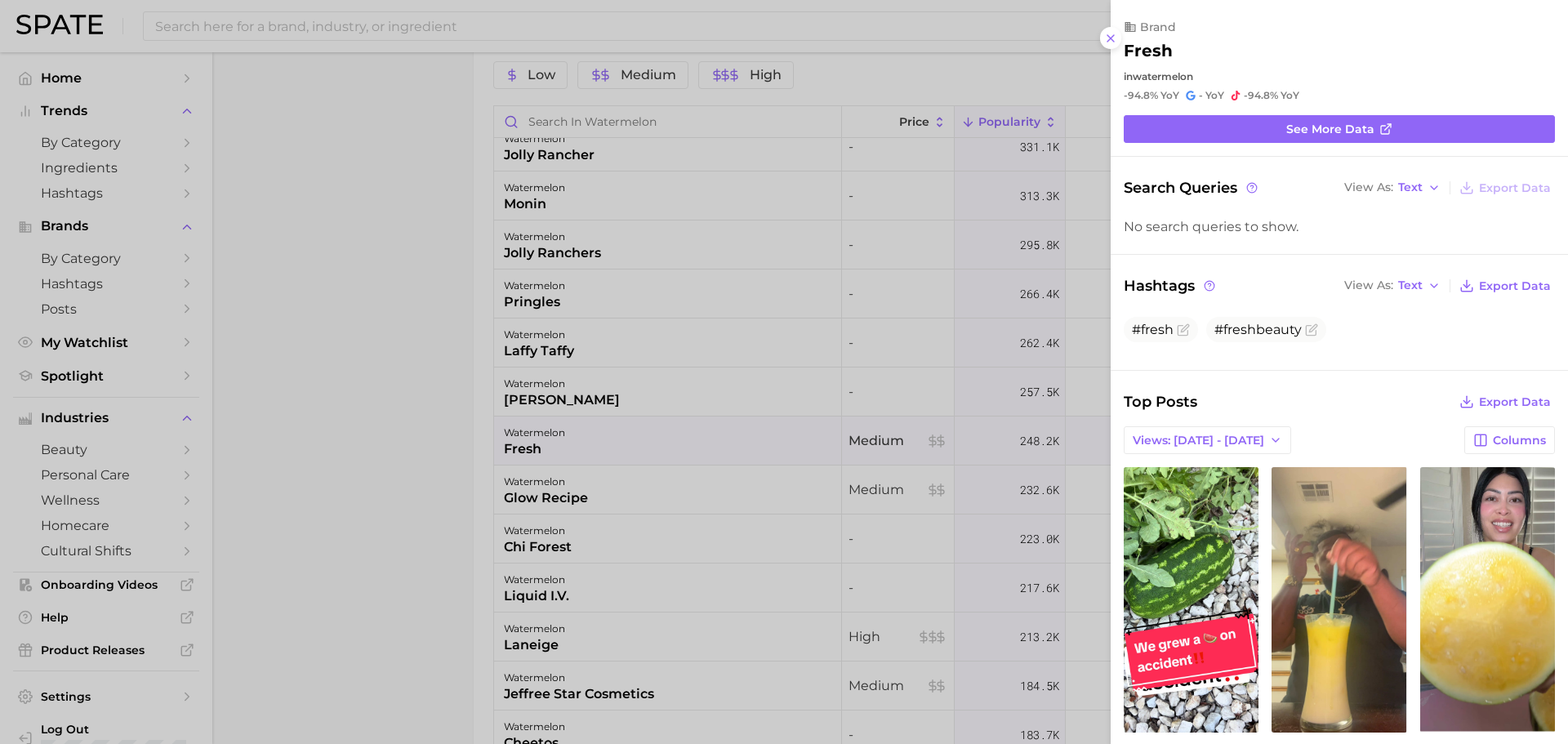 scroll, scrollTop: 0, scrollLeft: 0, axis: both 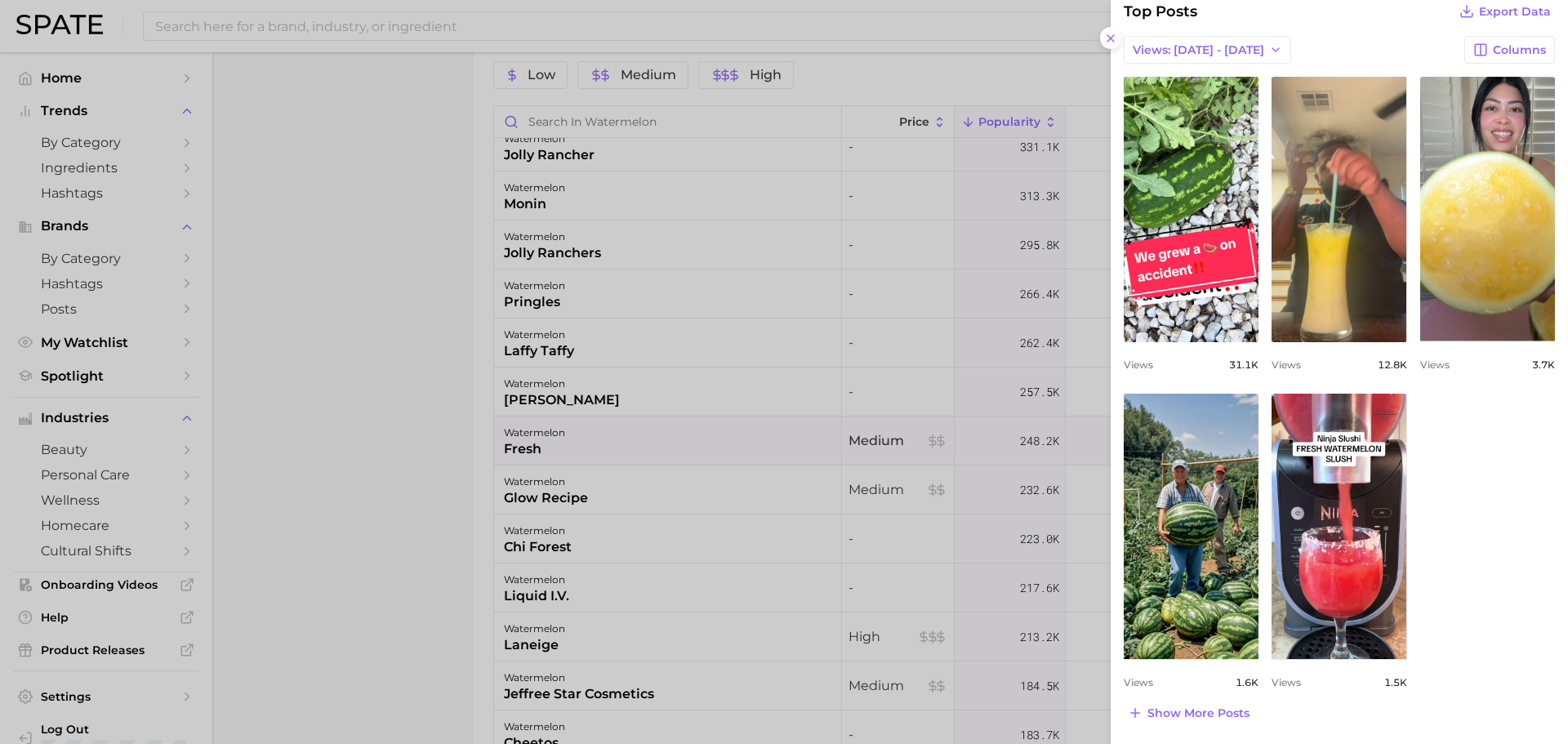 click at bounding box center (784, 372) 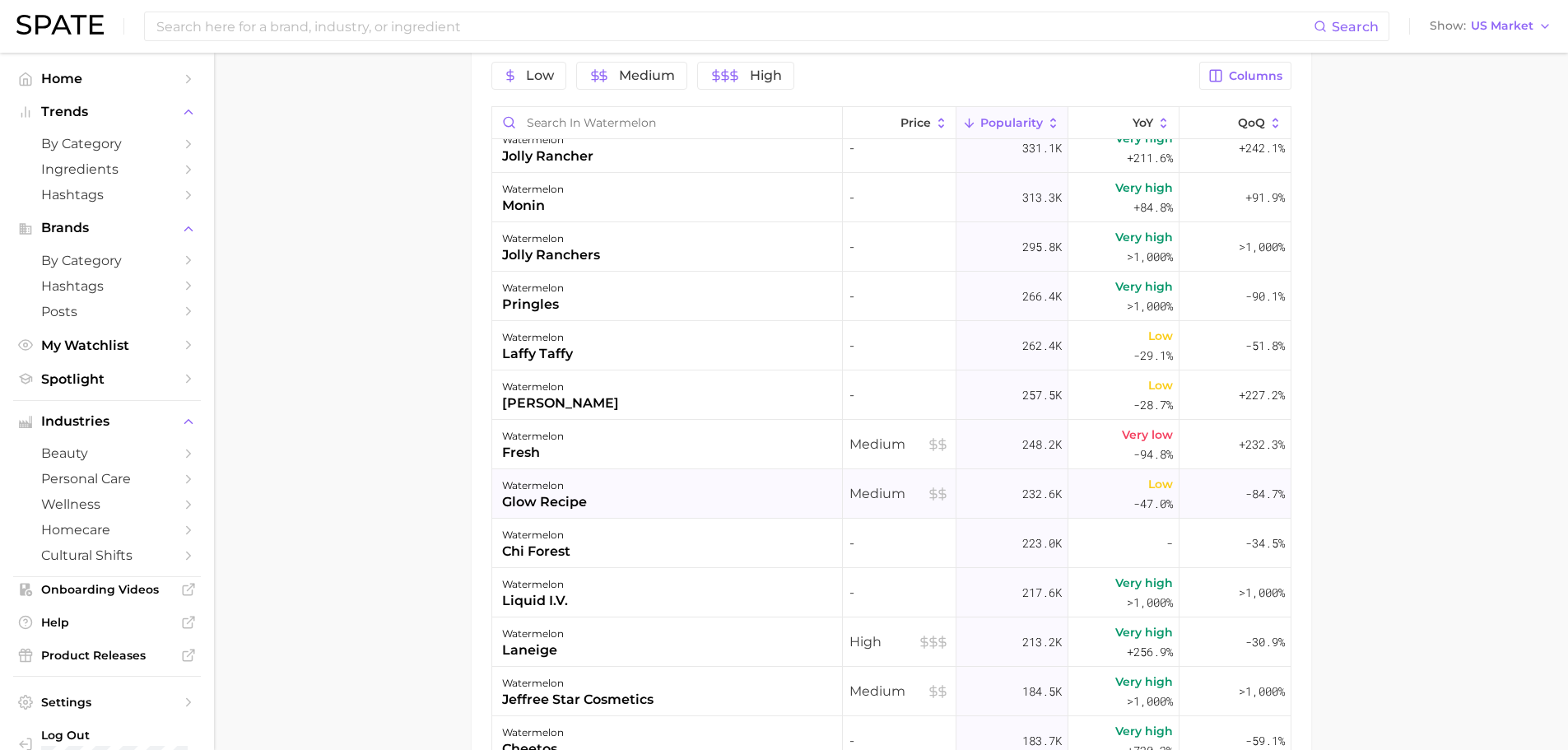 click on "watermelon glow recipe" at bounding box center [668, 494] 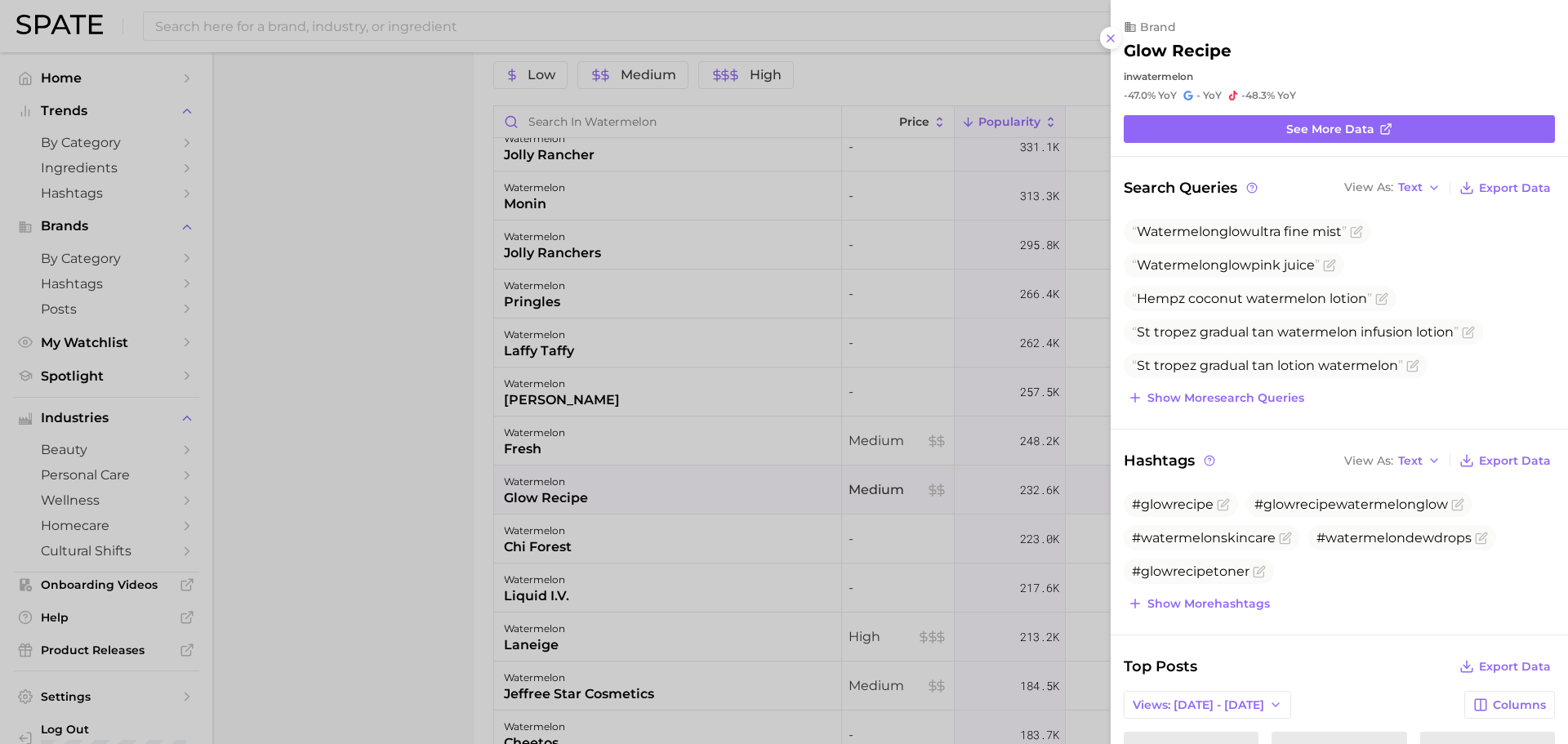 scroll, scrollTop: 408, scrollLeft: 0, axis: vertical 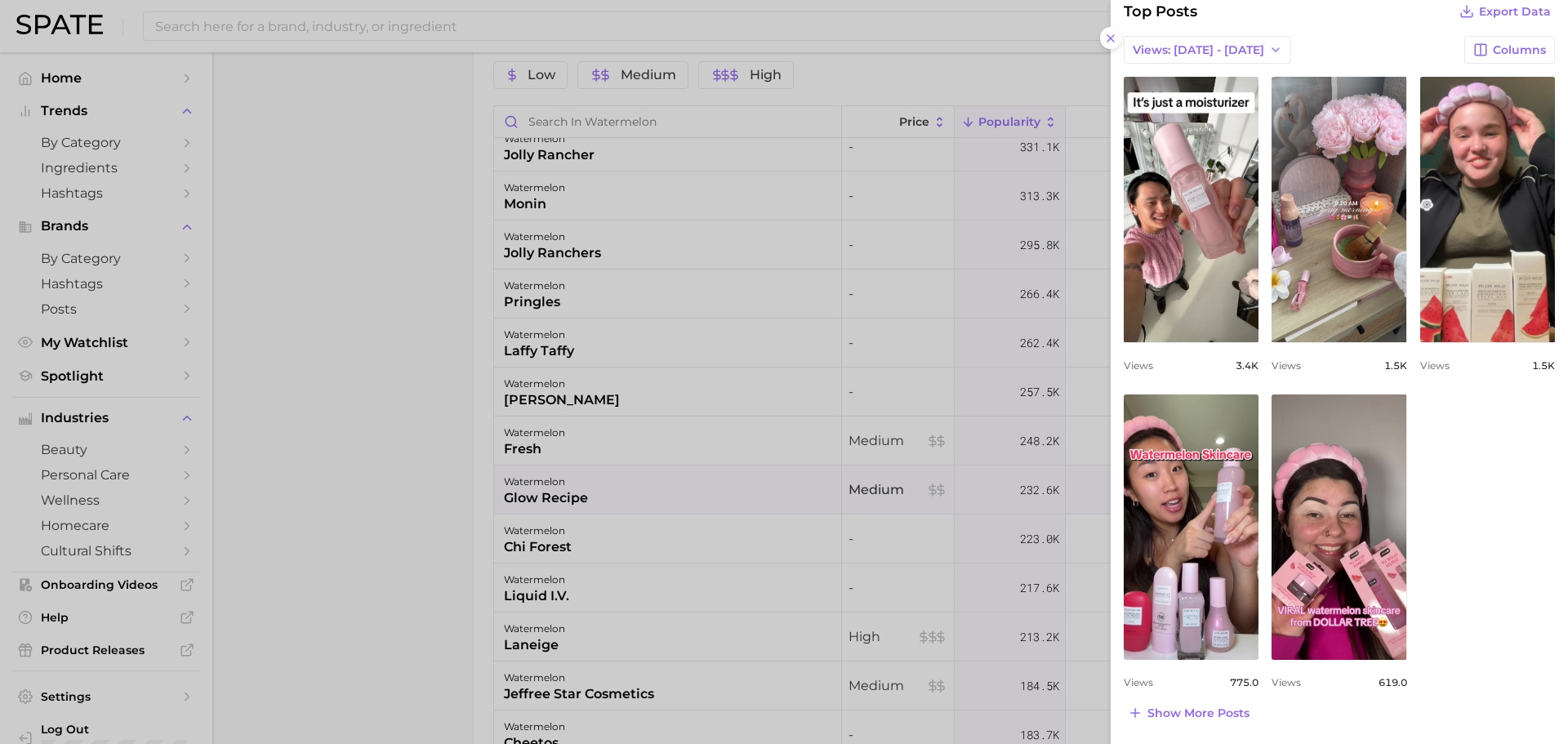 click at bounding box center [784, 372] 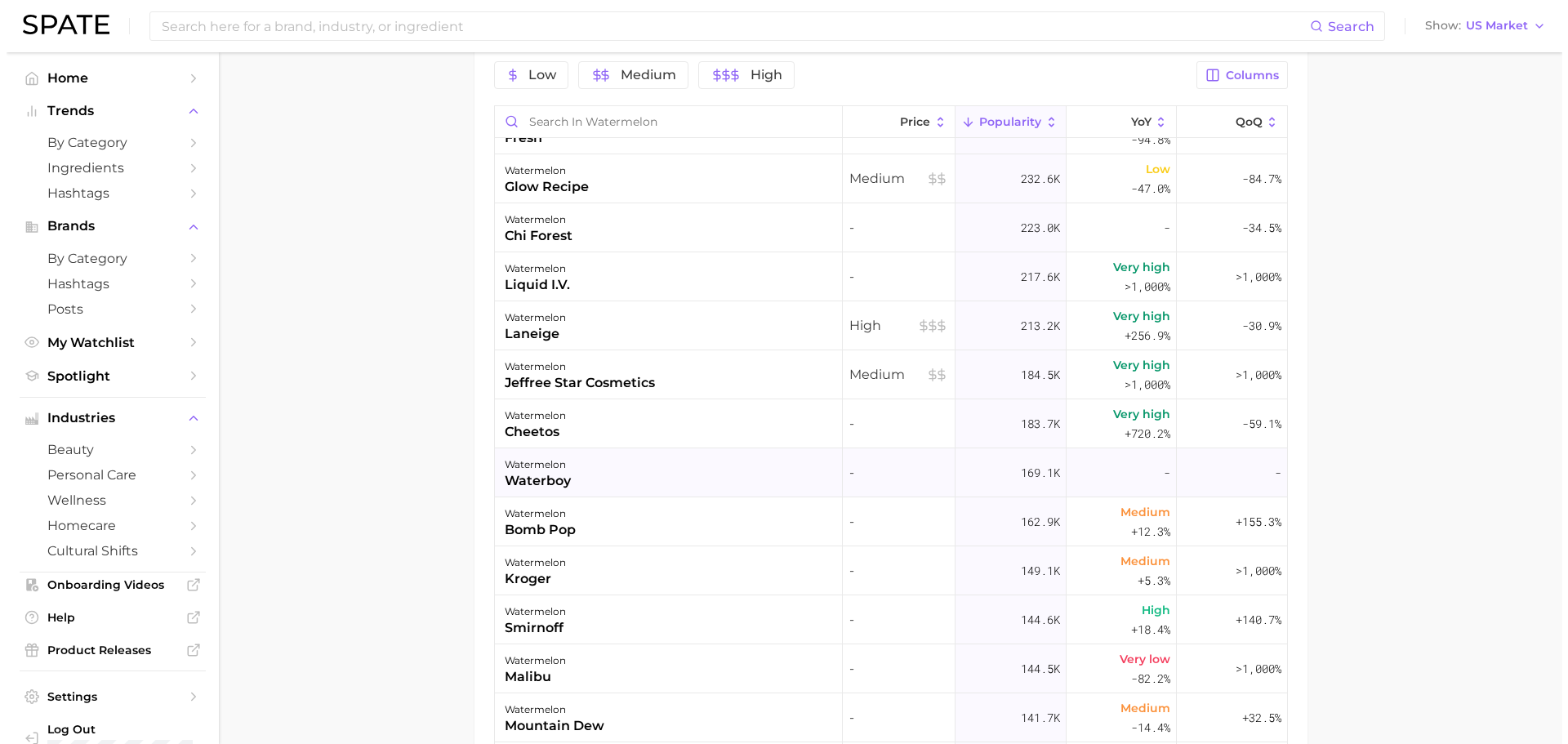 scroll, scrollTop: 980, scrollLeft: 0, axis: vertical 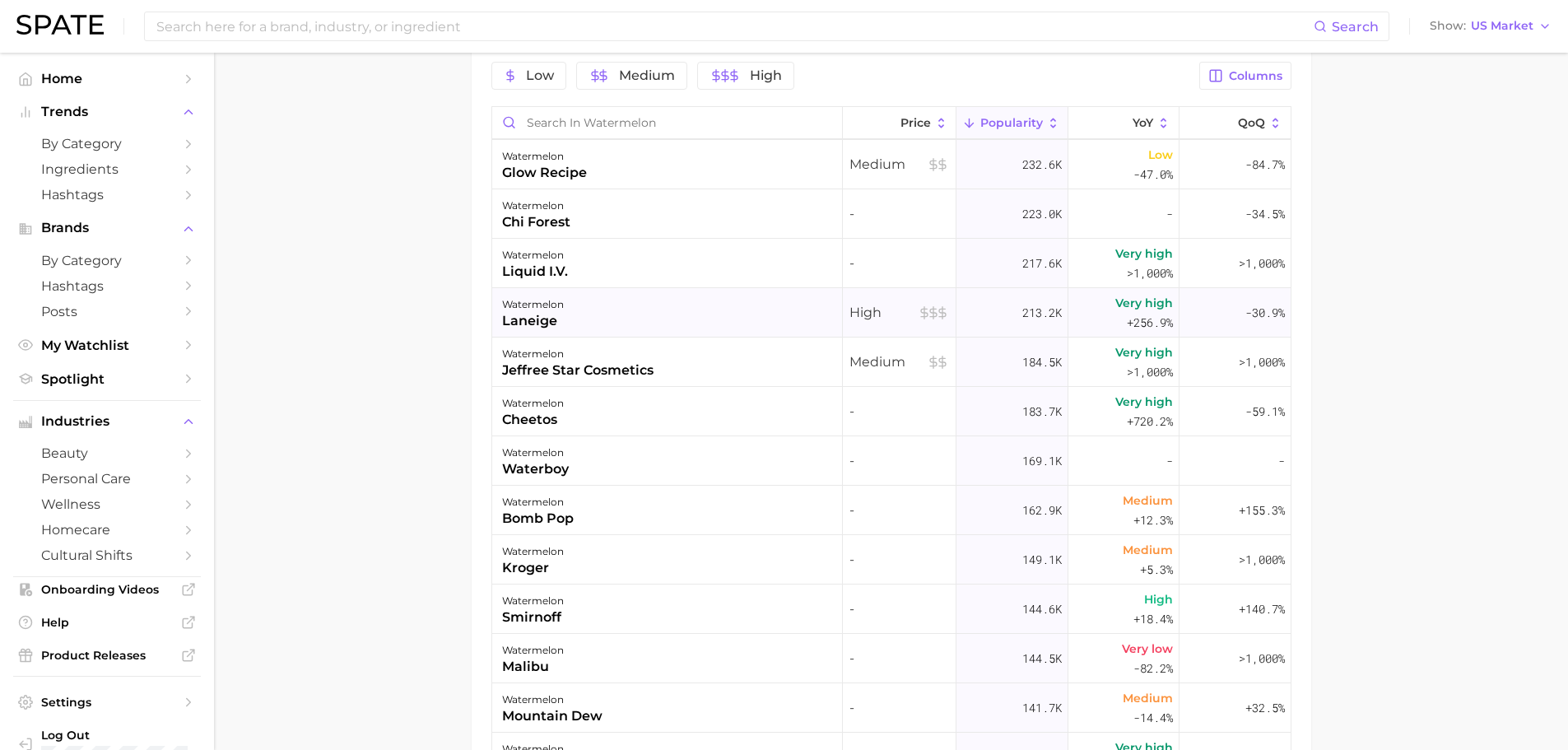 click on "watermelon laneige" at bounding box center [668, 313] 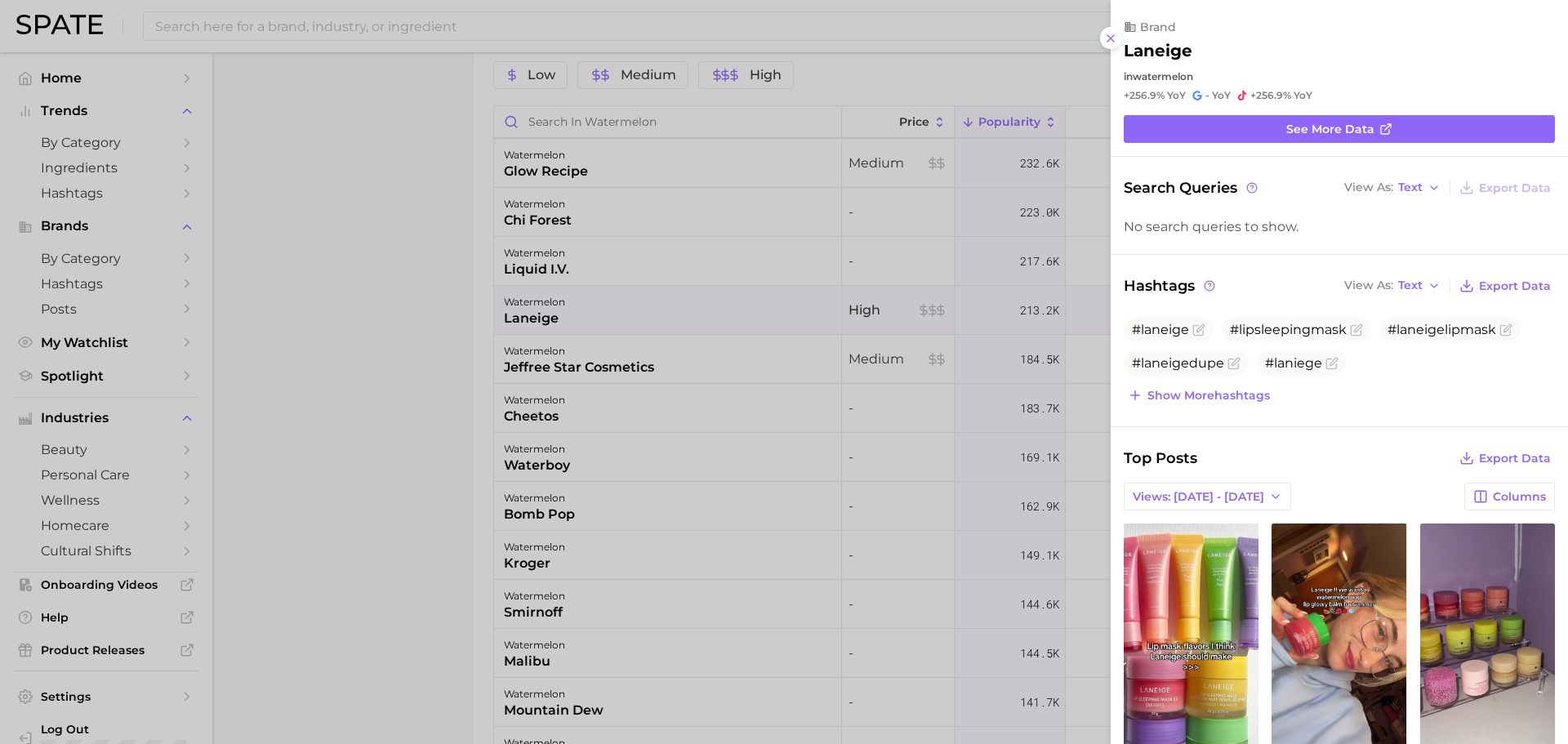 scroll, scrollTop: 0, scrollLeft: 0, axis: both 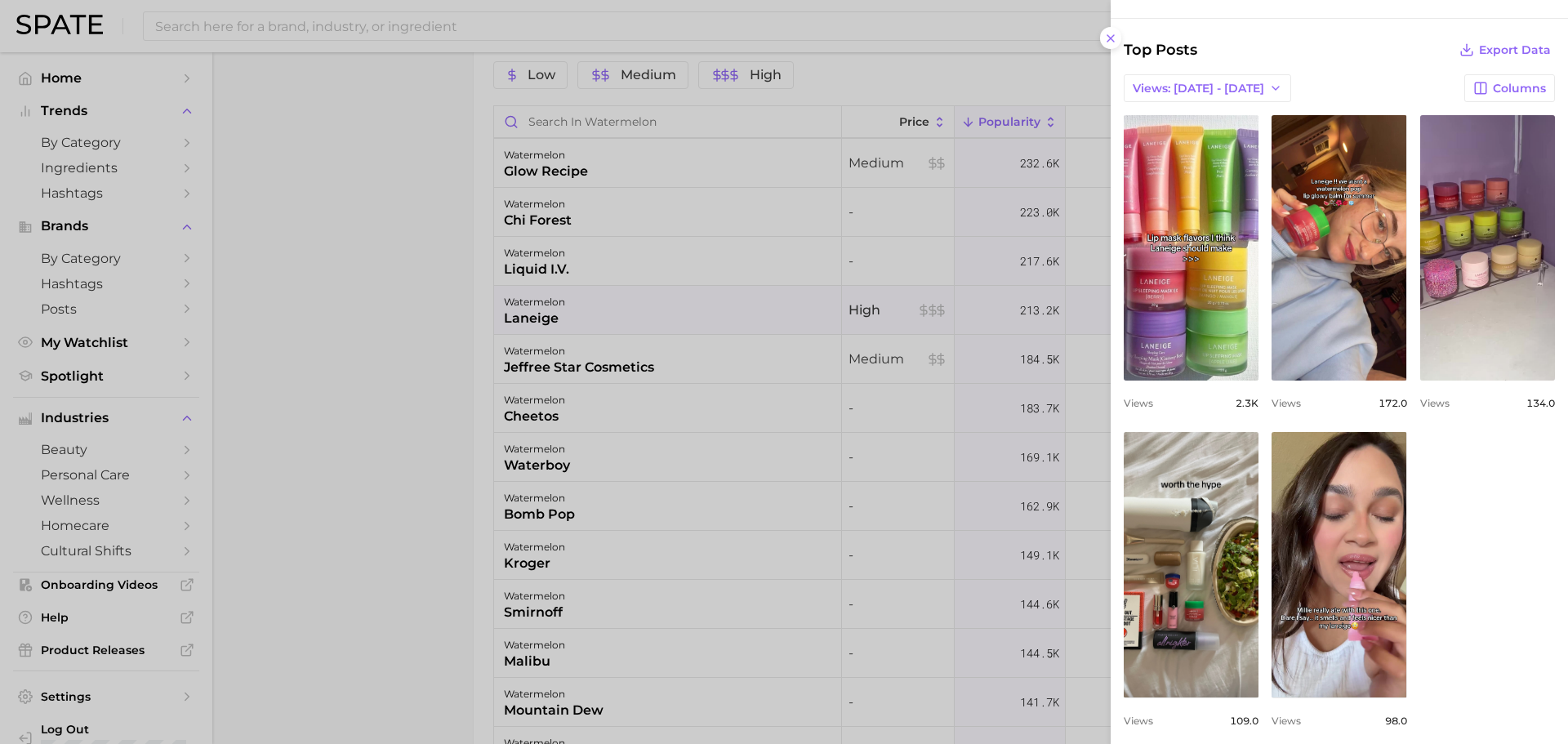 click at bounding box center (784, 372) 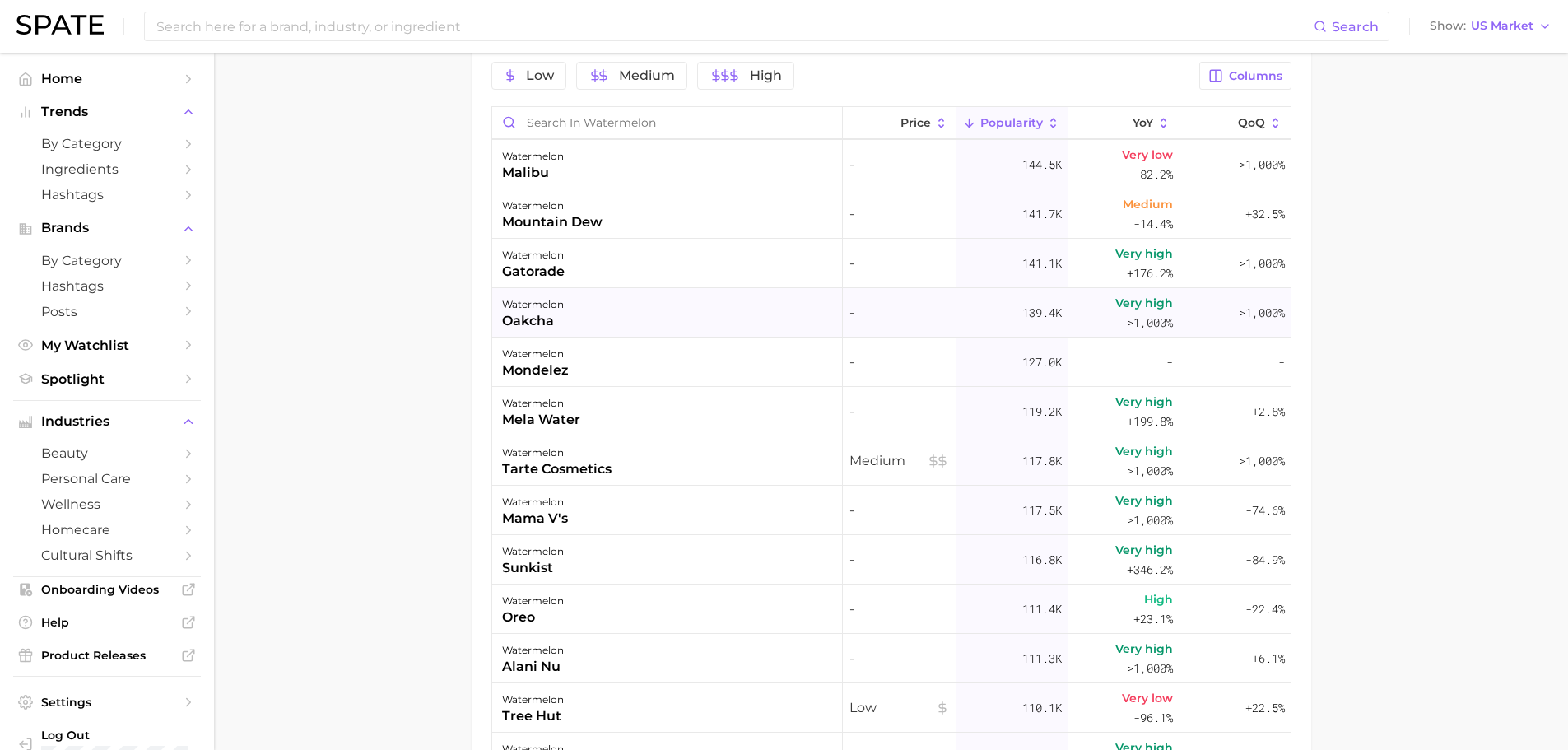 click on "watermelon oakcha" at bounding box center [668, 313] 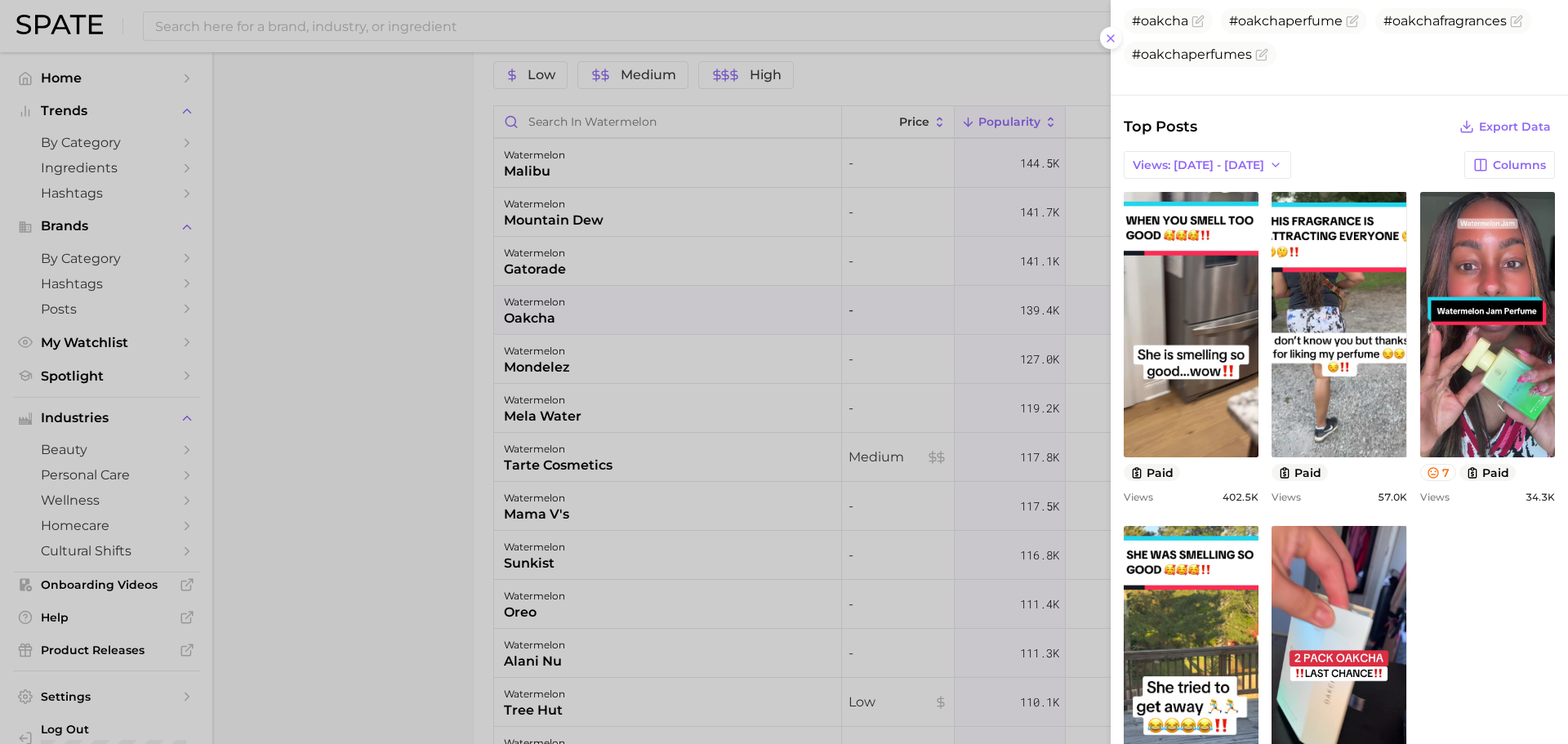 click at bounding box center [784, 372] 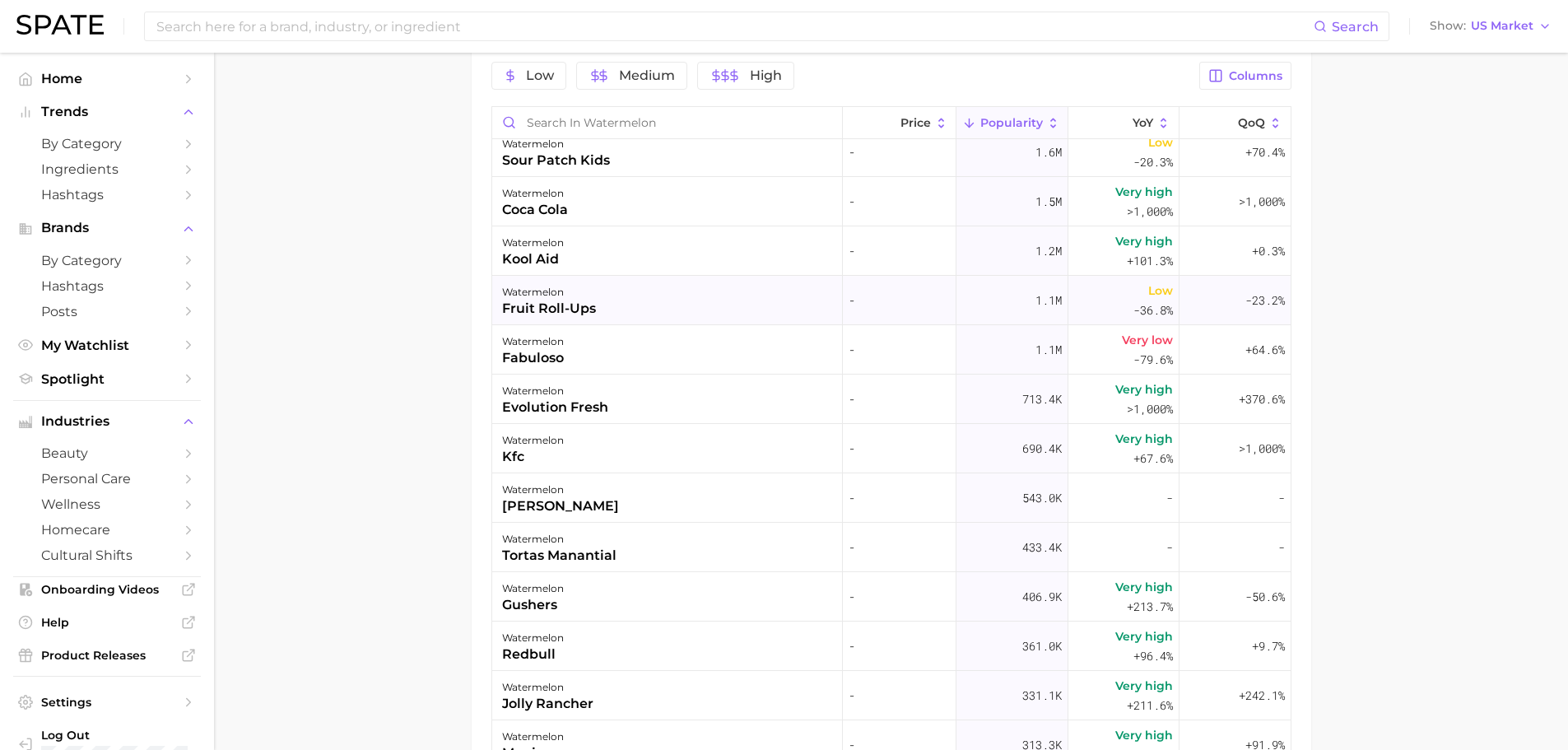scroll, scrollTop: 0, scrollLeft: 0, axis: both 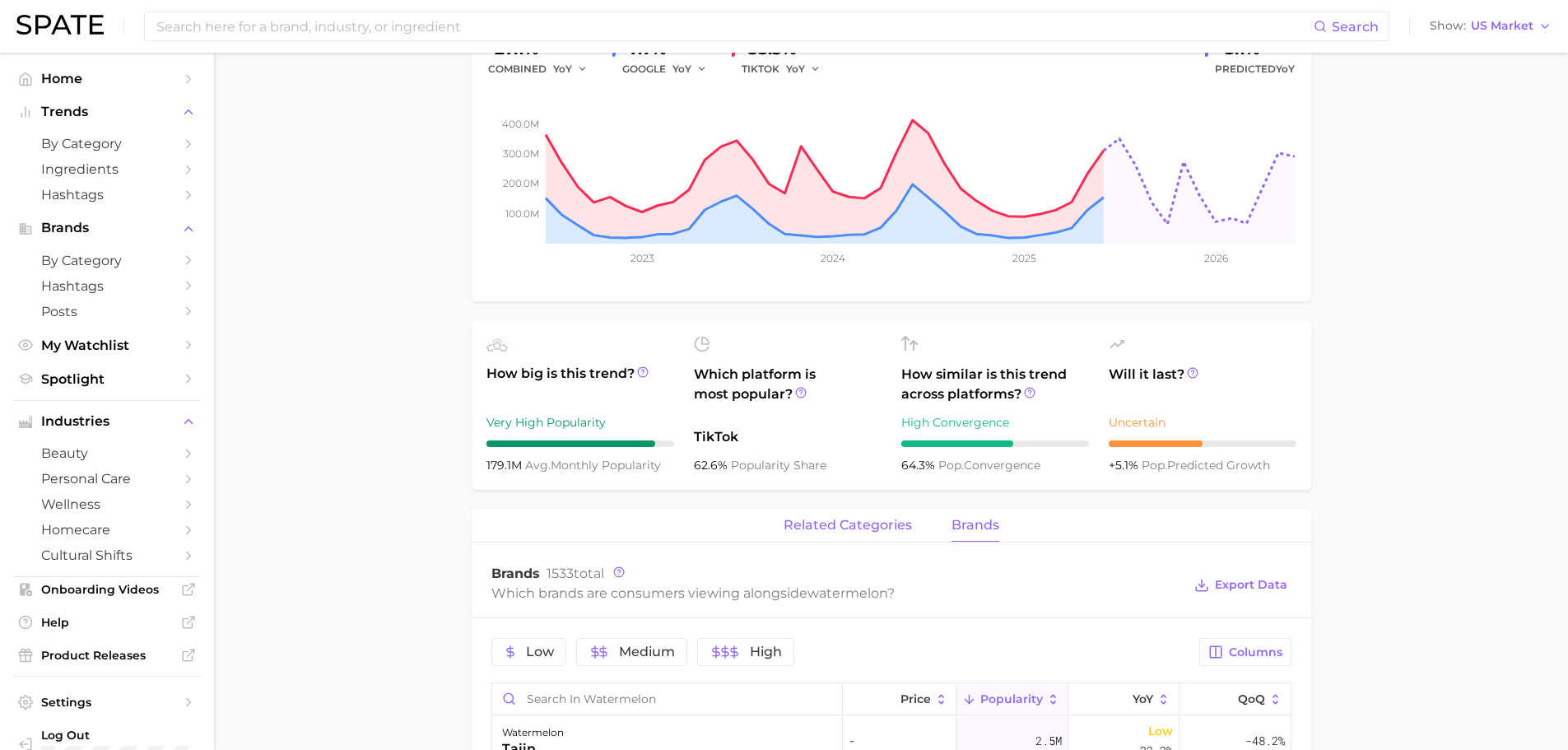 click on "related categories" at bounding box center [848, 525] 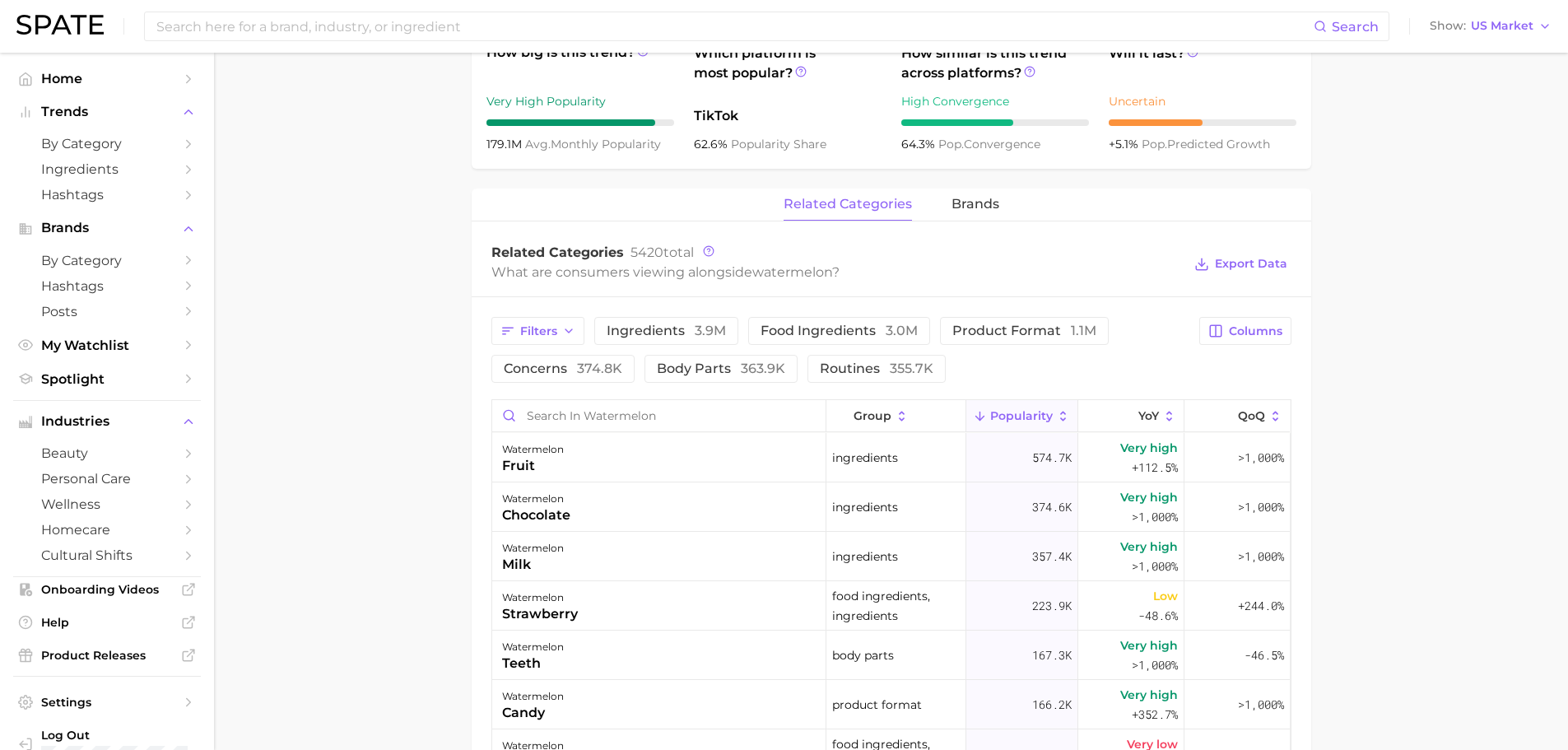 scroll, scrollTop: 659, scrollLeft: 0, axis: vertical 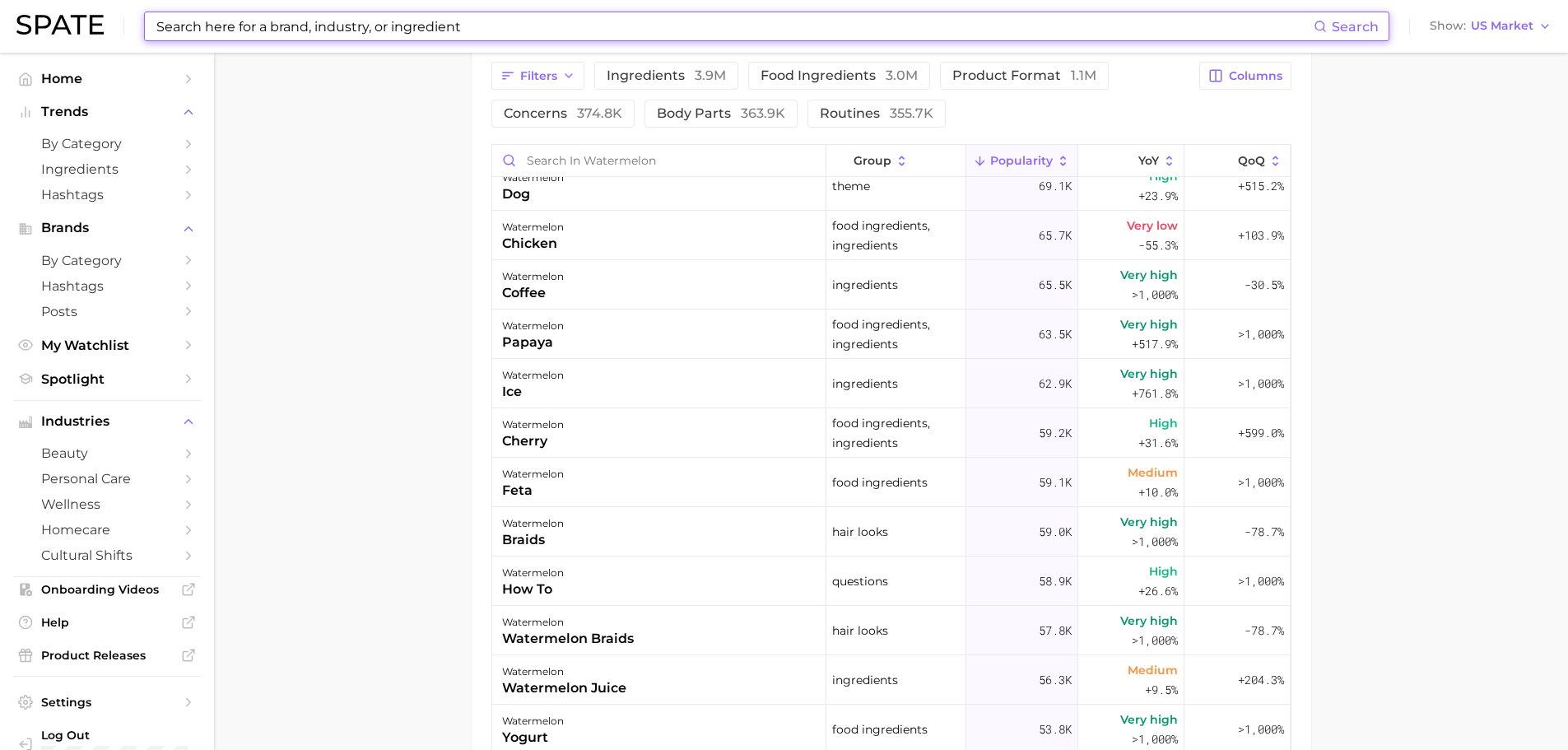 click at bounding box center [734, 26] 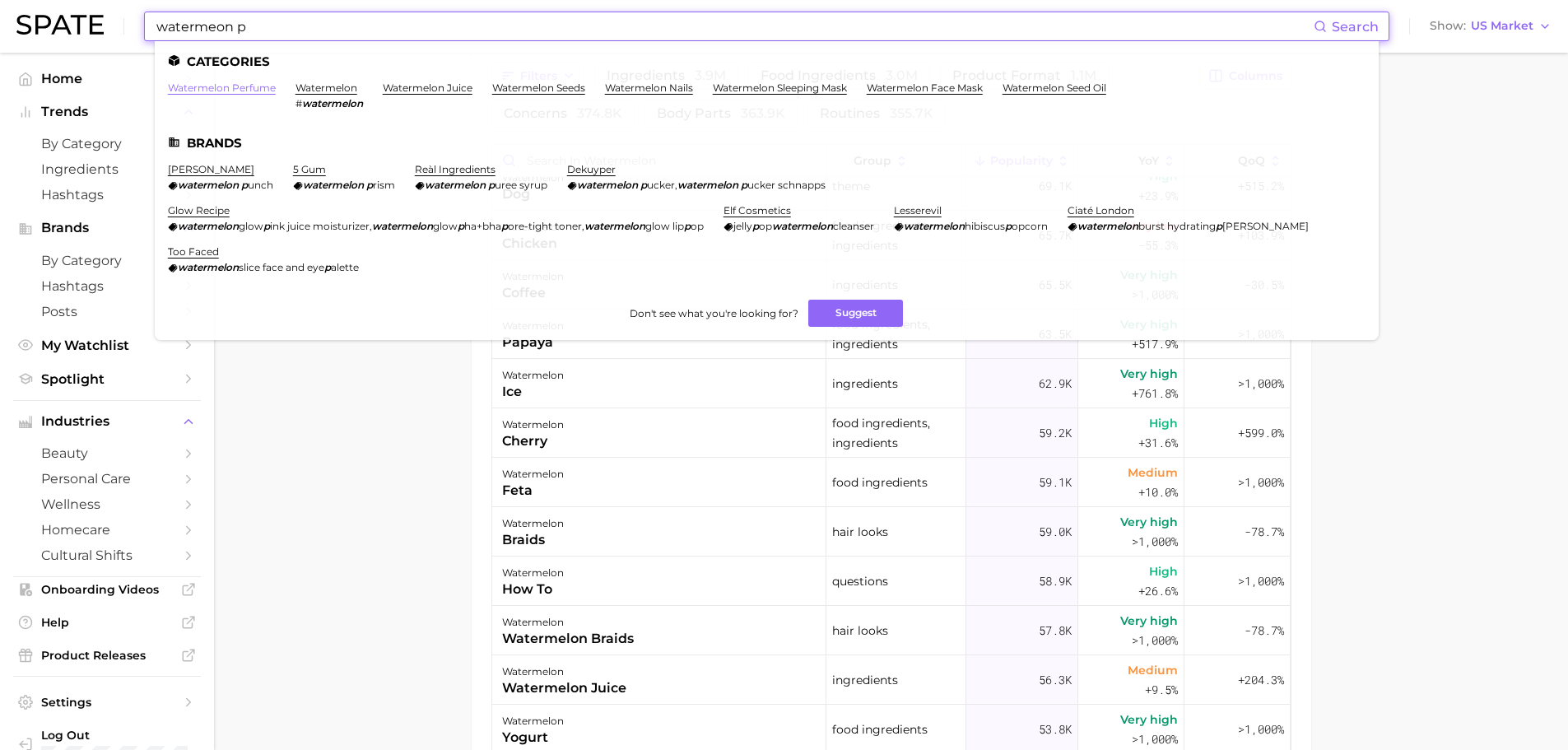 type on "watermeon p" 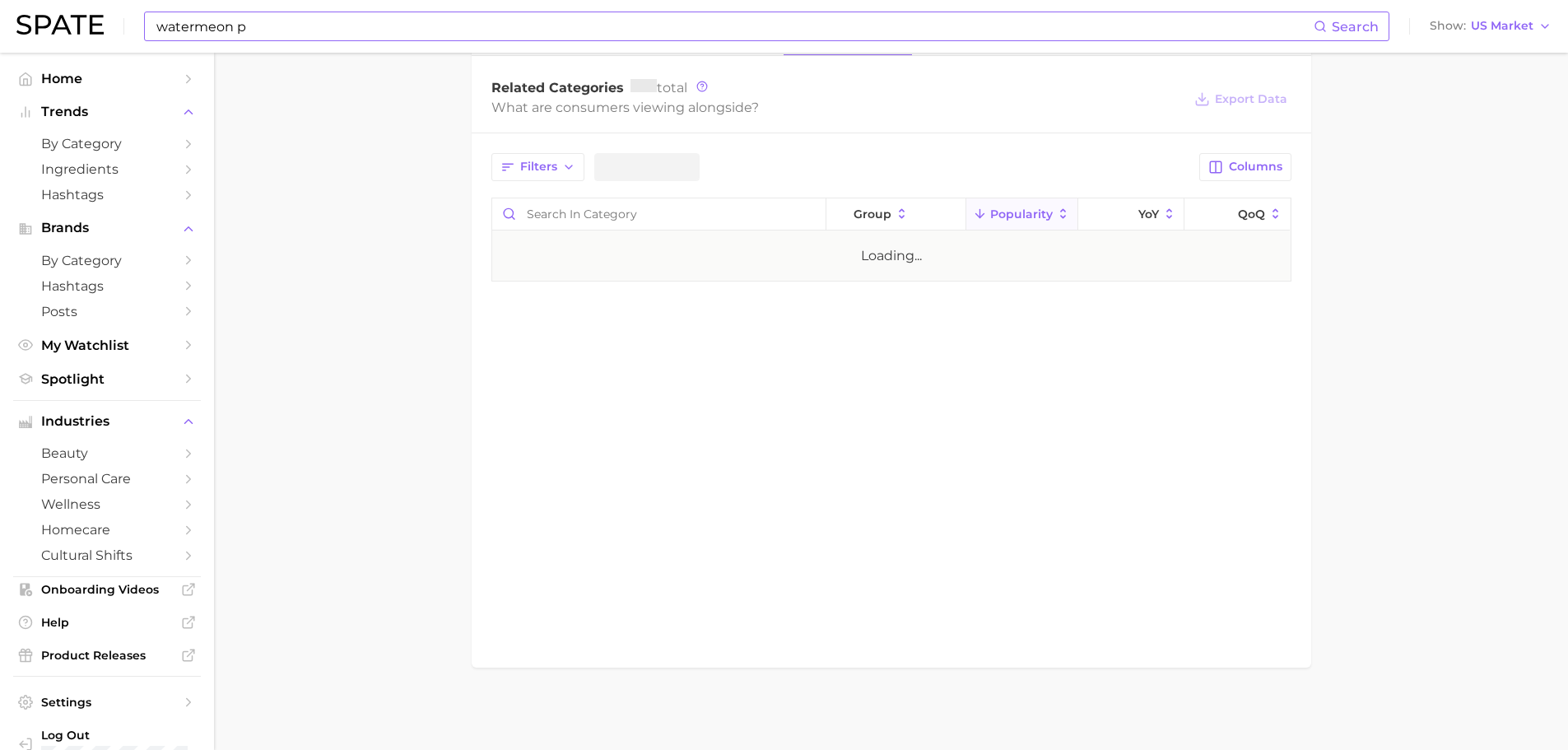 scroll, scrollTop: 0, scrollLeft: 0, axis: both 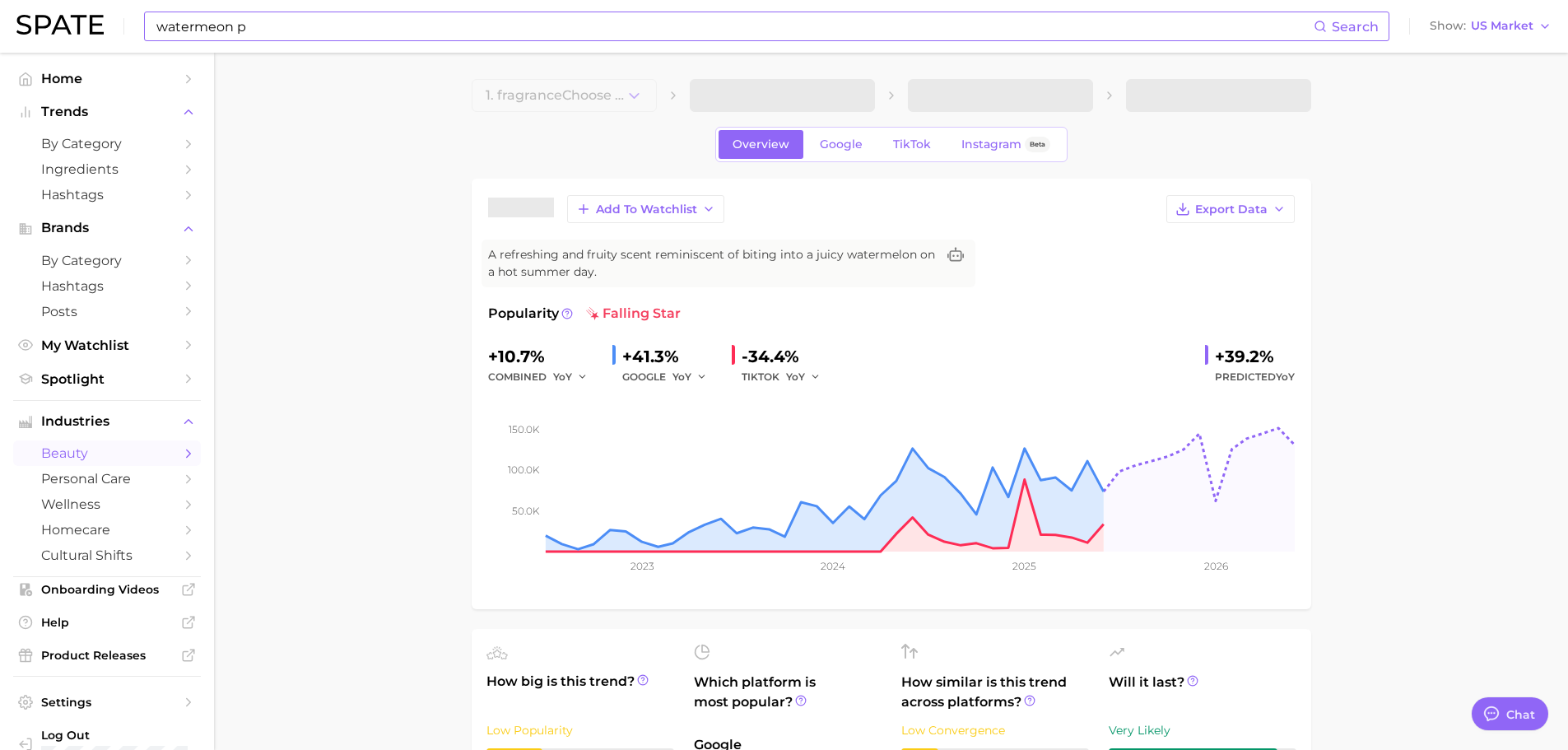 type on "x" 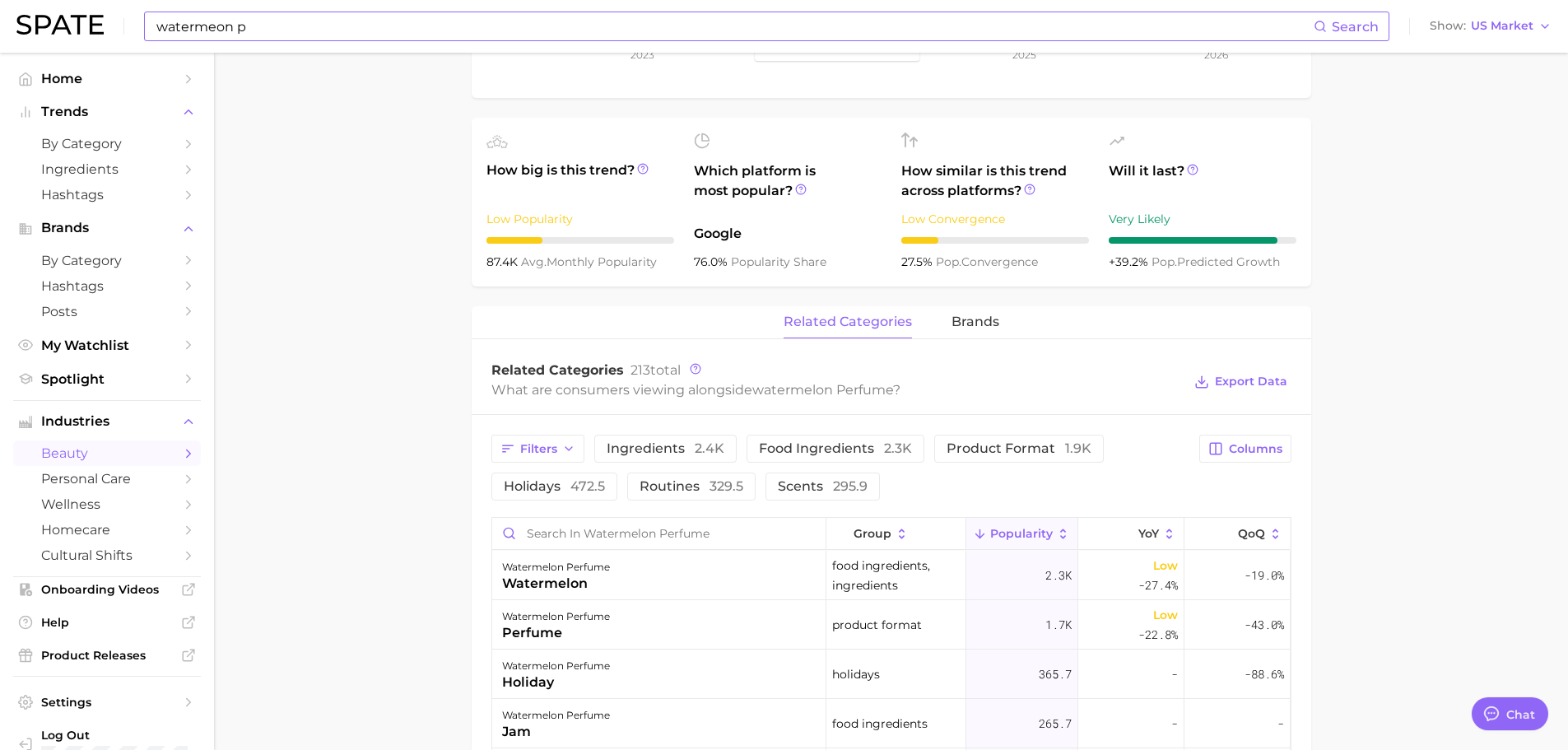 scroll, scrollTop: 659, scrollLeft: 0, axis: vertical 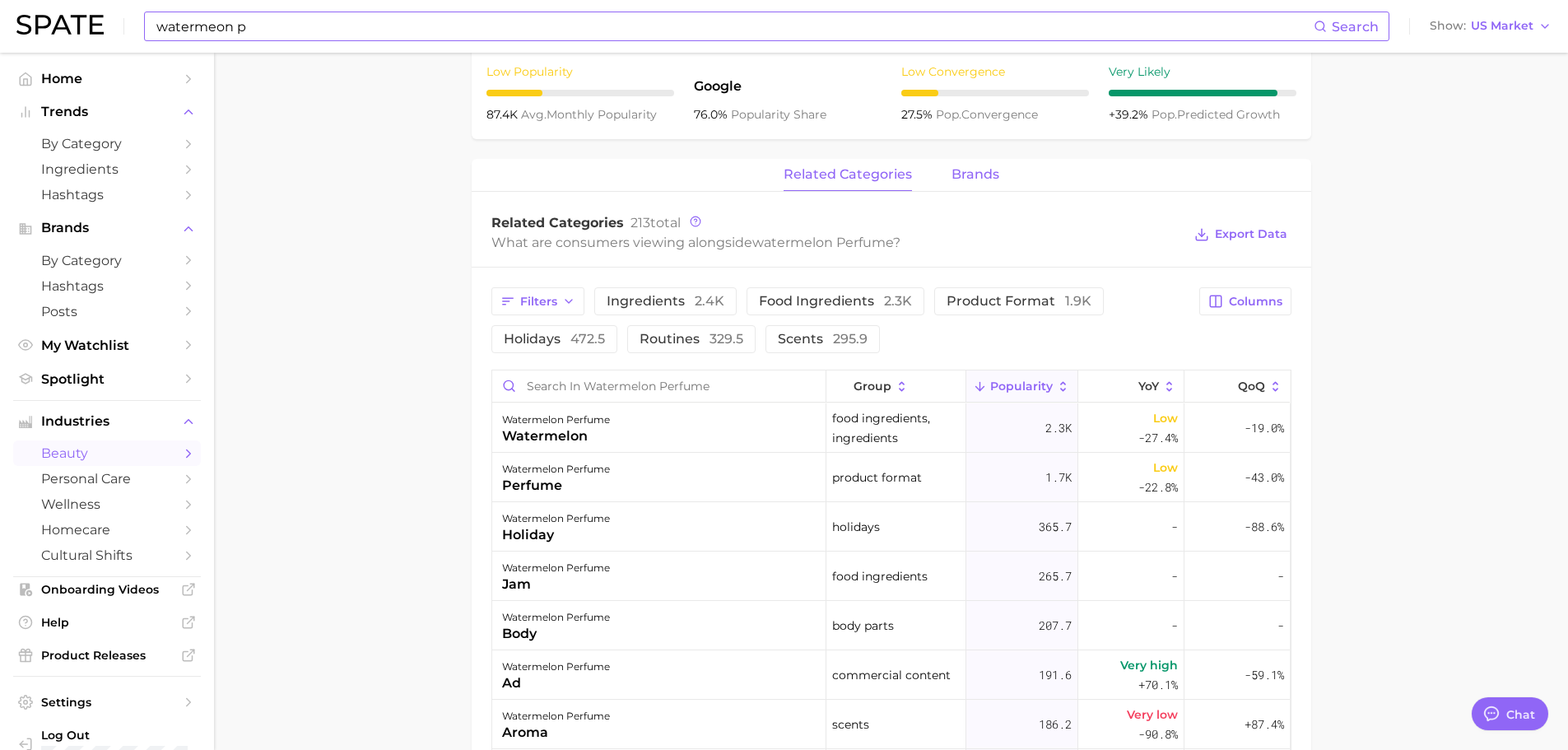 click on "brands" at bounding box center (975, 175) 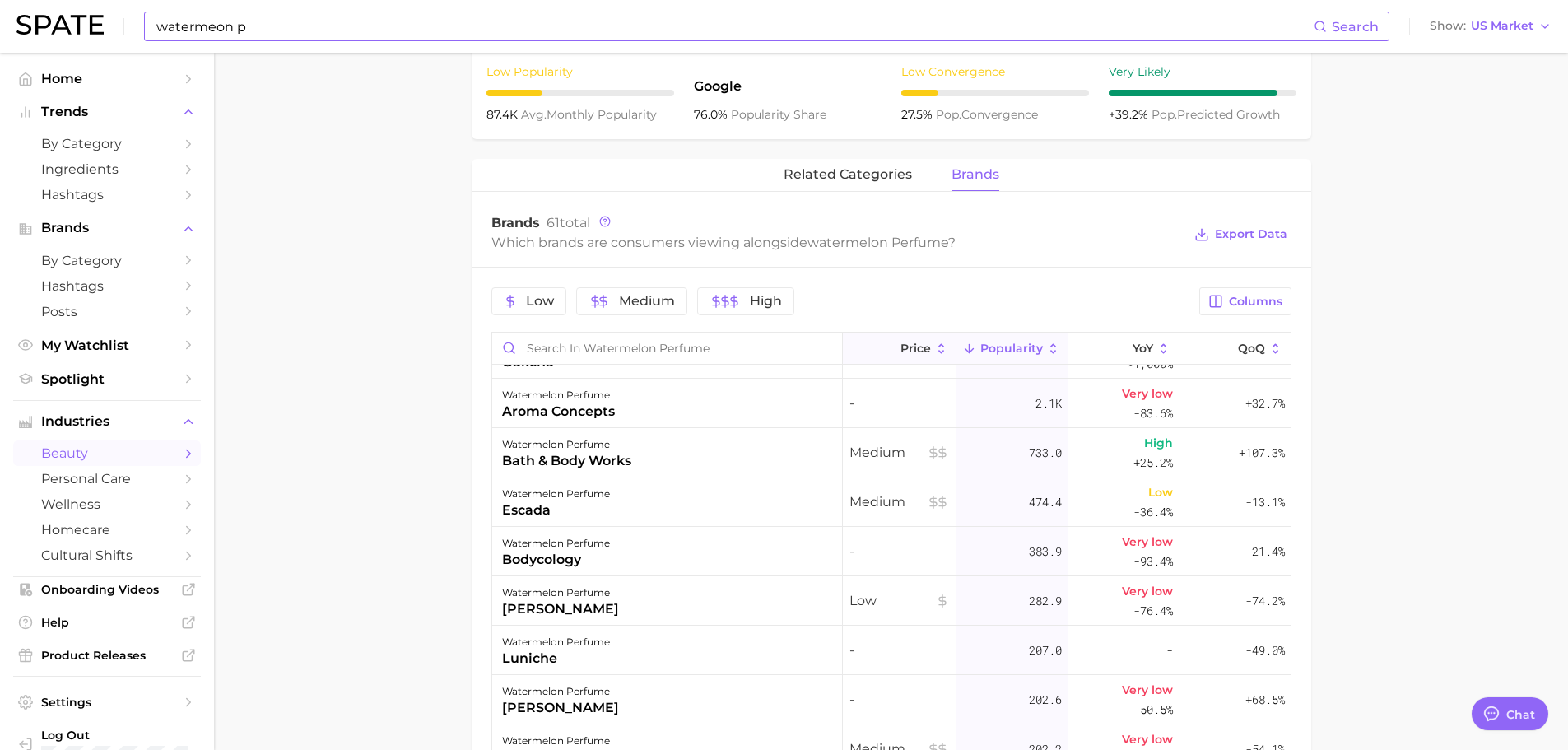 scroll, scrollTop: 0, scrollLeft: 0, axis: both 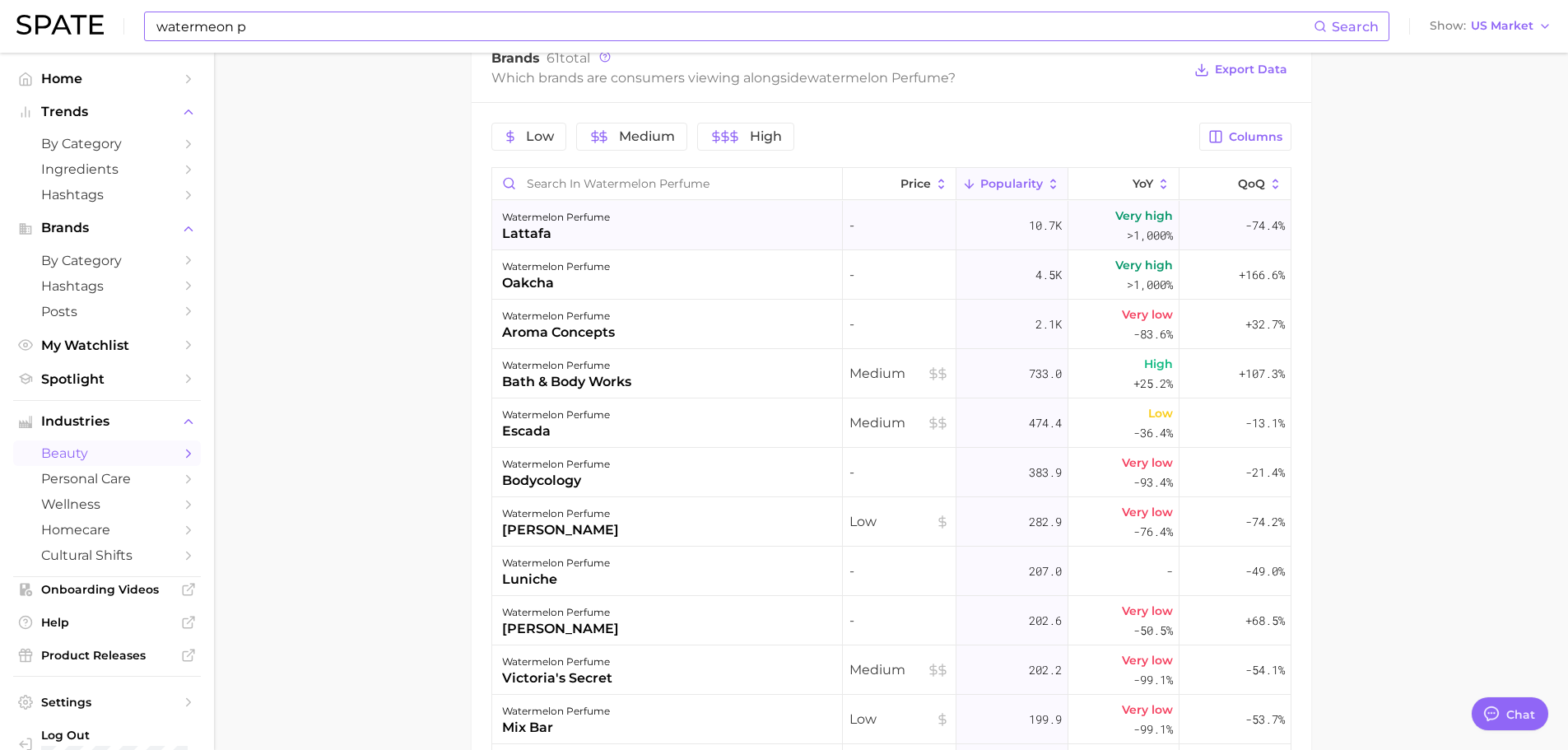 click on "lattafa" at bounding box center (556, 234) 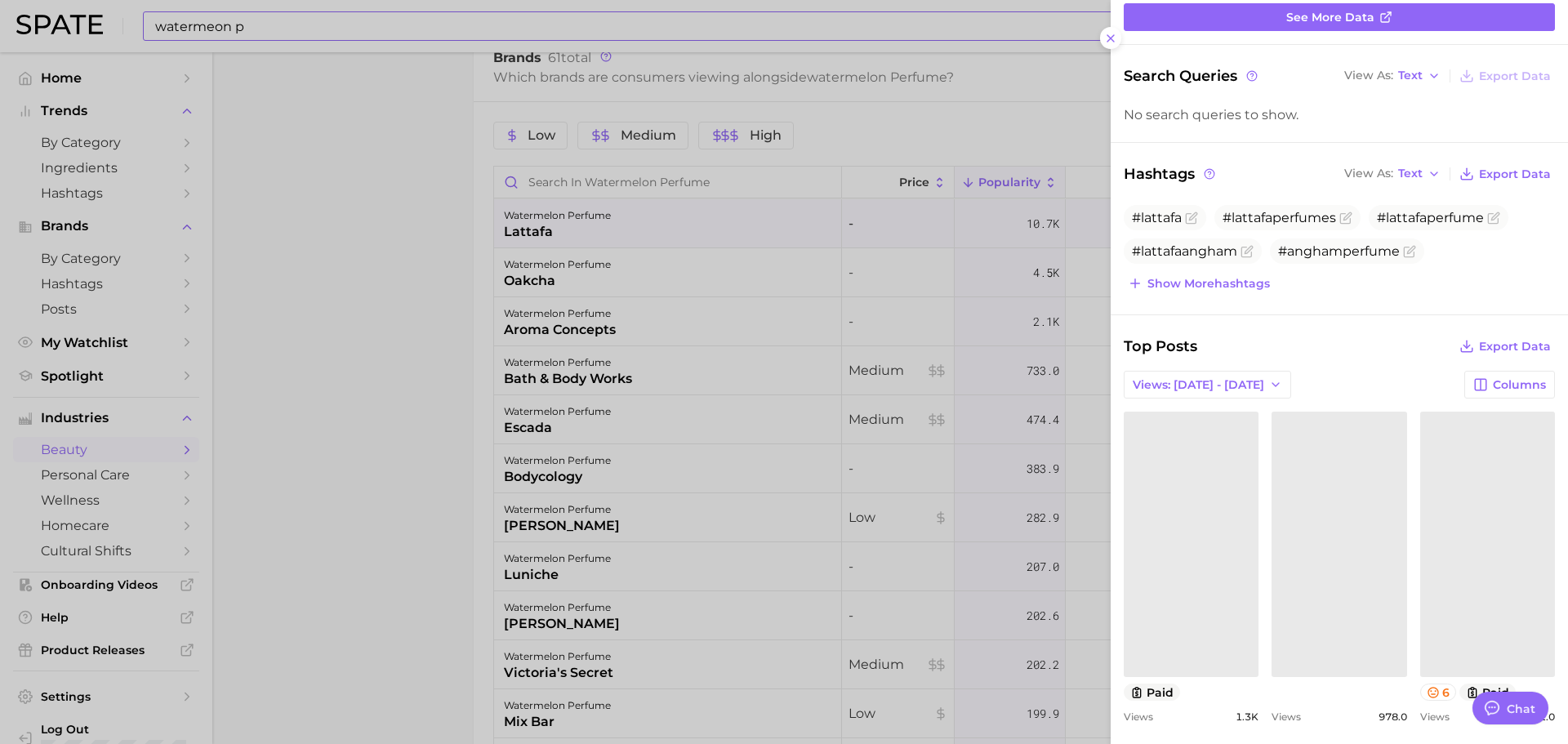 scroll, scrollTop: 327, scrollLeft: 0, axis: vertical 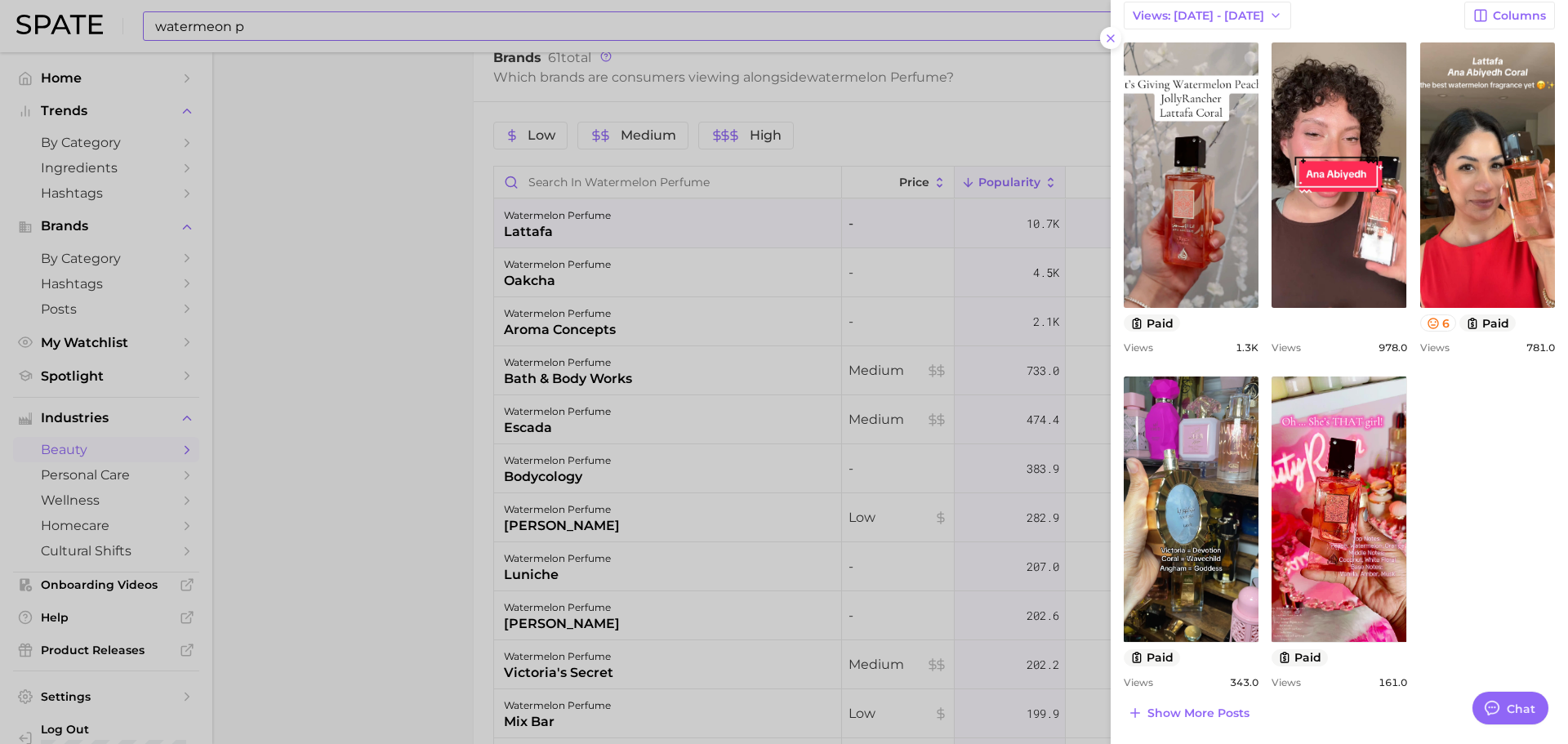 click at bounding box center (784, 372) 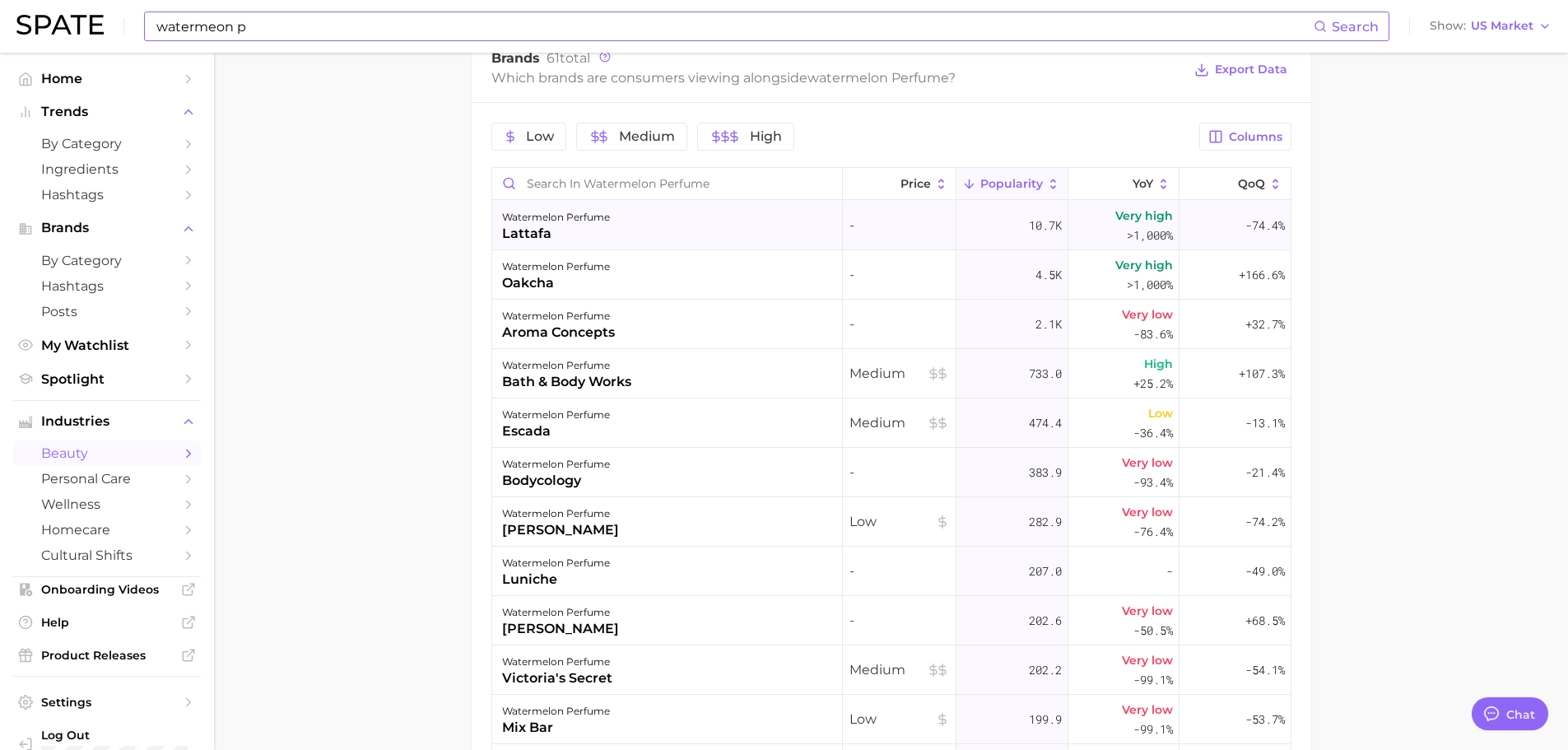 click on "watermelon perfume lattafa" at bounding box center [668, 226] 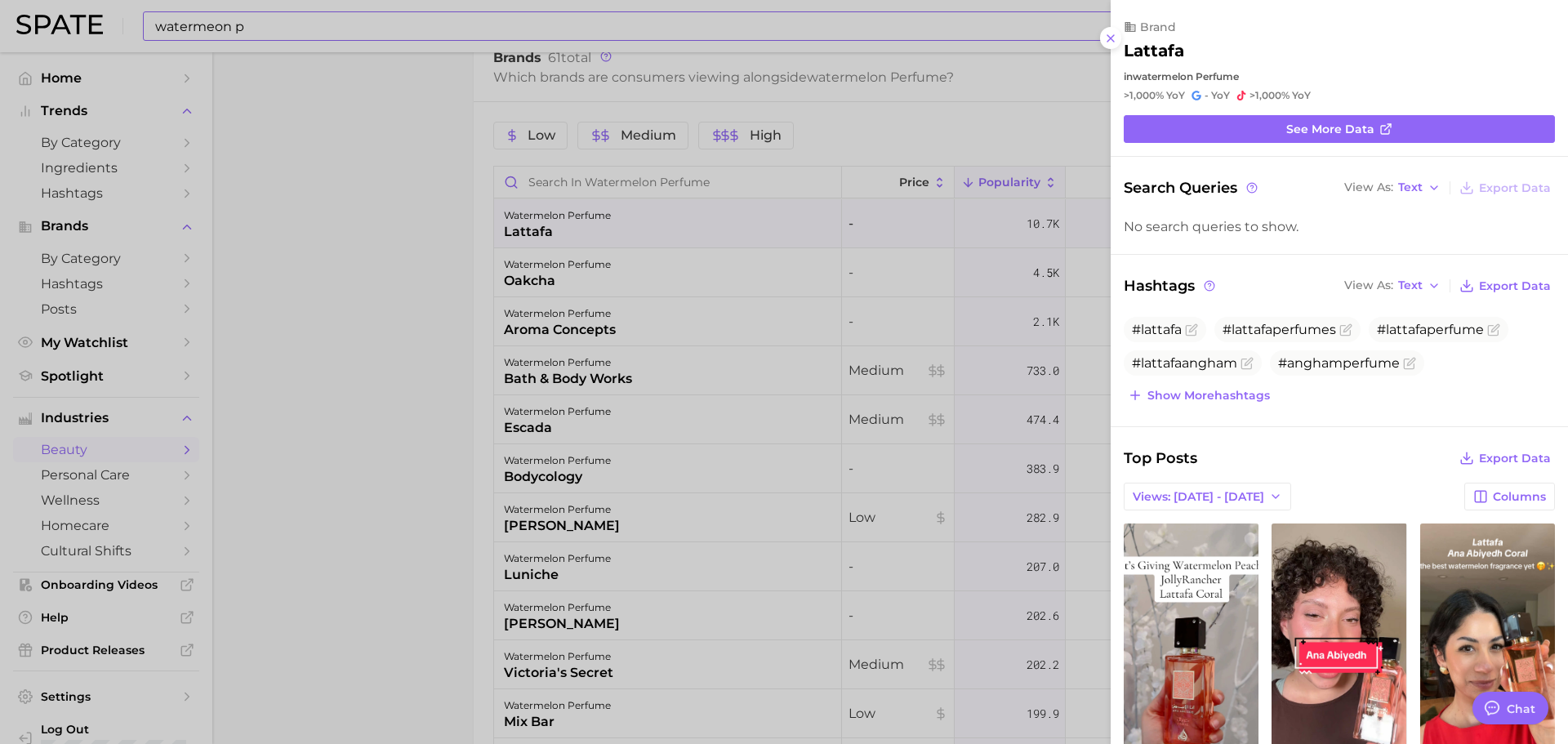 scroll, scrollTop: 0, scrollLeft: 0, axis: both 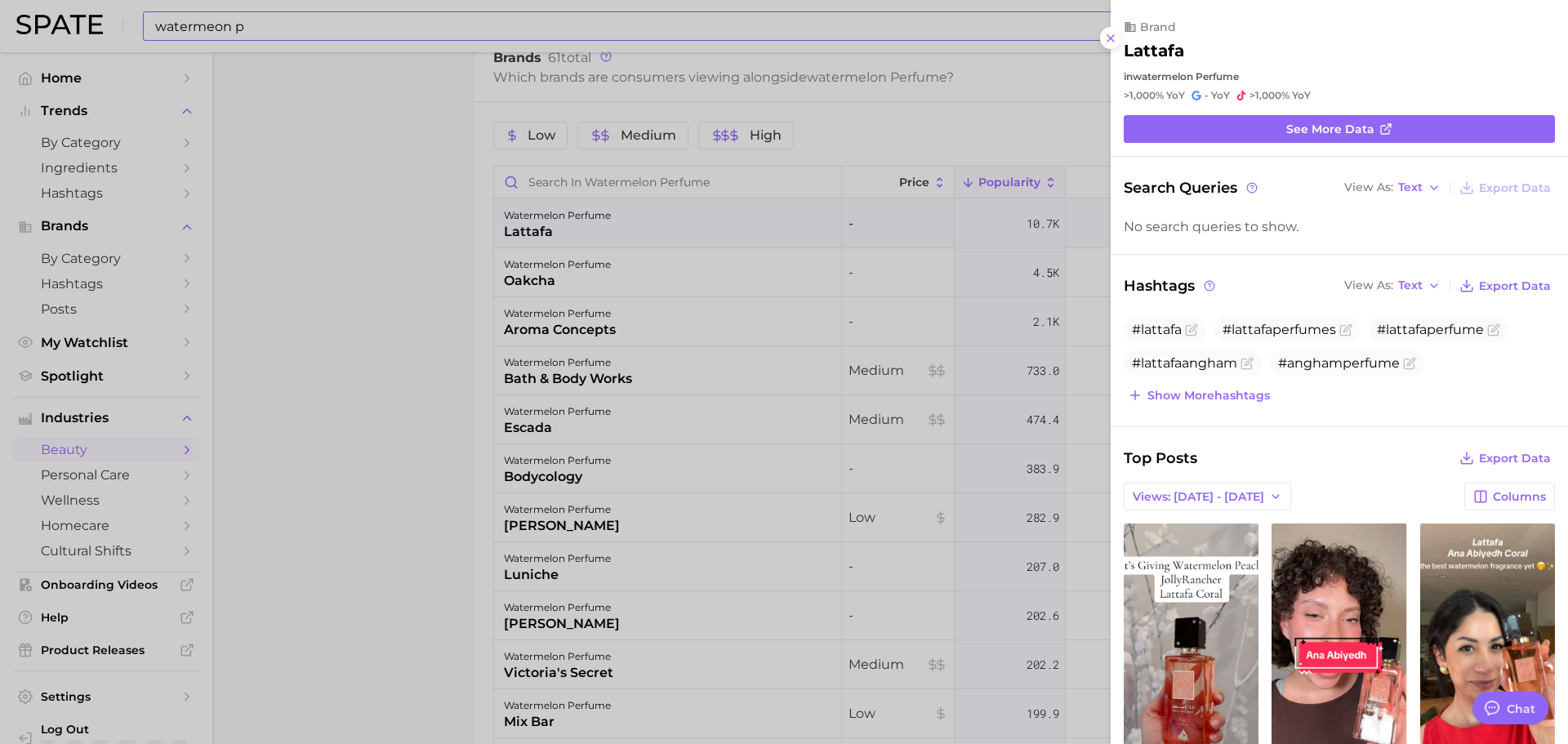 click on "Search Queries View As Text Export Data No search queries to show. Hashtags View As Text Export Data #lattafa #lattafaperfumes #lattafaperfume #lattafaangham #anghamperfume Show more  hashtags Top Posts Export Data Views: Jul 6 -  13 Columns view post on TikTok paid Views 1.3k view post on TikTok Views 978.0 view post on TikTok 6 paid Views 781.0 view post on TikTok paid Views 343.0 view post on TikTok paid Views 161.0 Show more posts" at bounding box center [1339, 691] 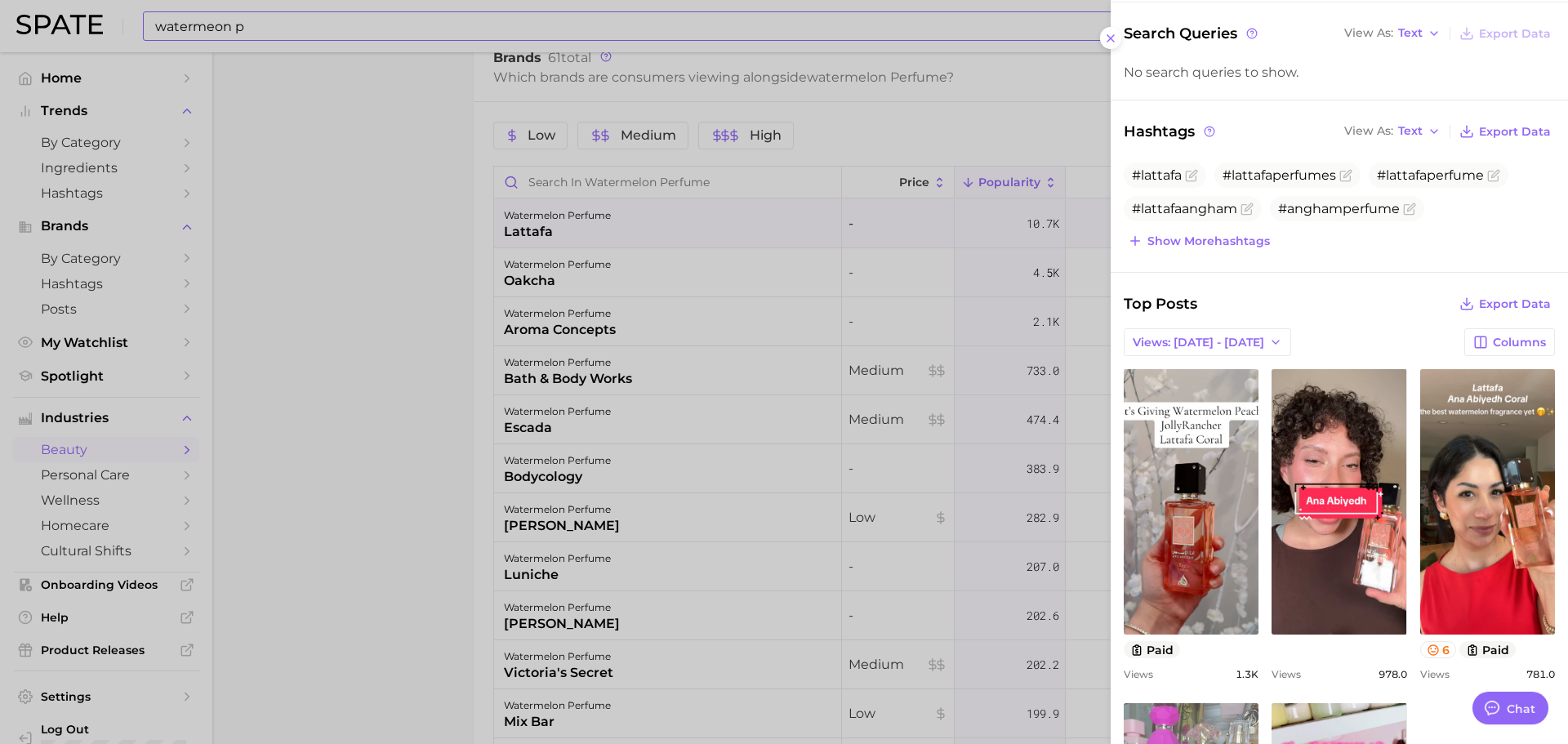 scroll, scrollTop: 327, scrollLeft: 0, axis: vertical 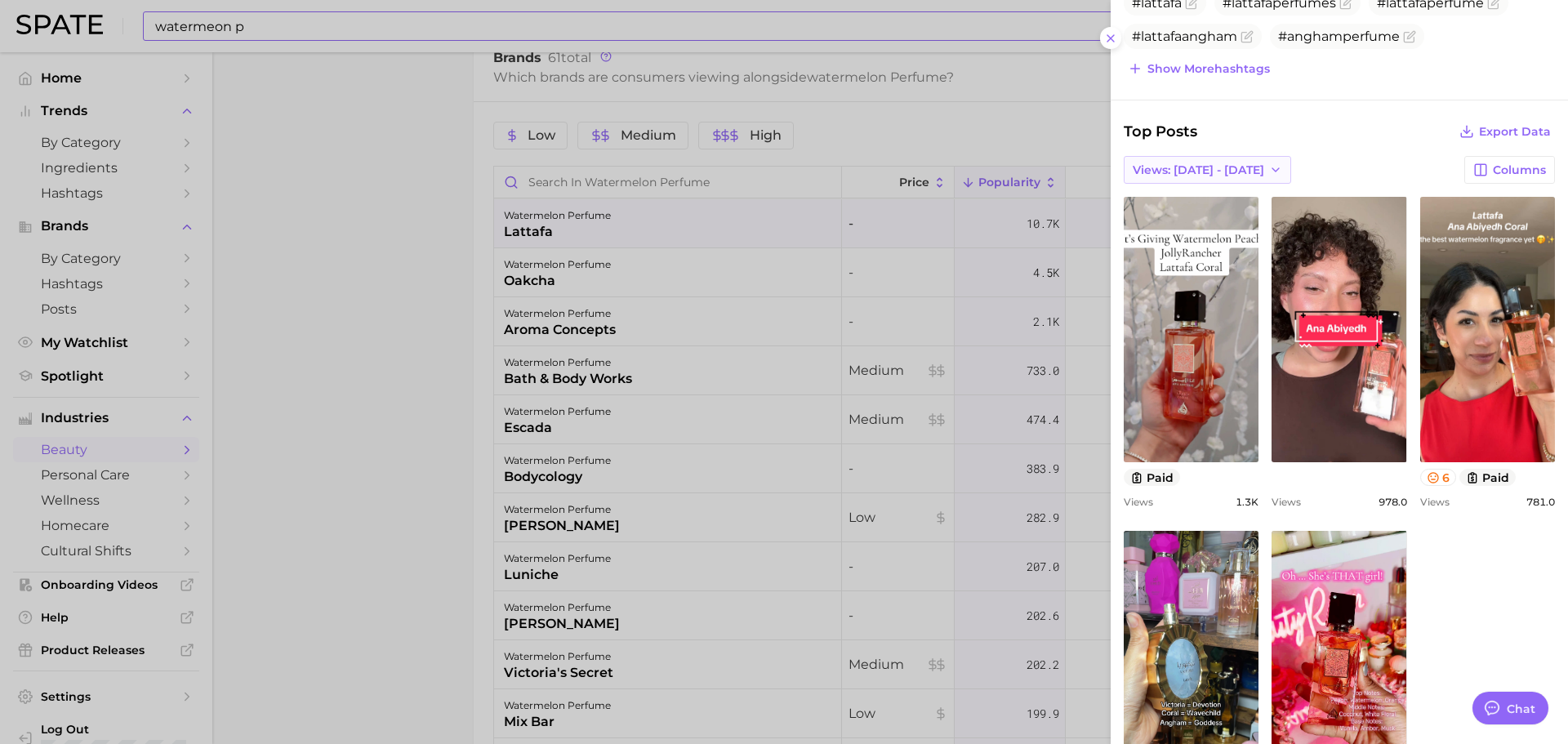 click on "Views: [DATE] -  [DATE]" at bounding box center [1198, 170] 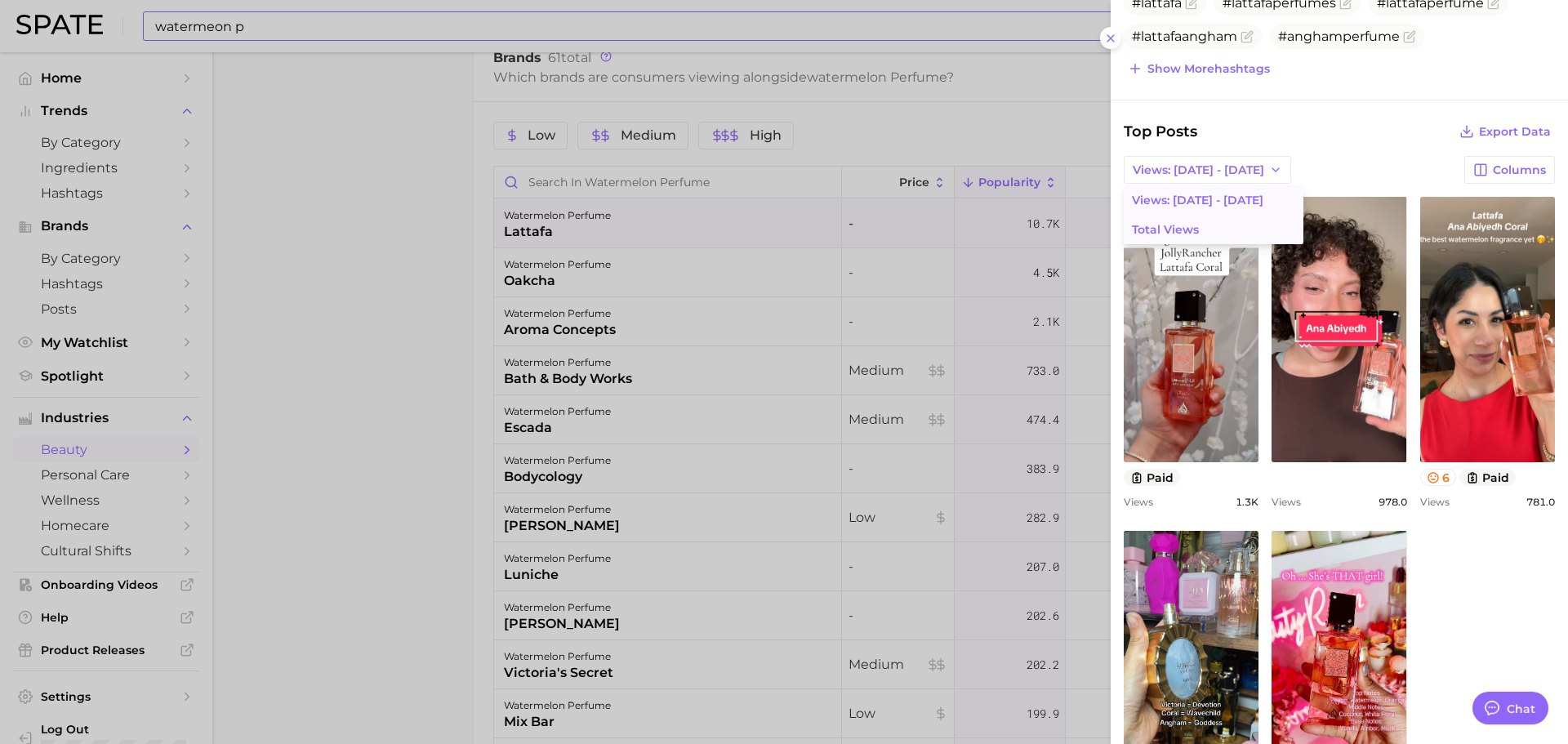 click on "Total Views" at bounding box center [1165, 229] 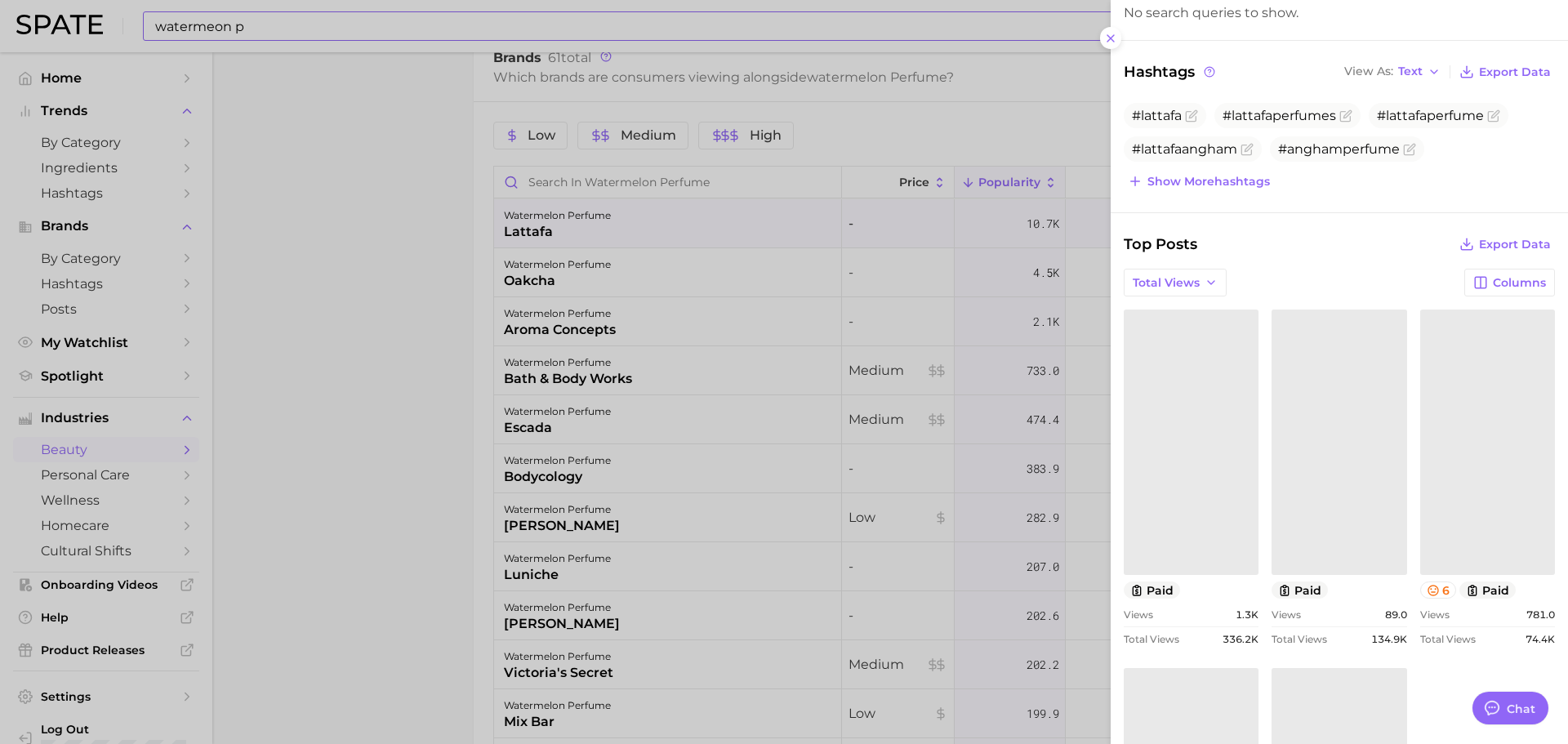 scroll, scrollTop: 327, scrollLeft: 0, axis: vertical 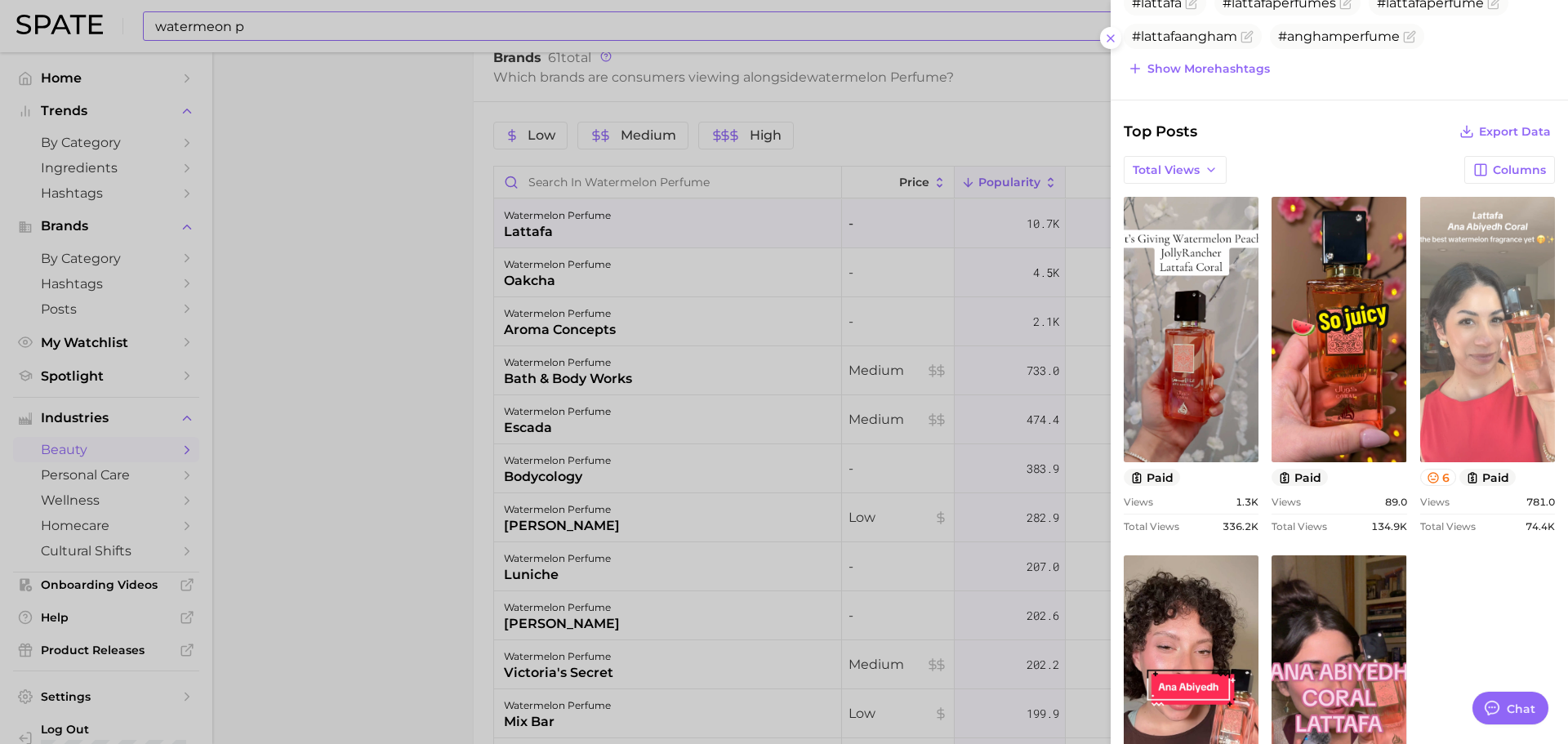 click on "view post on TikTok" at bounding box center [1487, 329] 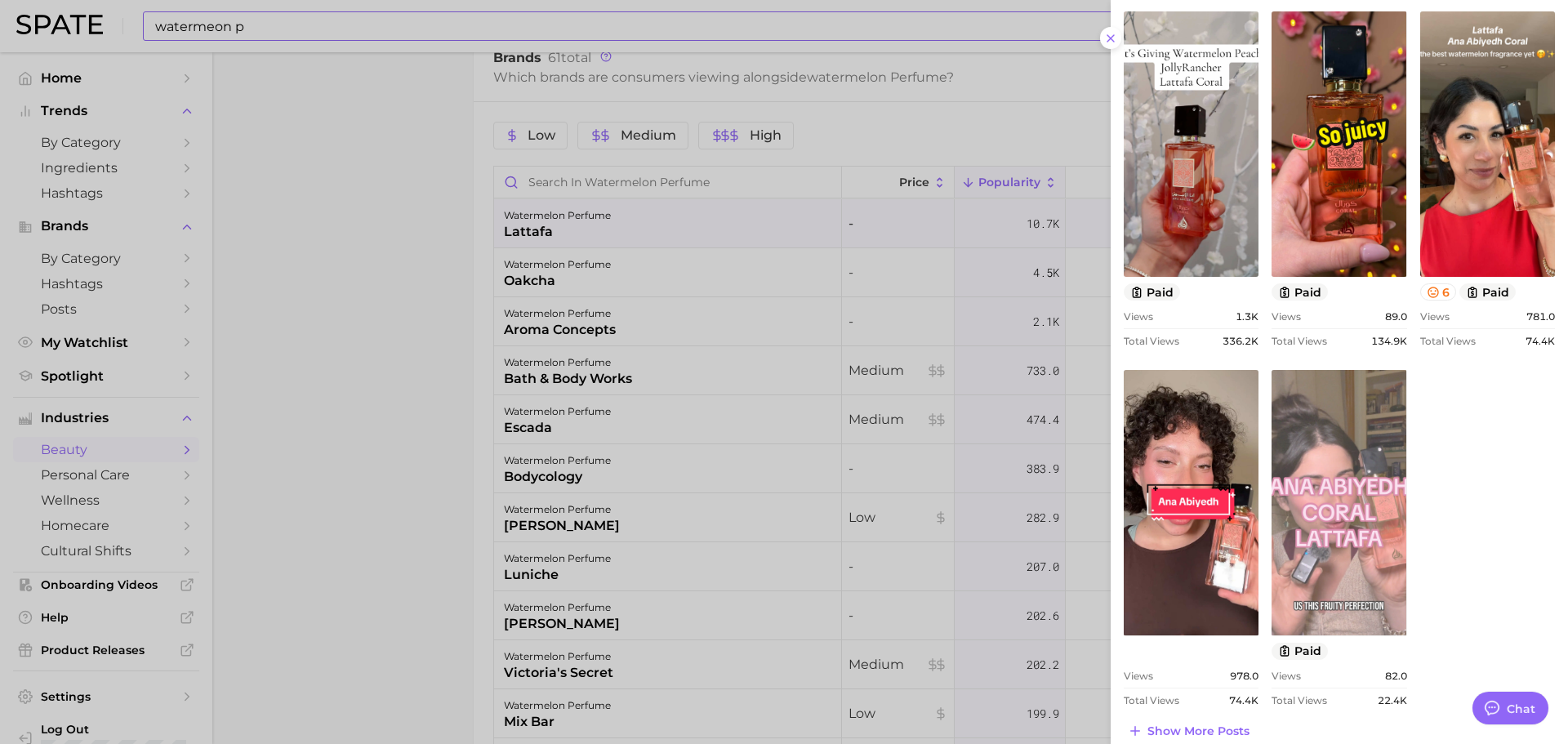 scroll, scrollTop: 530, scrollLeft: 0, axis: vertical 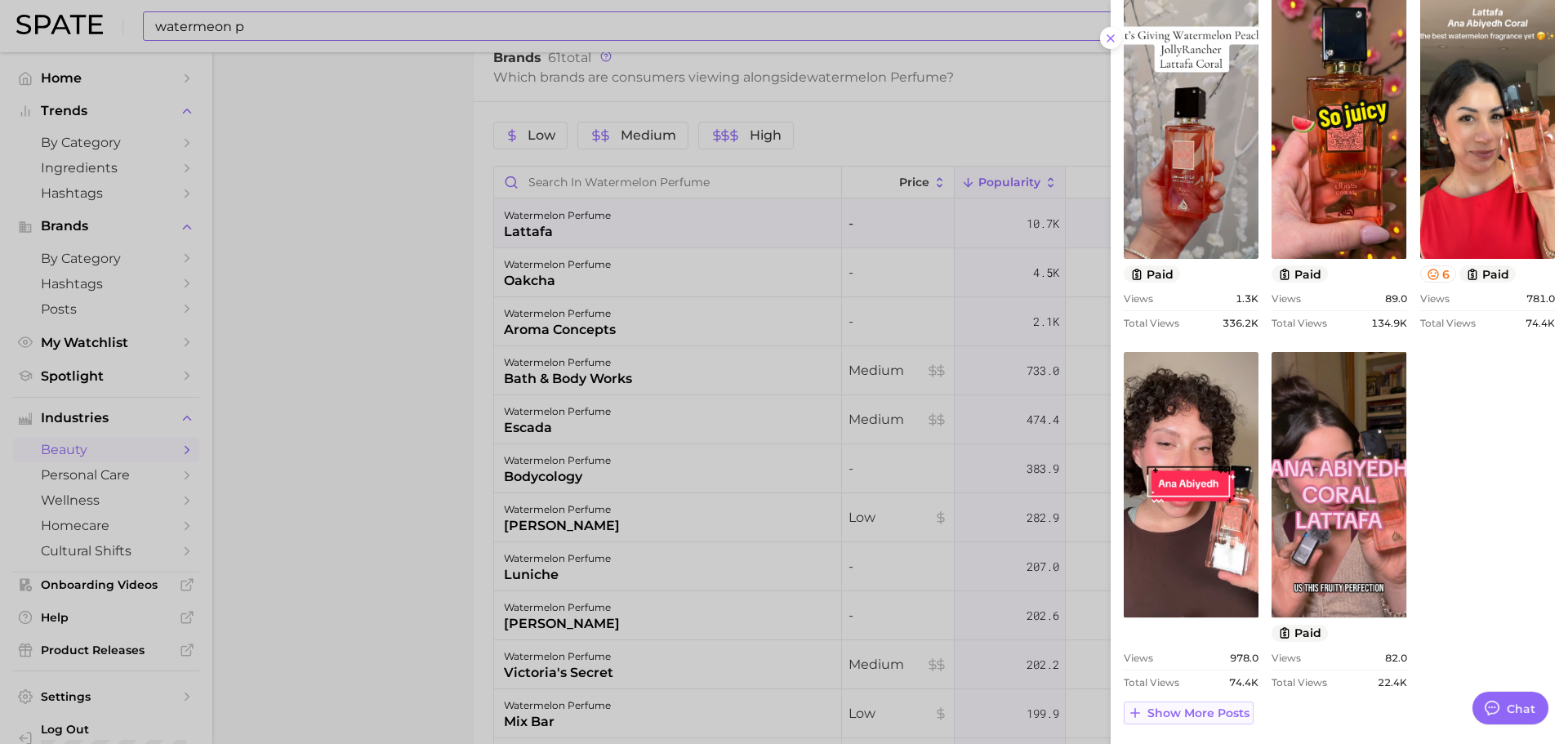 click on "Show more posts" at bounding box center [1198, 713] 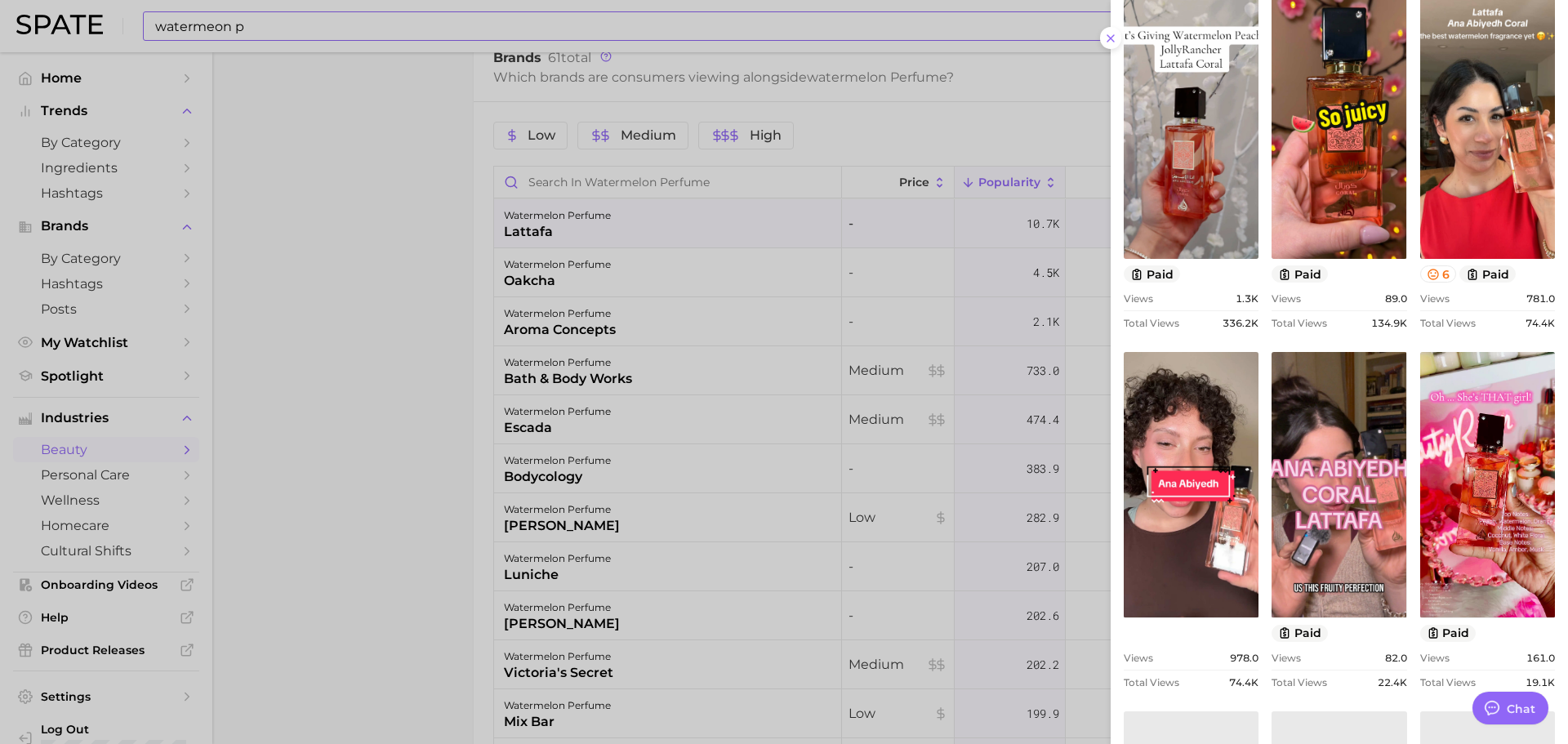 scroll, scrollTop: 0, scrollLeft: 0, axis: both 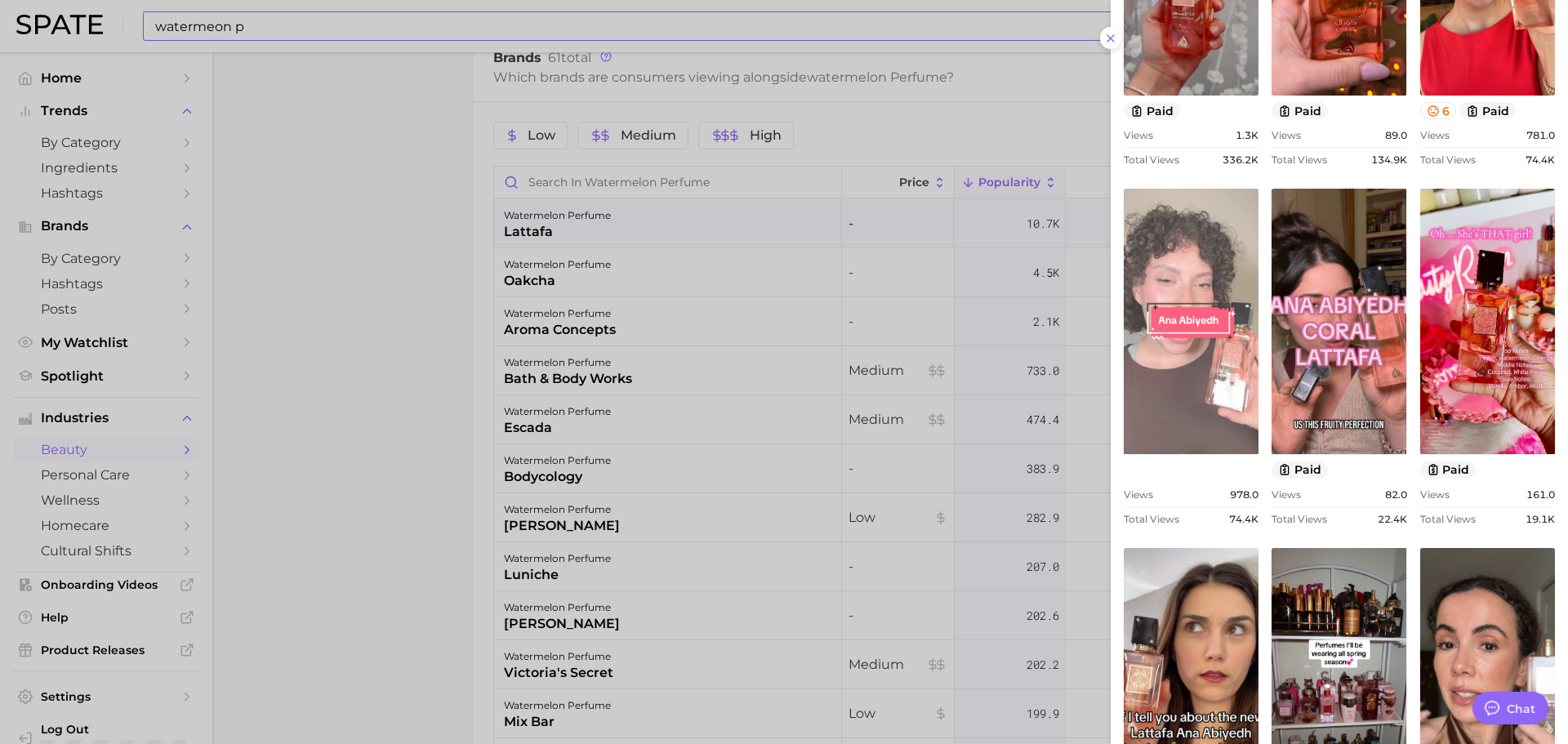 click on "view post on TikTok" at bounding box center (1191, 321) 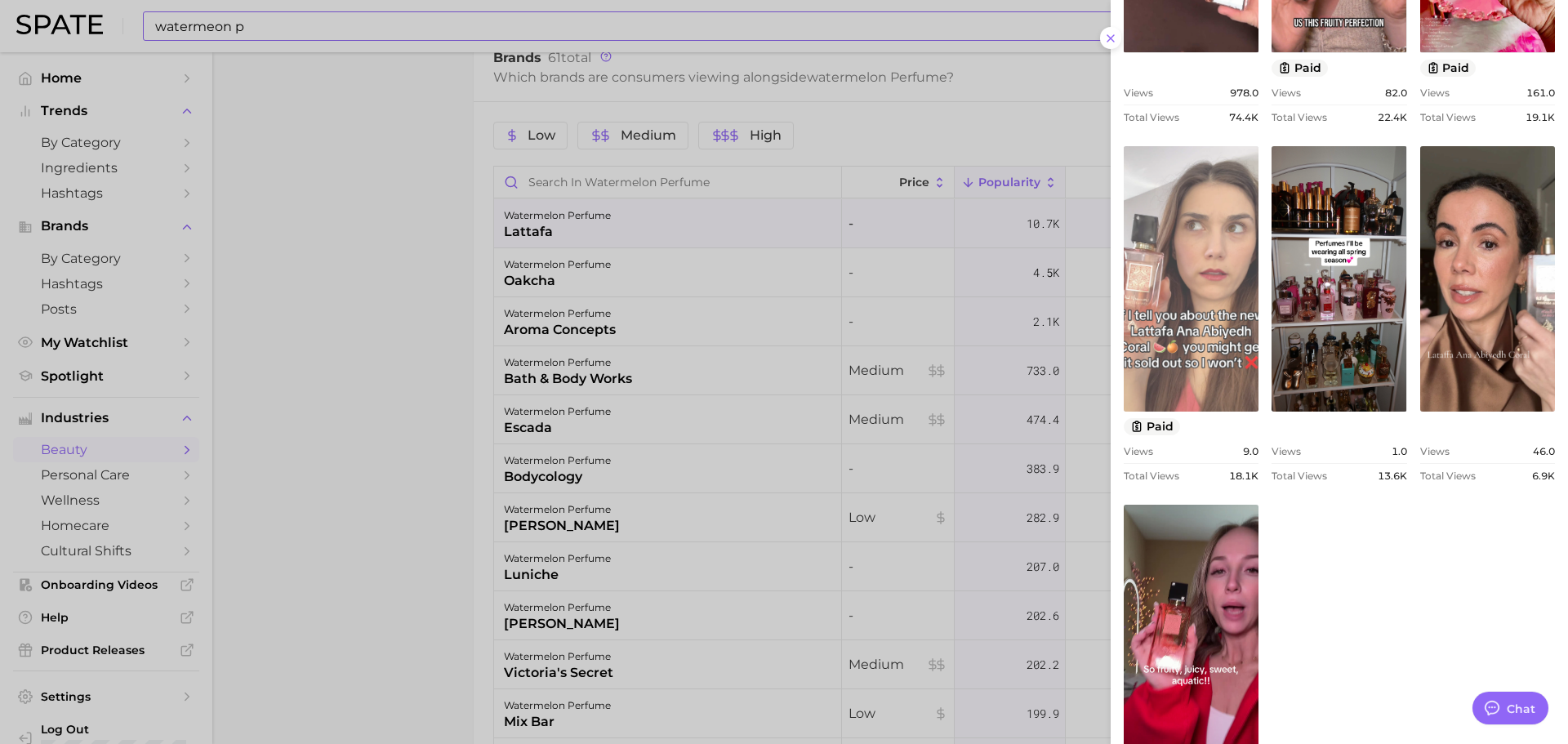 scroll, scrollTop: 1247, scrollLeft: 0, axis: vertical 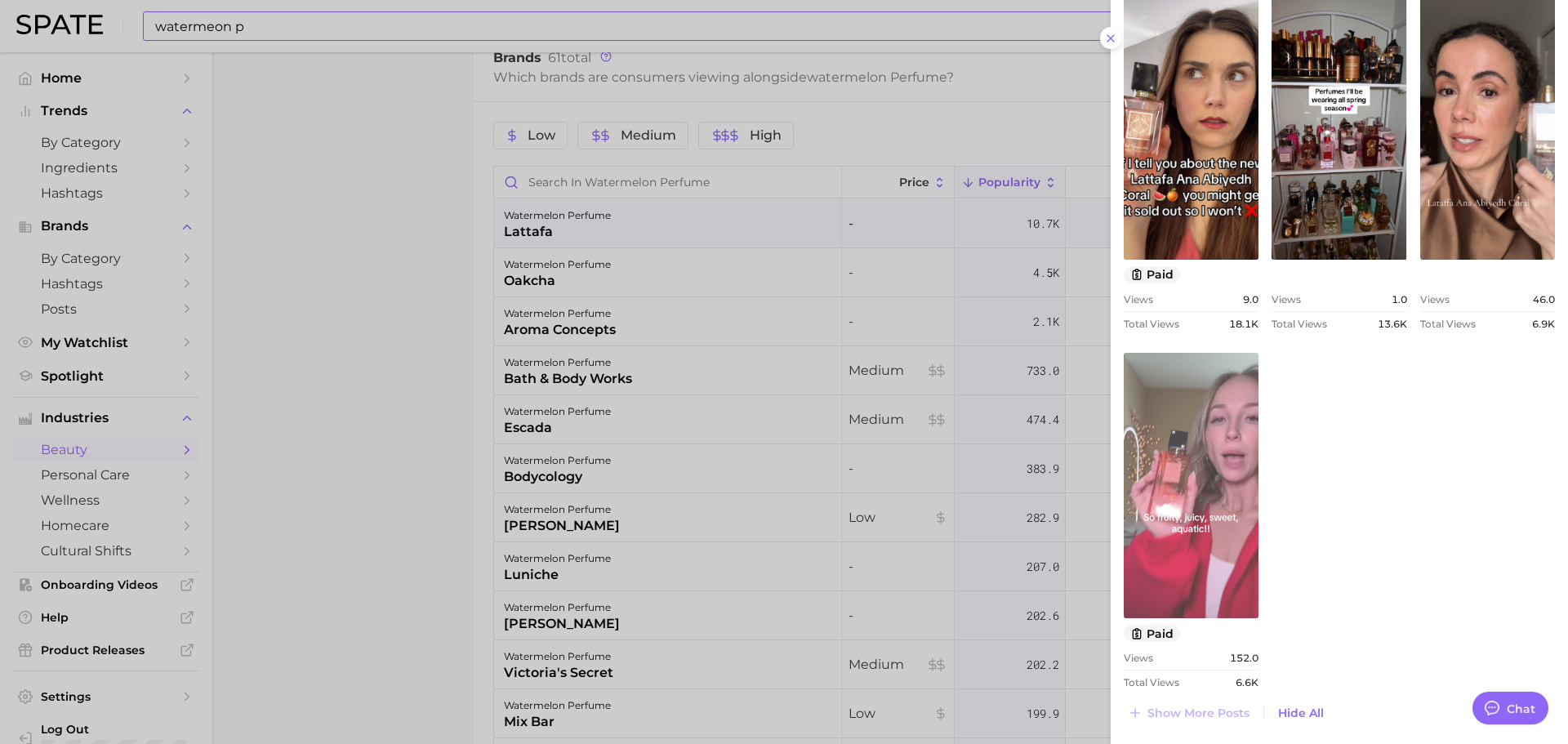 click on "view post on TikTok" at bounding box center (1191, 485) 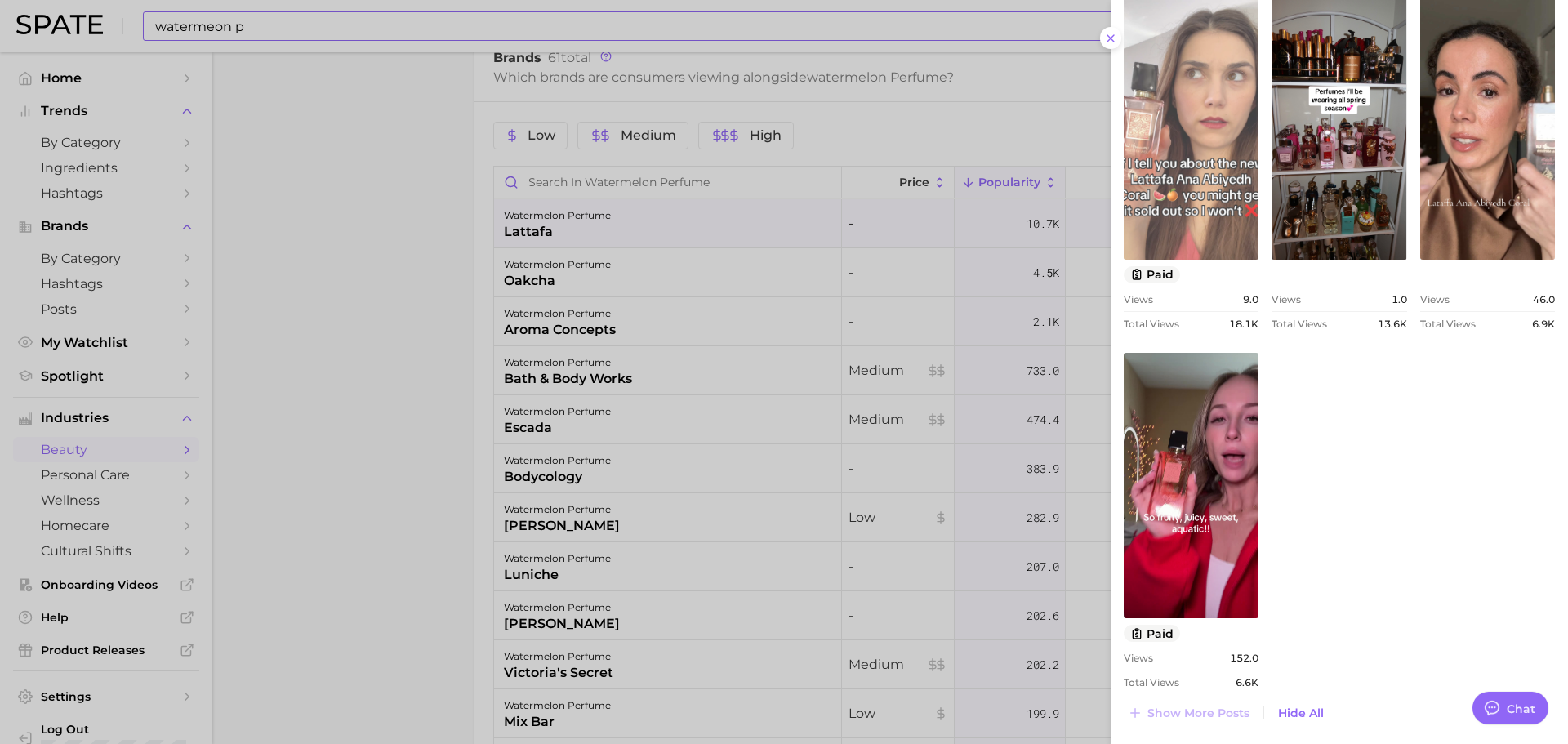 scroll, scrollTop: 675, scrollLeft: 0, axis: vertical 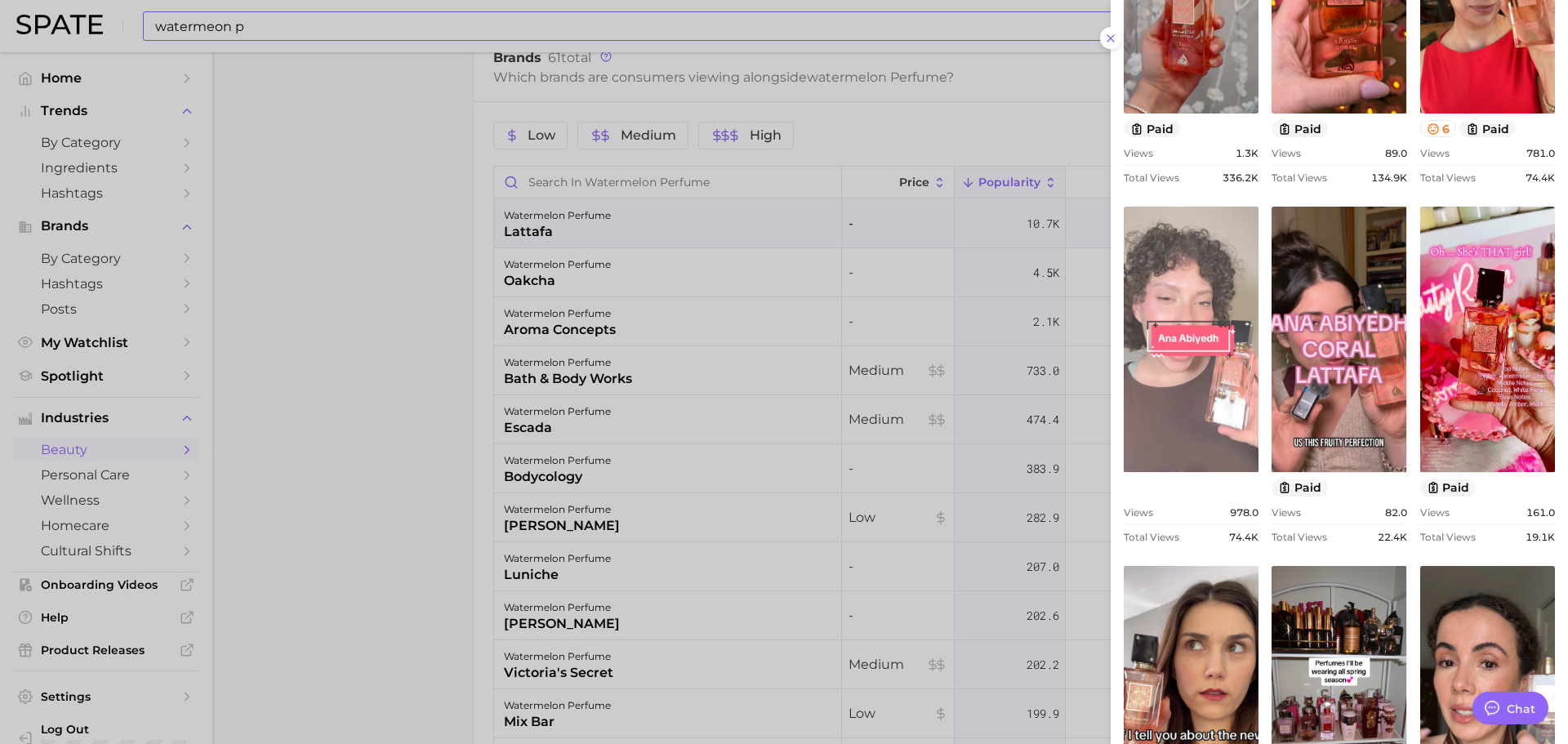 click on "view post on TikTok" at bounding box center [1191, 339] 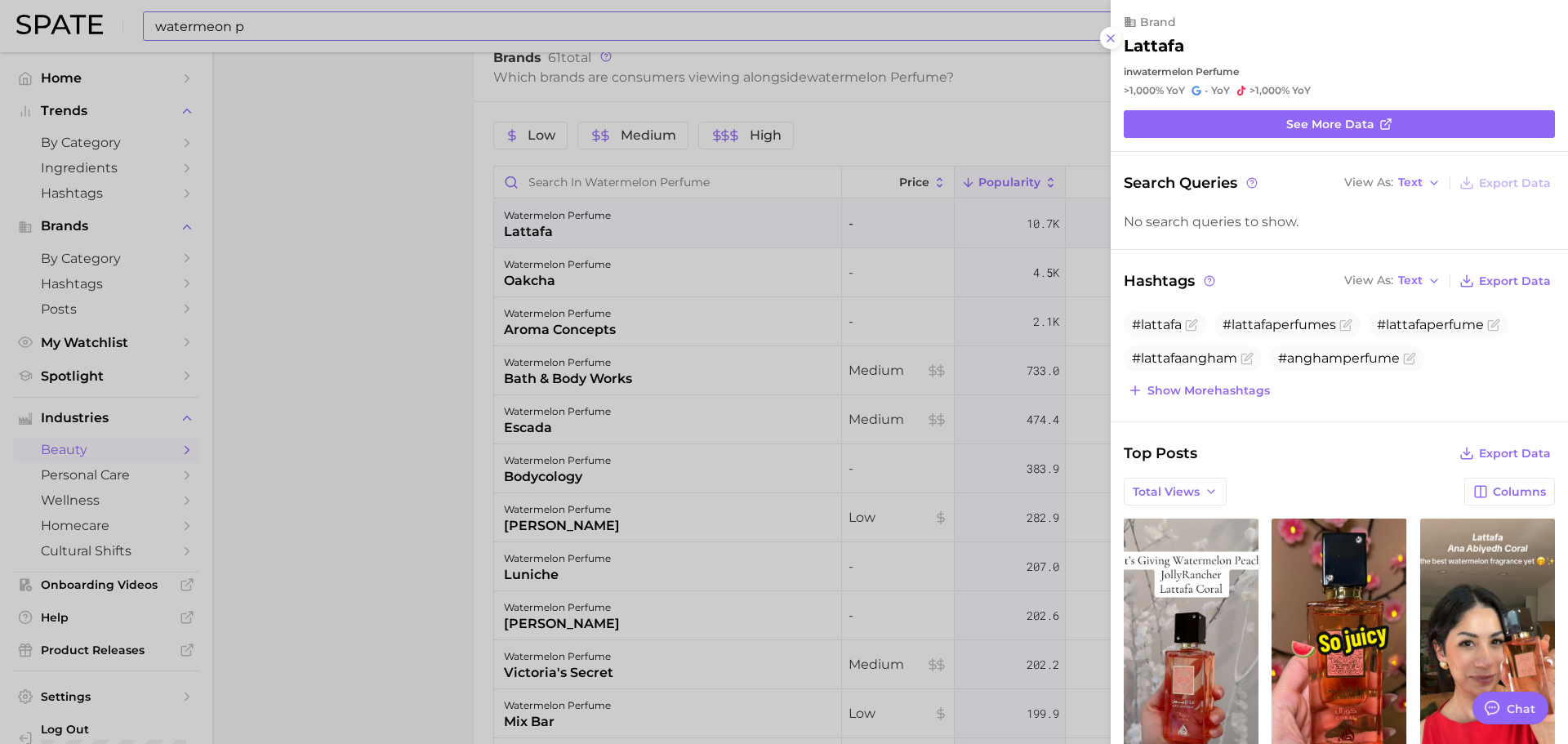 scroll, scrollTop: 0, scrollLeft: 0, axis: both 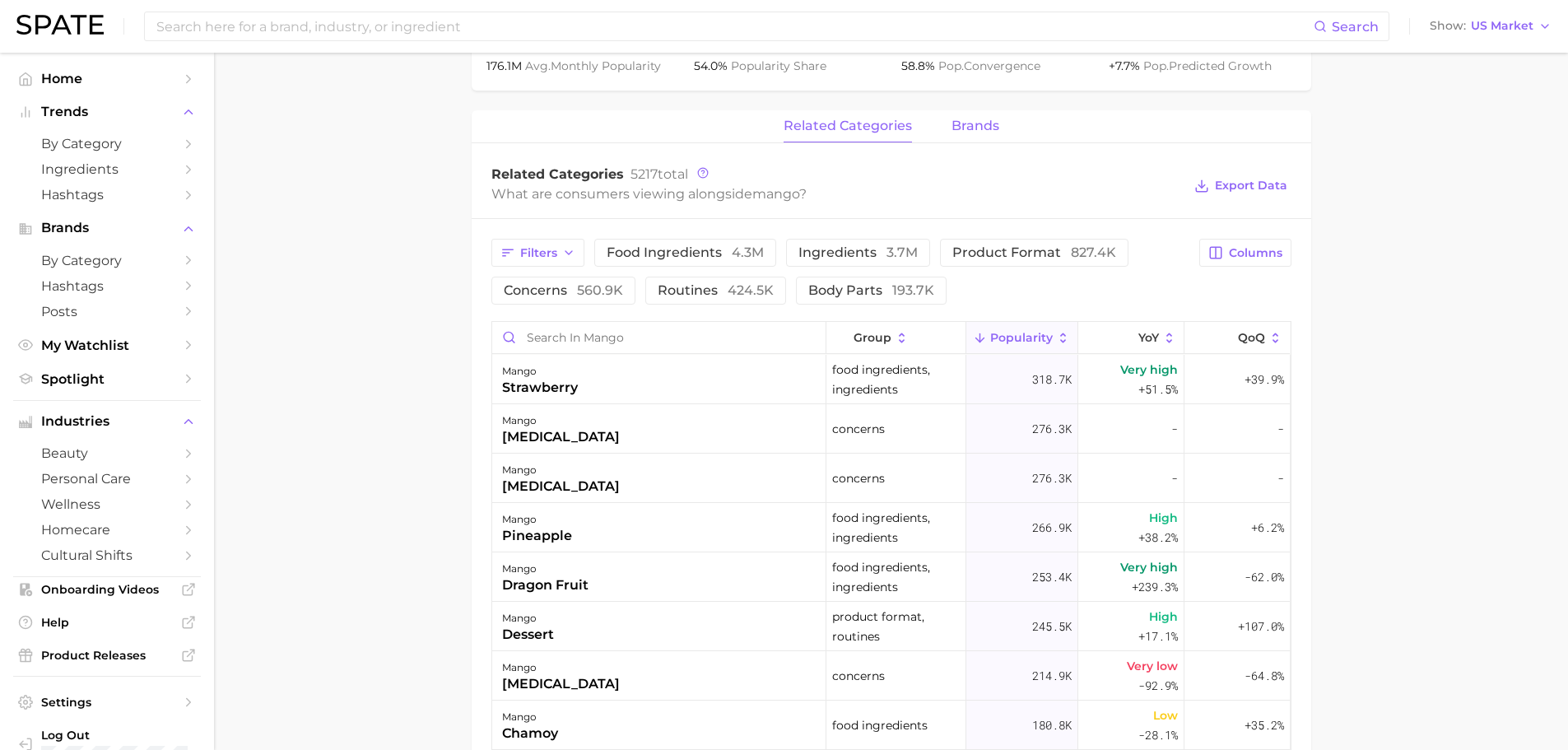 click on "brands" at bounding box center [975, 126] 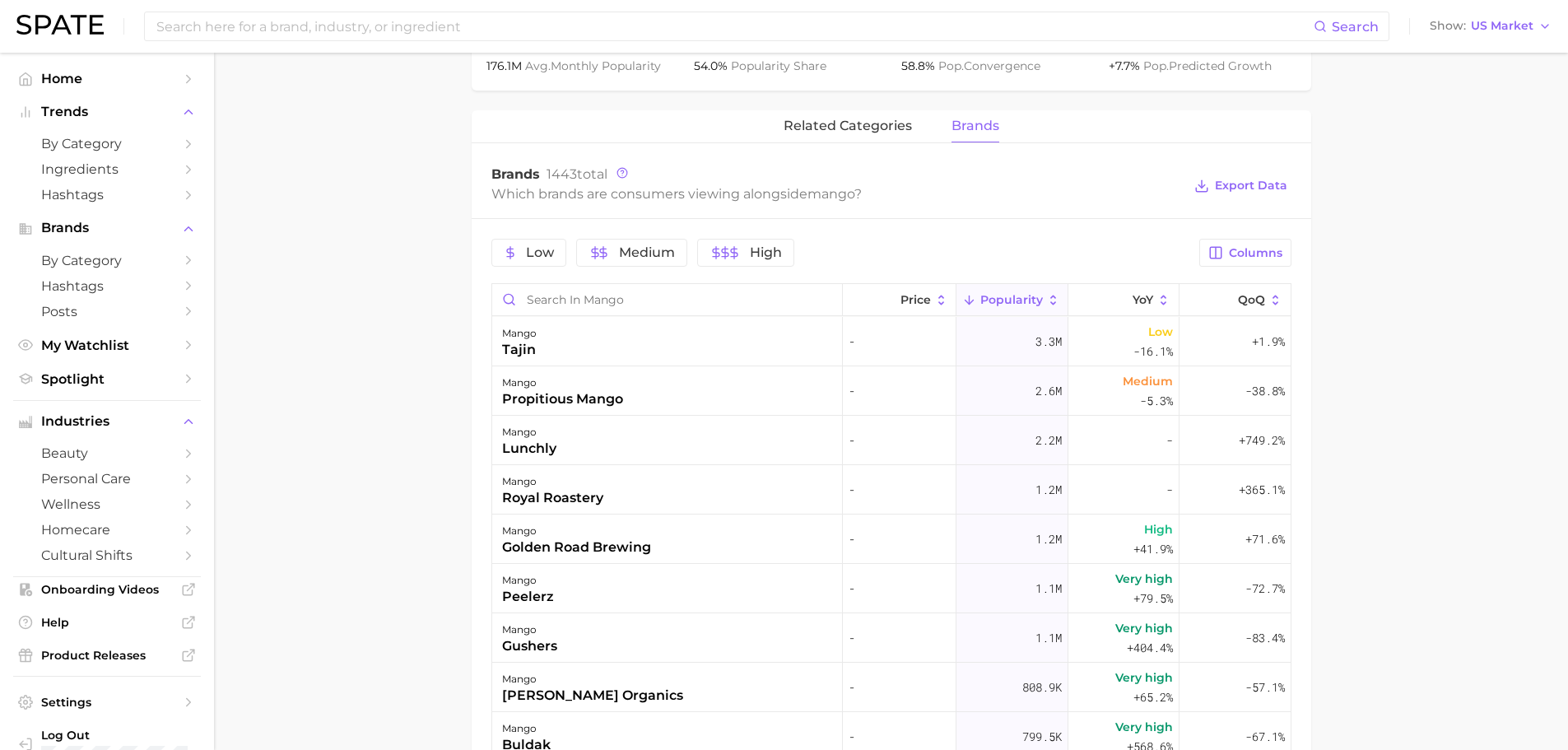 click on "mango tajin" at bounding box center (668, 342) 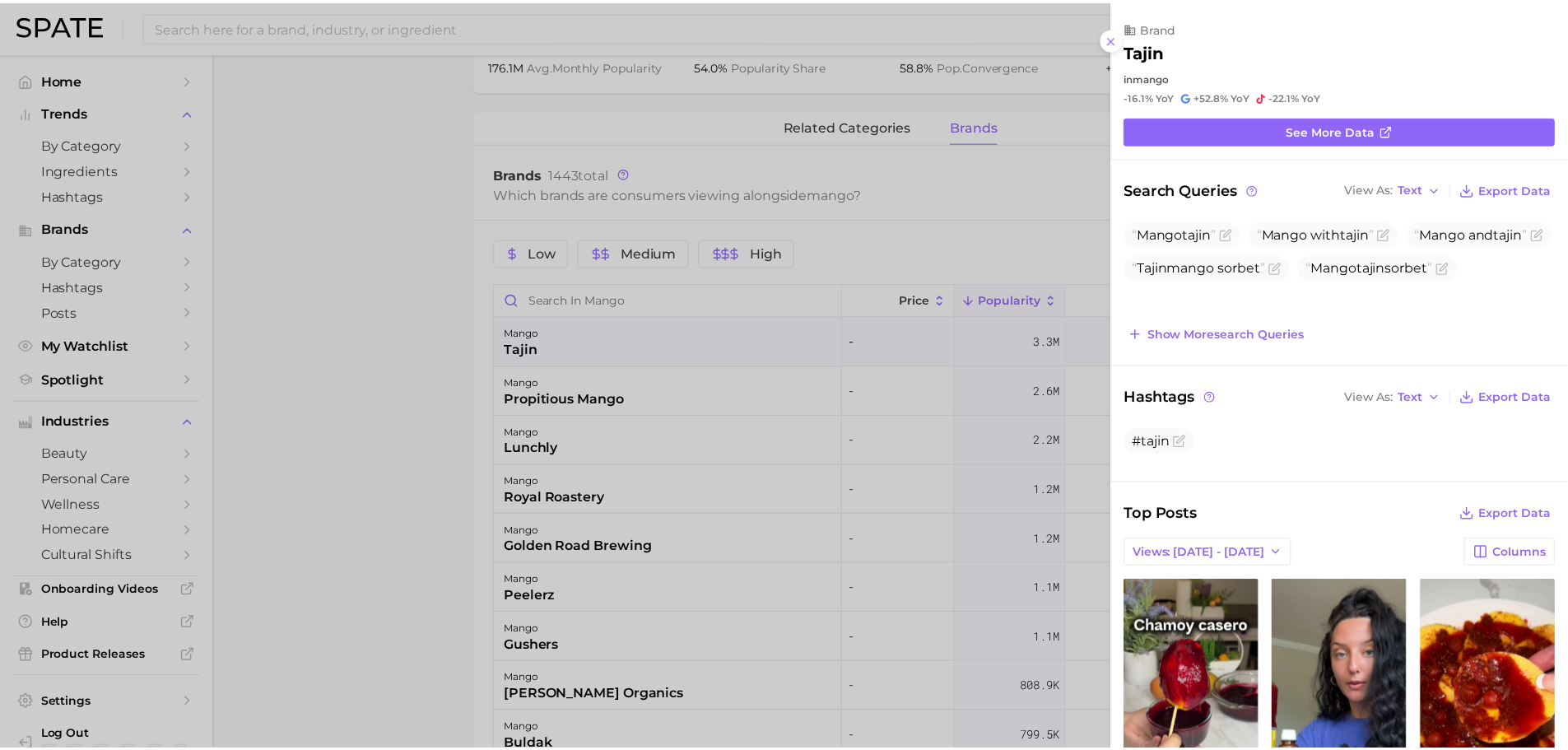 scroll, scrollTop: 0, scrollLeft: 0, axis: both 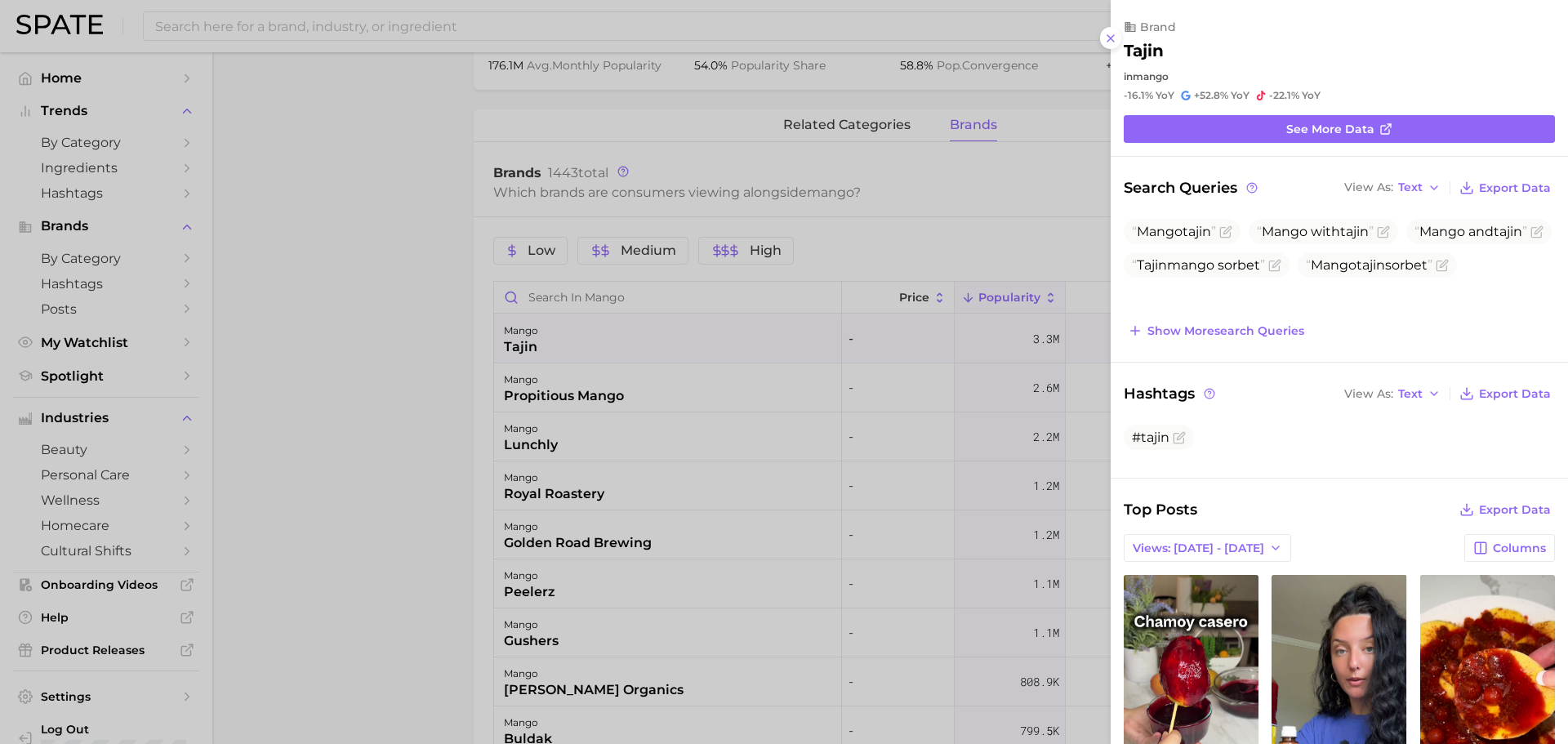 click at bounding box center (784, 372) 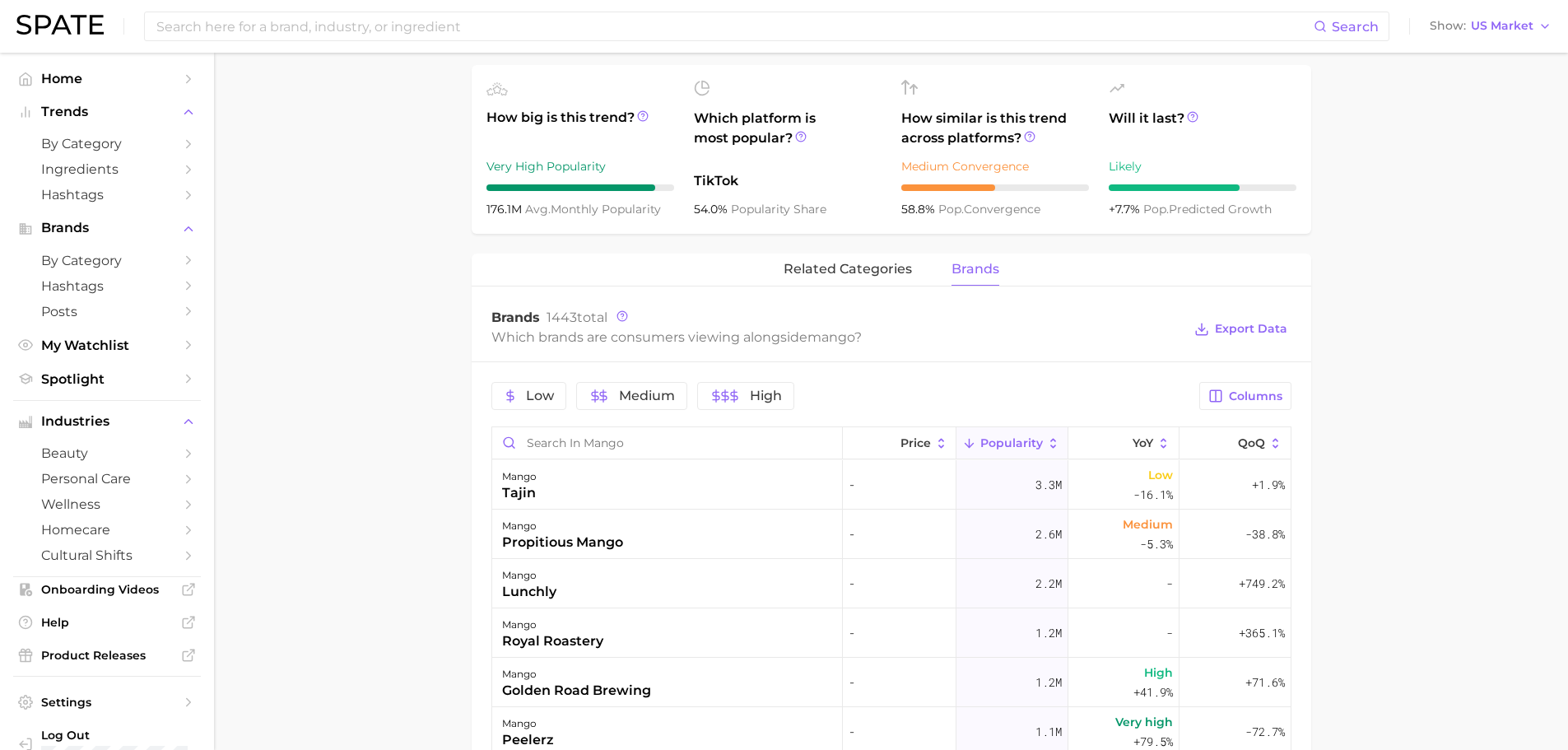 scroll, scrollTop: 329, scrollLeft: 0, axis: vertical 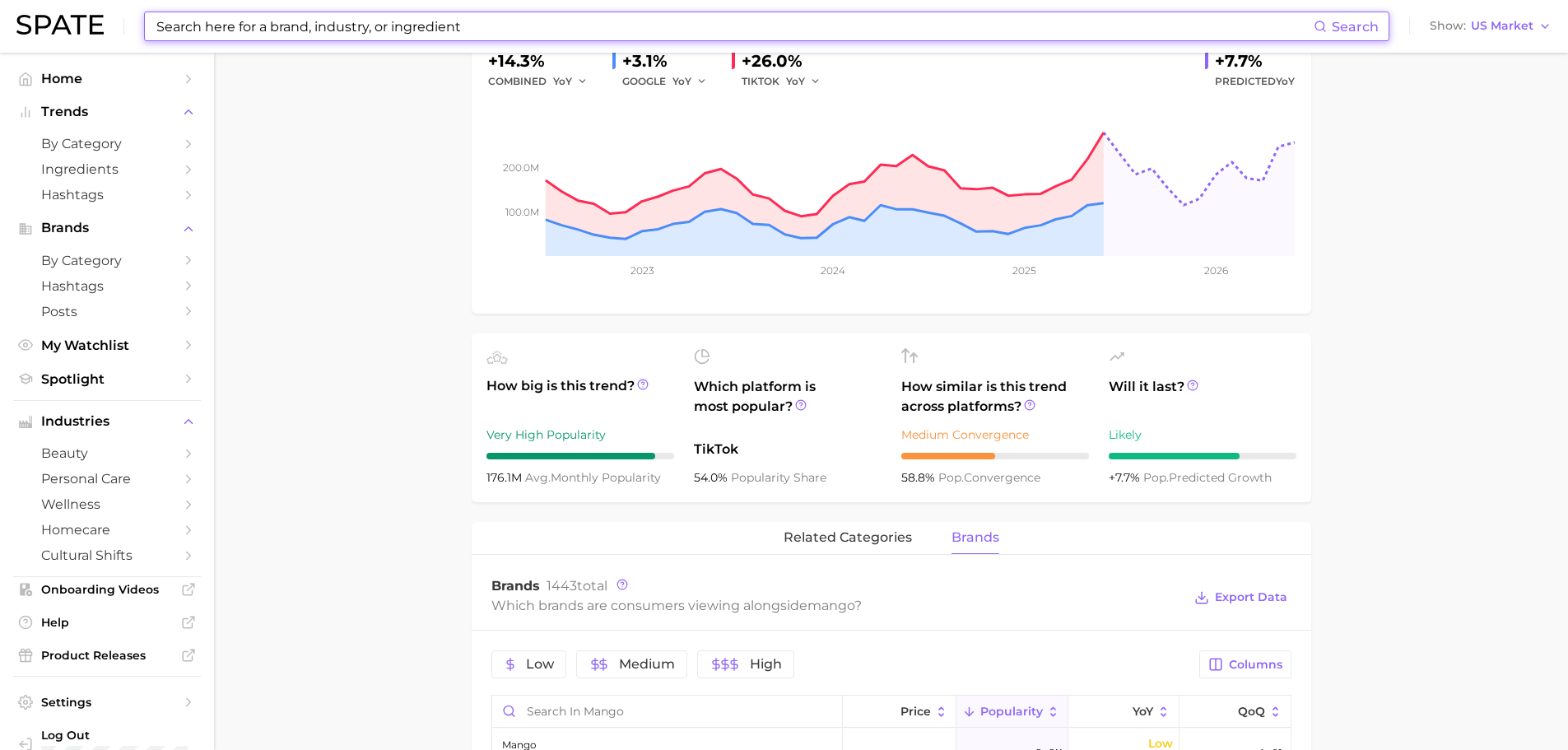 click at bounding box center [734, 26] 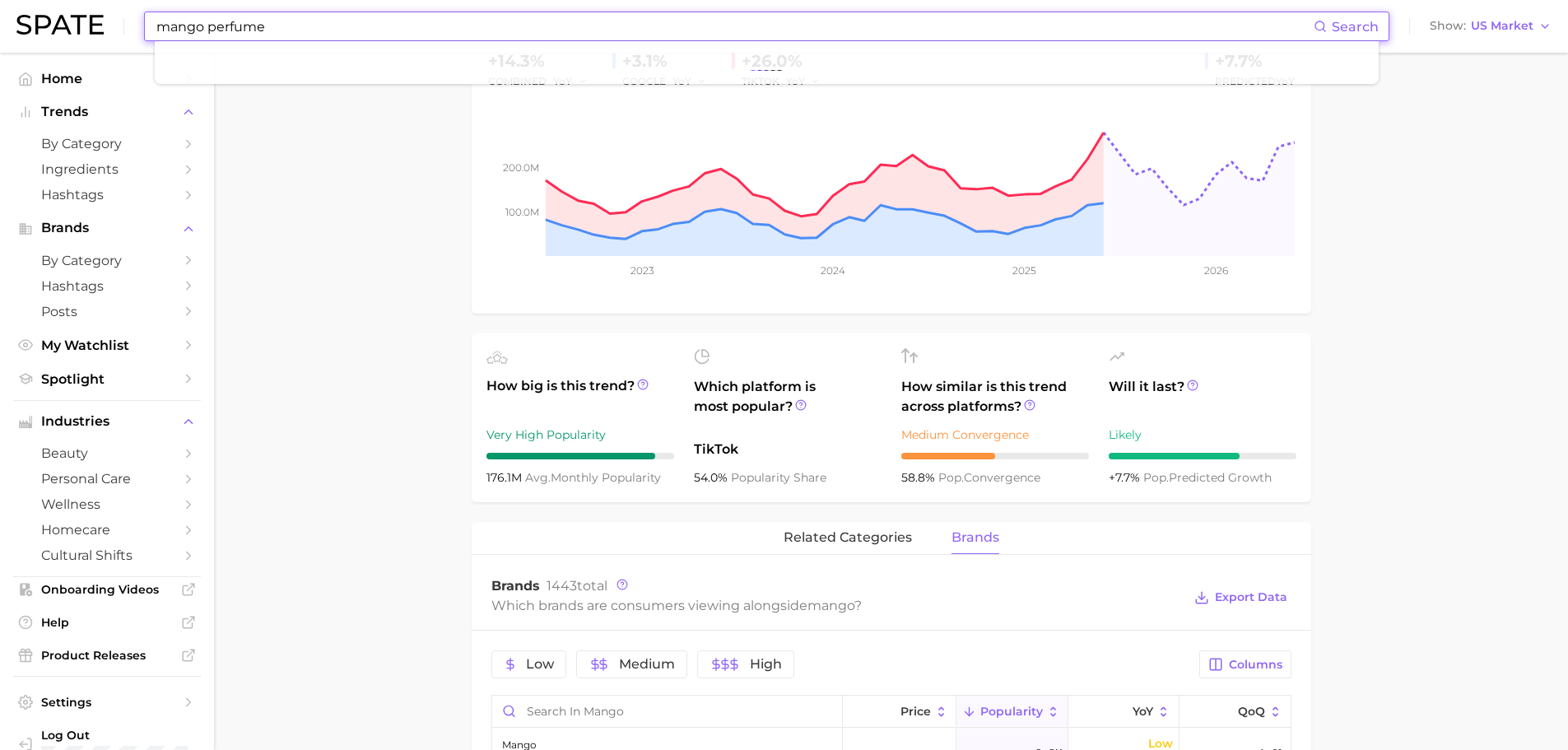 type on "mango perfume" 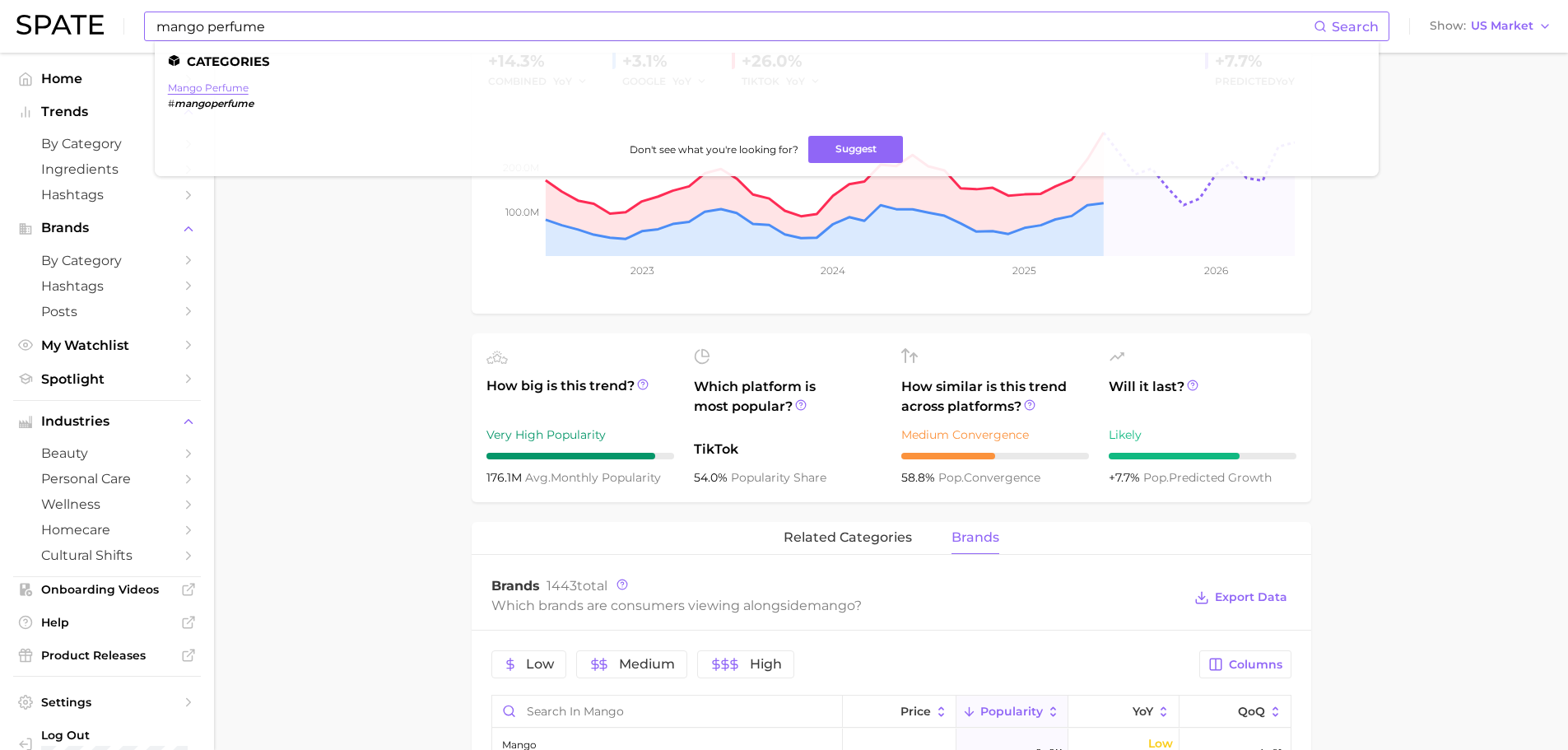 click on "mango perfume" at bounding box center (208, 87) 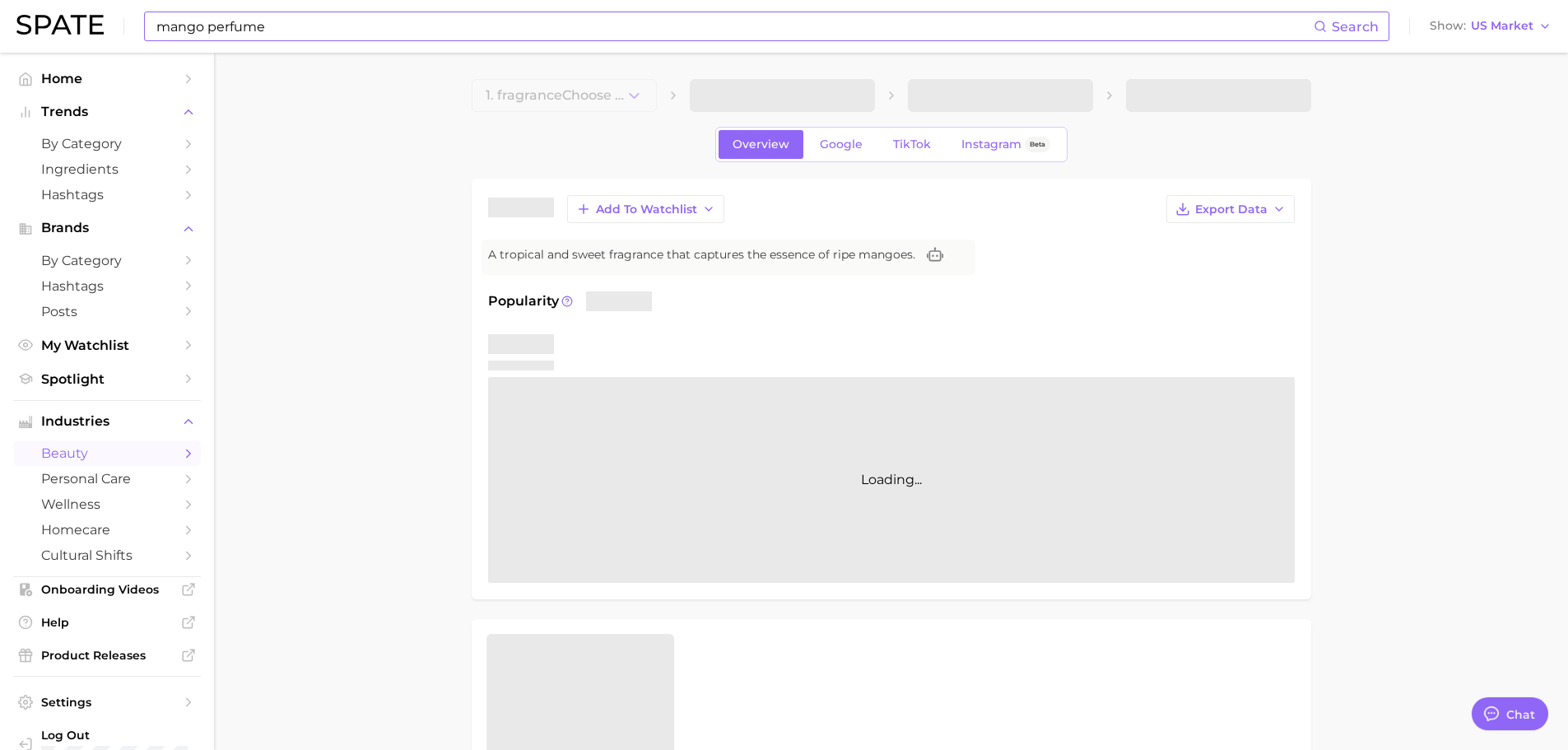 type on "x" 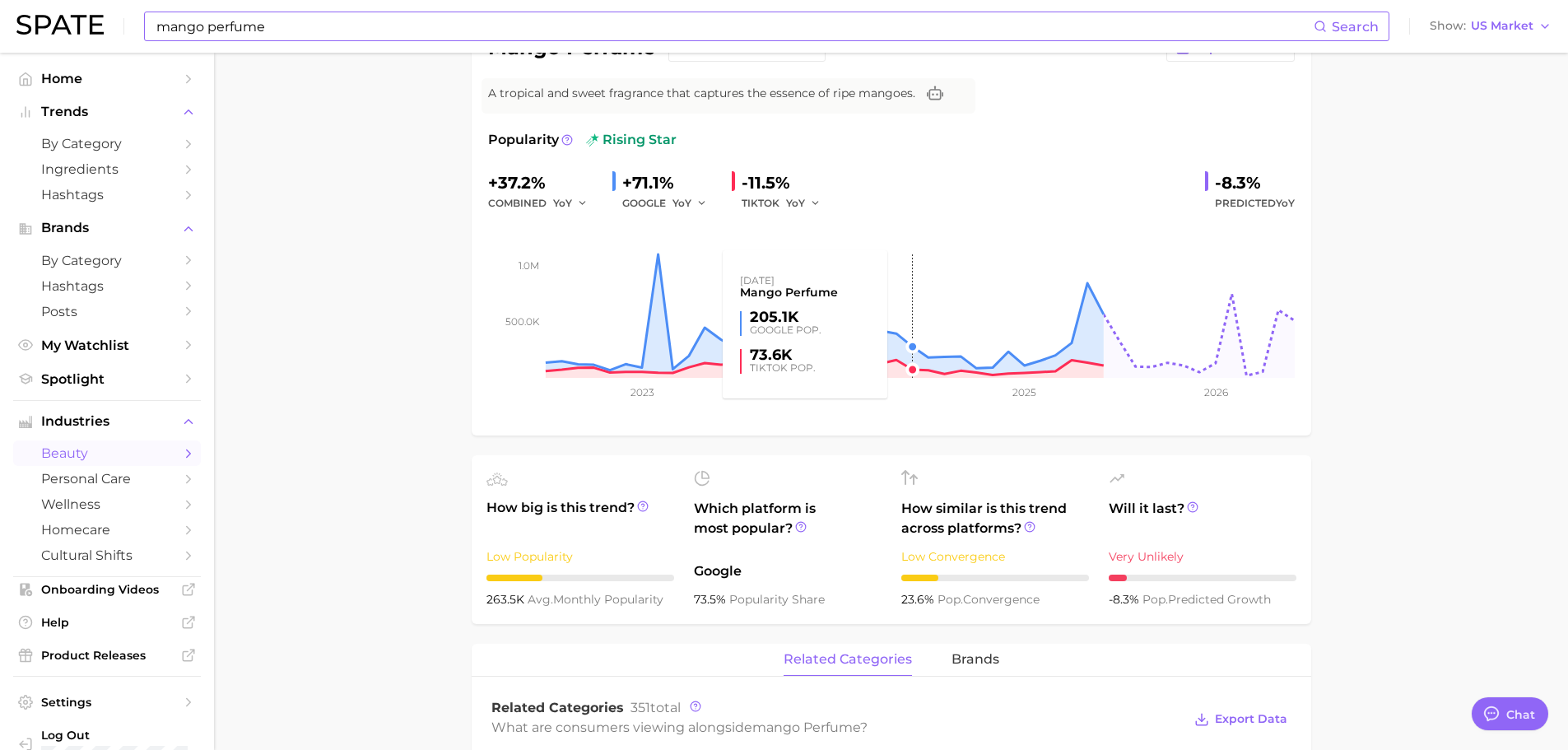 scroll, scrollTop: 0, scrollLeft: 0, axis: both 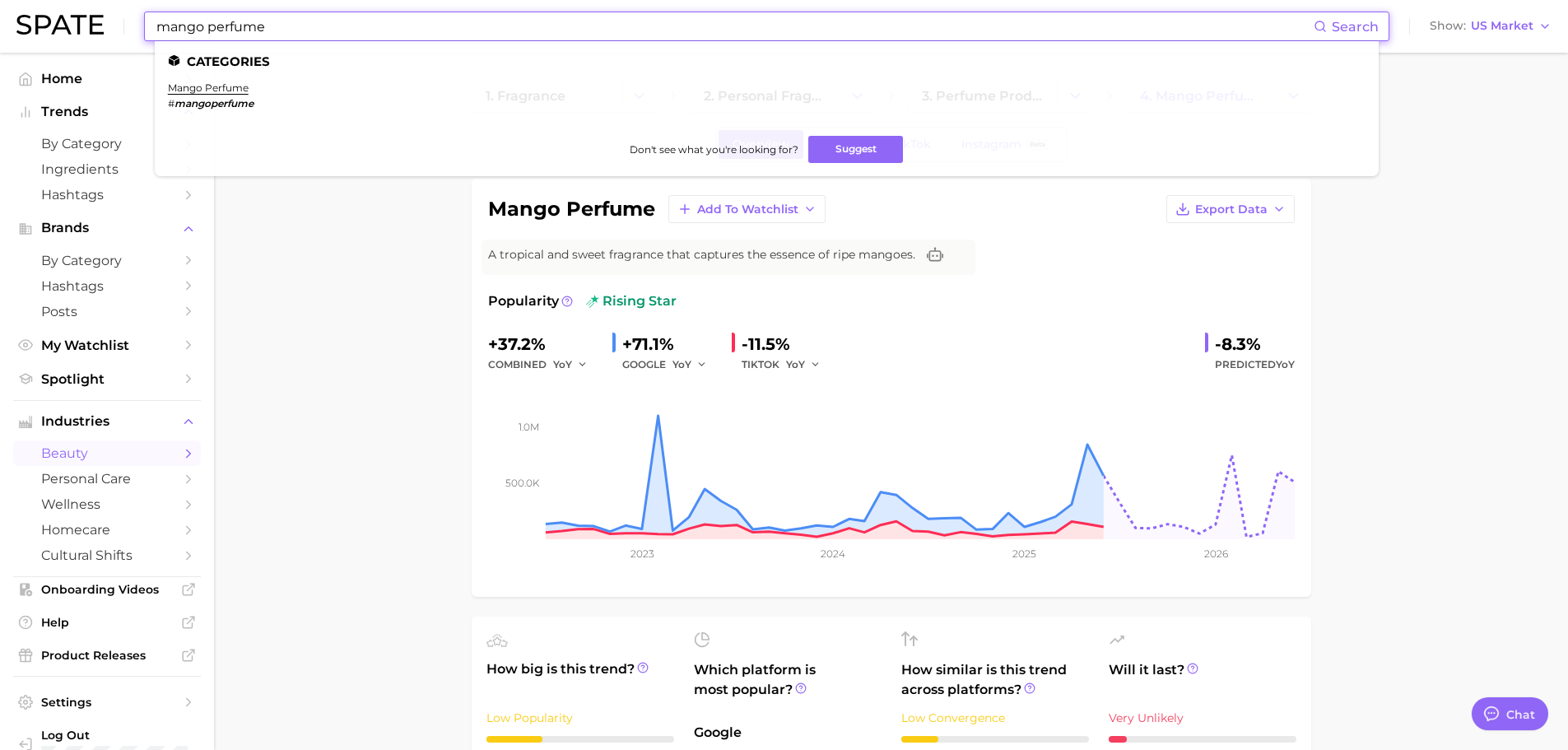 click on "mango perfume" at bounding box center [734, 26] 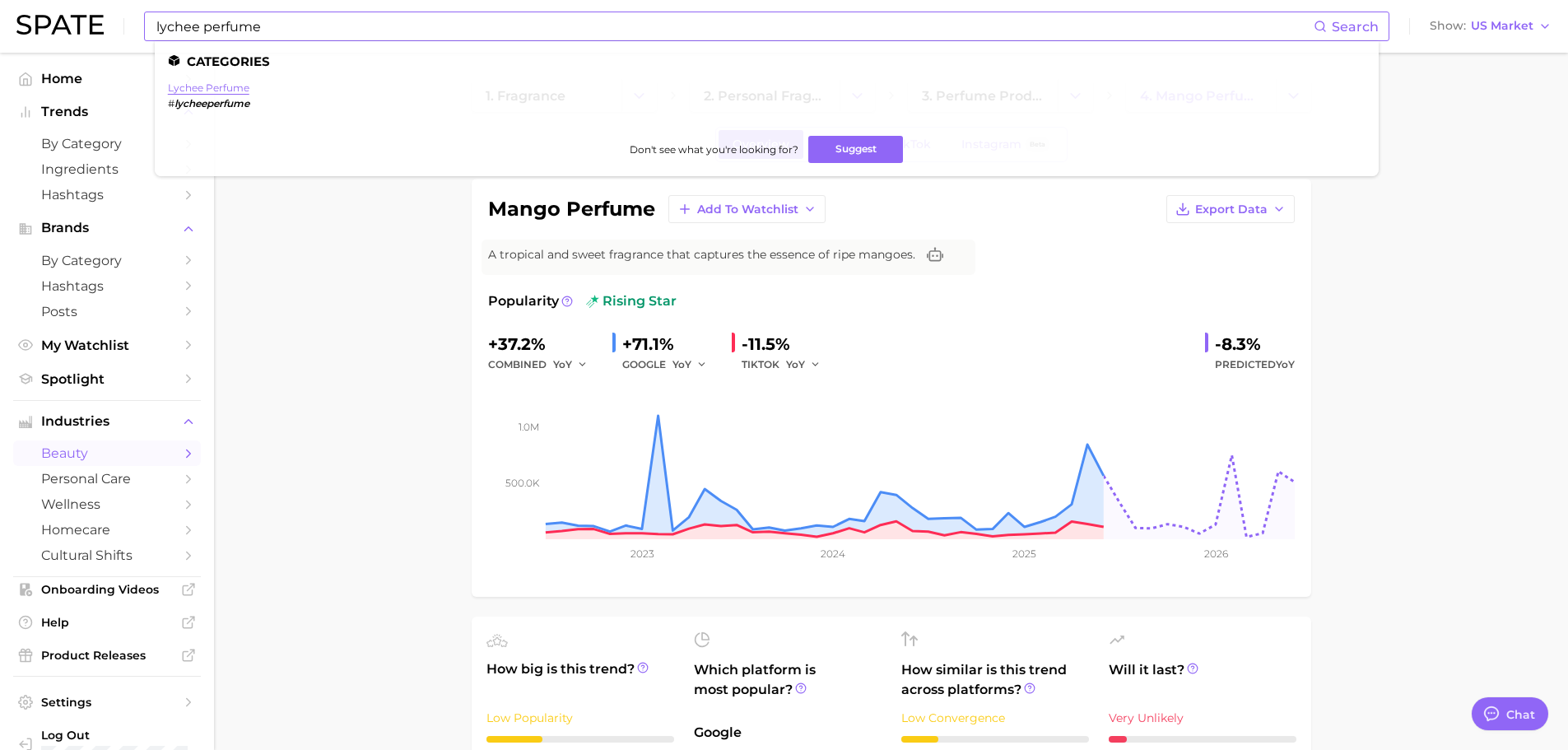 click on "lychee perfume" at bounding box center [208, 87] 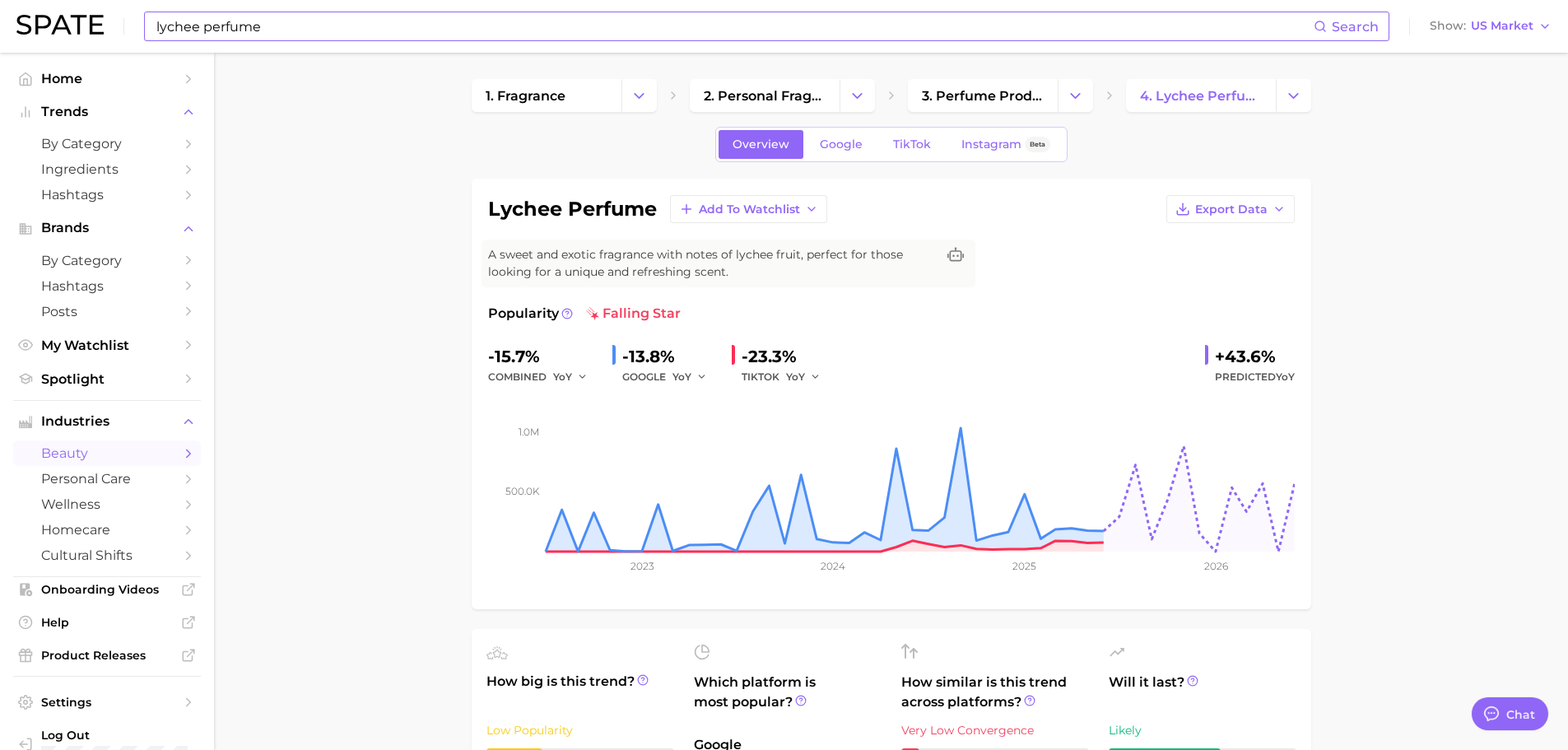 click on "lychee perfume" at bounding box center (734, 26) 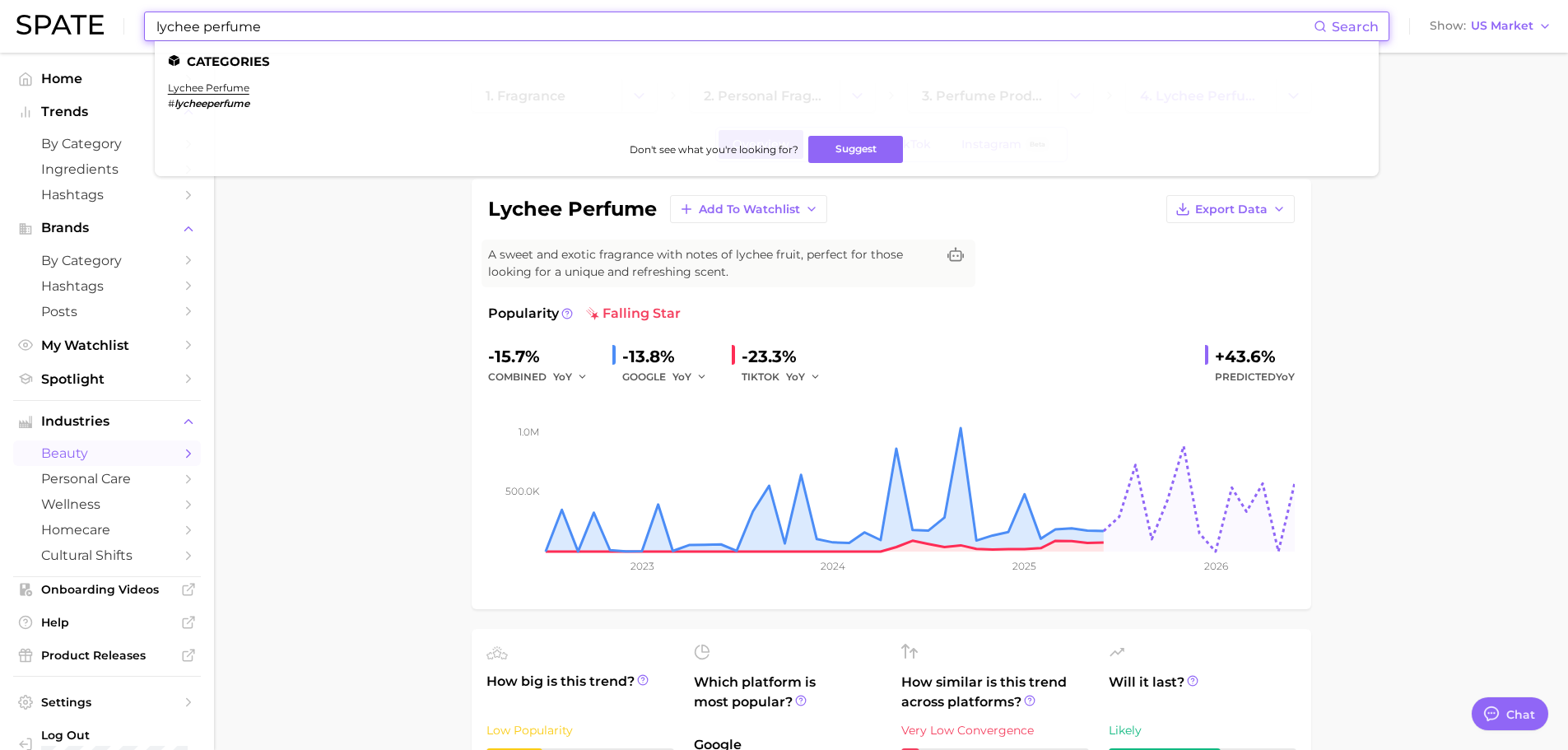click on "lychee perfume" at bounding box center [734, 26] 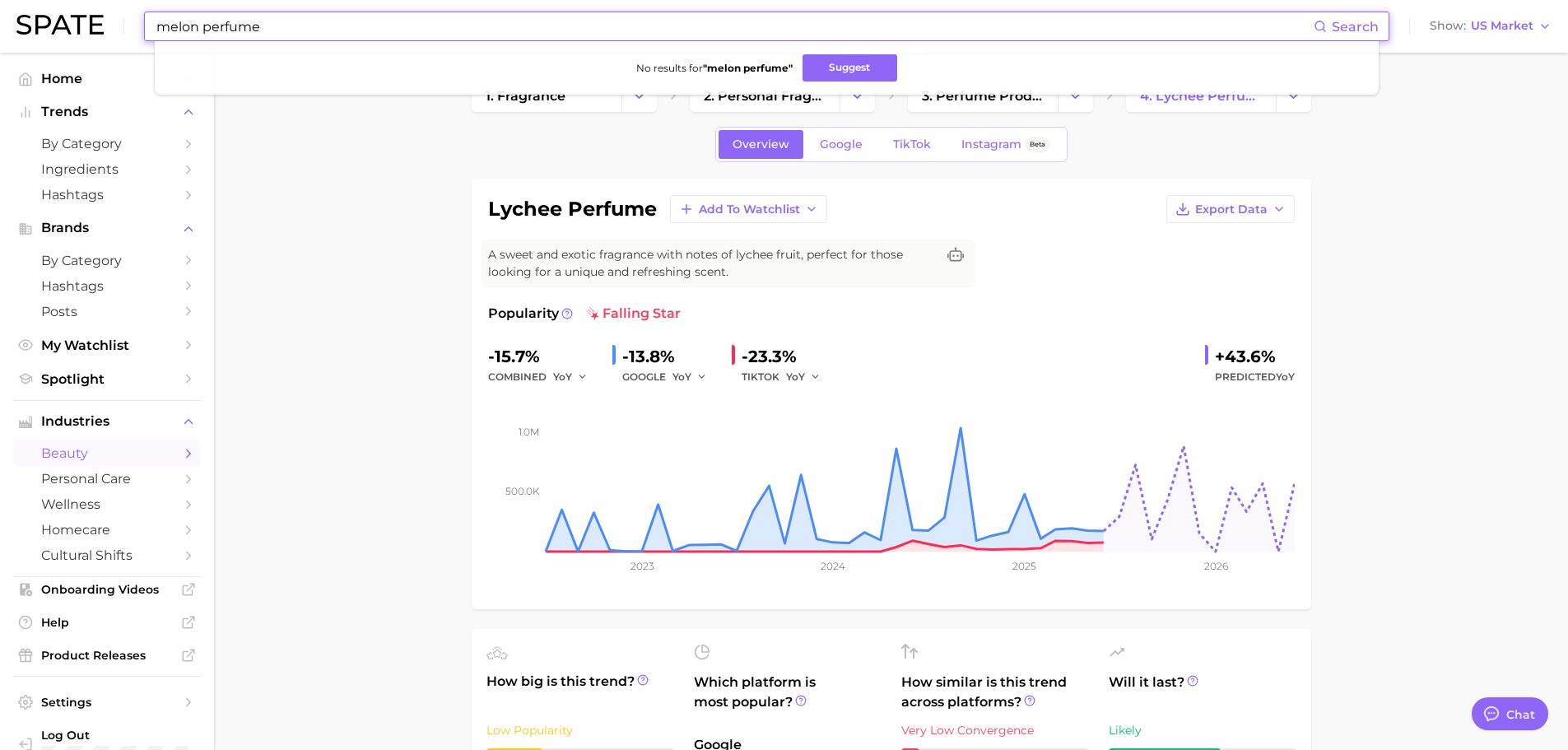 click on "melon perfume" at bounding box center (734, 26) 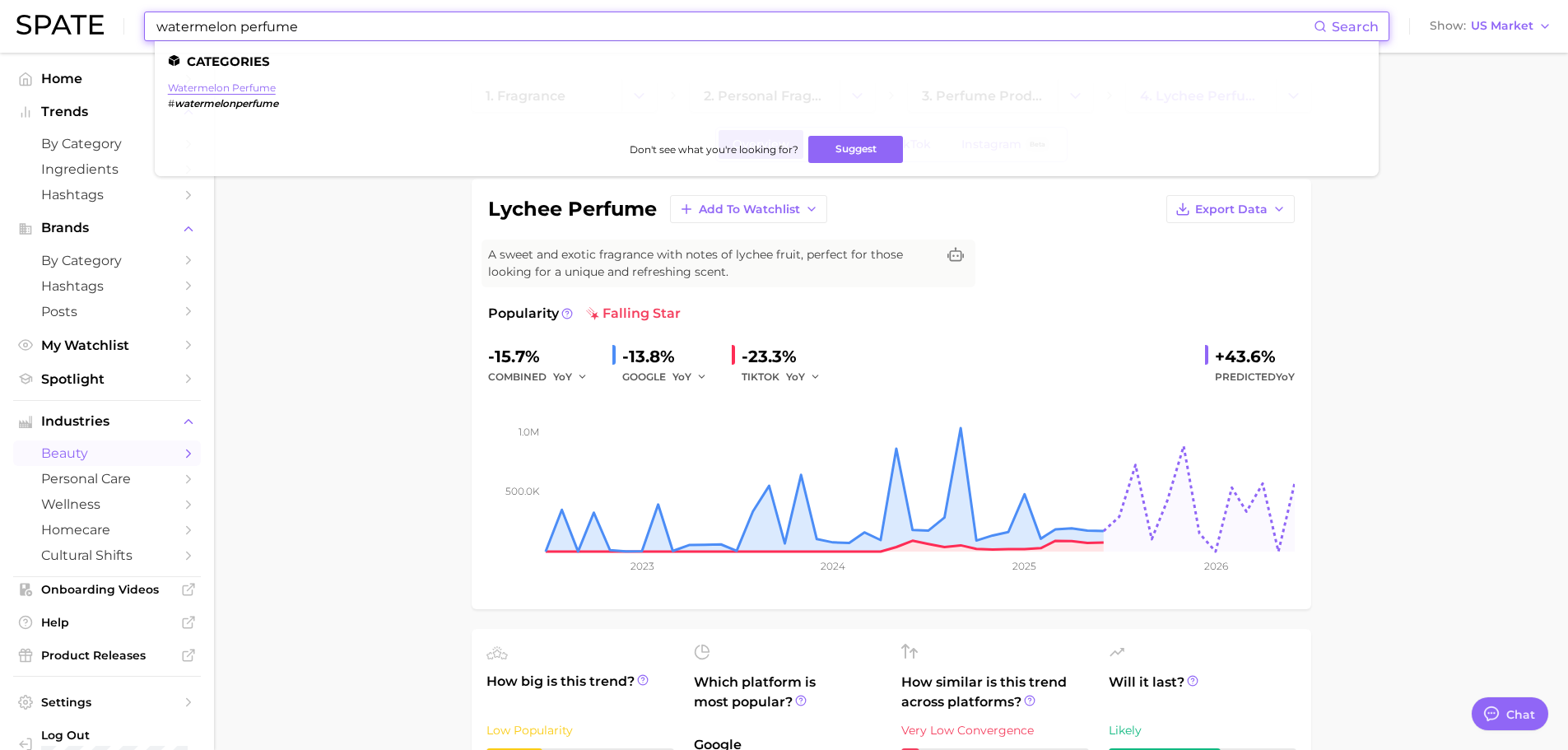 click on "watermelon perfume" at bounding box center [221, 87] 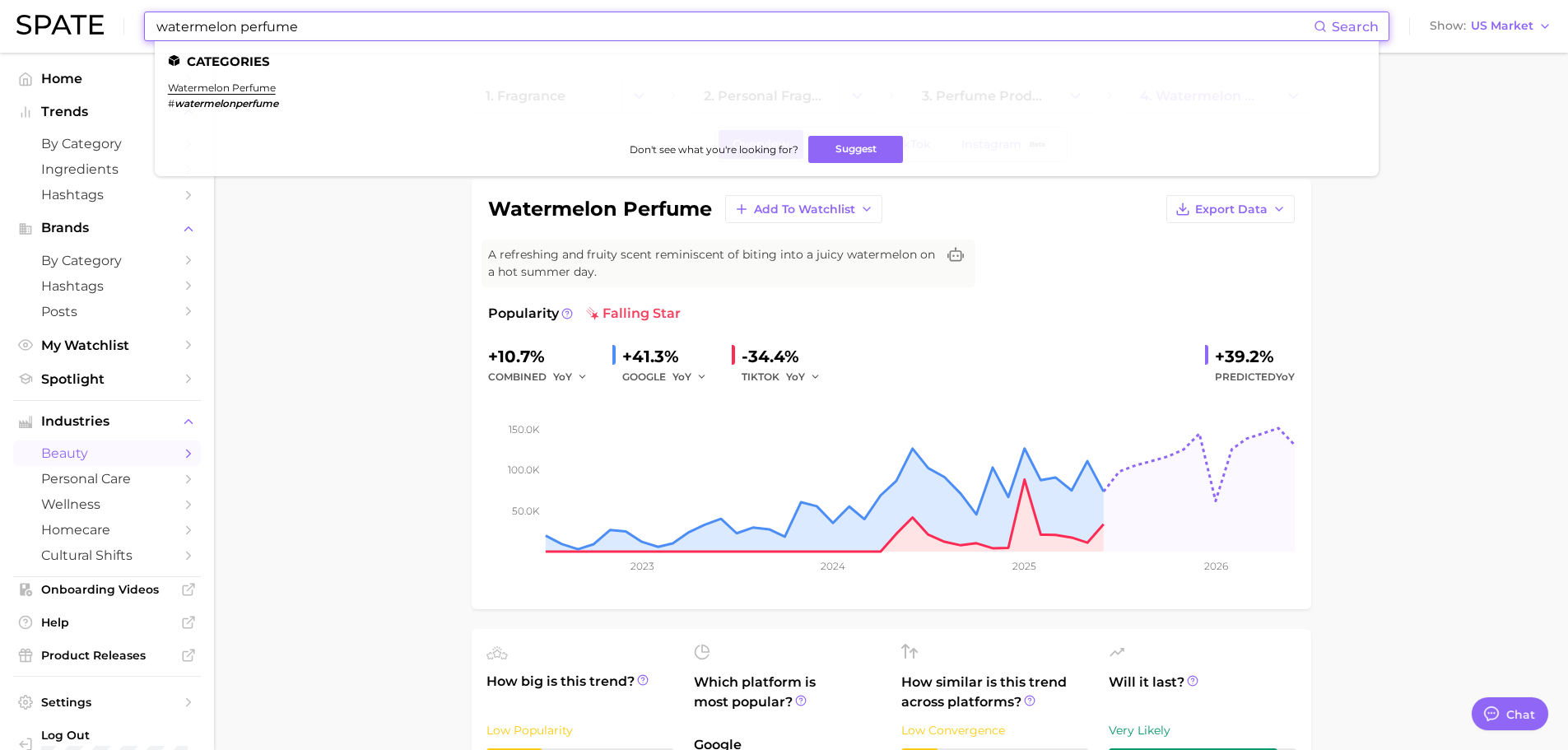 click on "watermelon perfume" at bounding box center (734, 26) 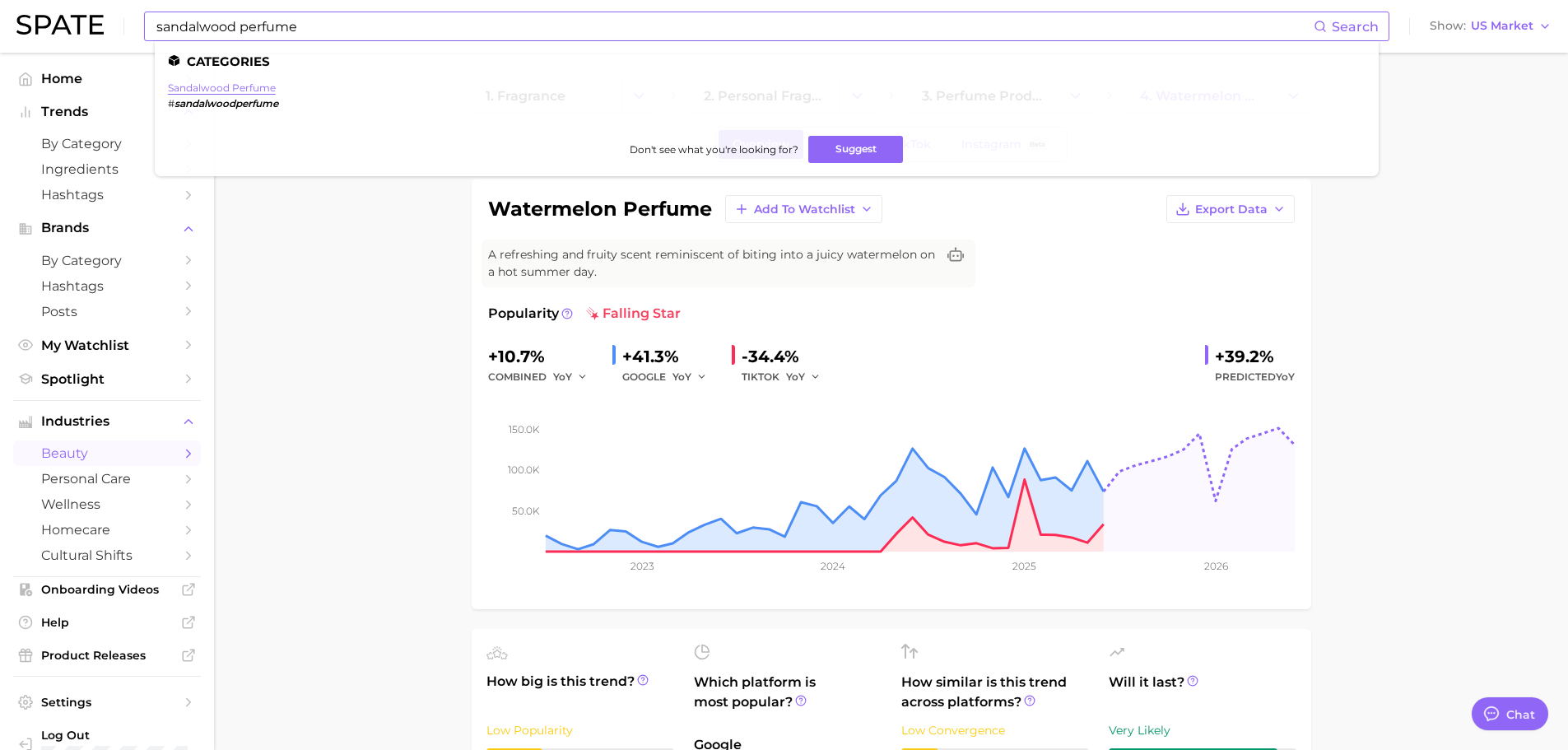 click on "sandalwood perfume" at bounding box center (221, 87) 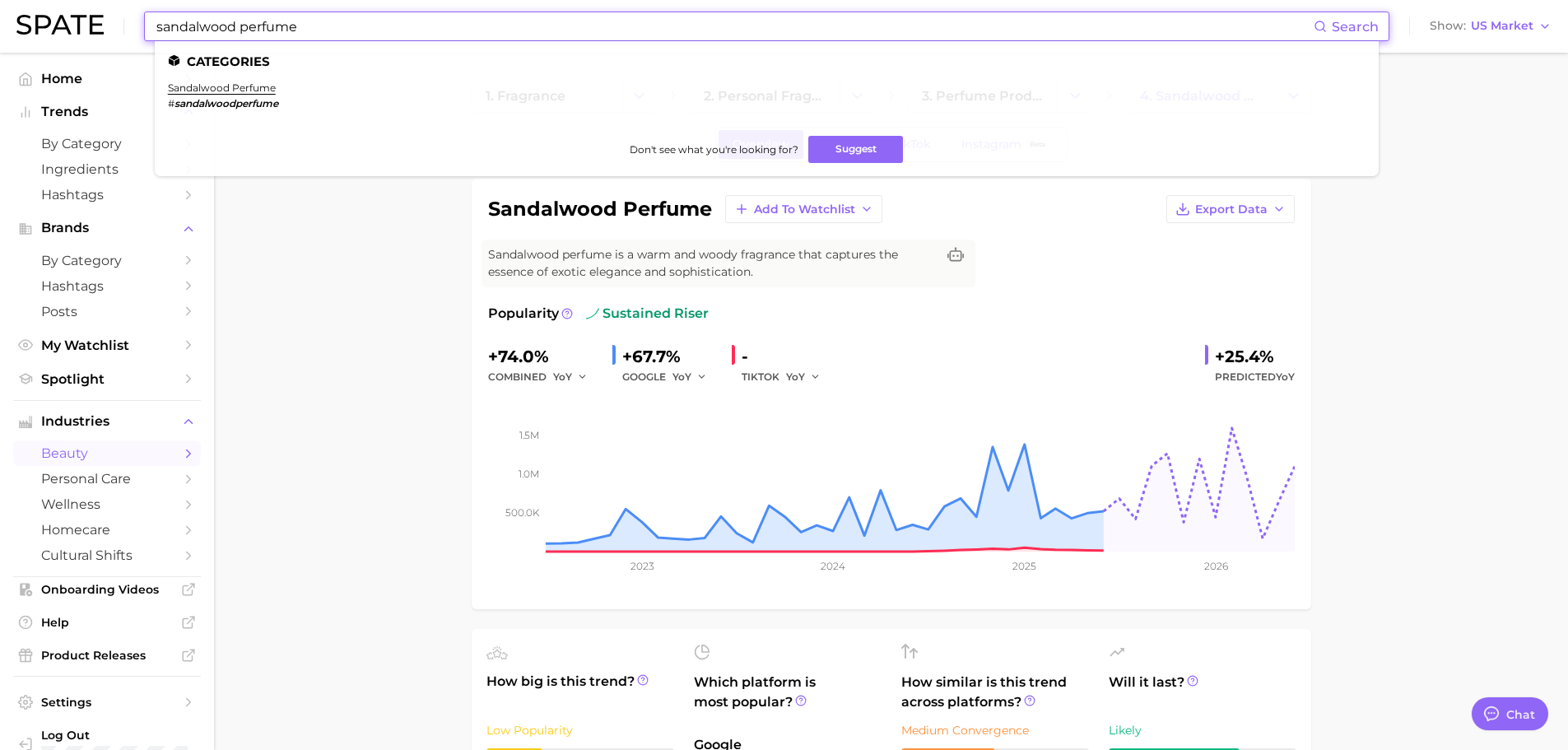 click on "sandalwood perfume" at bounding box center [734, 26] 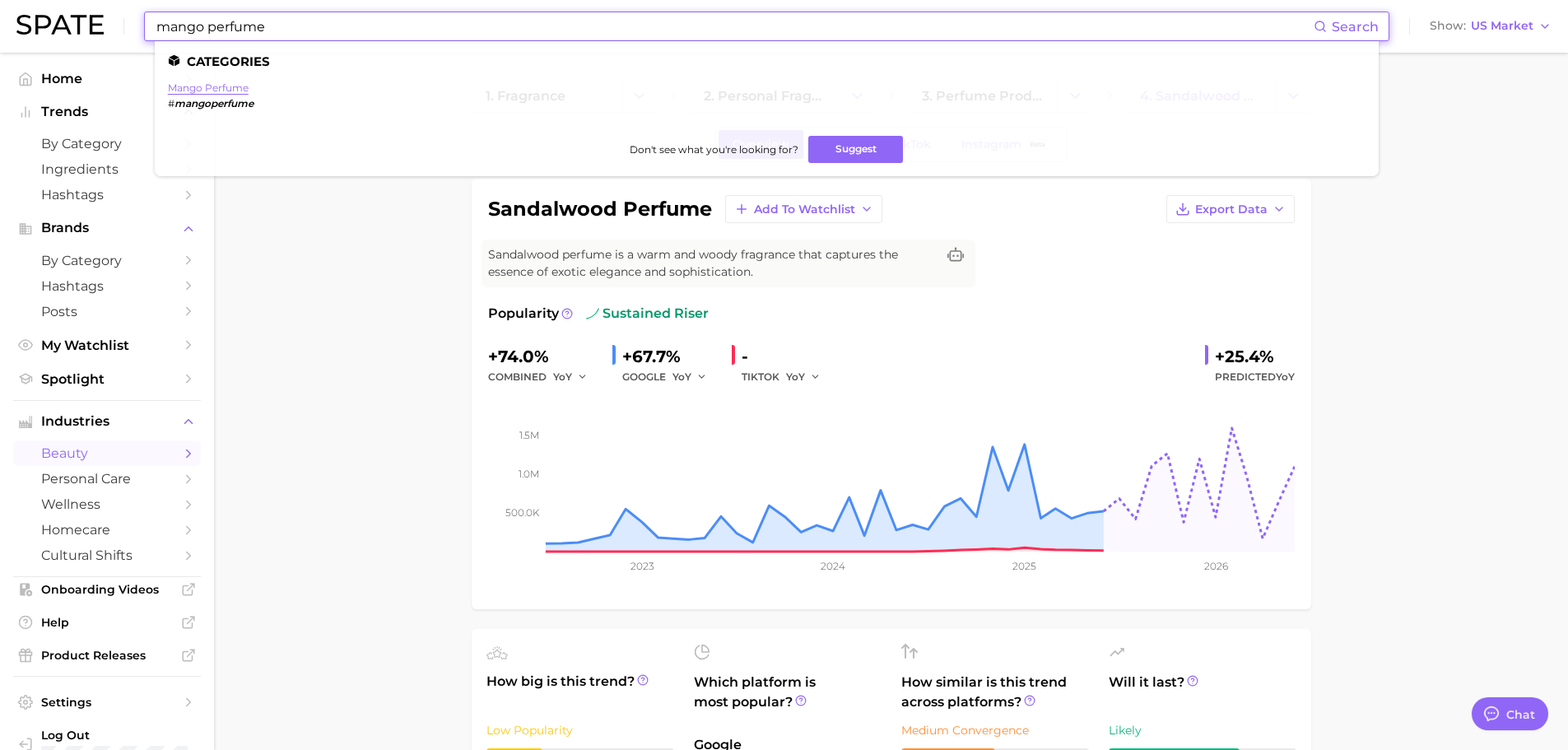 click on "mango perfume" at bounding box center (208, 87) 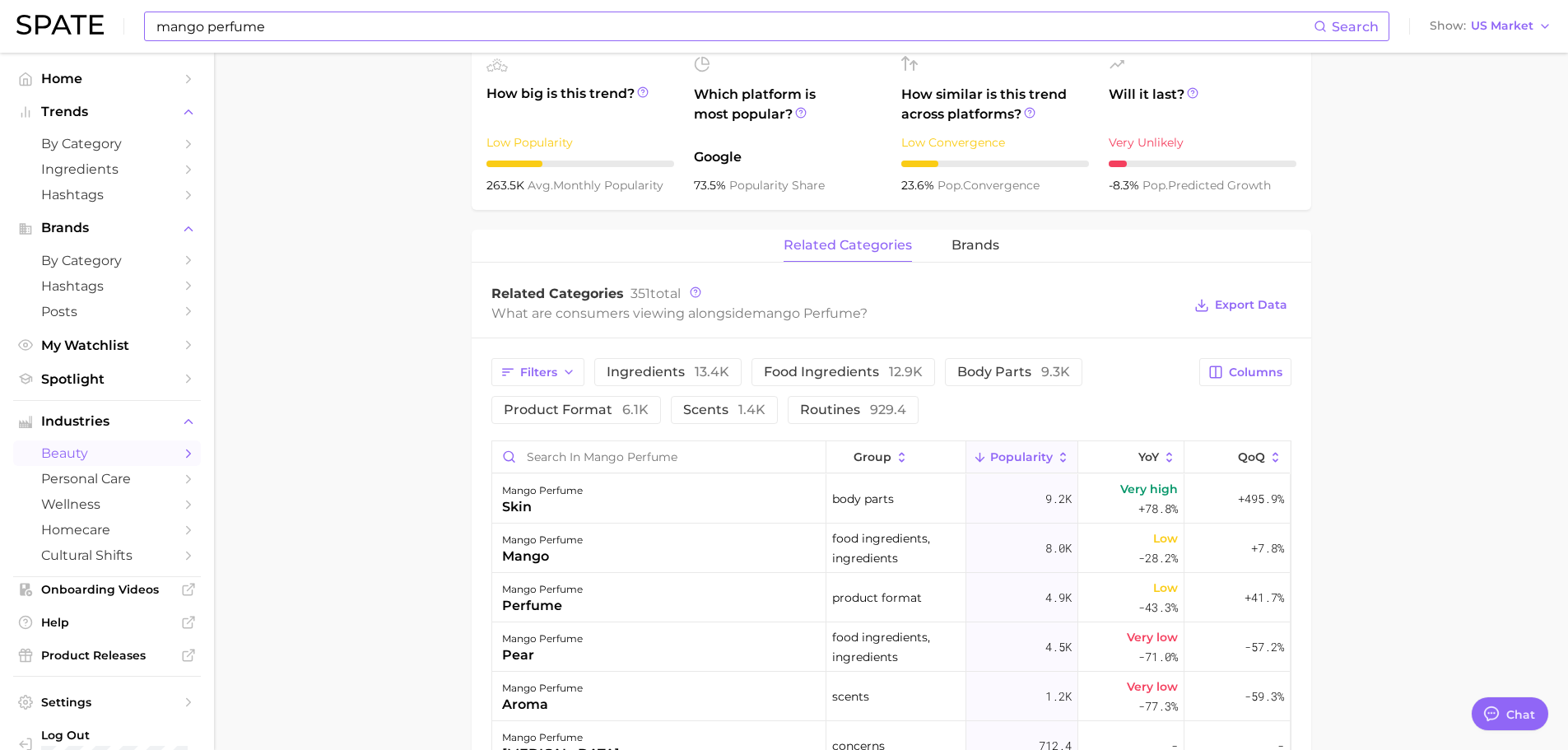 scroll, scrollTop: 576, scrollLeft: 0, axis: vertical 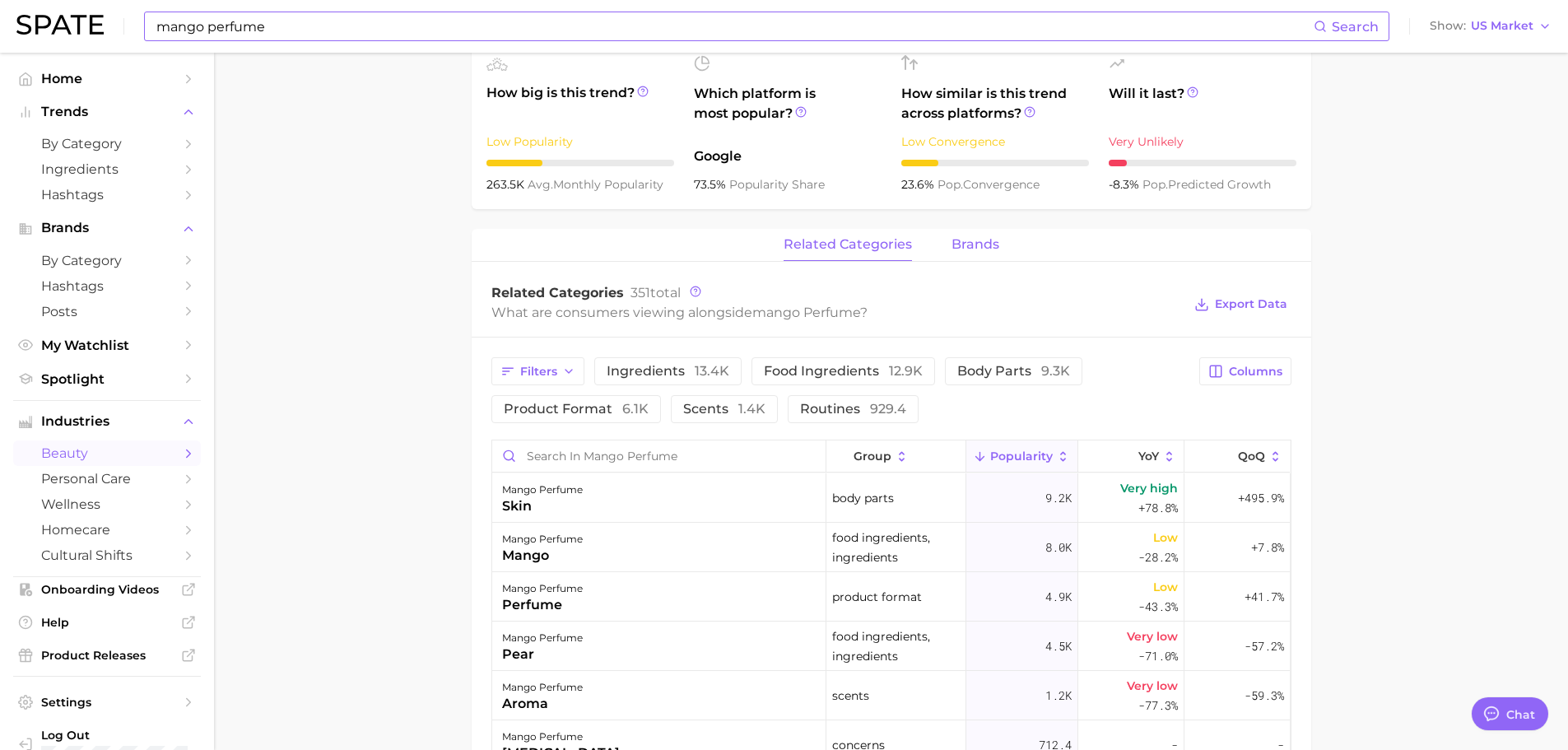 click on "brands" at bounding box center (975, 245) 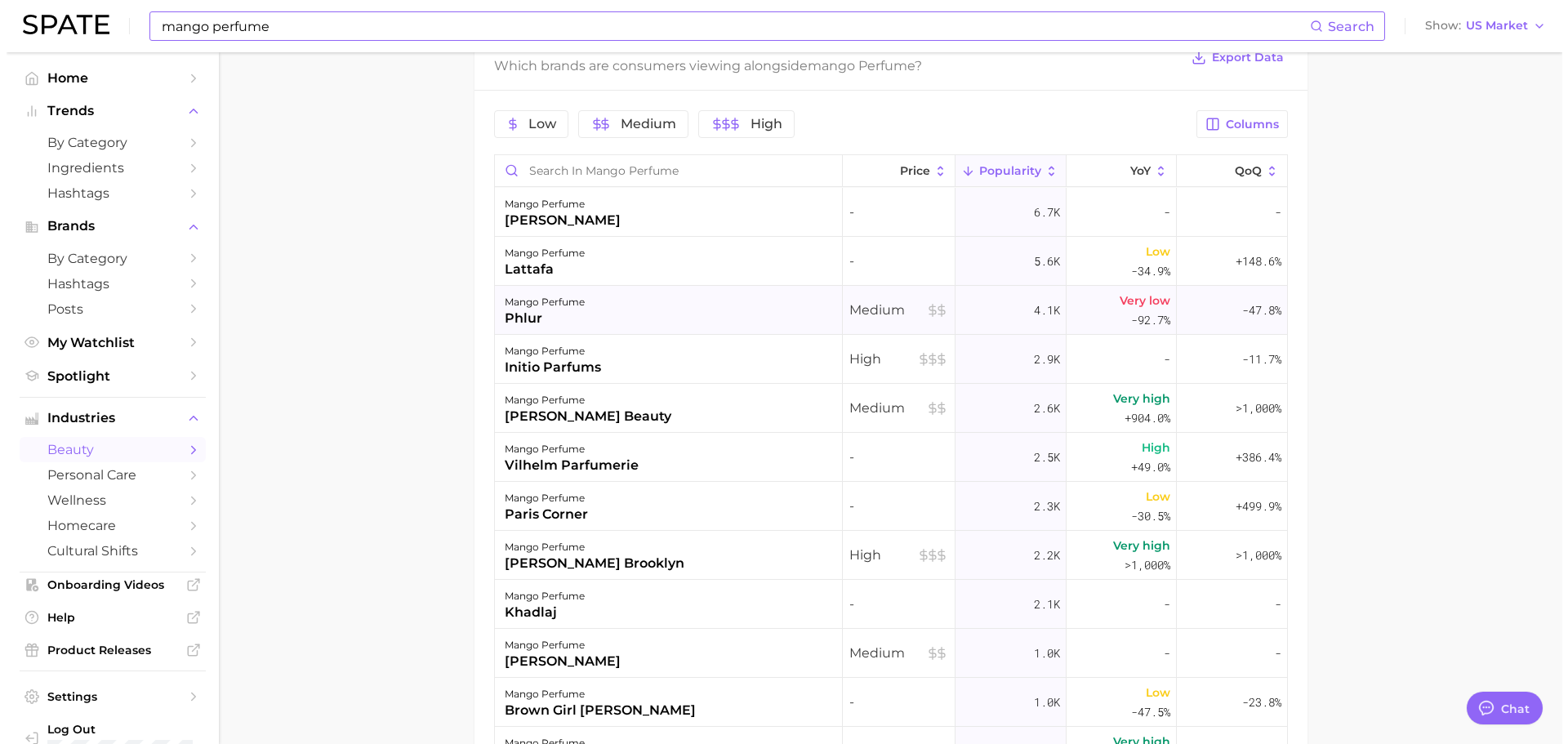 scroll, scrollTop: 817, scrollLeft: 0, axis: vertical 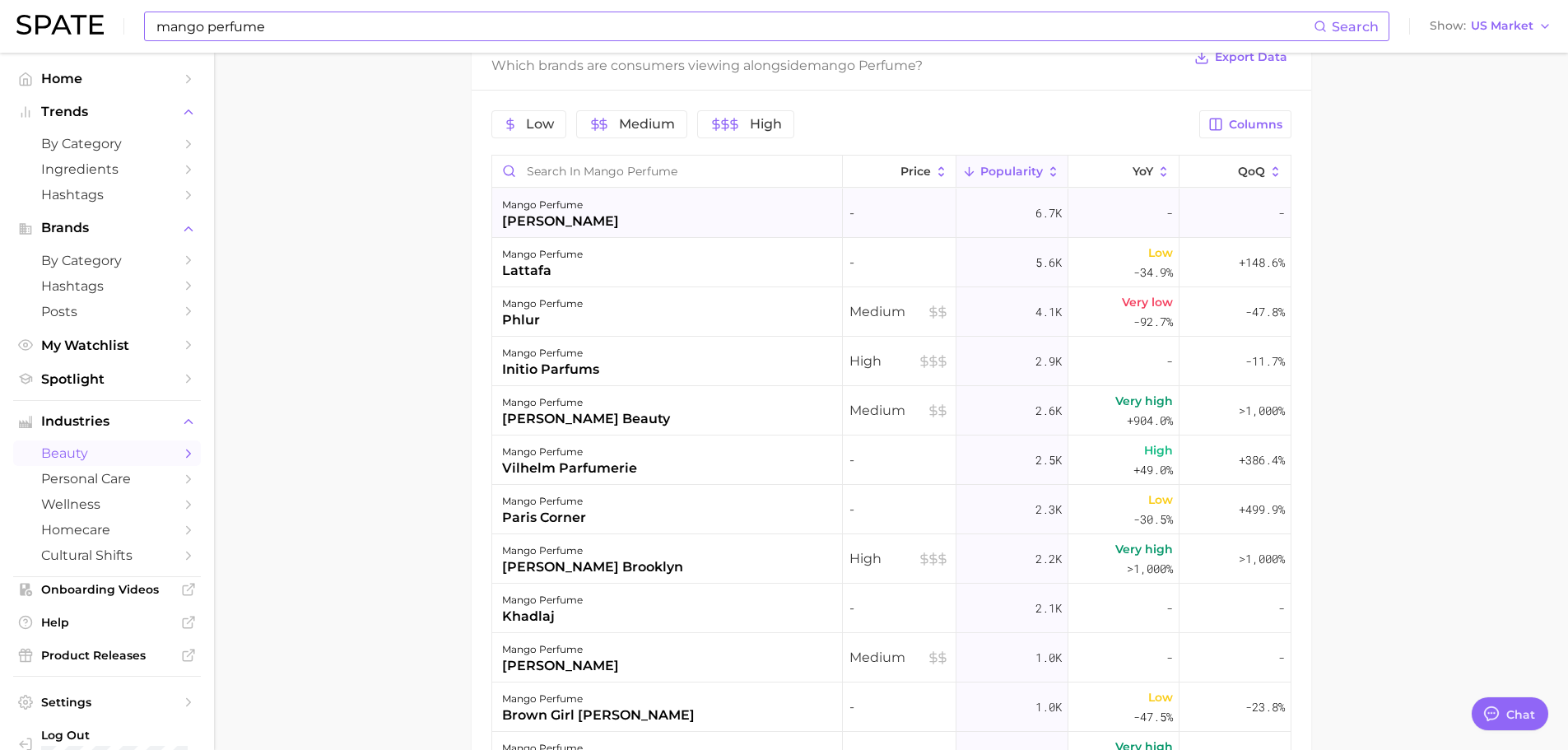 click on "mango perfume [PERSON_NAME]" at bounding box center (668, 213) 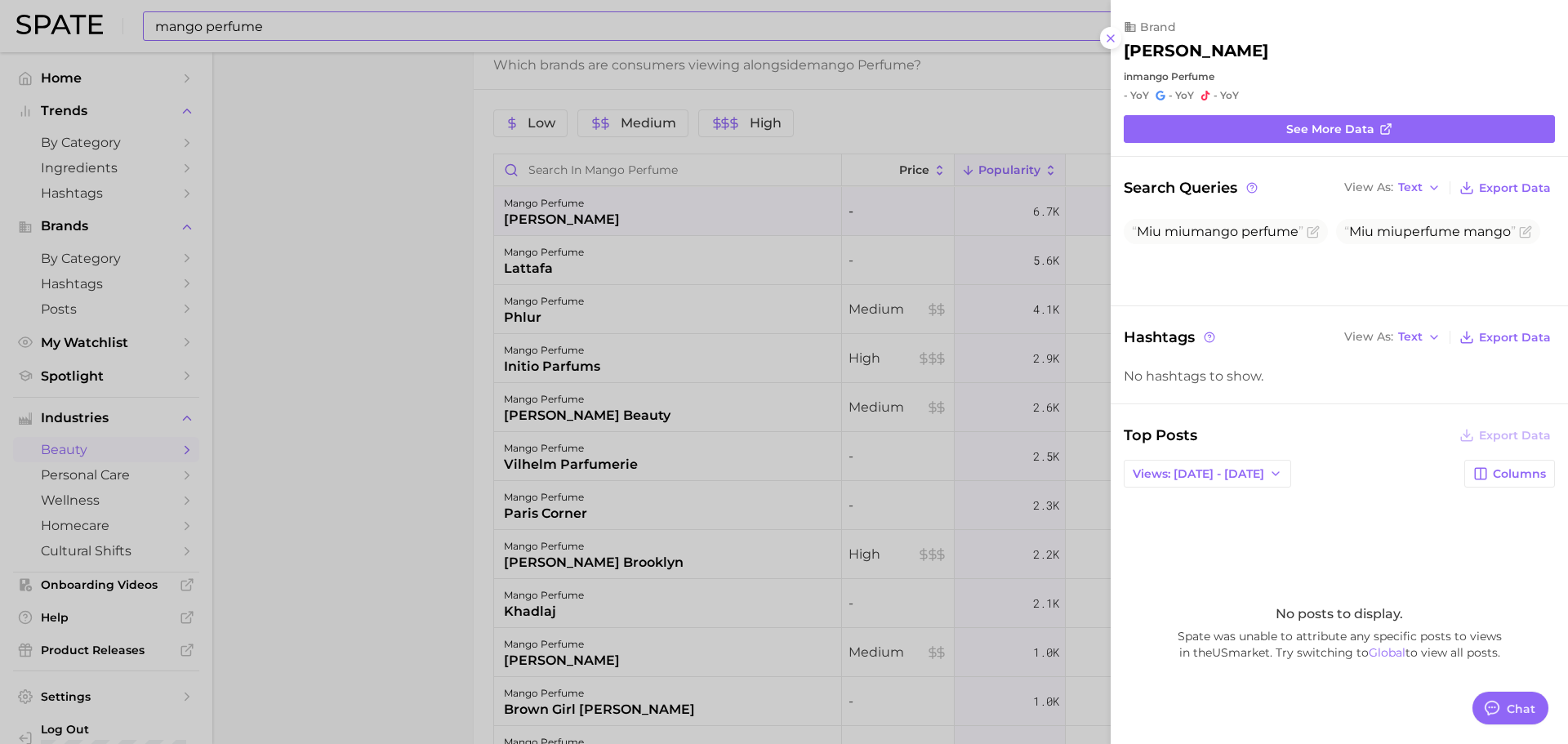 click at bounding box center (784, 372) 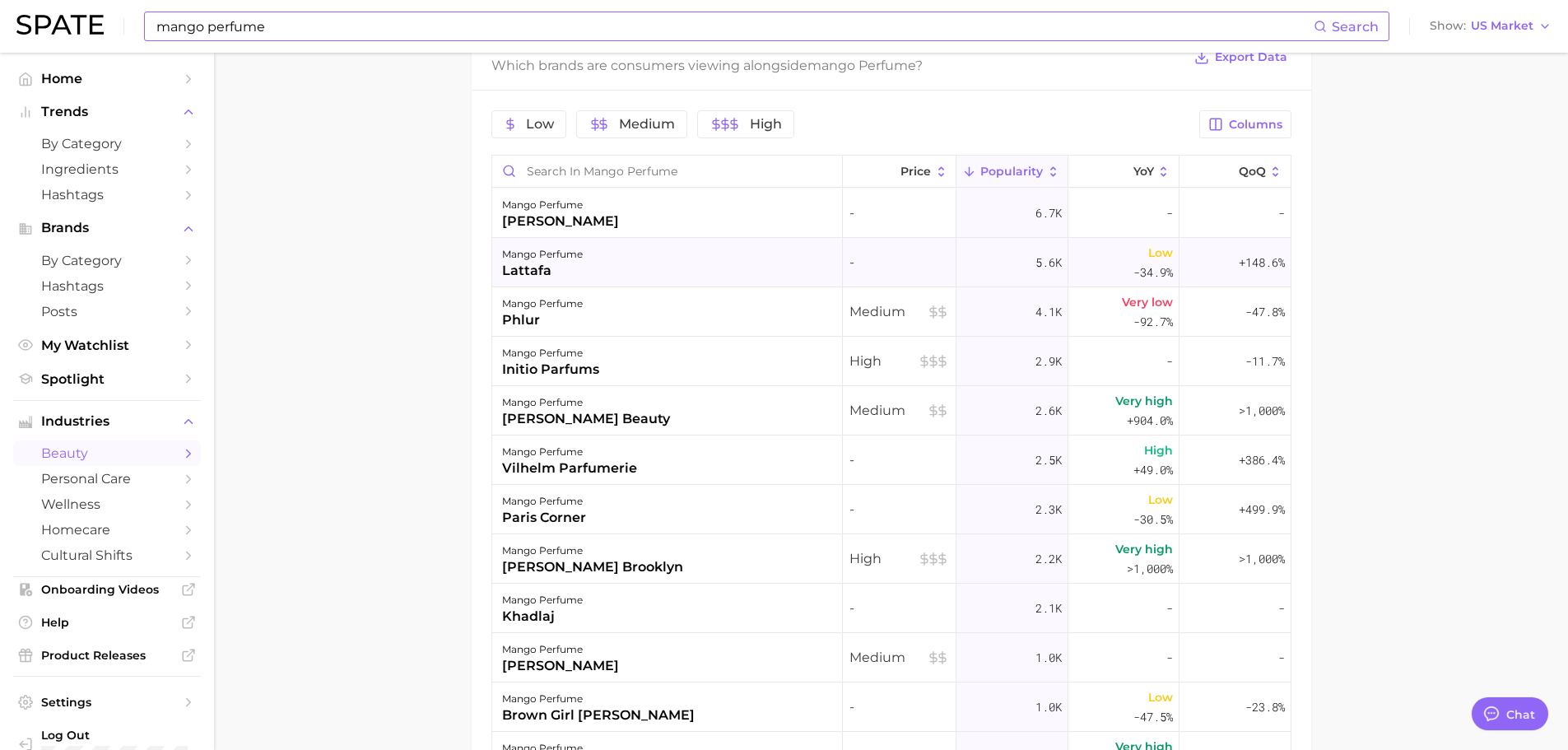 click on "mango perfume lattafa" at bounding box center (668, 263) 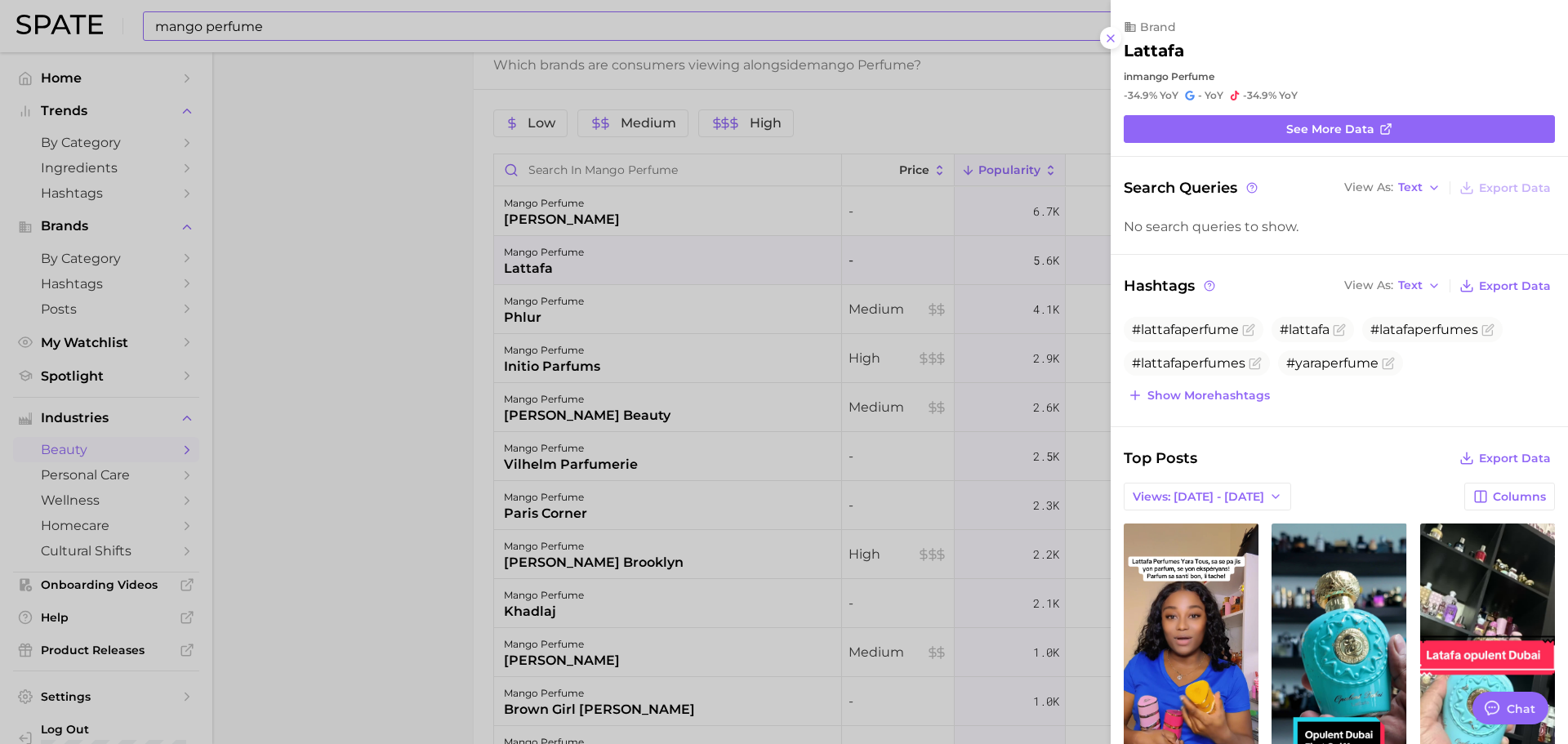 scroll, scrollTop: 0, scrollLeft: 0, axis: both 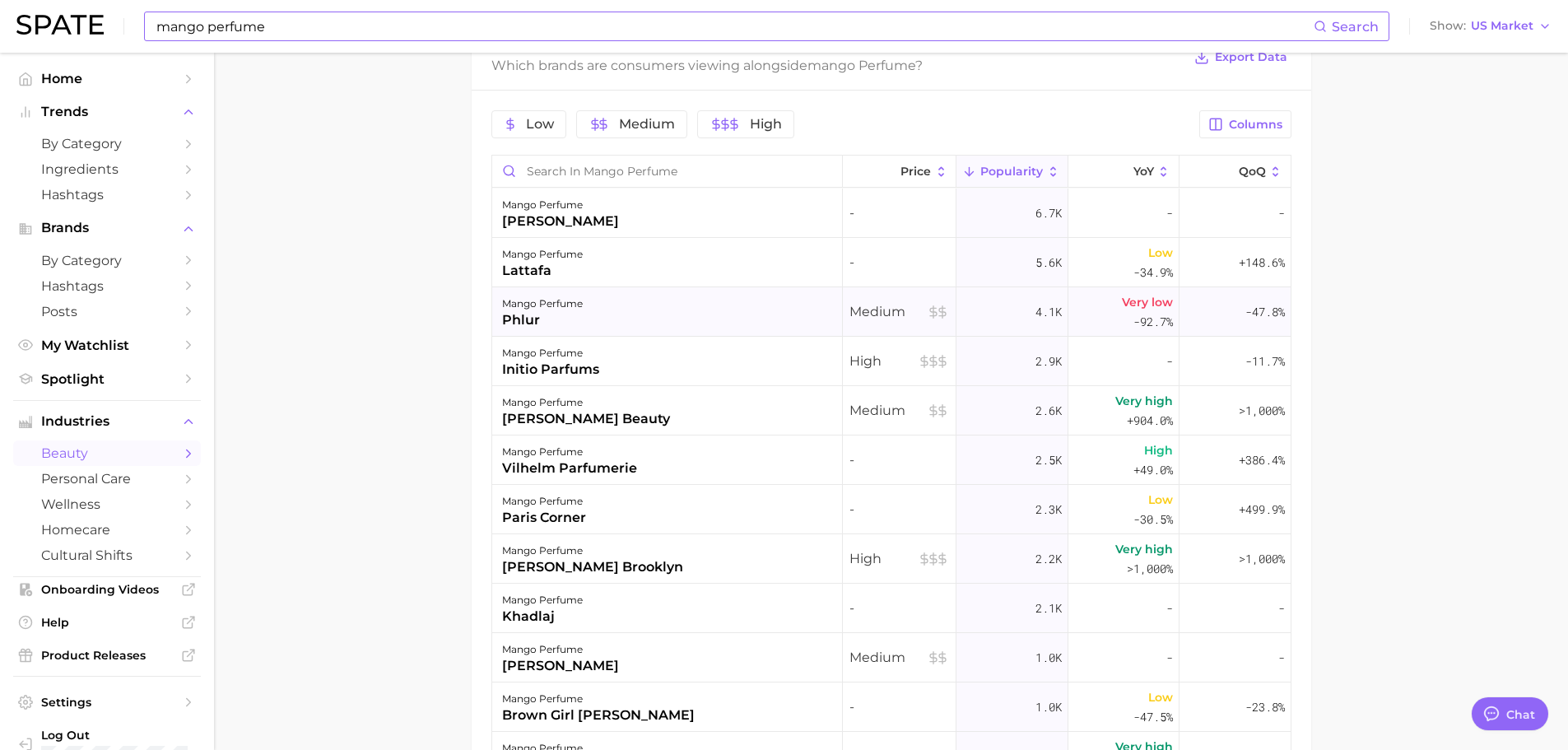 click on "mango perfume phlur" at bounding box center [668, 312] 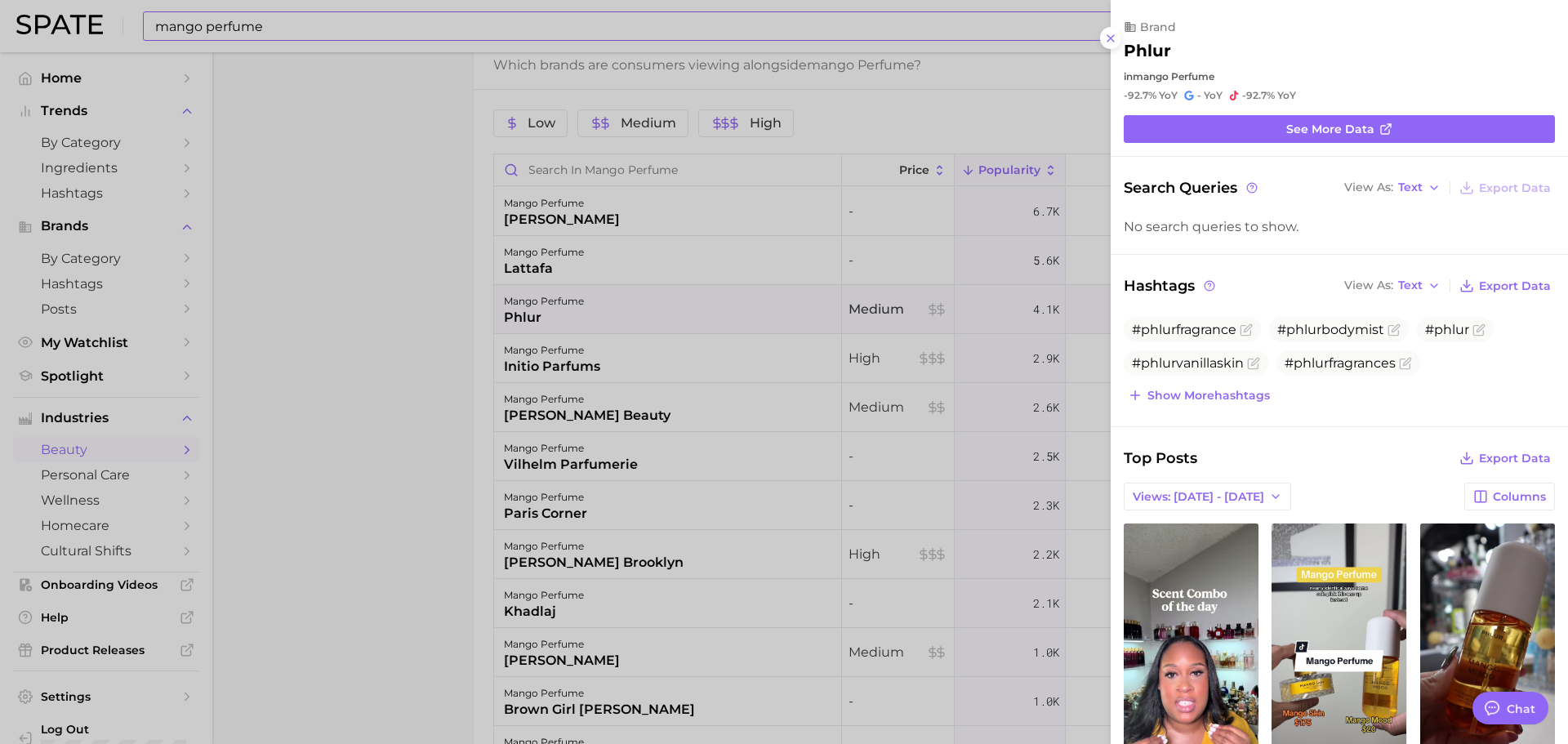 scroll, scrollTop: 0, scrollLeft: 0, axis: both 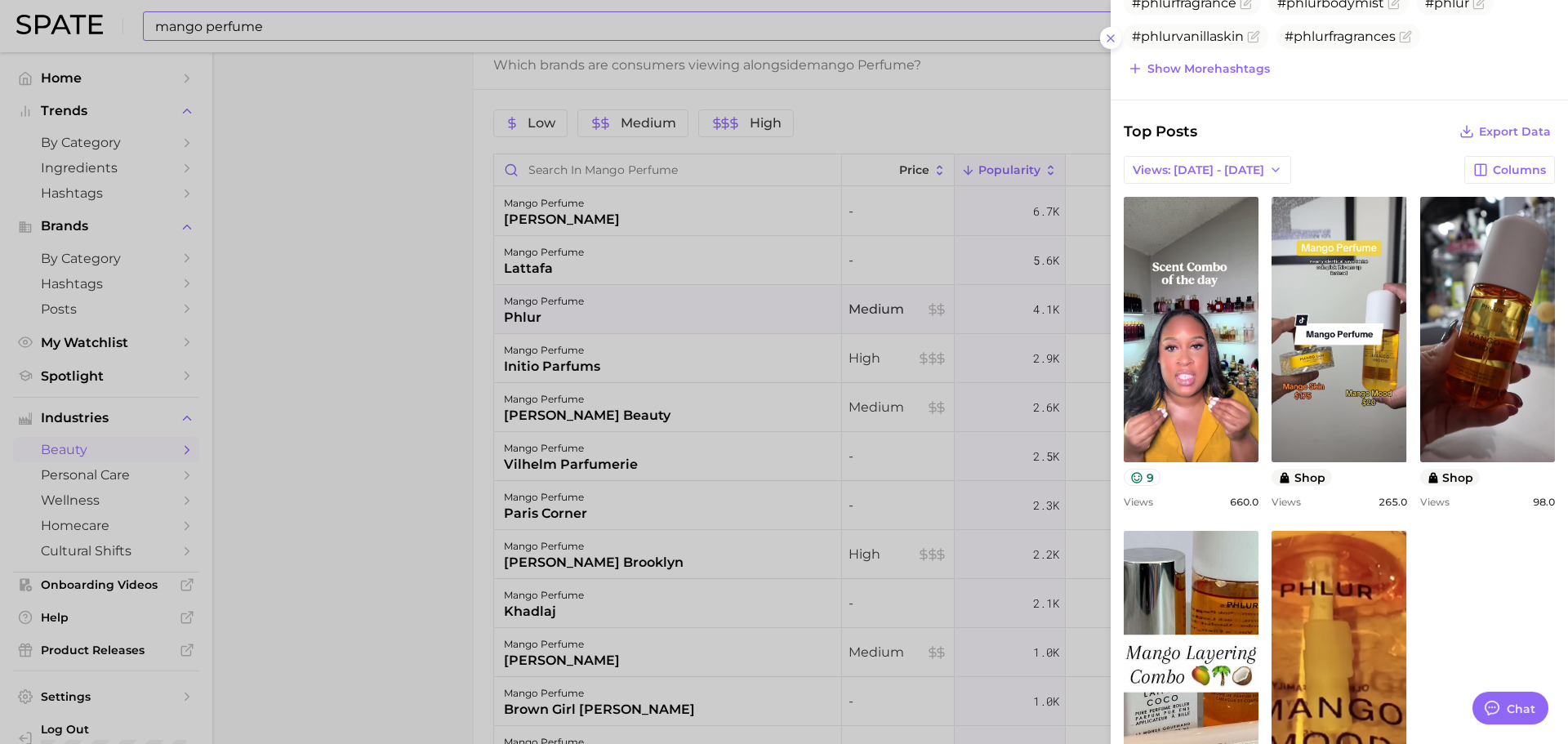 click at bounding box center (784, 372) 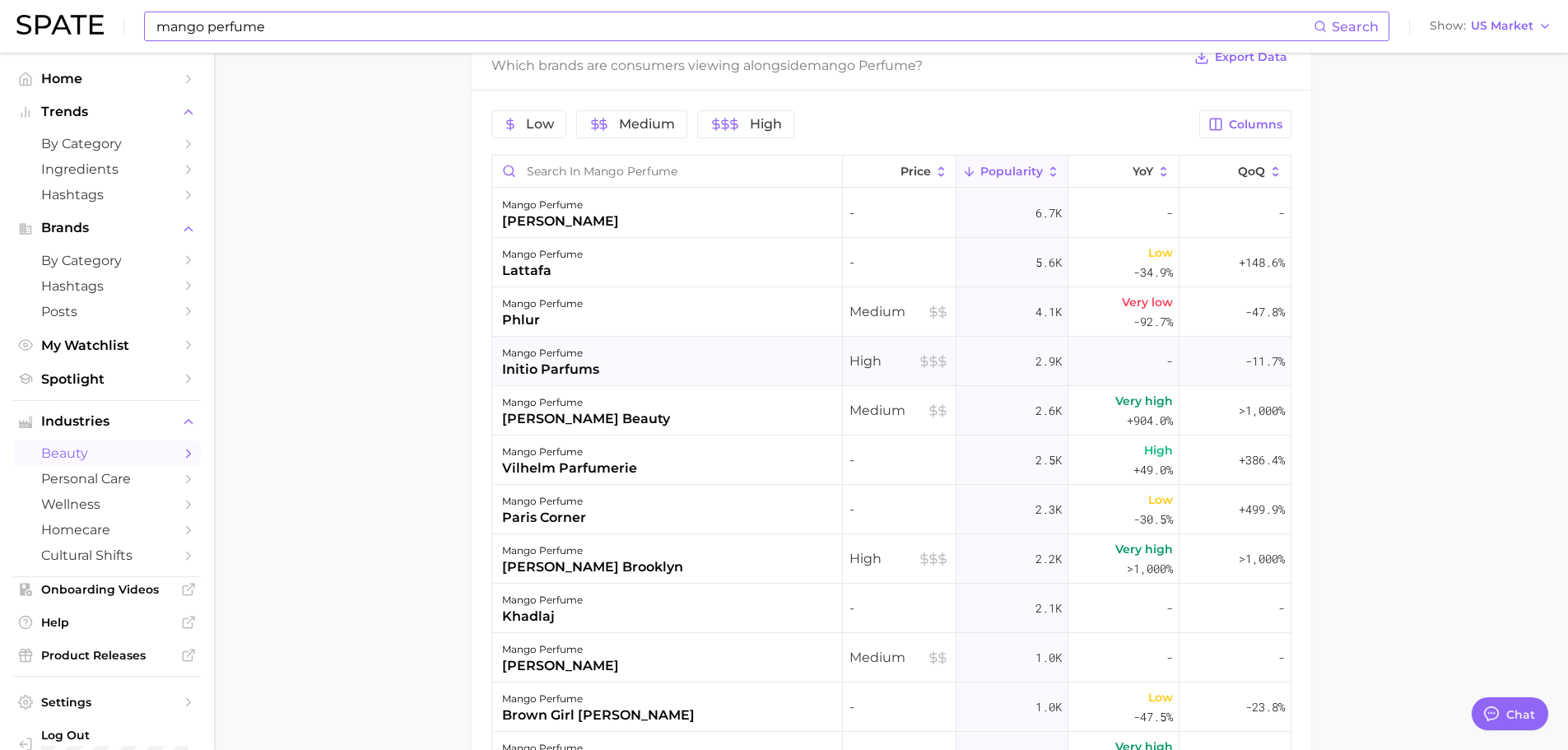 click on "mango perfume initio parfums" at bounding box center (668, 361) 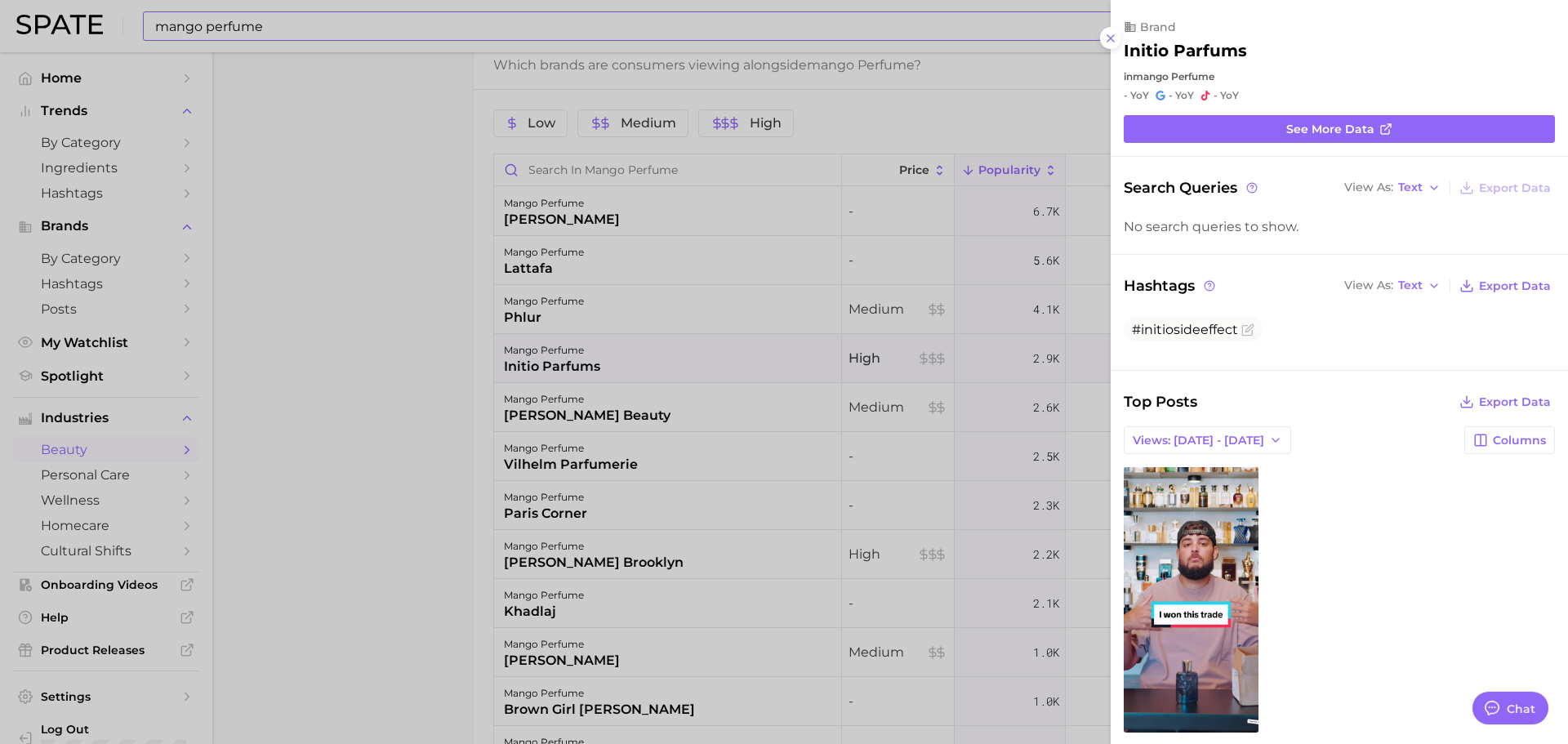 scroll, scrollTop: 0, scrollLeft: 0, axis: both 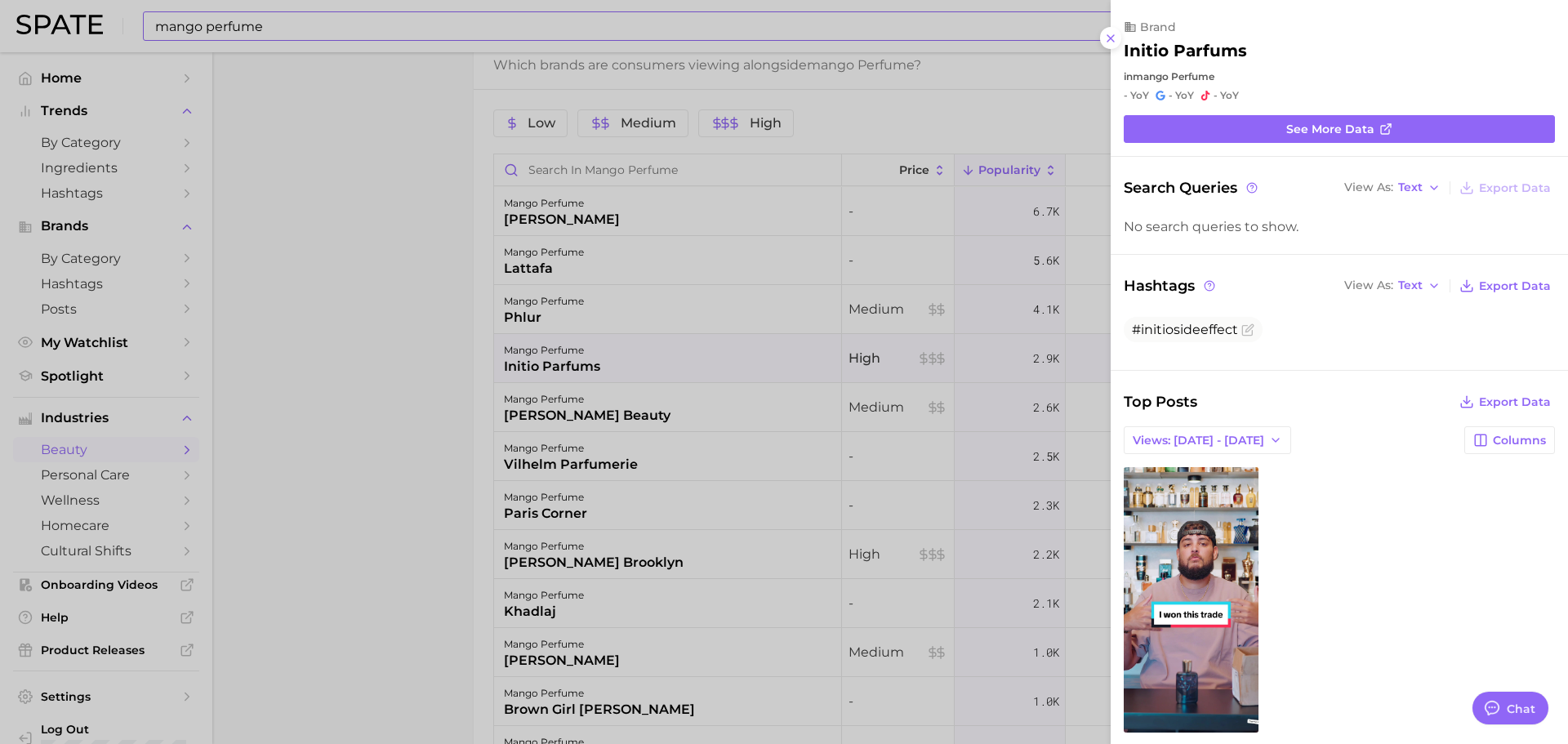 click at bounding box center (784, 372) 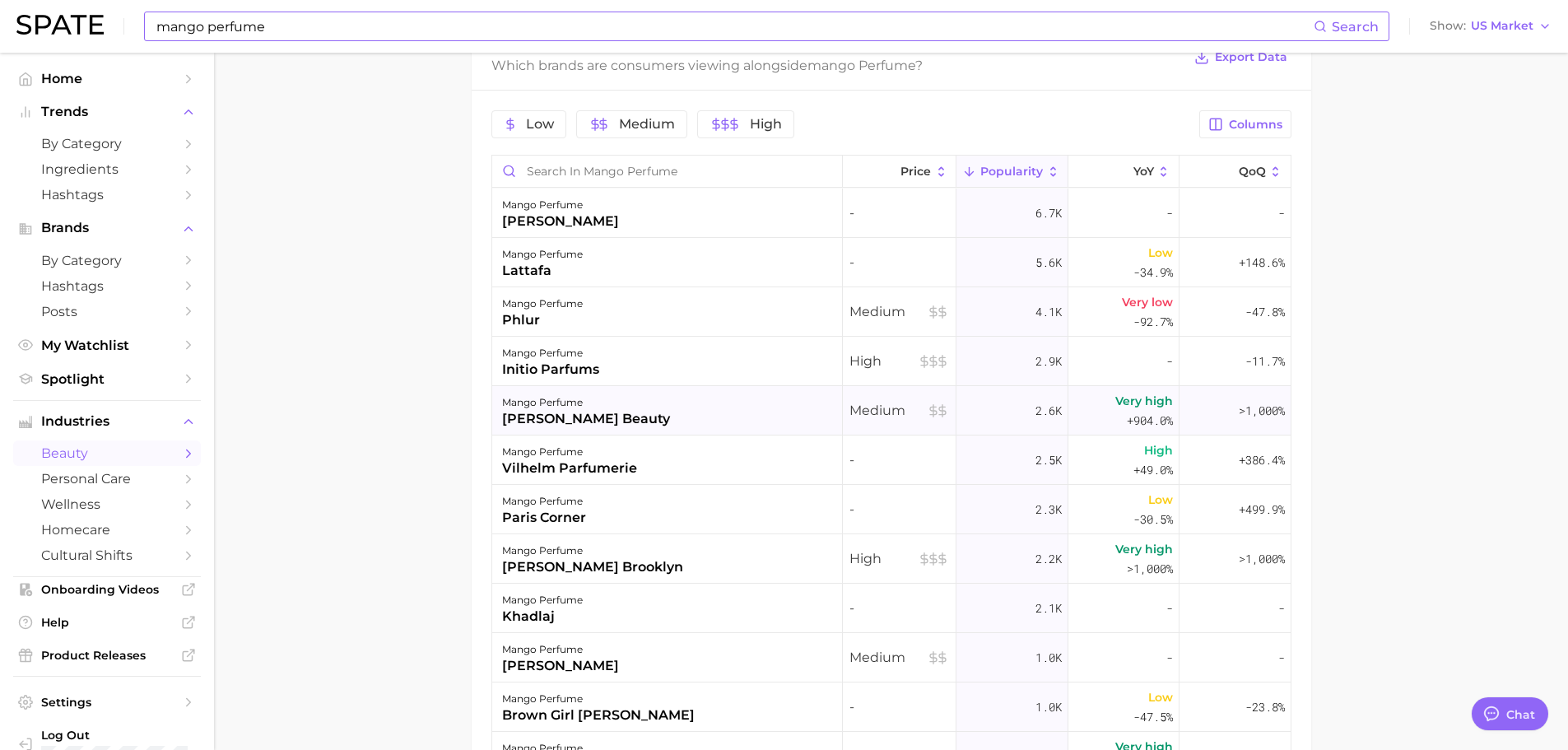 click on "mango perfume [PERSON_NAME] beauty" at bounding box center [668, 411] 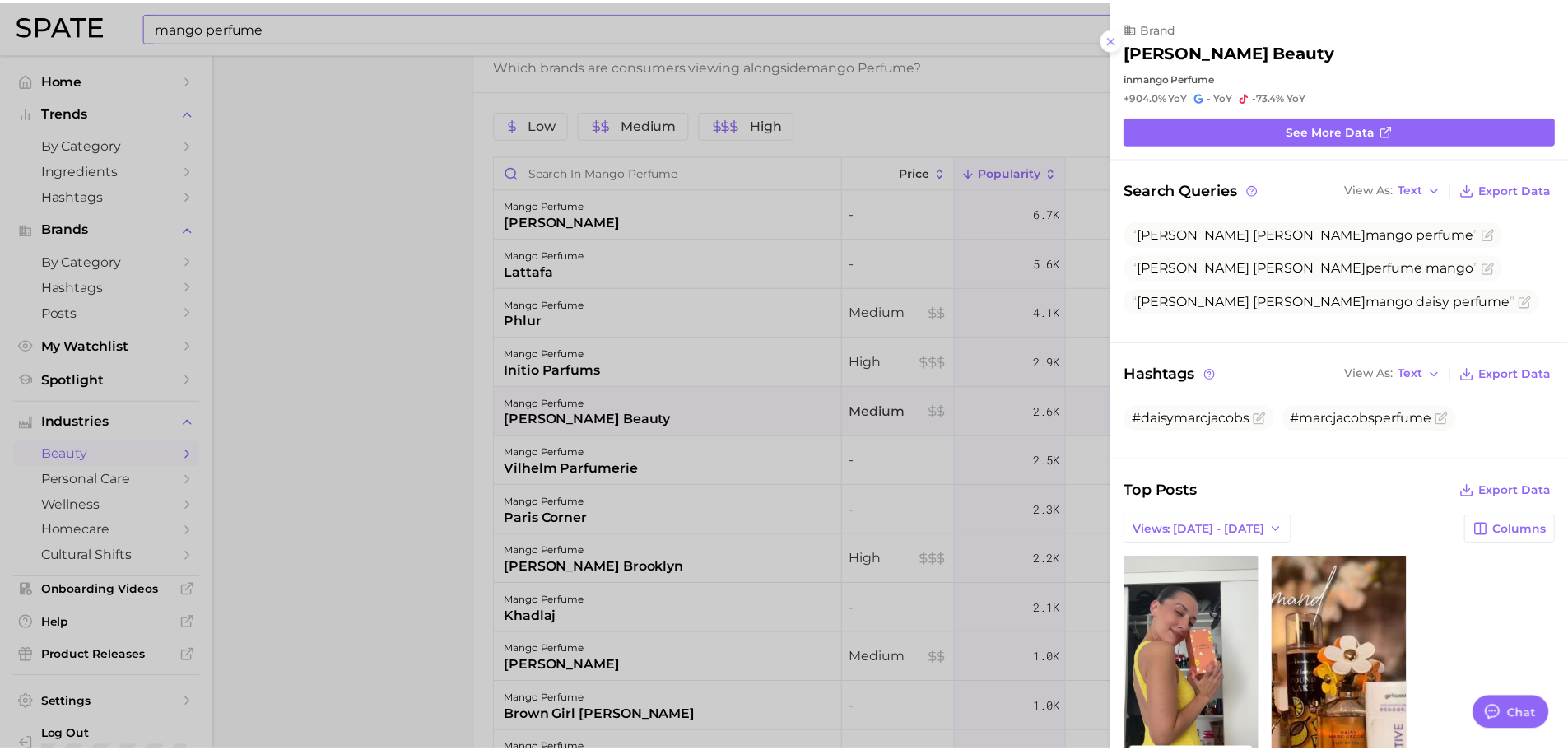 scroll, scrollTop: 0, scrollLeft: 0, axis: both 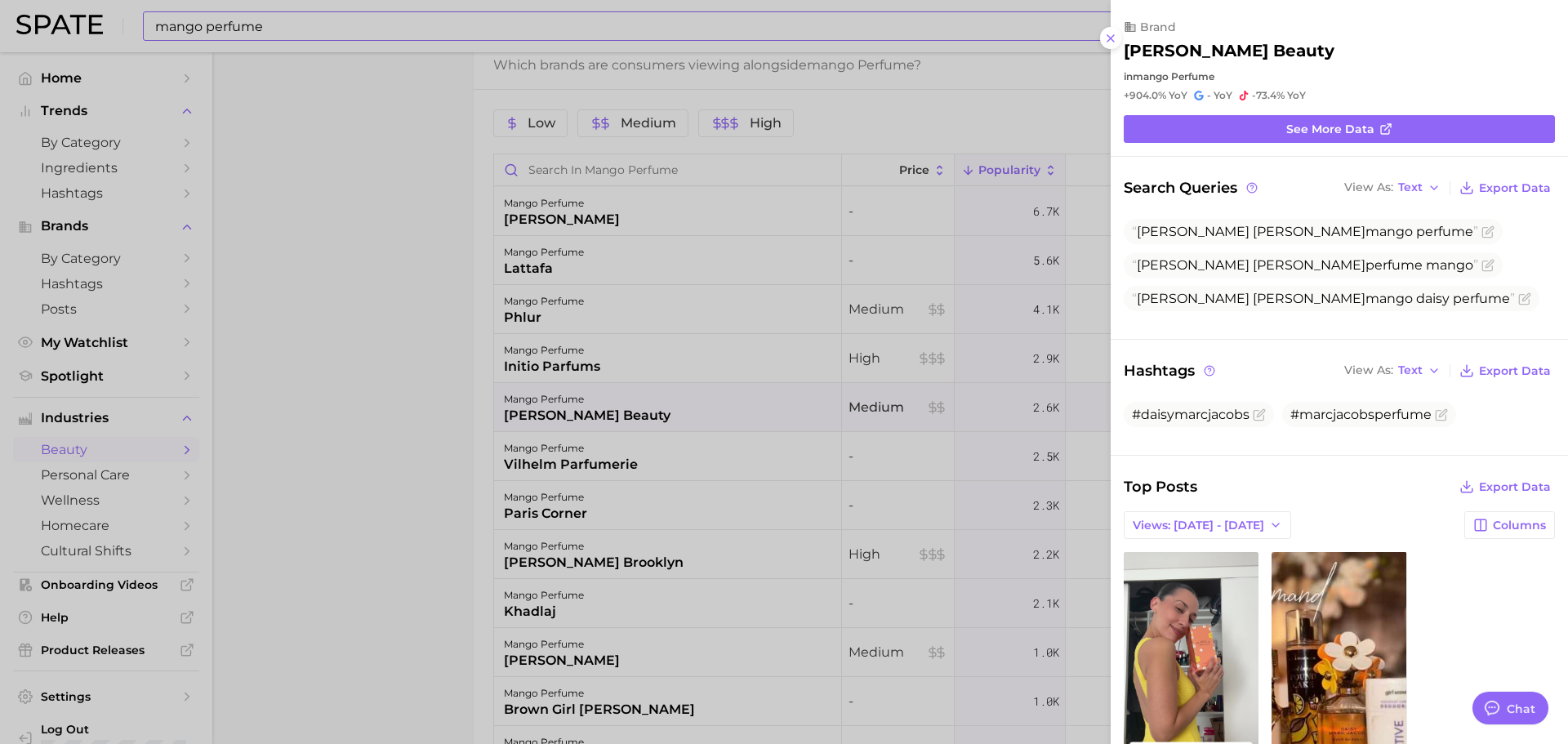 click at bounding box center (784, 372) 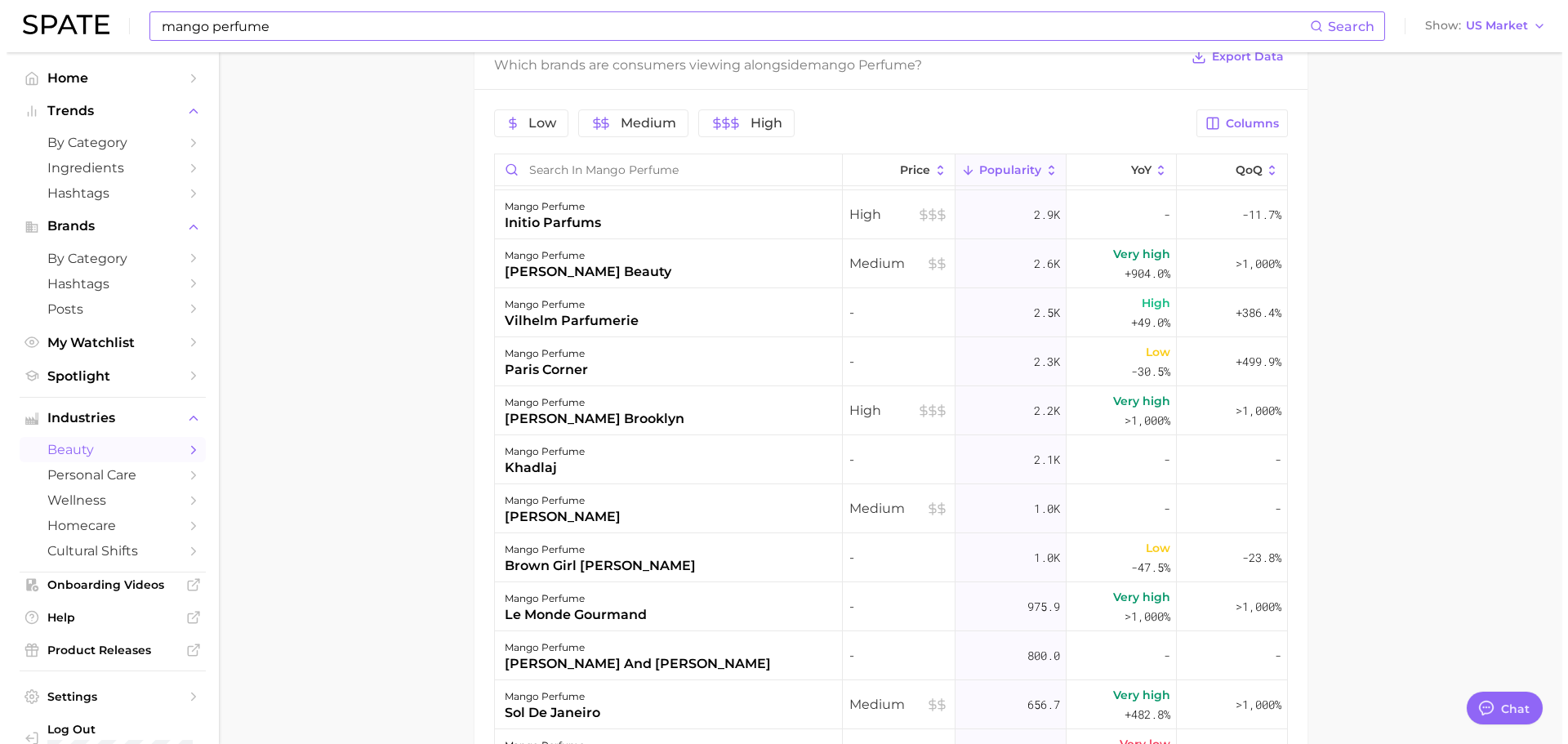 scroll, scrollTop: 163, scrollLeft: 0, axis: vertical 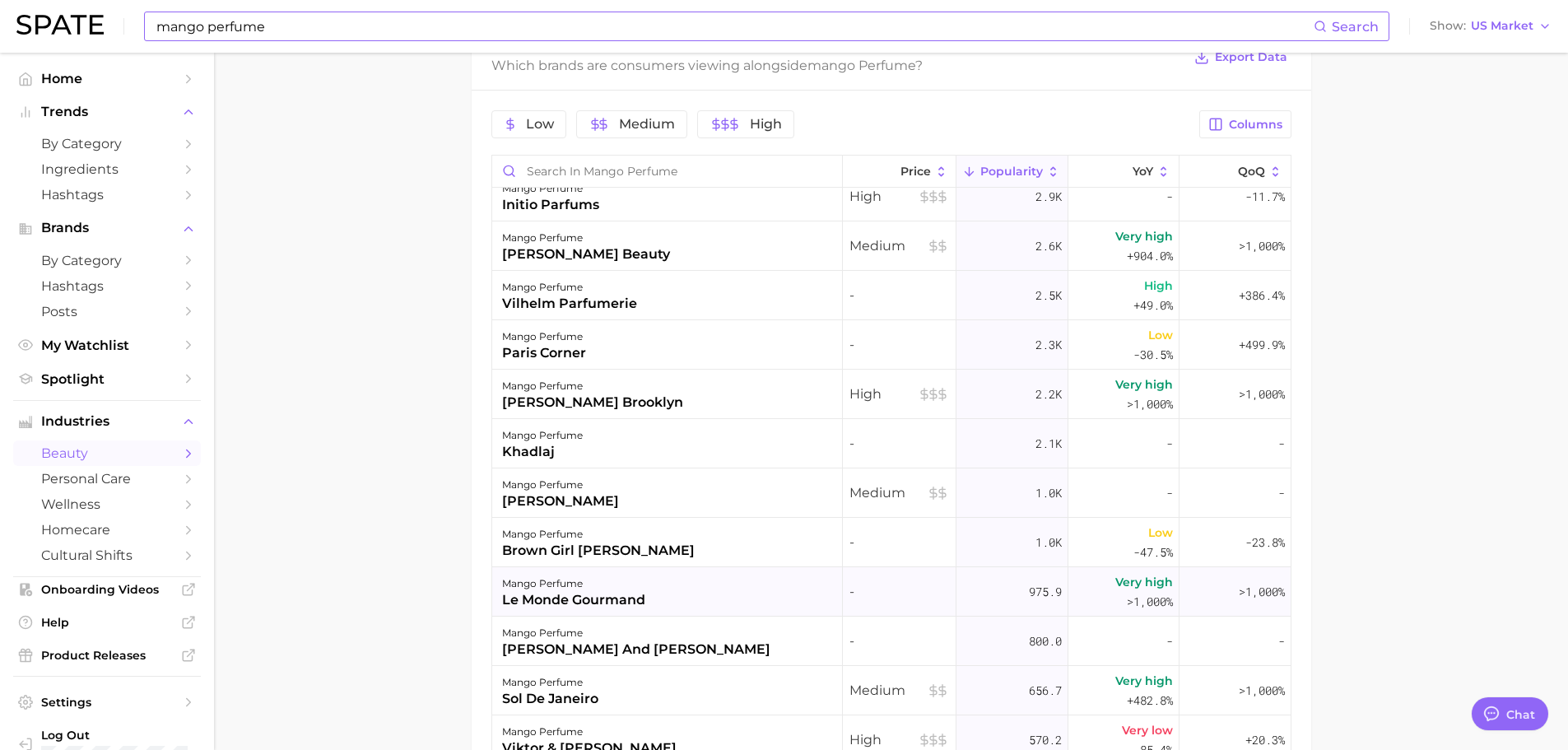 click on "mango perfume le monde gourmand" at bounding box center (668, 592) 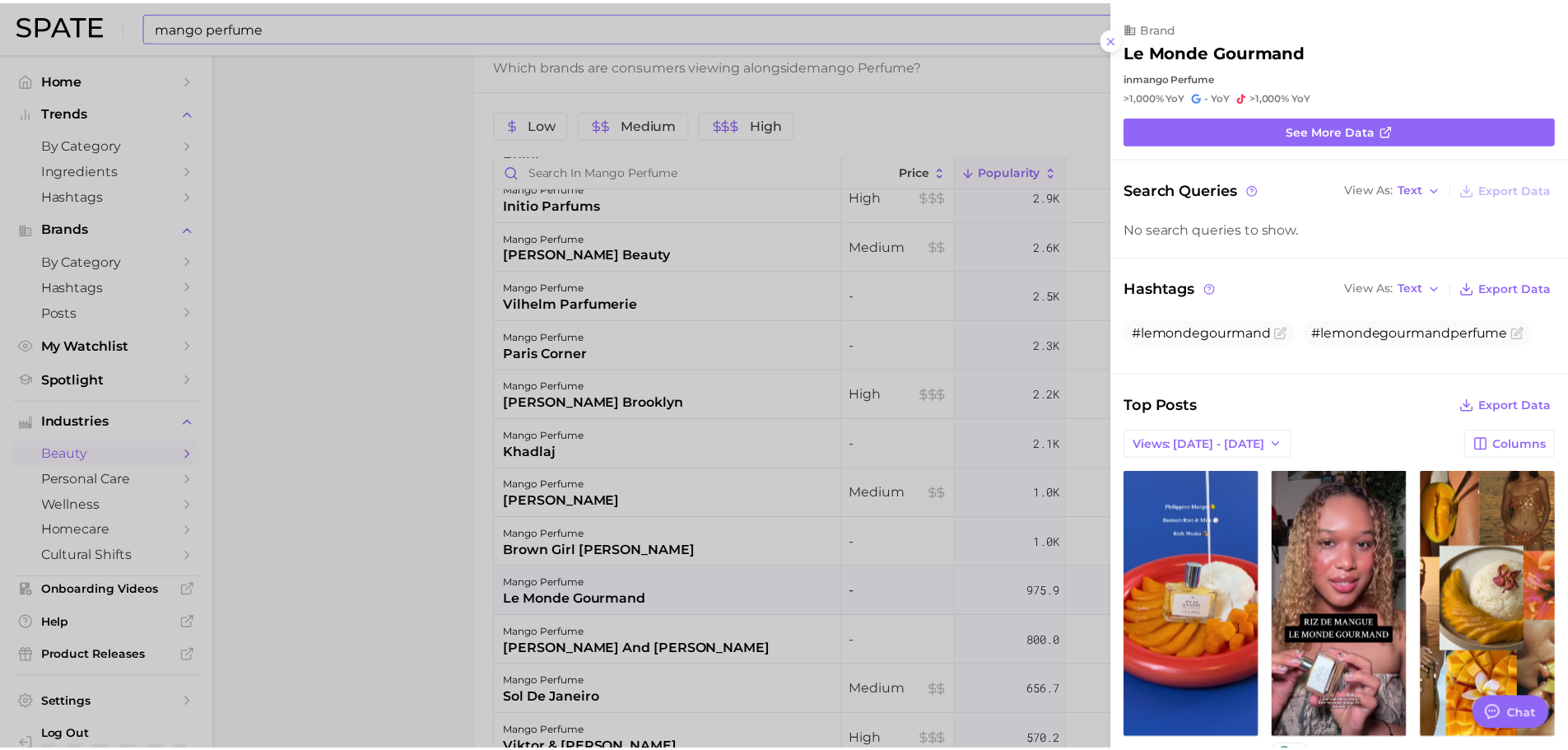 scroll, scrollTop: 0, scrollLeft: 0, axis: both 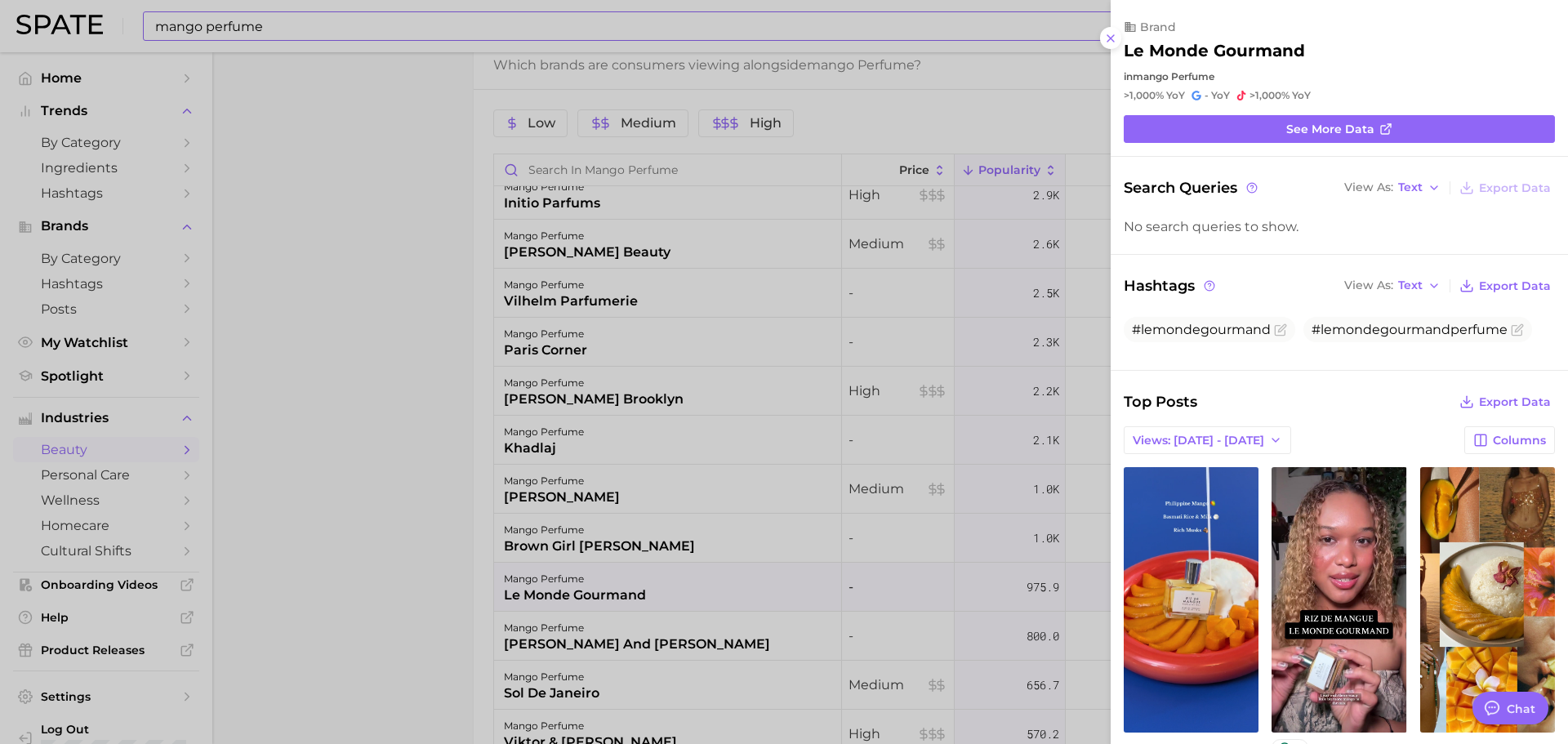 click at bounding box center [784, 372] 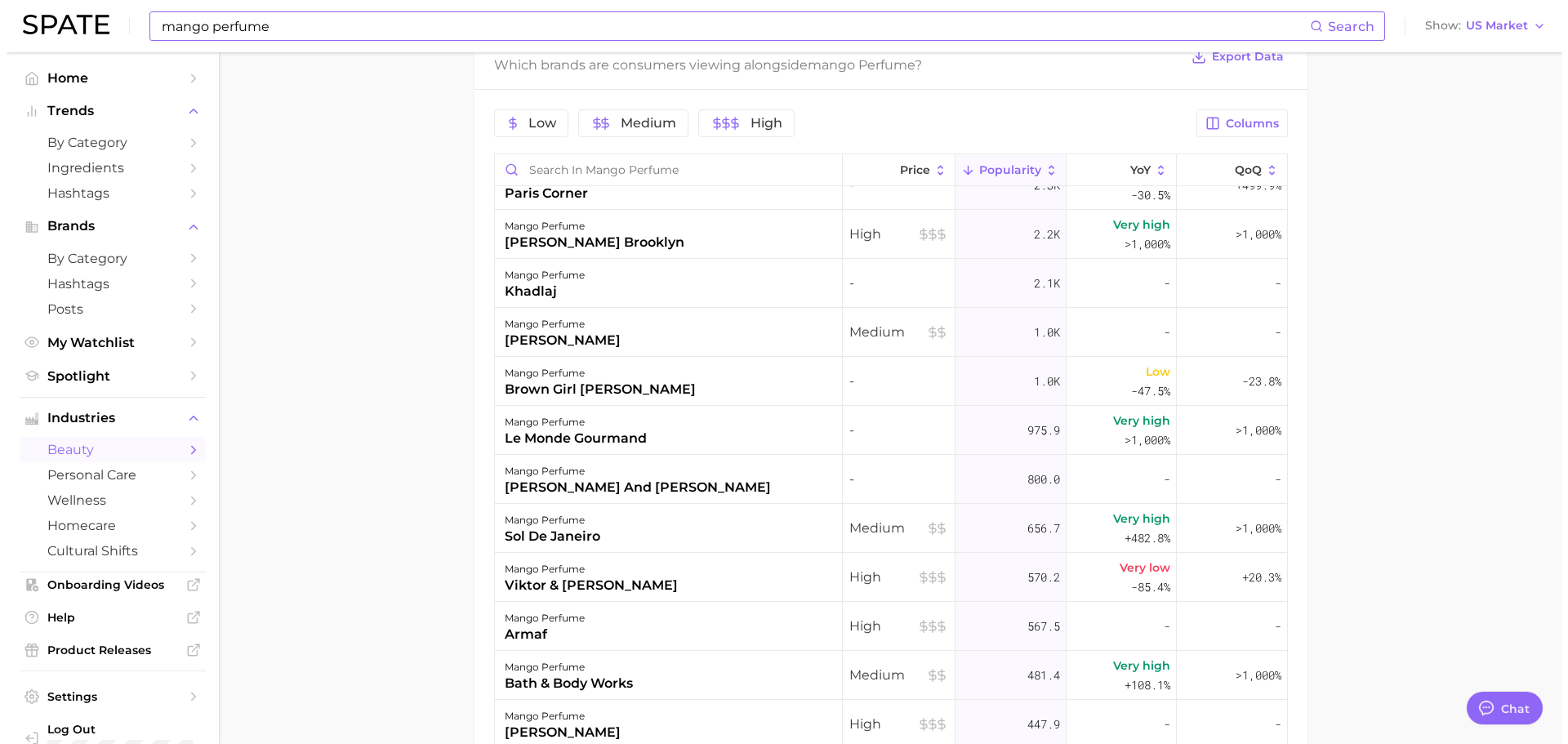 scroll, scrollTop: 327, scrollLeft: 0, axis: vertical 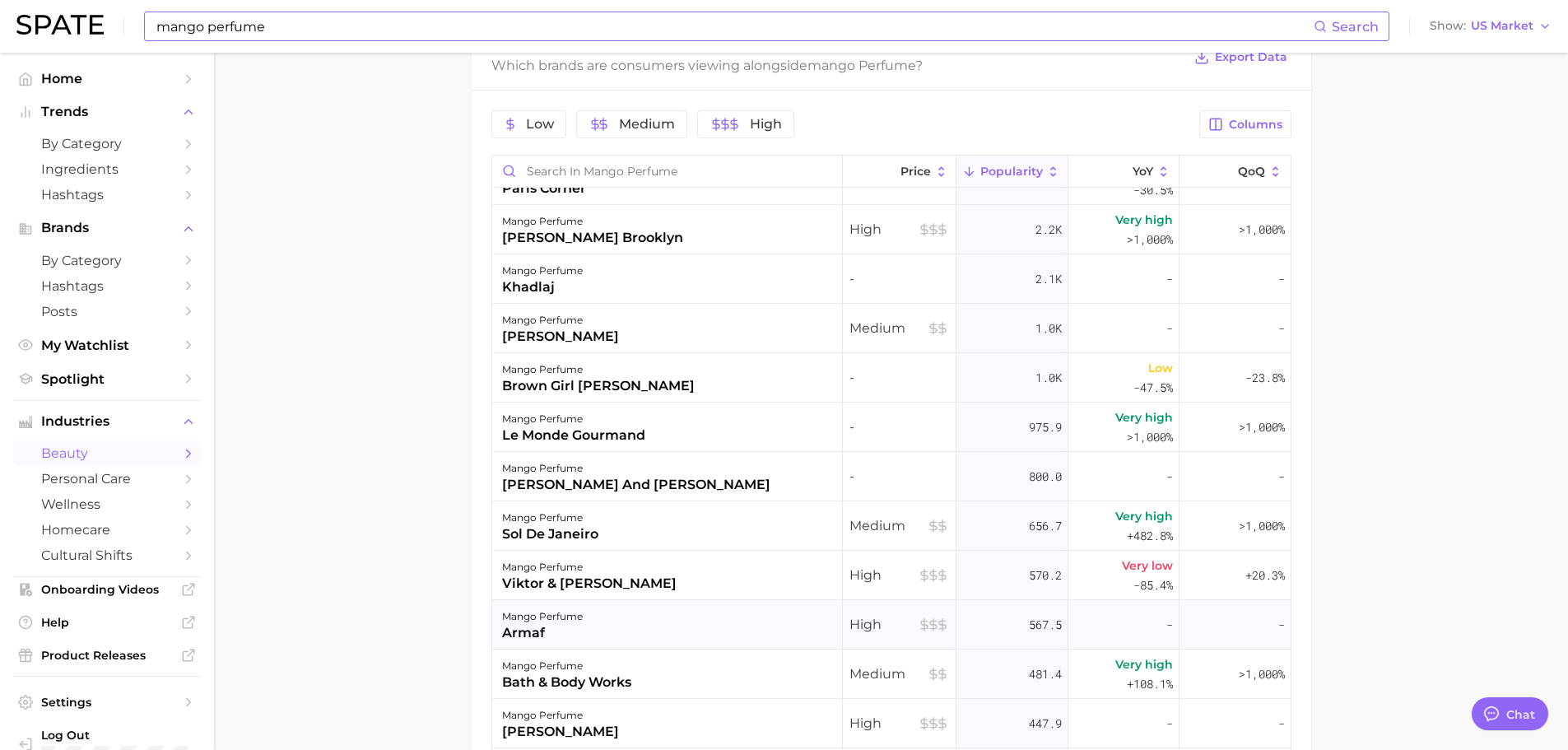 click on "mango perfume armaf" at bounding box center (668, 625) 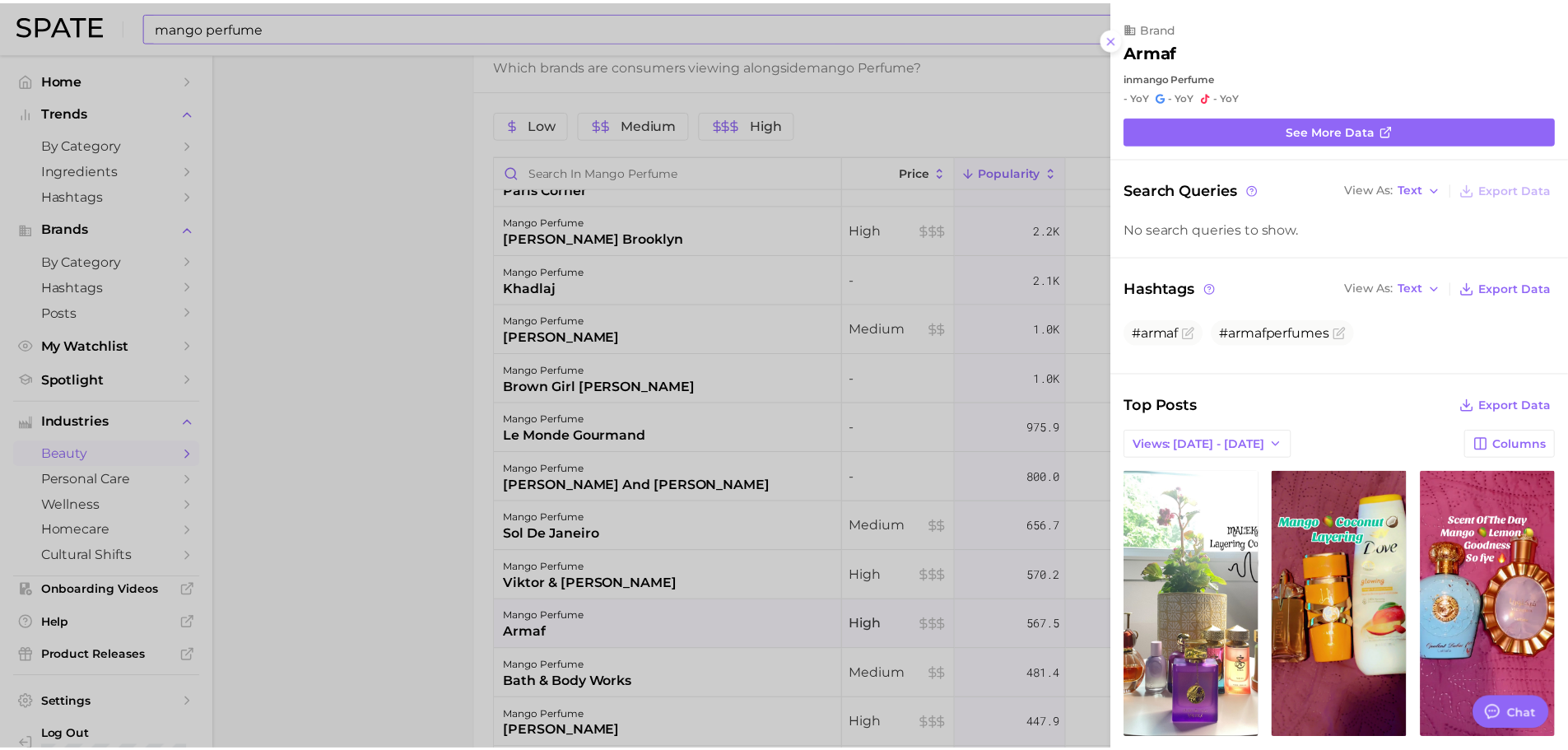 scroll, scrollTop: 0, scrollLeft: 0, axis: both 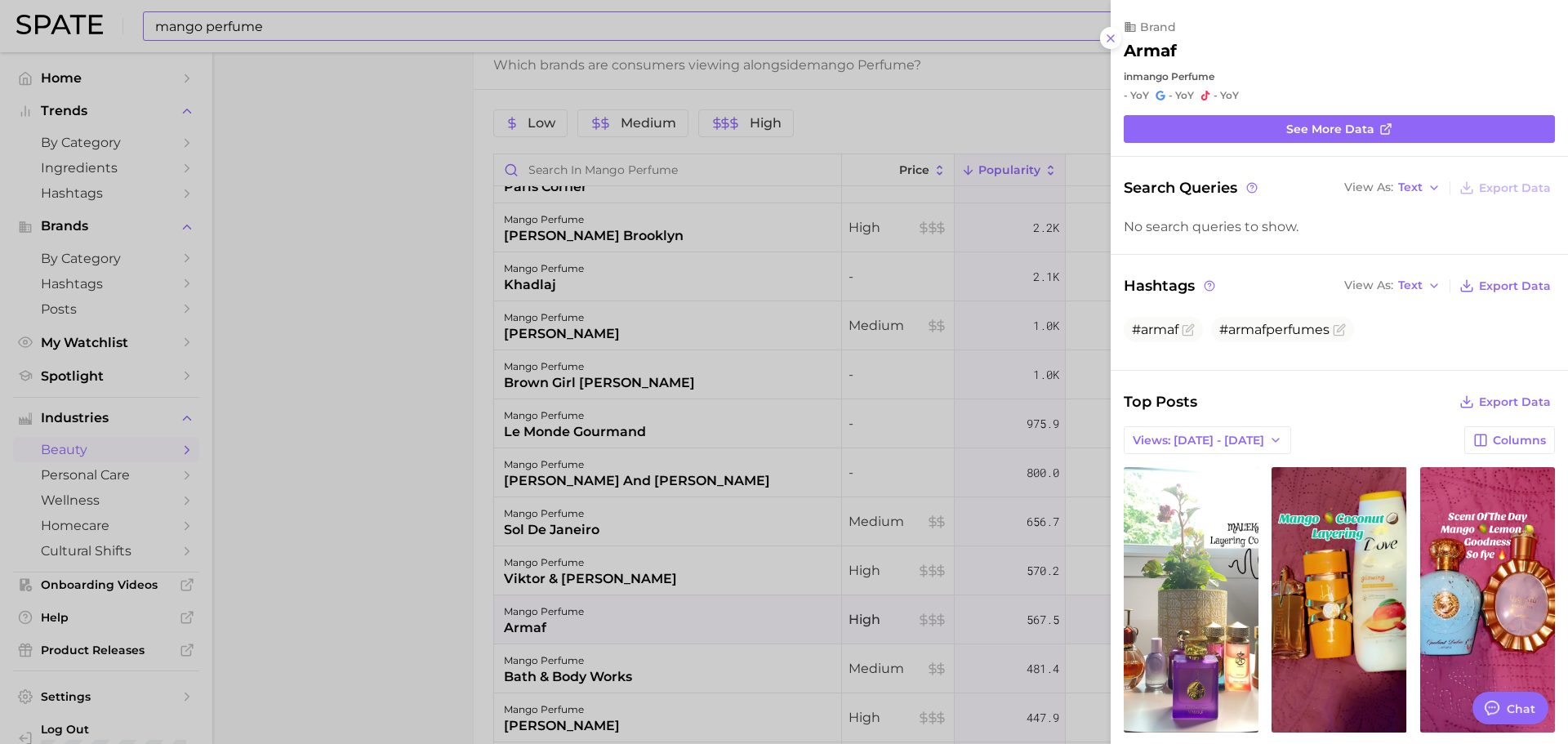 click at bounding box center [784, 372] 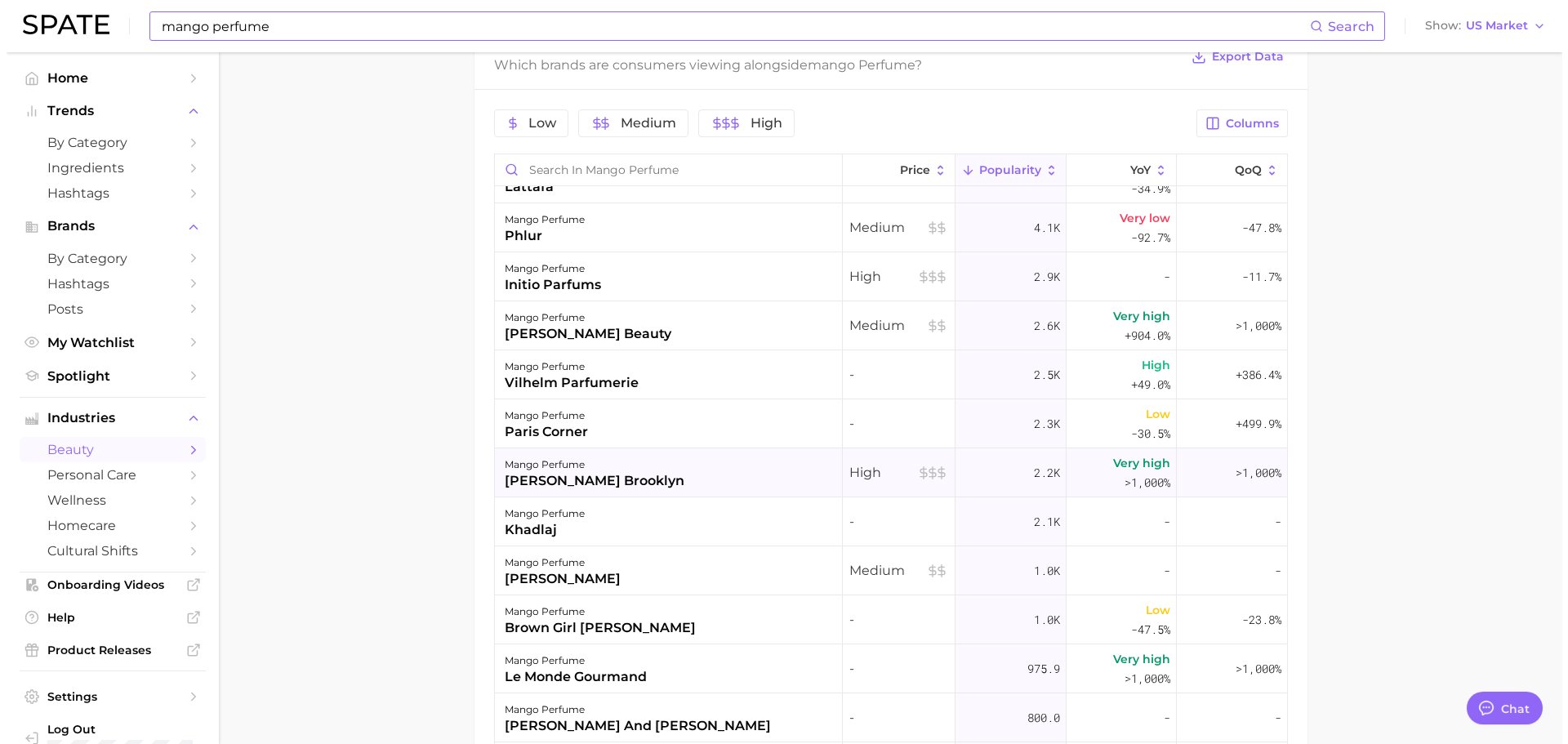 scroll, scrollTop: 0, scrollLeft: 0, axis: both 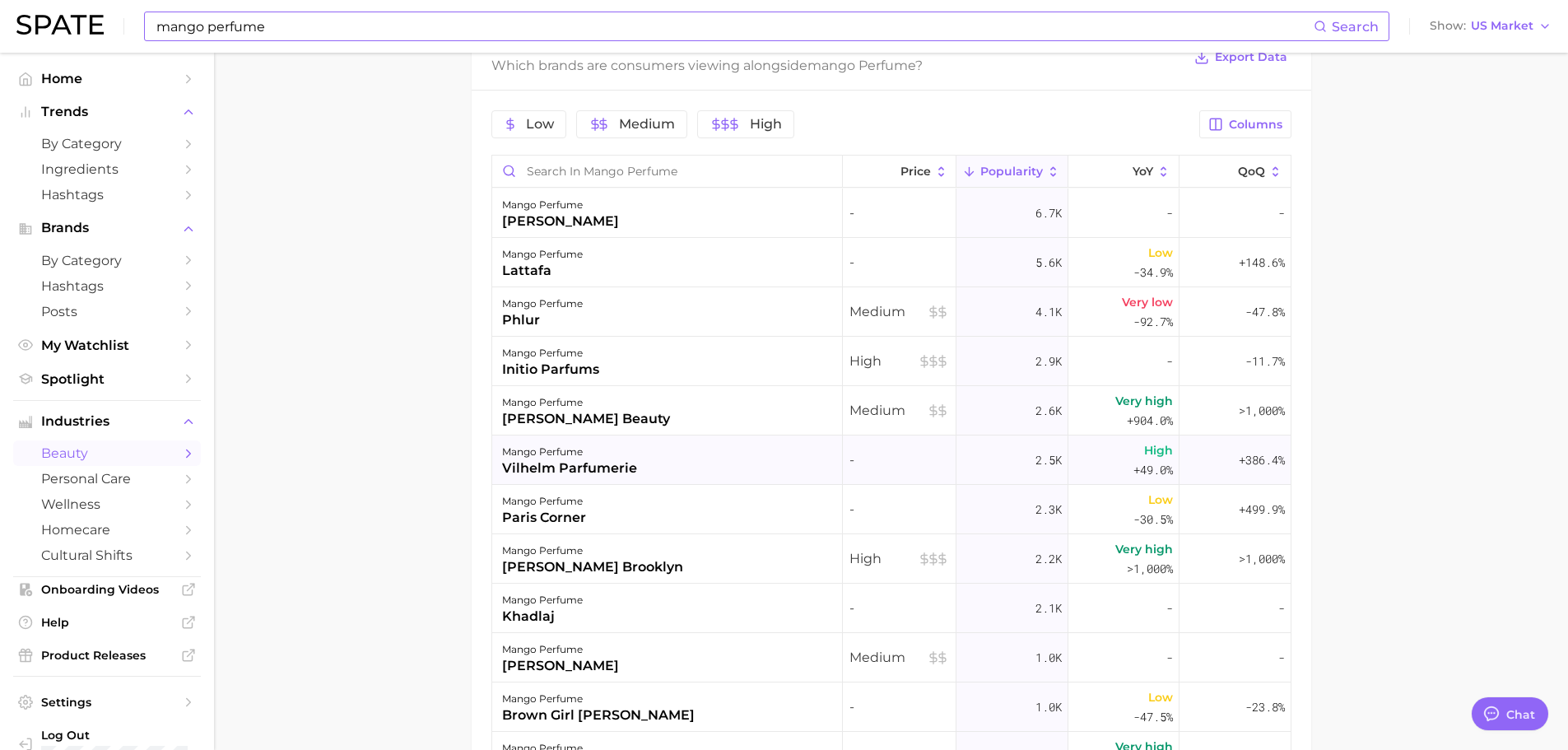 click on "vilhelm parfumerie" at bounding box center (570, 468) 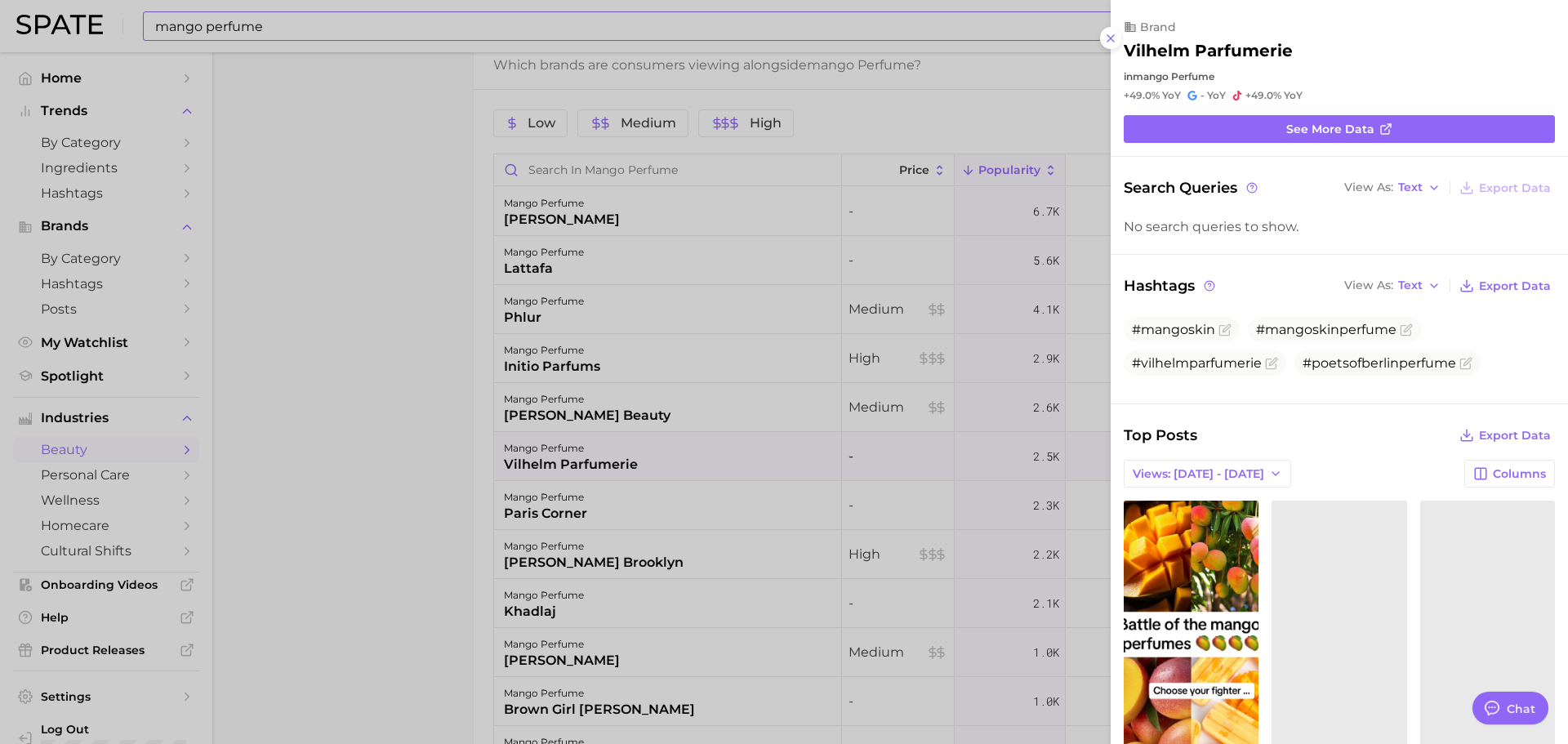 scroll 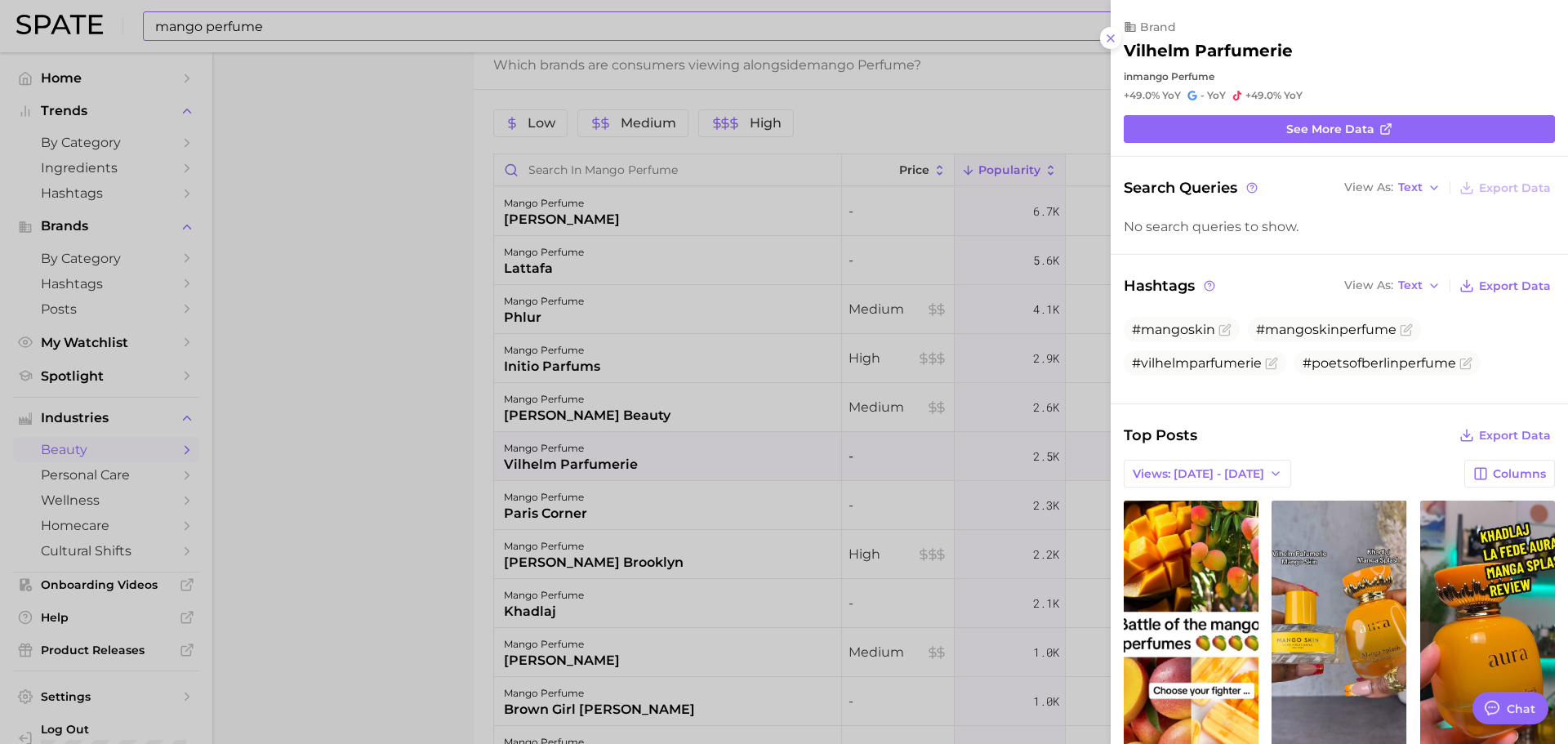 click at bounding box center (784, 372) 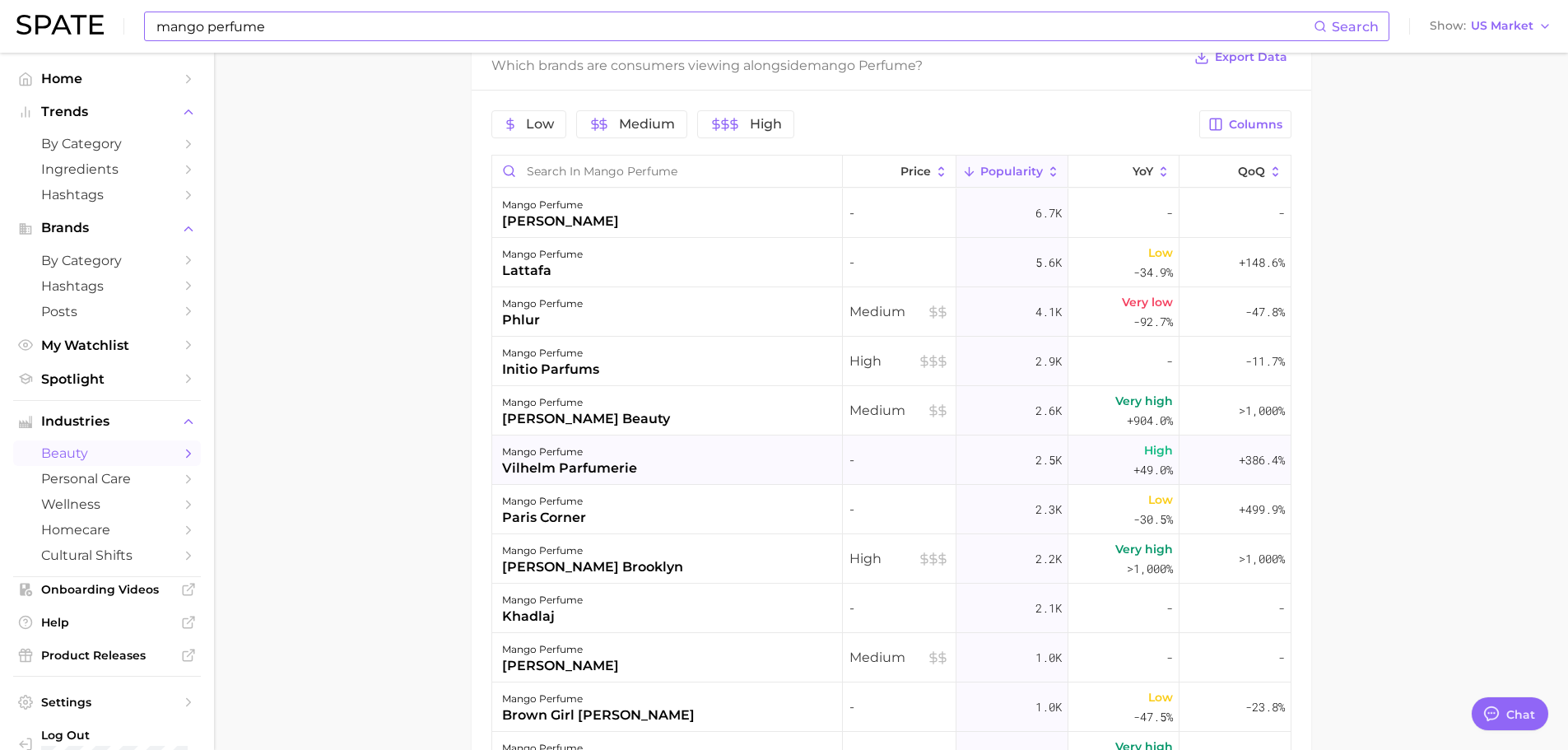click on "vilhelm parfumerie" at bounding box center [570, 468] 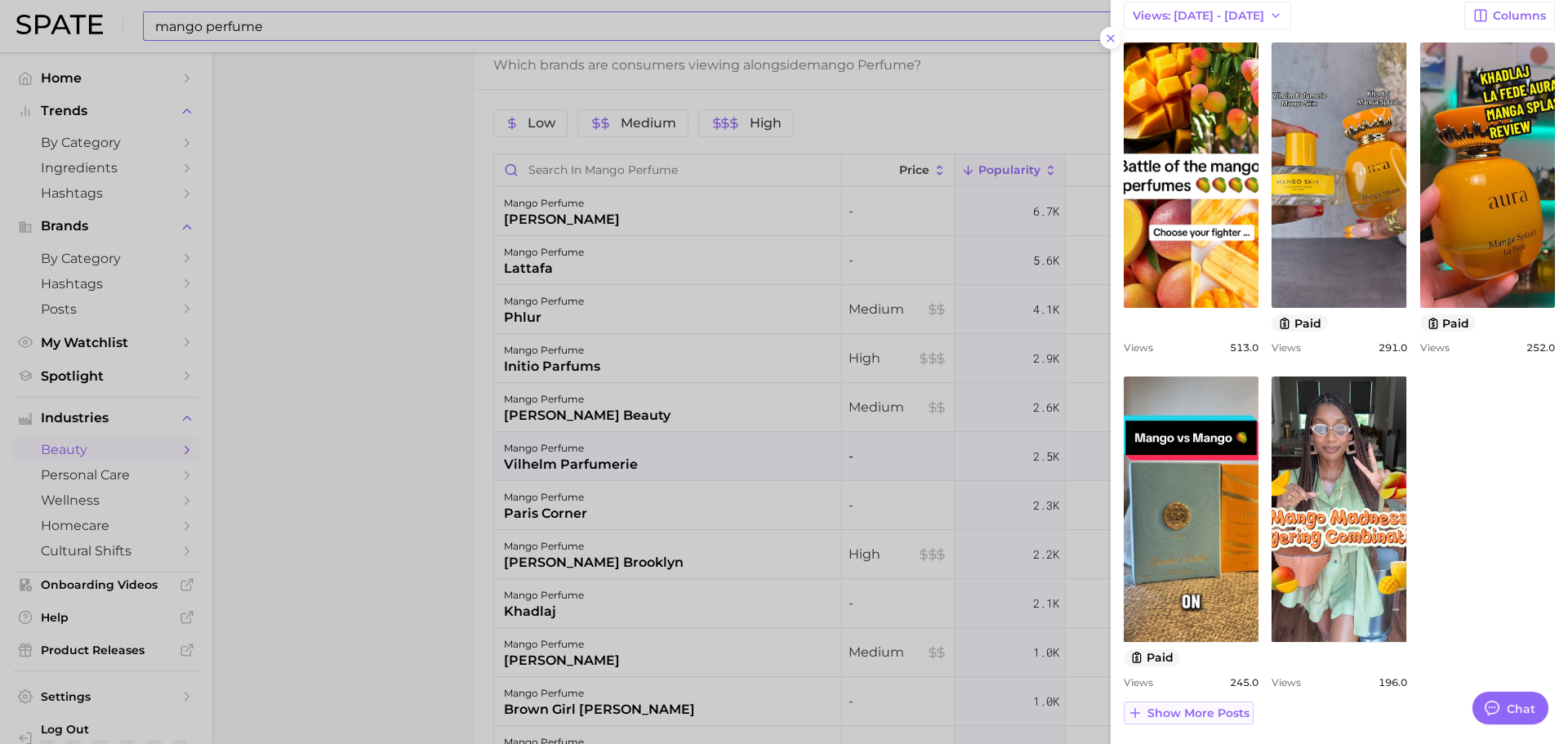 click on "Show more posts" at bounding box center [1188, 713] 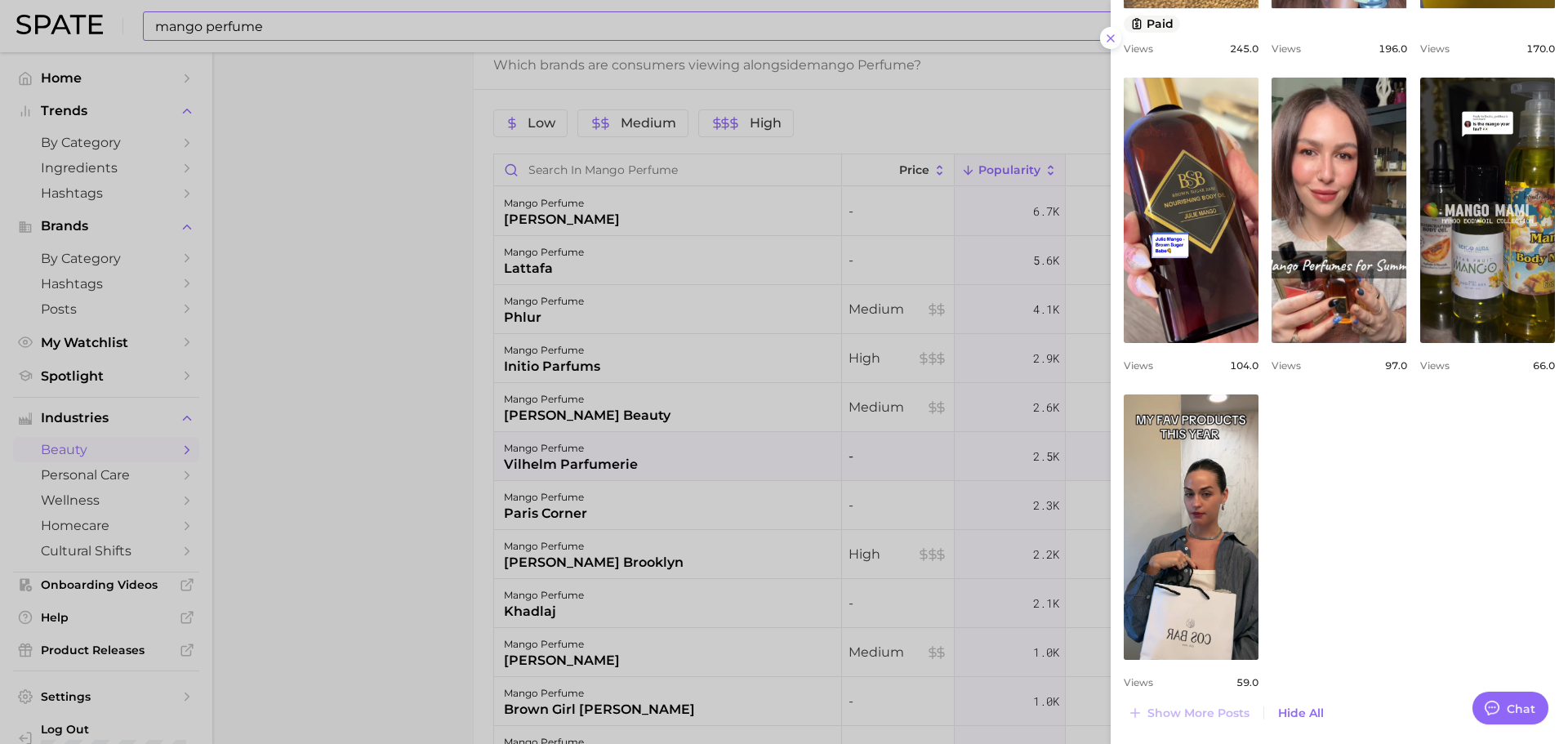 click at bounding box center [784, 372] 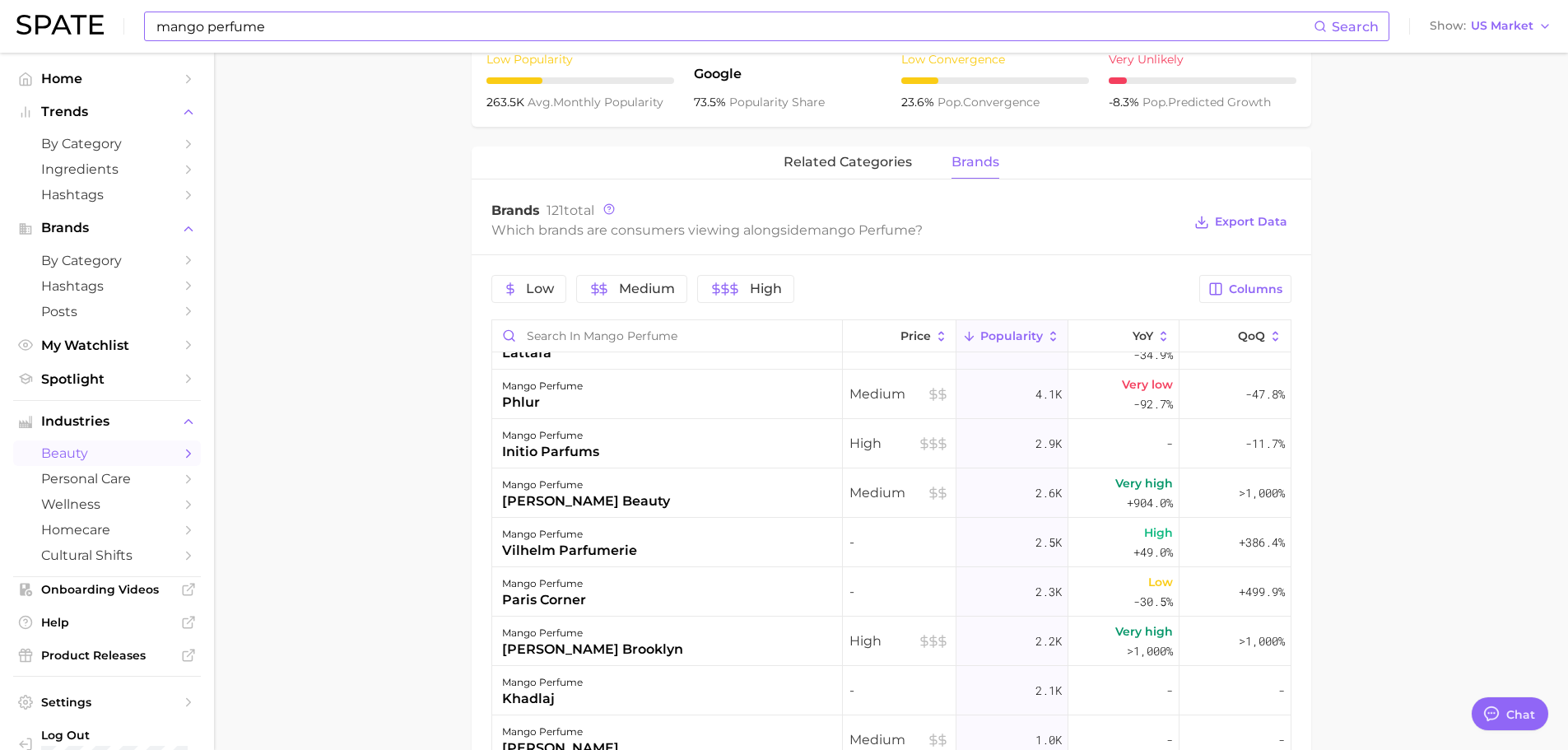 click on "mango perfume" at bounding box center [734, 26] 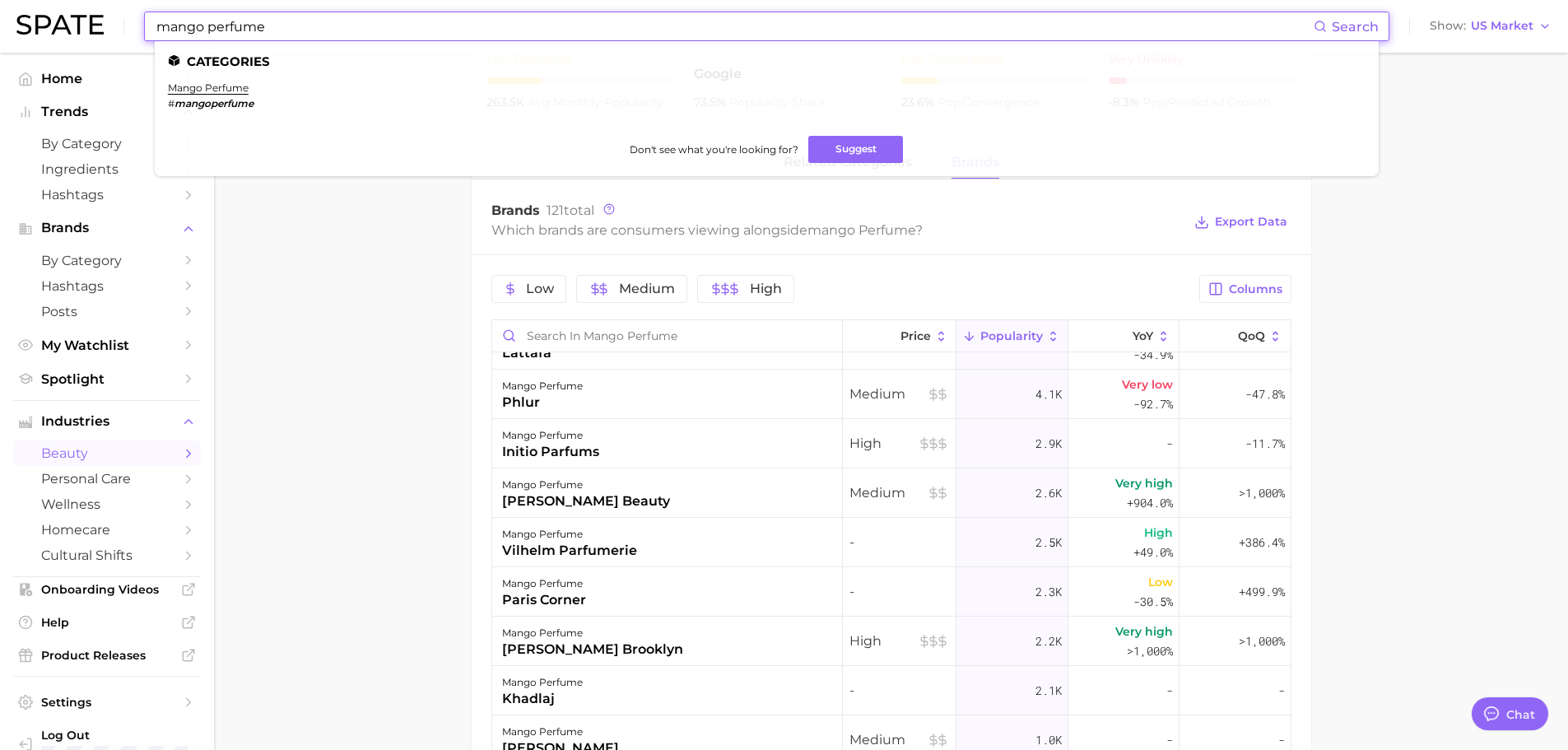 click on "mango perfume" at bounding box center [734, 26] 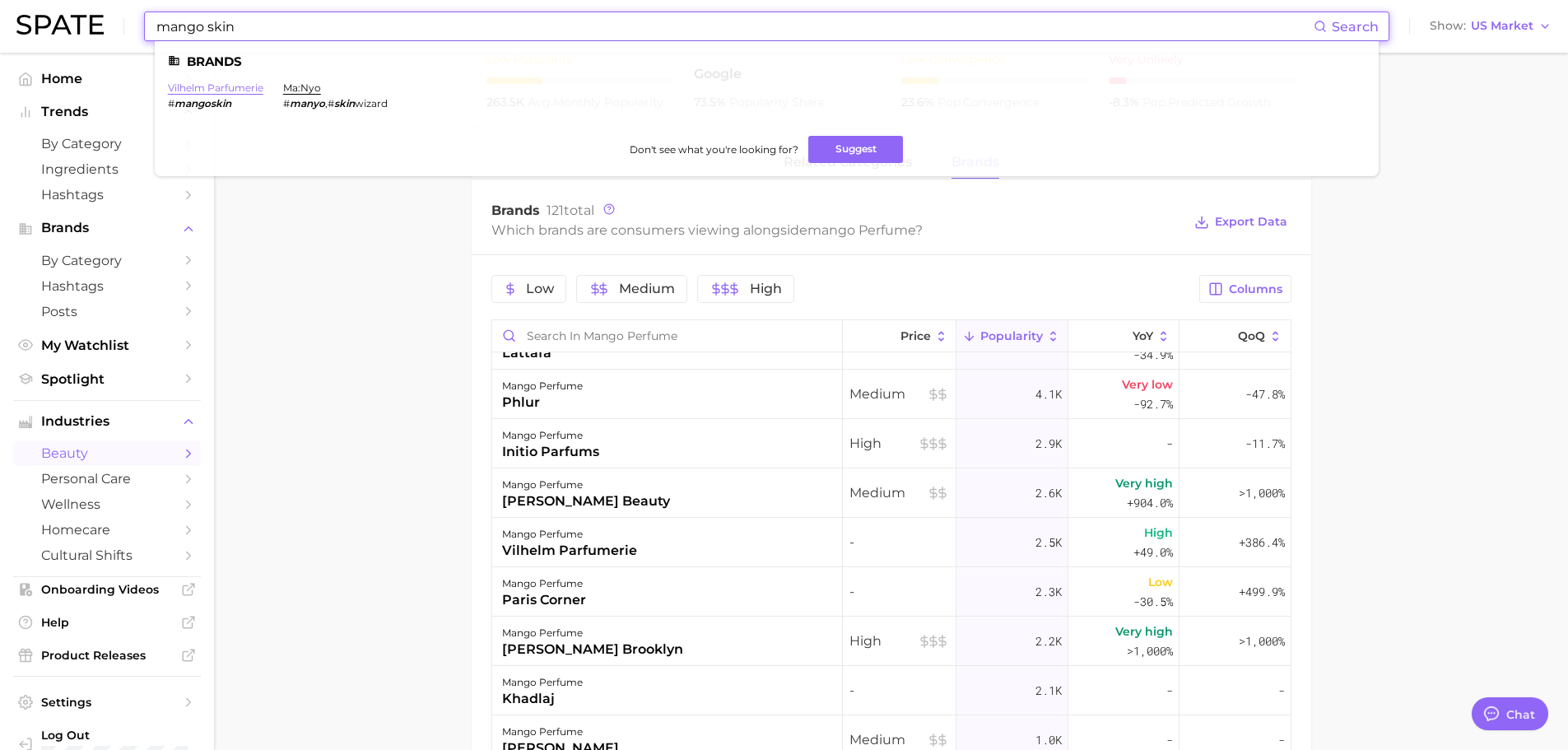 type on "mango skin" 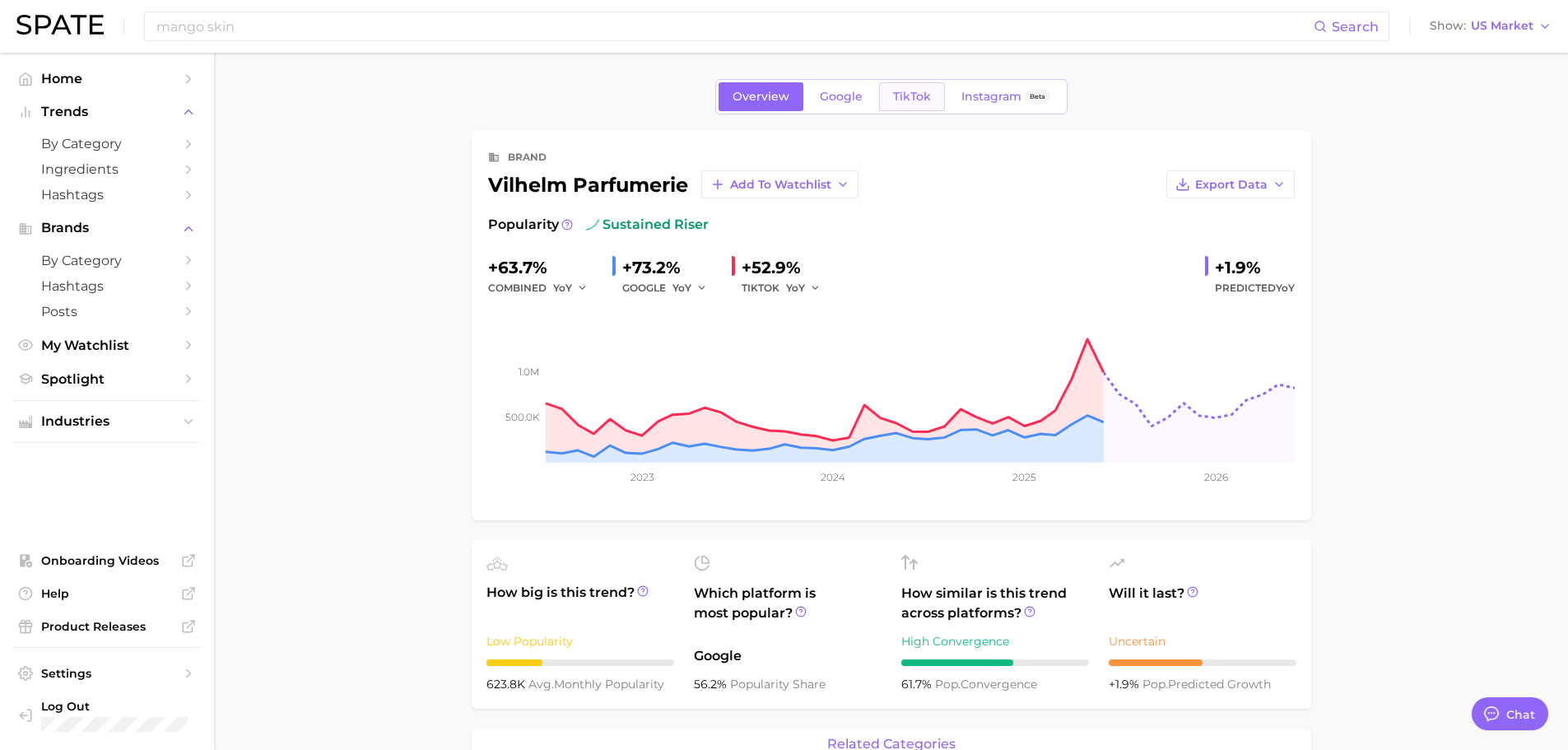 click on "TikTok" at bounding box center (912, 96) 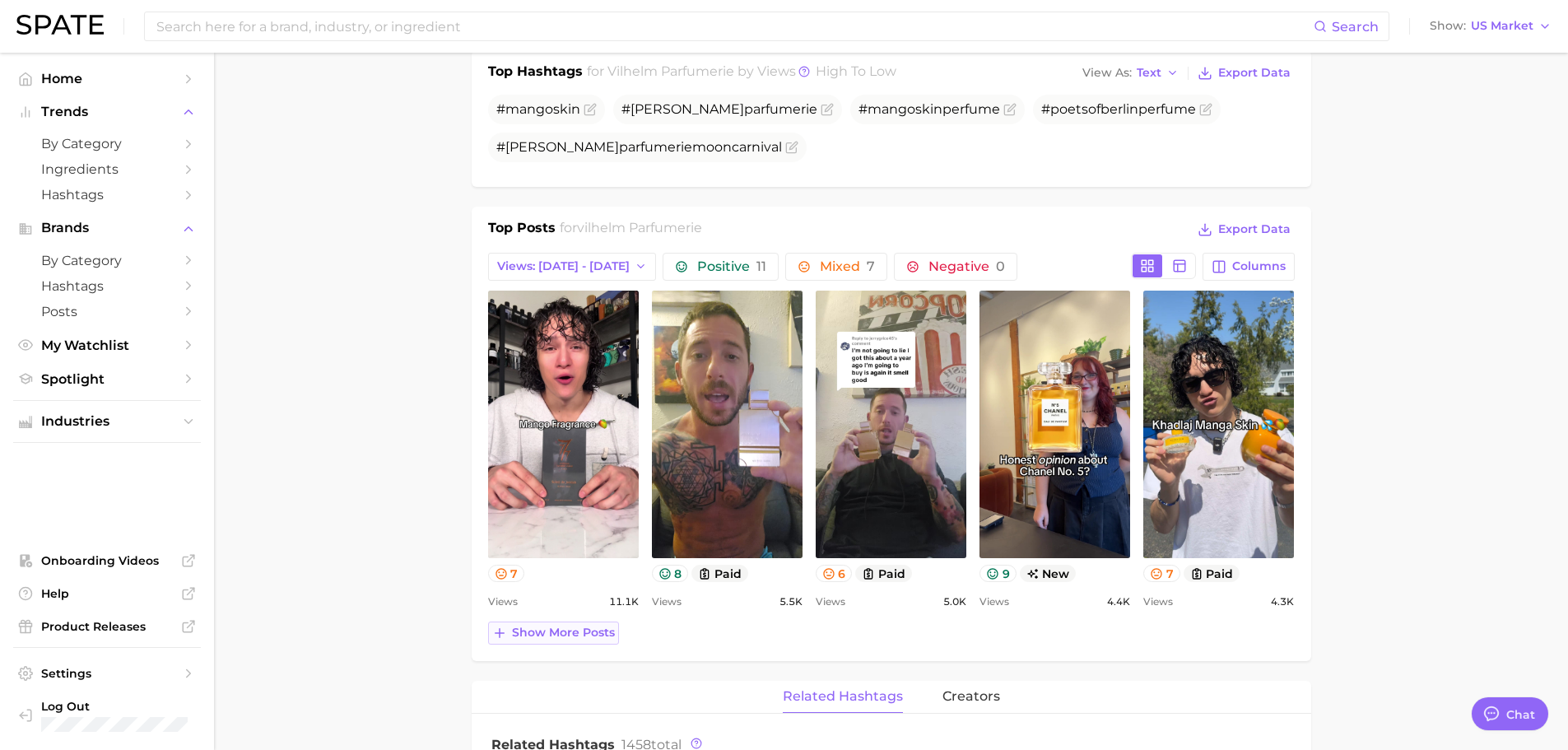click on "Show more posts" at bounding box center [563, 632] 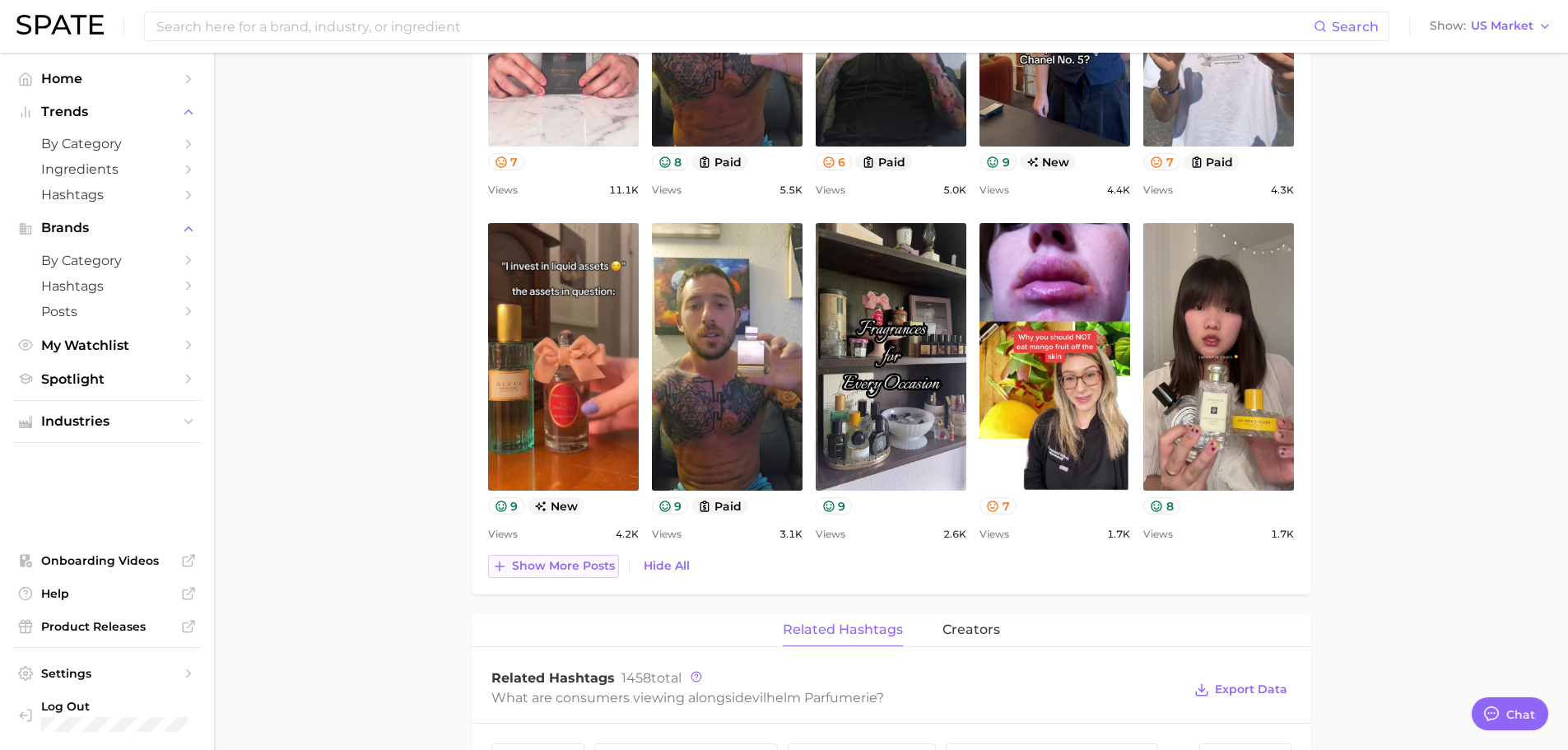 click on "Show more posts" at bounding box center (563, 566) 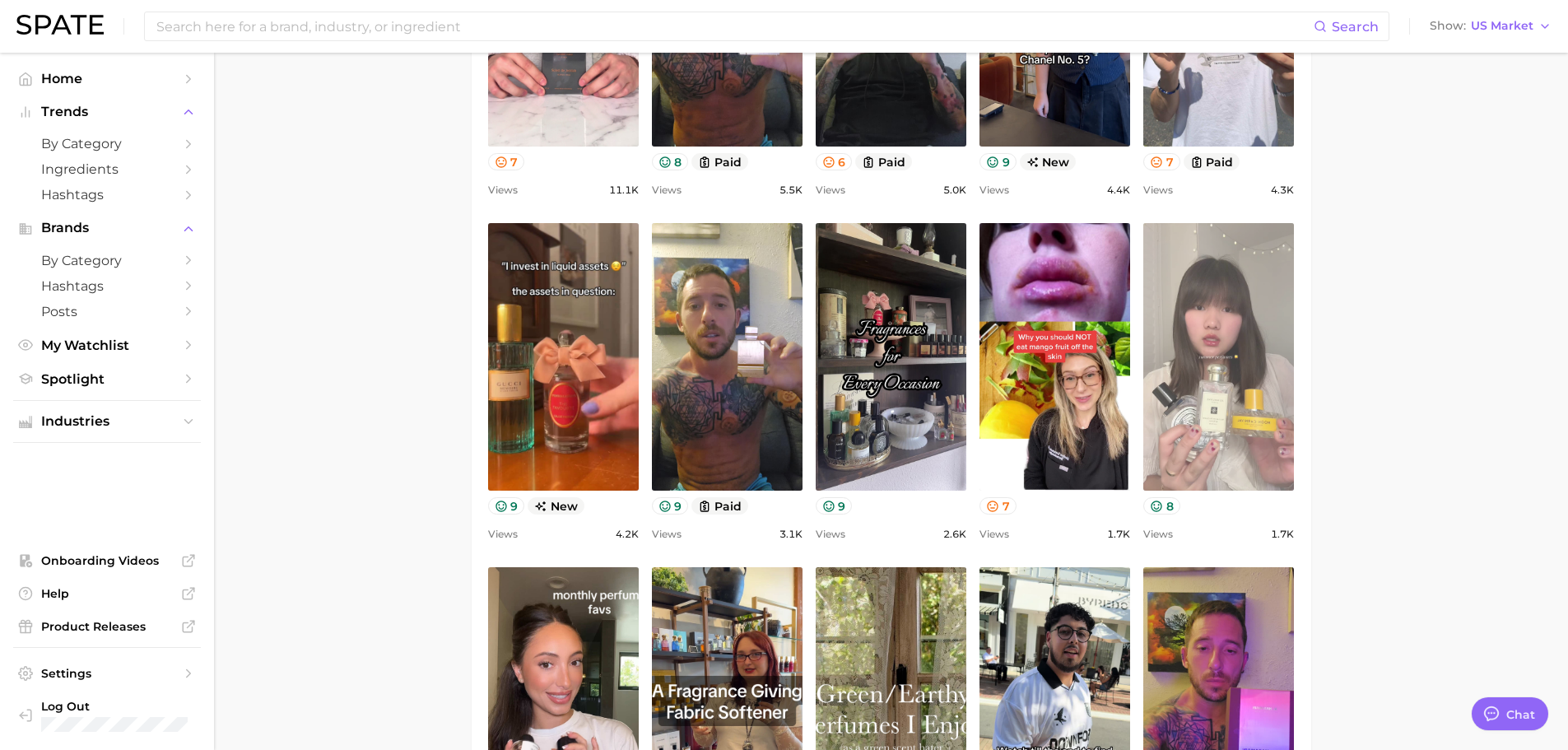 click on "view post on TikTok" at bounding box center (1218, 356) 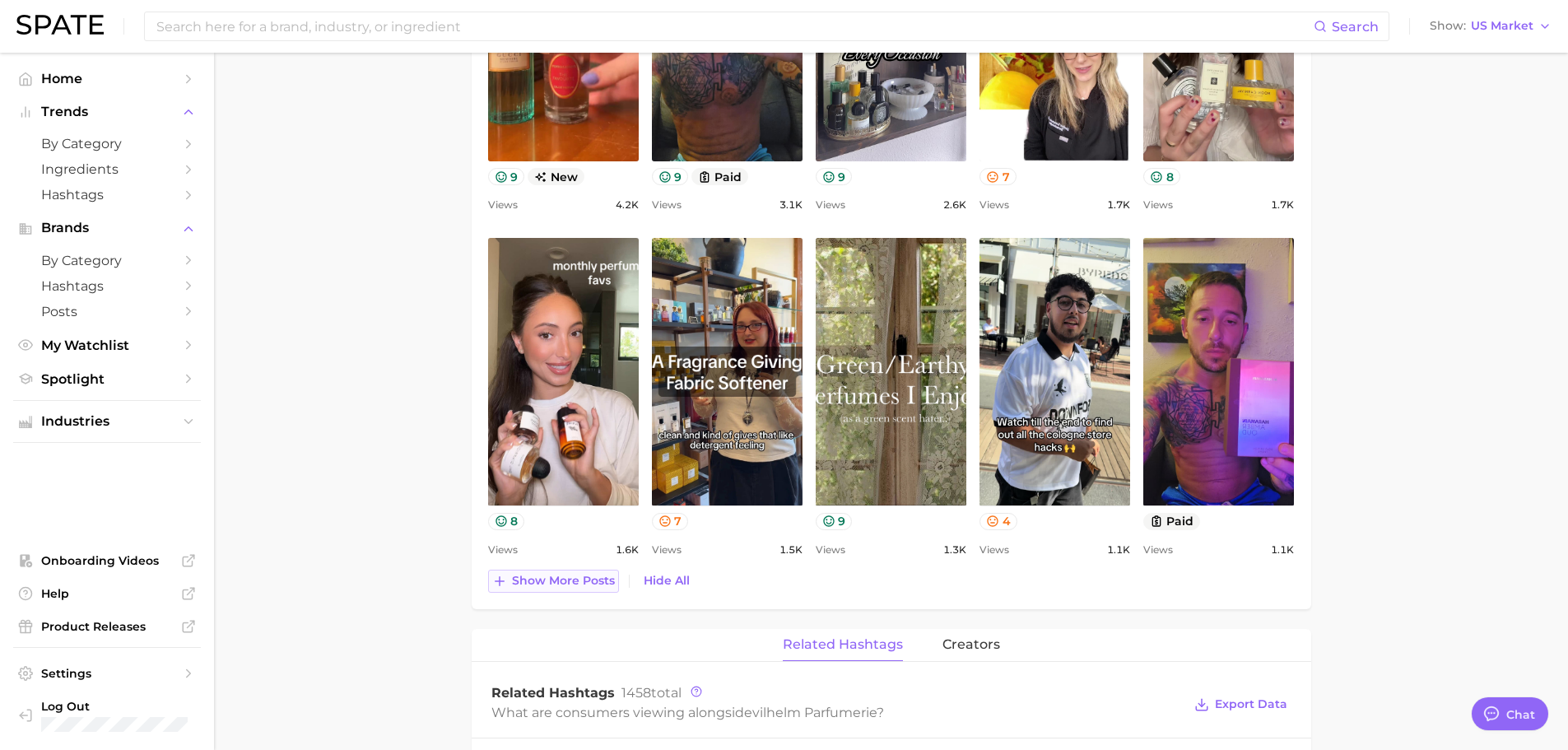 click on "Show more posts" at bounding box center (563, 580) 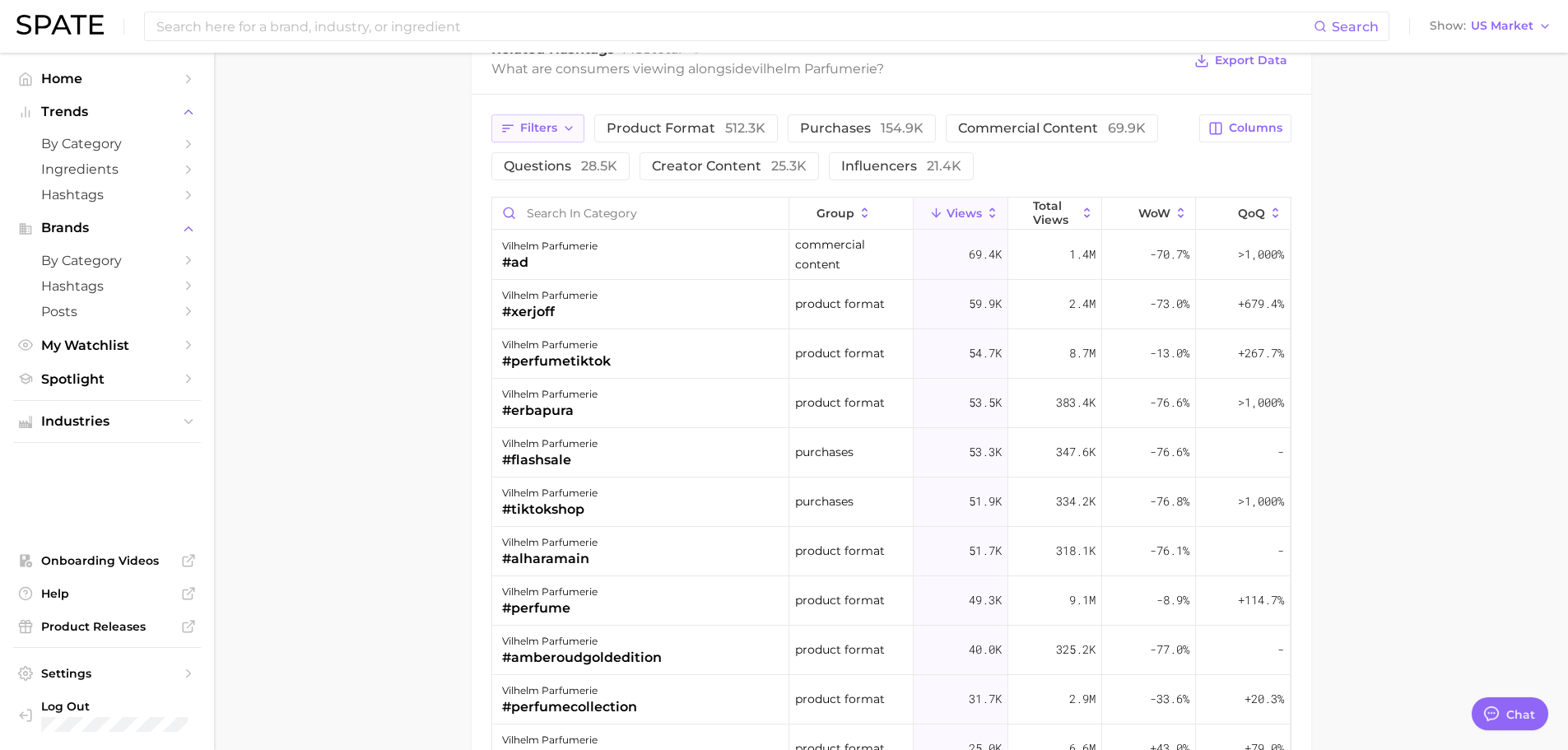 click on "Filters" at bounding box center (538, 128) 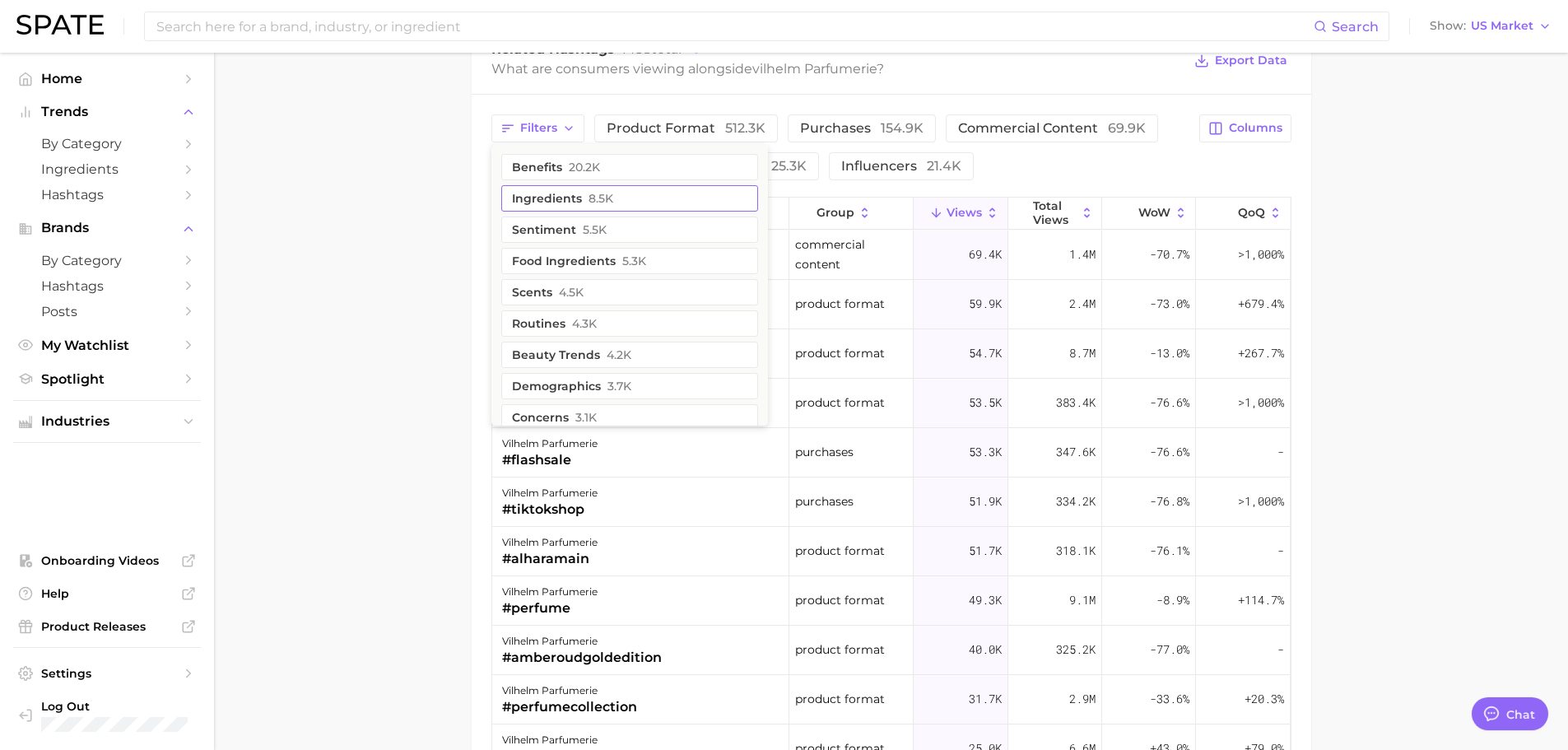 click on "ingredients   8.5k" at bounding box center (630, 198) 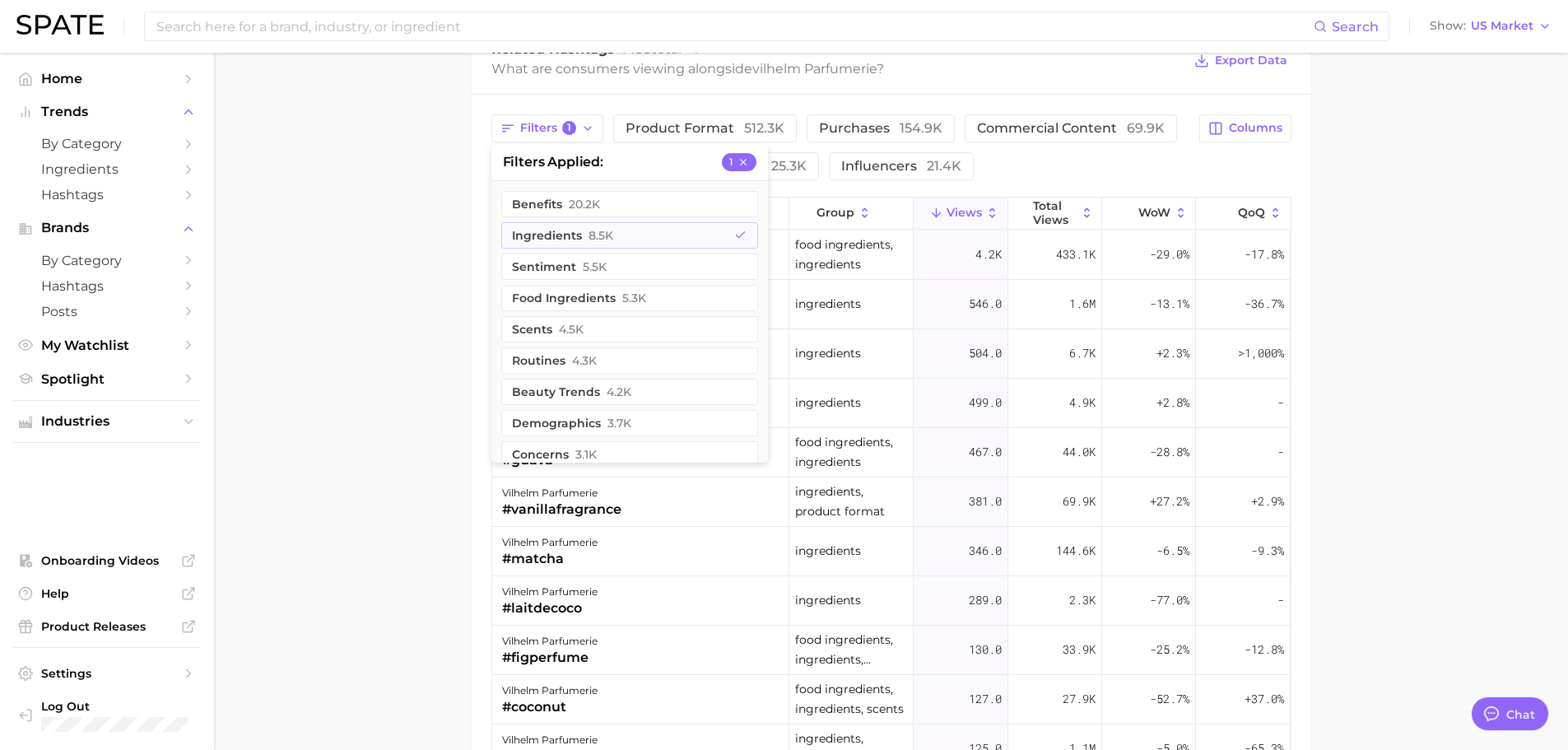 click on "Overview Google TikTok Instagram Beta brand vilhelm parfumerie Add to Watchlist Export Data Views falling star +149.2% YoY 200.0k 400.0k 2023 2024 2025 avg.  weekly views 292.5k Medium paid views 47.5% High sentiment score 7.7 / 10 Mixed posts 4.5k High engagement 5.3% Medium TikTok shop 45.4% High price point Insufficient Data Show more Top Hashtags for   vilhelm parfumerie   by Views   high to low View As Text Export Data #mangoskin # vilhelm parfumerie #mangoskinperfume #poetsofberlinperfume # vilhelm parfumerie mooncarnival Top Posts for  vilhelm parfumerie Export Data Views: [DATE] -  [DATE] Positive 11 Mixed 7 Negative 0 Columns view post on TikTok 7 Views 11.1k view post on TikTok 8 paid Views 5.5k view post on TikTok 6 paid Views 5.0k view post on TikTok 9 new Views 4.4k view post on TikTok 7 paid Views 4.3k view post on TikTok 9 new Views 4.2k view post on TikTok 9 paid Views 3.1k view post on TikTok 9 Views 2.6k view post on TikTok 7 Views 1.7k view post on TikTok 8 Views 1.7k view post on TikTok 8 Views" at bounding box center (891, -602) 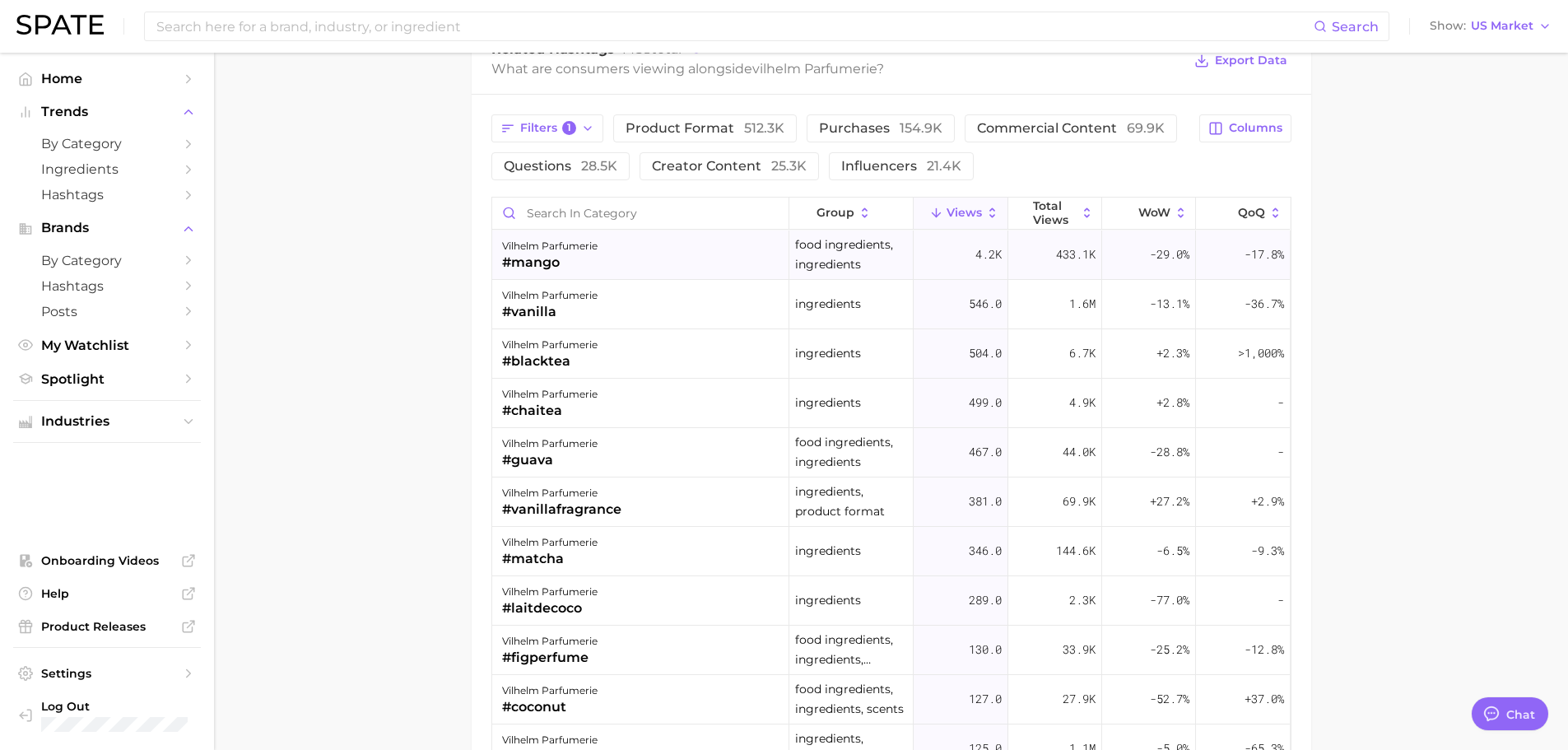 click on "vilhelm parfumerie #mango" at bounding box center (640, 255) 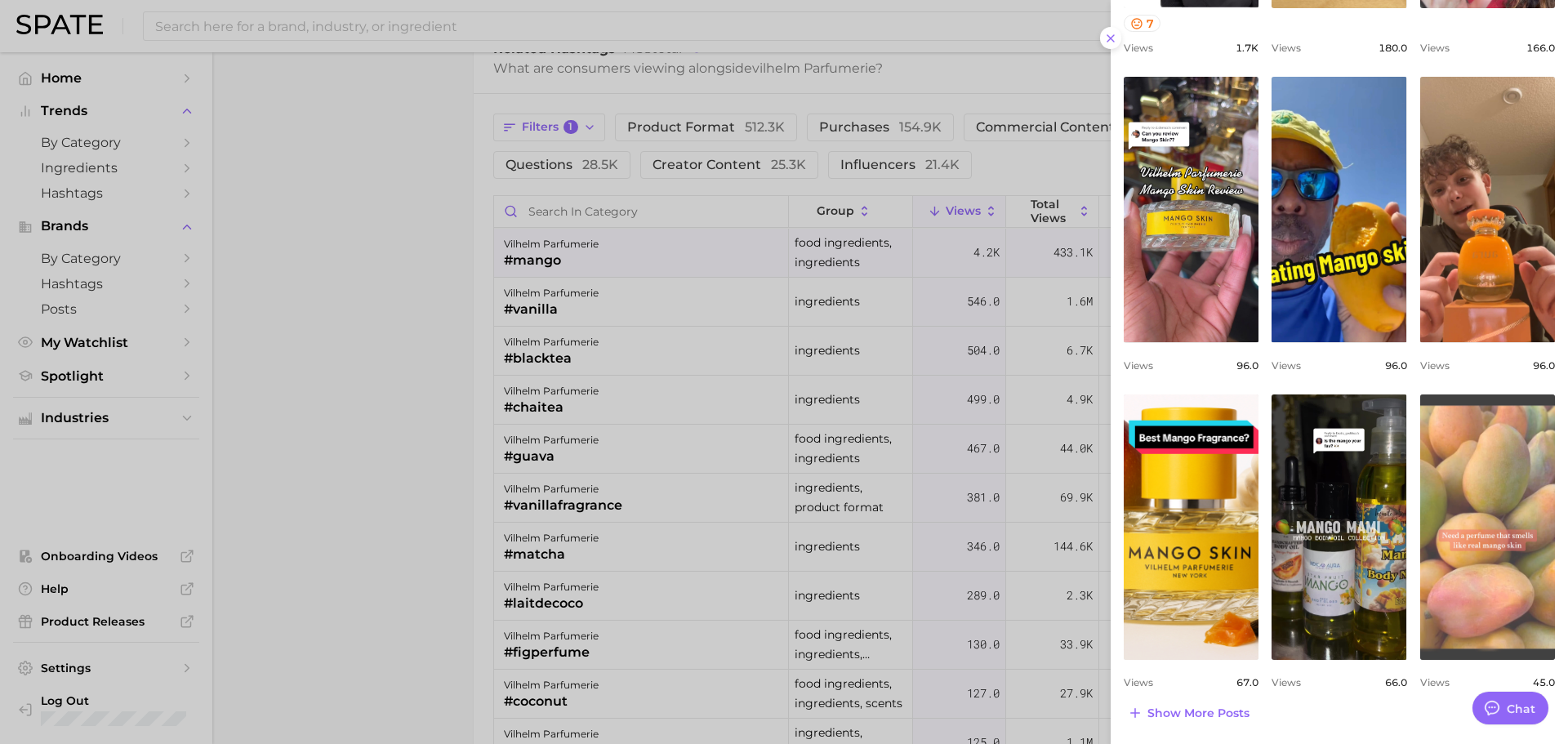 click on "view post on TikTok" at bounding box center [1487, 527] 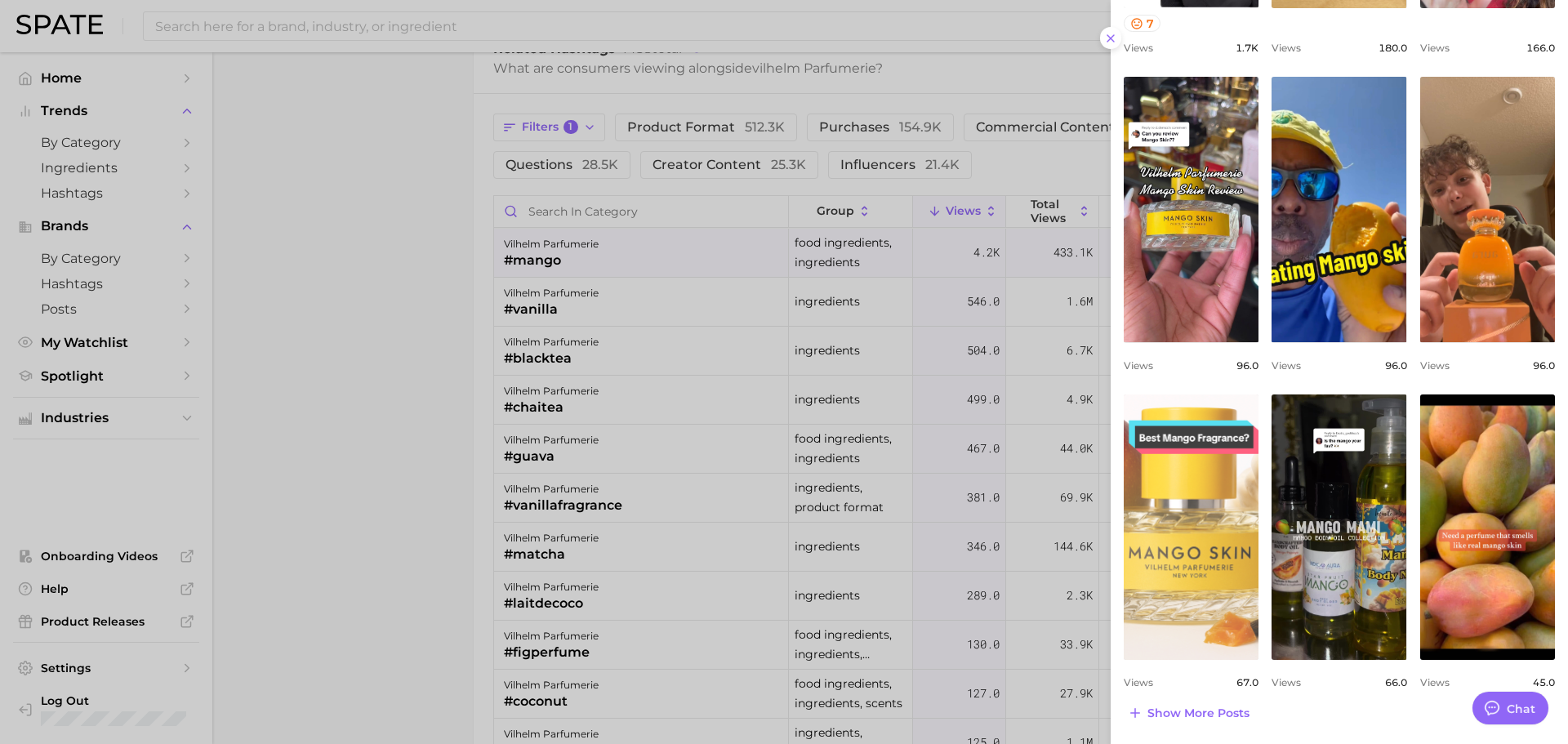 click on "view post on TikTok" at bounding box center [1191, 527] 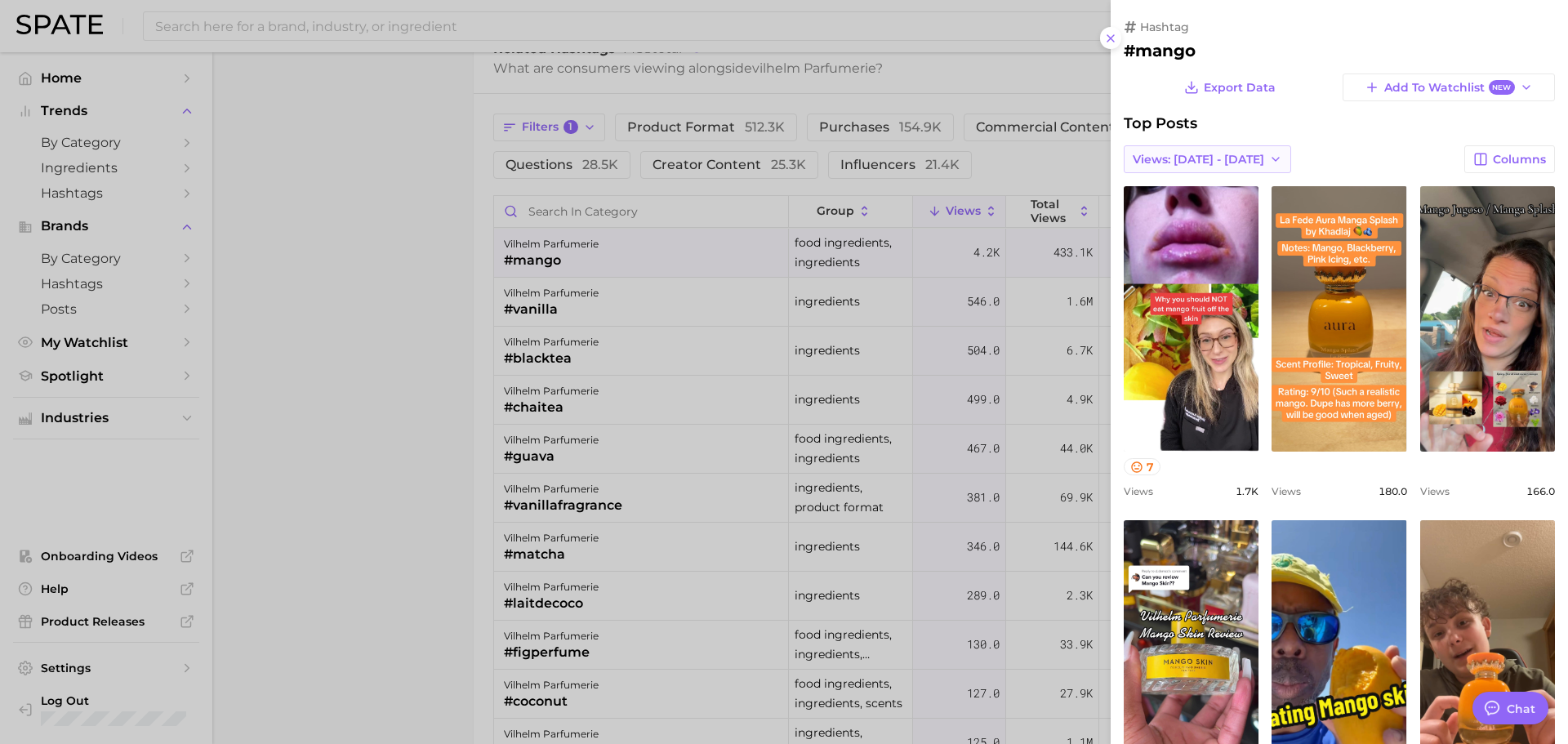 click on "Views: [DATE] -  [DATE]" at bounding box center (1198, 159) 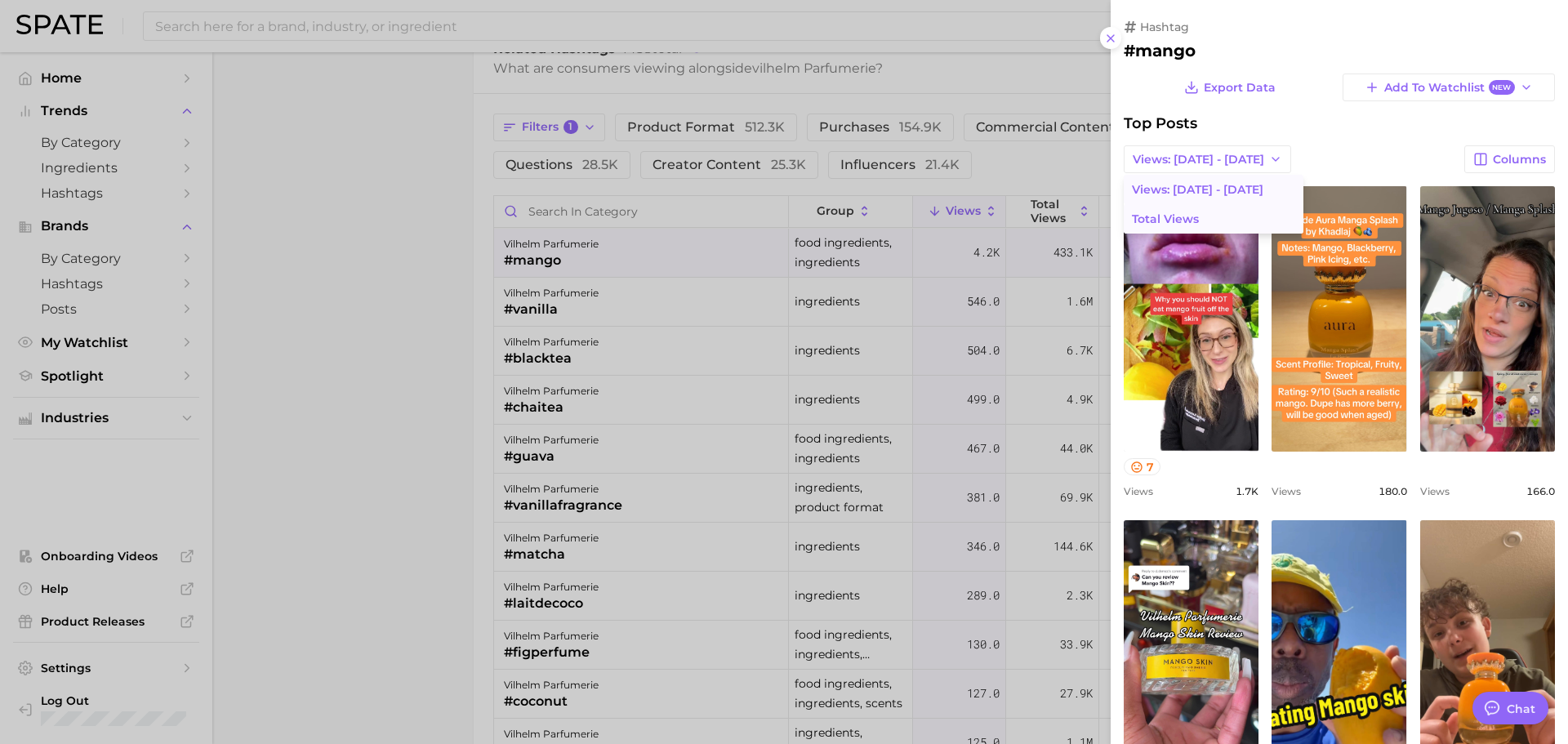 click on "Total Views" at bounding box center [1165, 219] 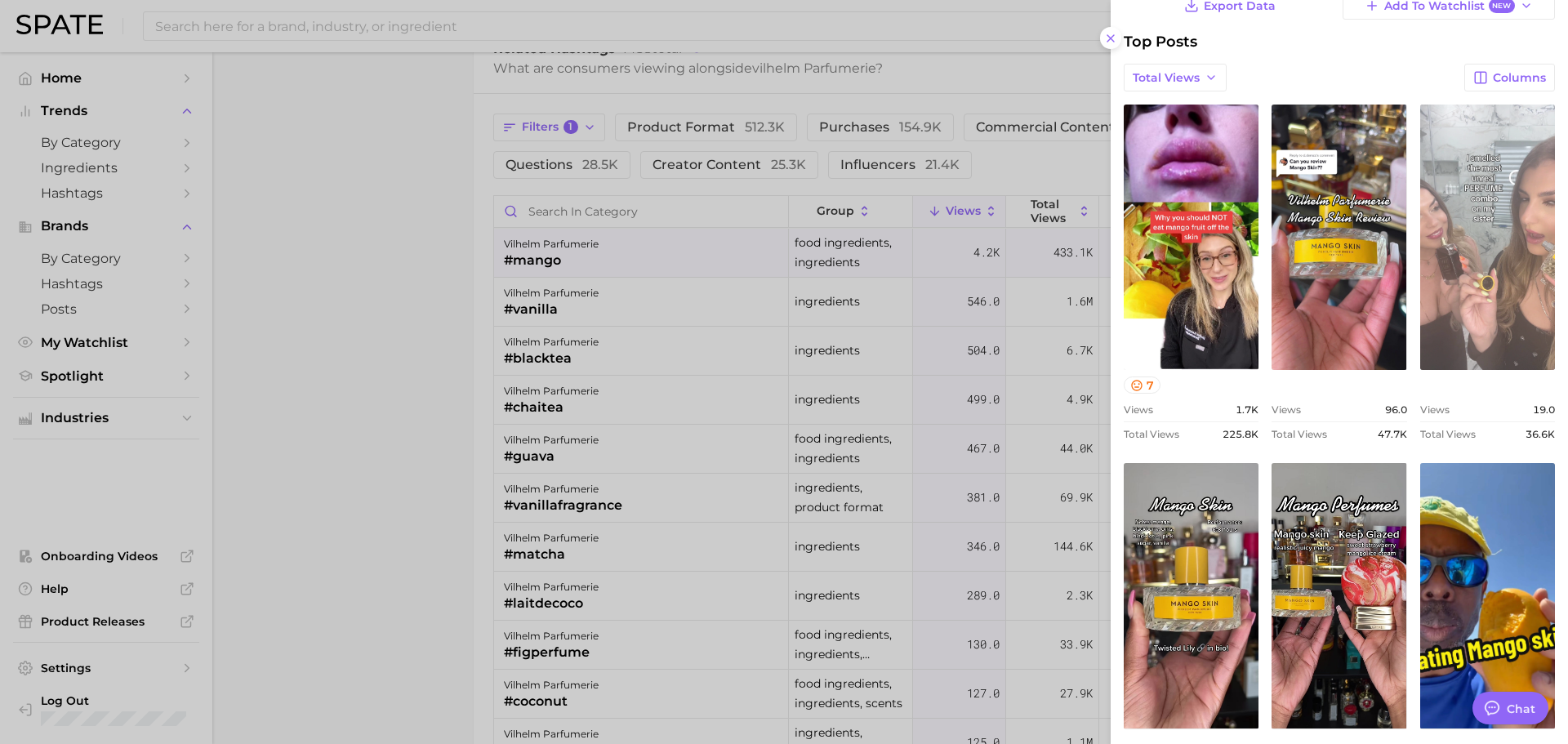 click on "view post on TikTok" at bounding box center (1487, 237) 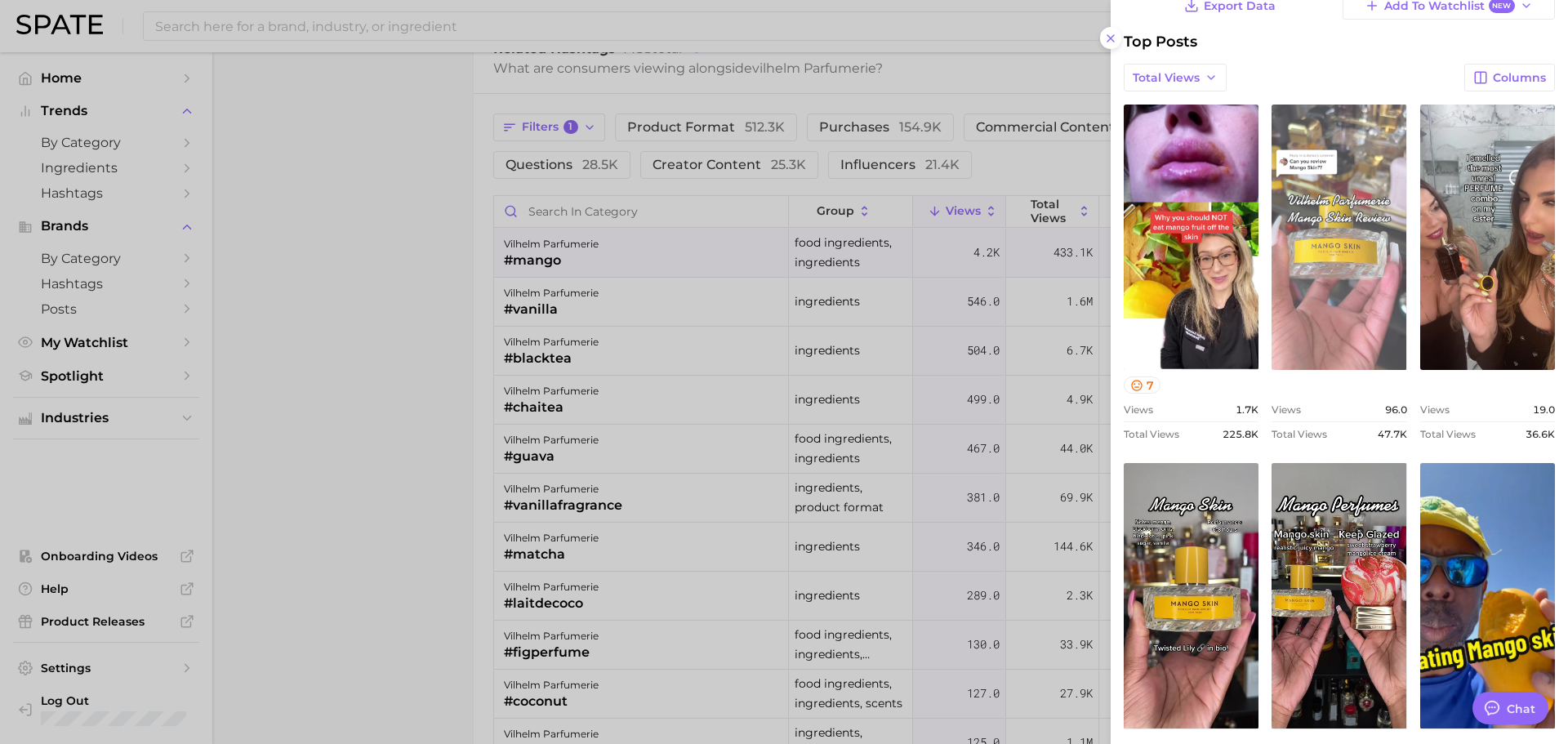click on "view post on TikTok" at bounding box center (1339, 237) 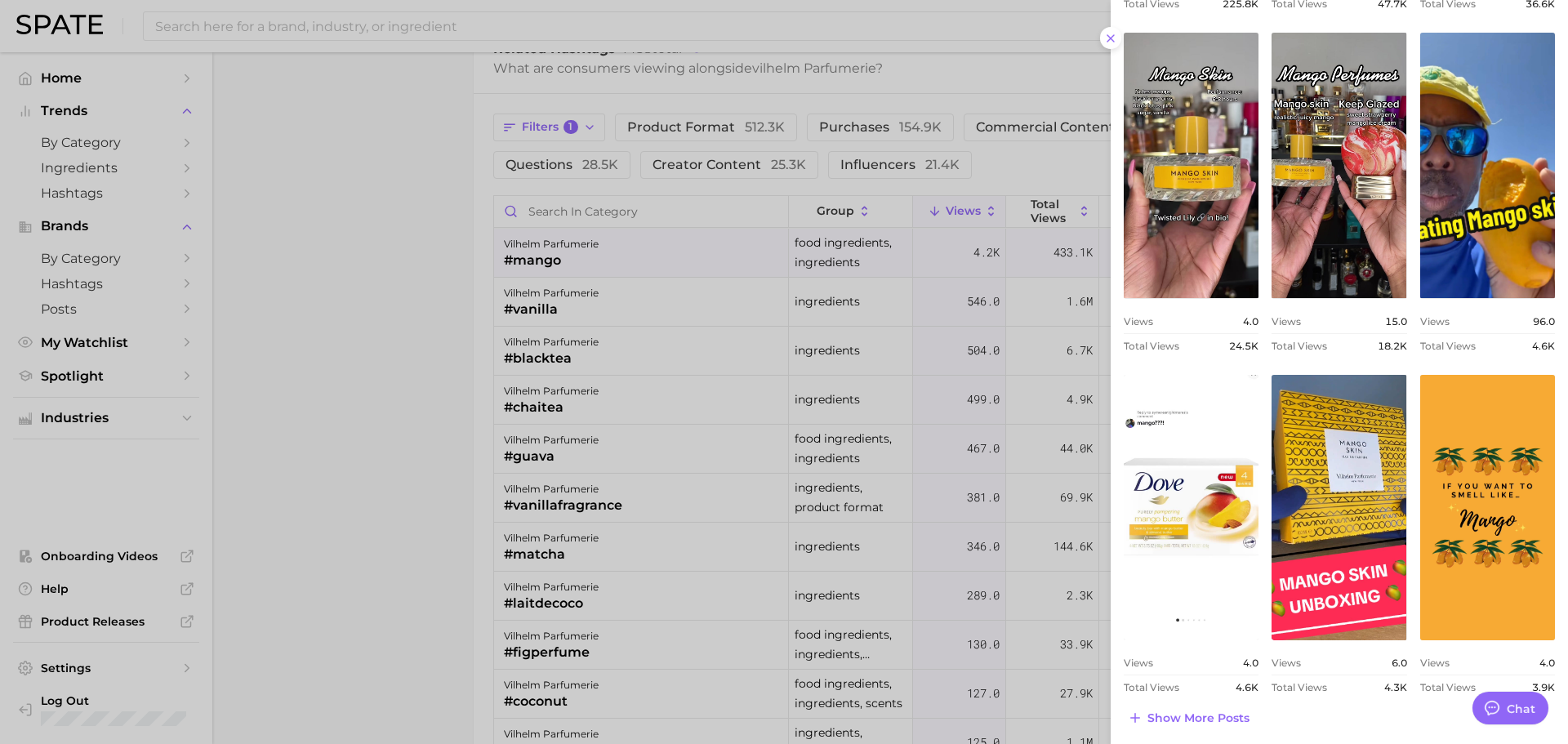 scroll, scrollTop: 517, scrollLeft: 0, axis: vertical 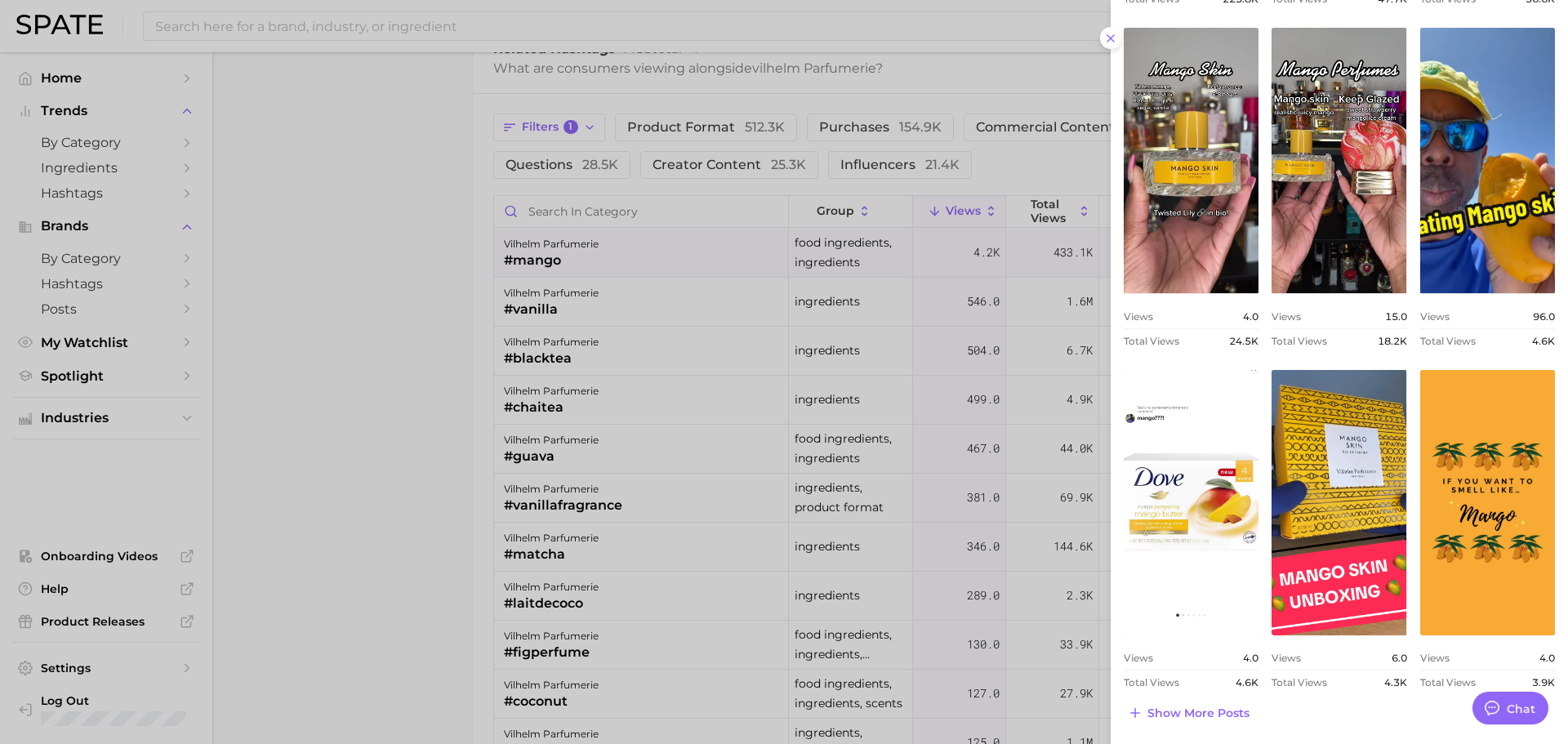 click on "hashtag #mango Export Data Add to Watchlist  New Top Posts Total Views Columns view post on TikTok 7 Views 1.7k Total Views 225.8k view post on TikTok Views 96.0 Total Views 47.7k view post on TikTok Views 19.0 Total Views 36.6k view post on TikTok Views 4.0 Total Views 24.5k view post on TikTok Views 15.0 Total Views 18.2k view post on TikTok Views 96.0 Total Views 4.6k view post on TikTok Views 4.0 Total Views 4.6k view post on TikTok Views 6.0 Total Views 4.3k view post on TikTok Views 4.0 Total Views 3.9k Show more posts" at bounding box center (1339, 114) 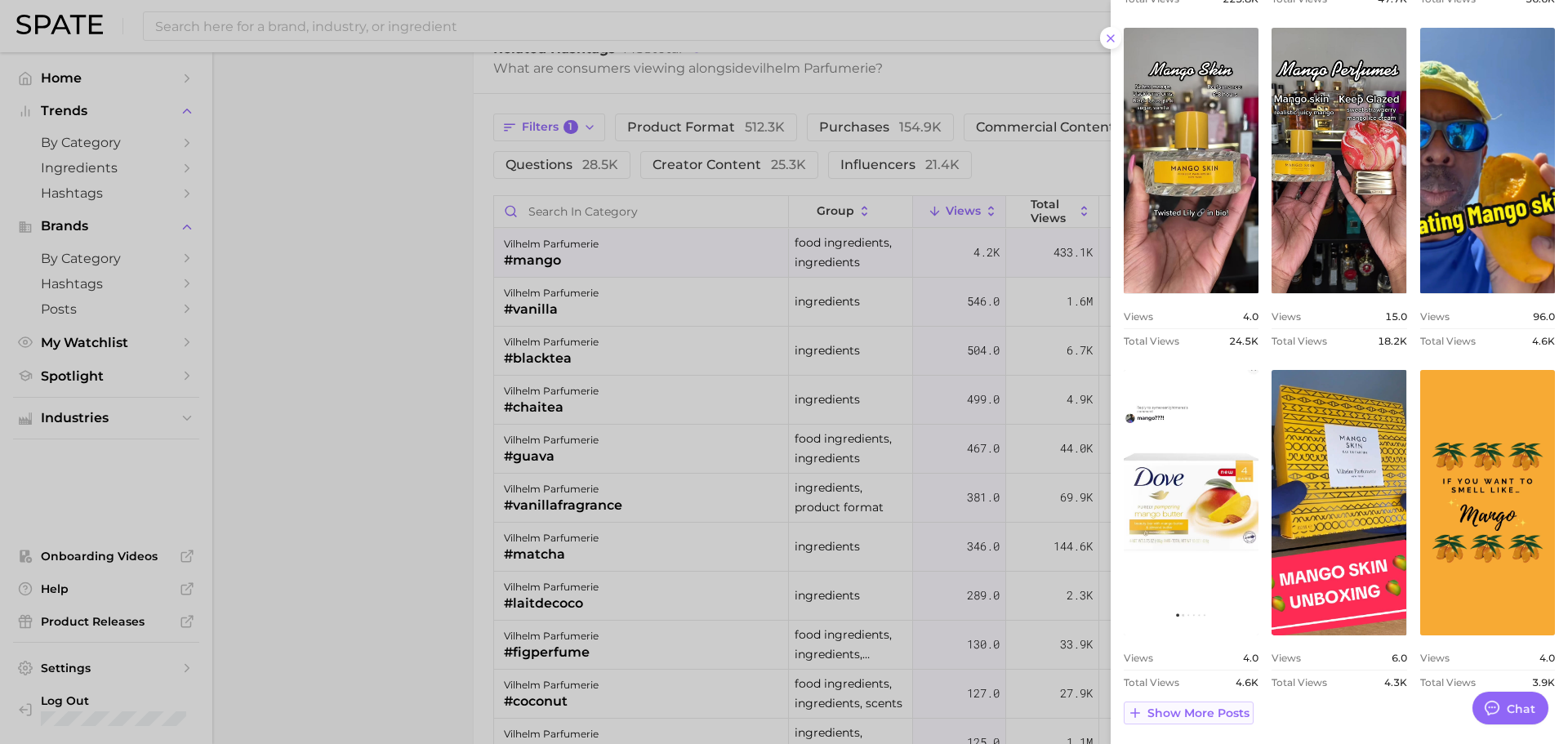 click on "Show more posts" at bounding box center [1198, 713] 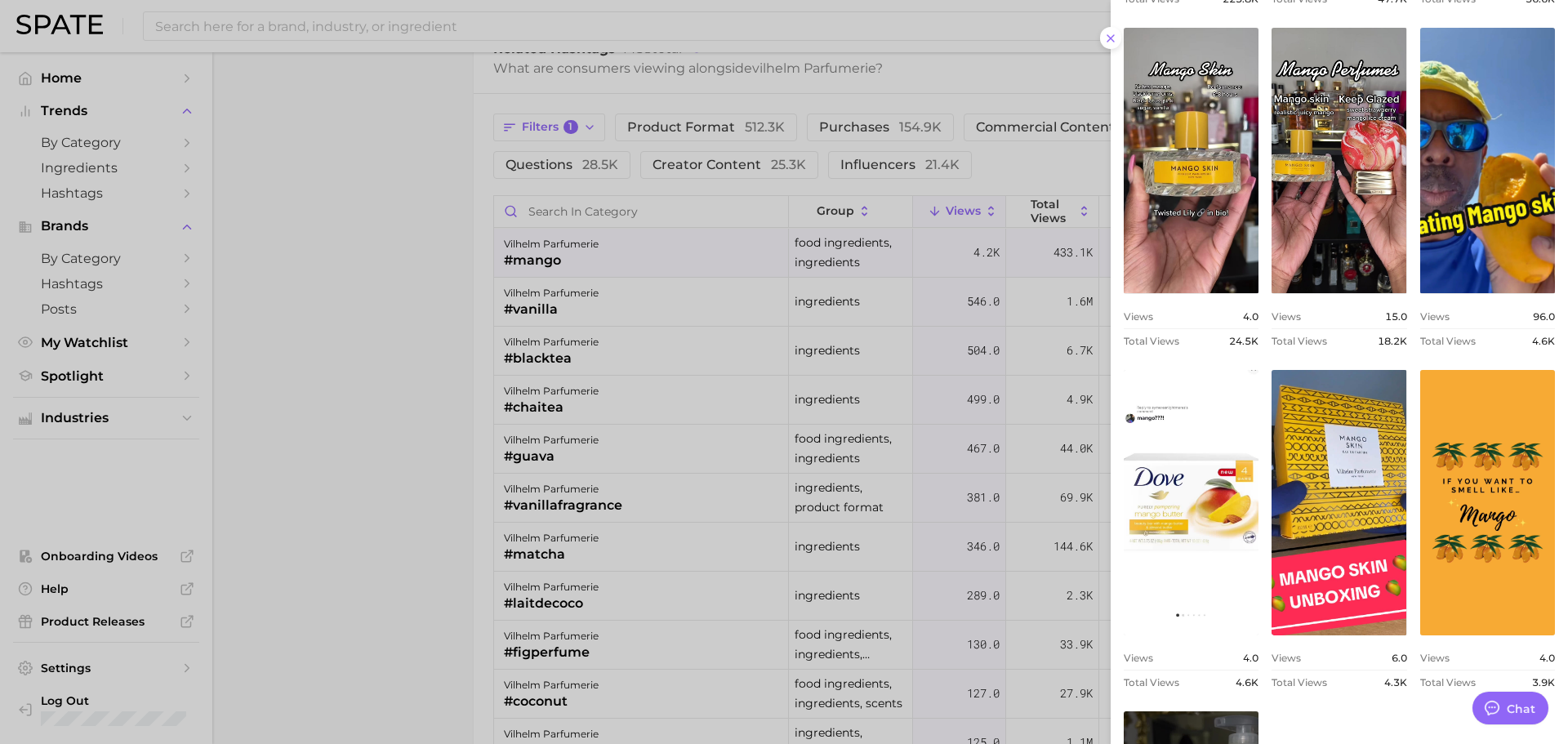 scroll, scrollTop: 0, scrollLeft: 0, axis: both 